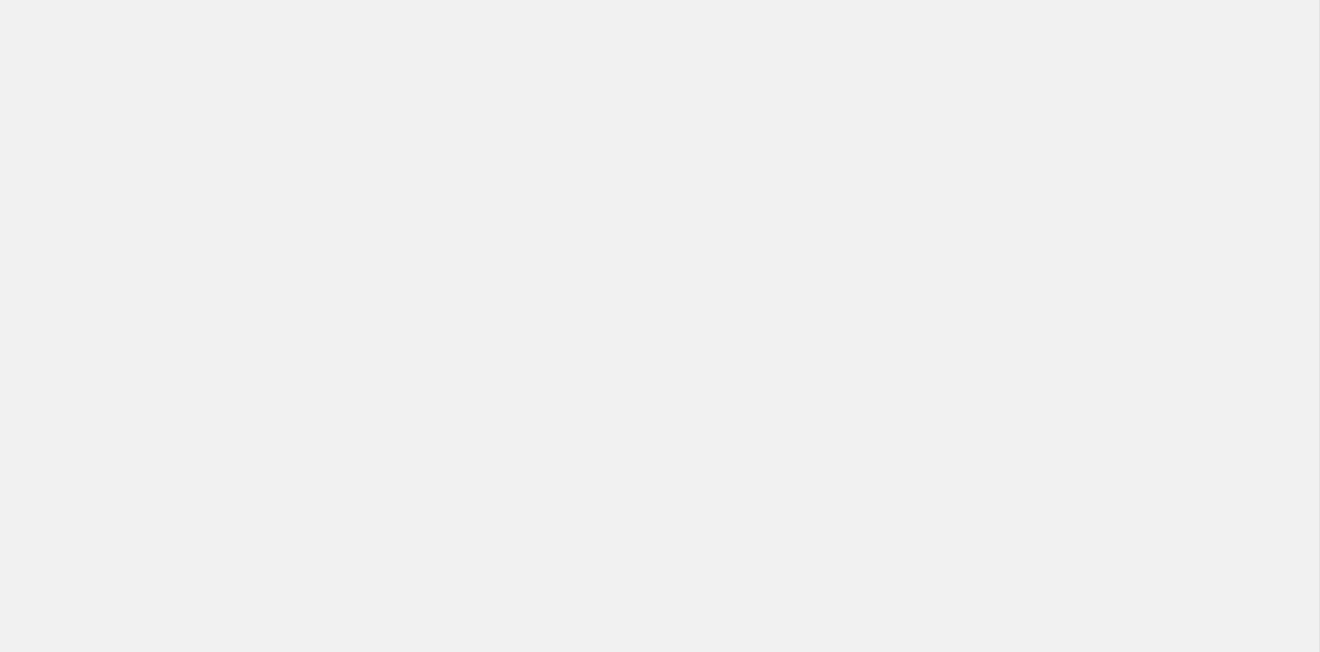 scroll, scrollTop: 0, scrollLeft: 0, axis: both 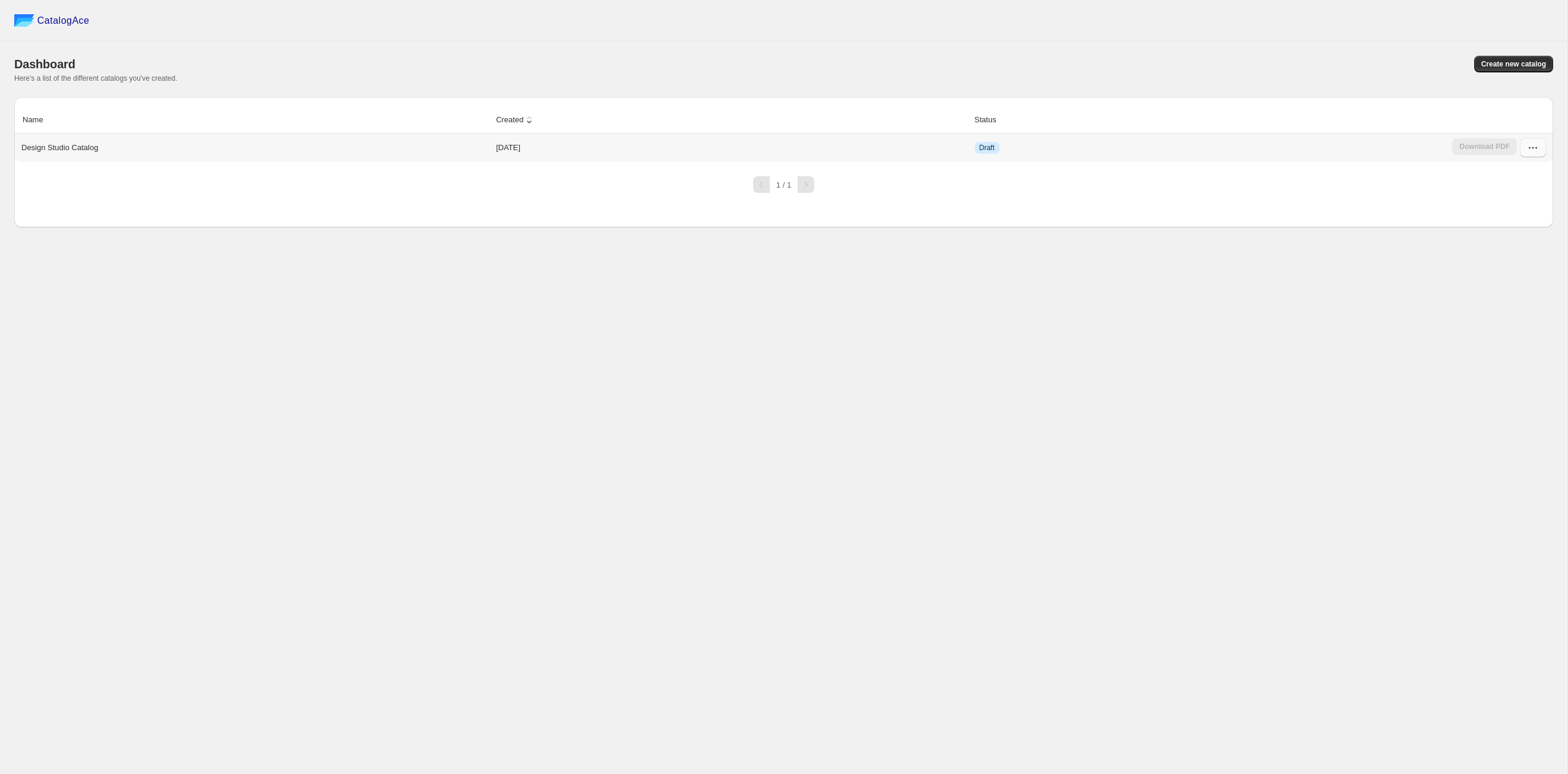 click 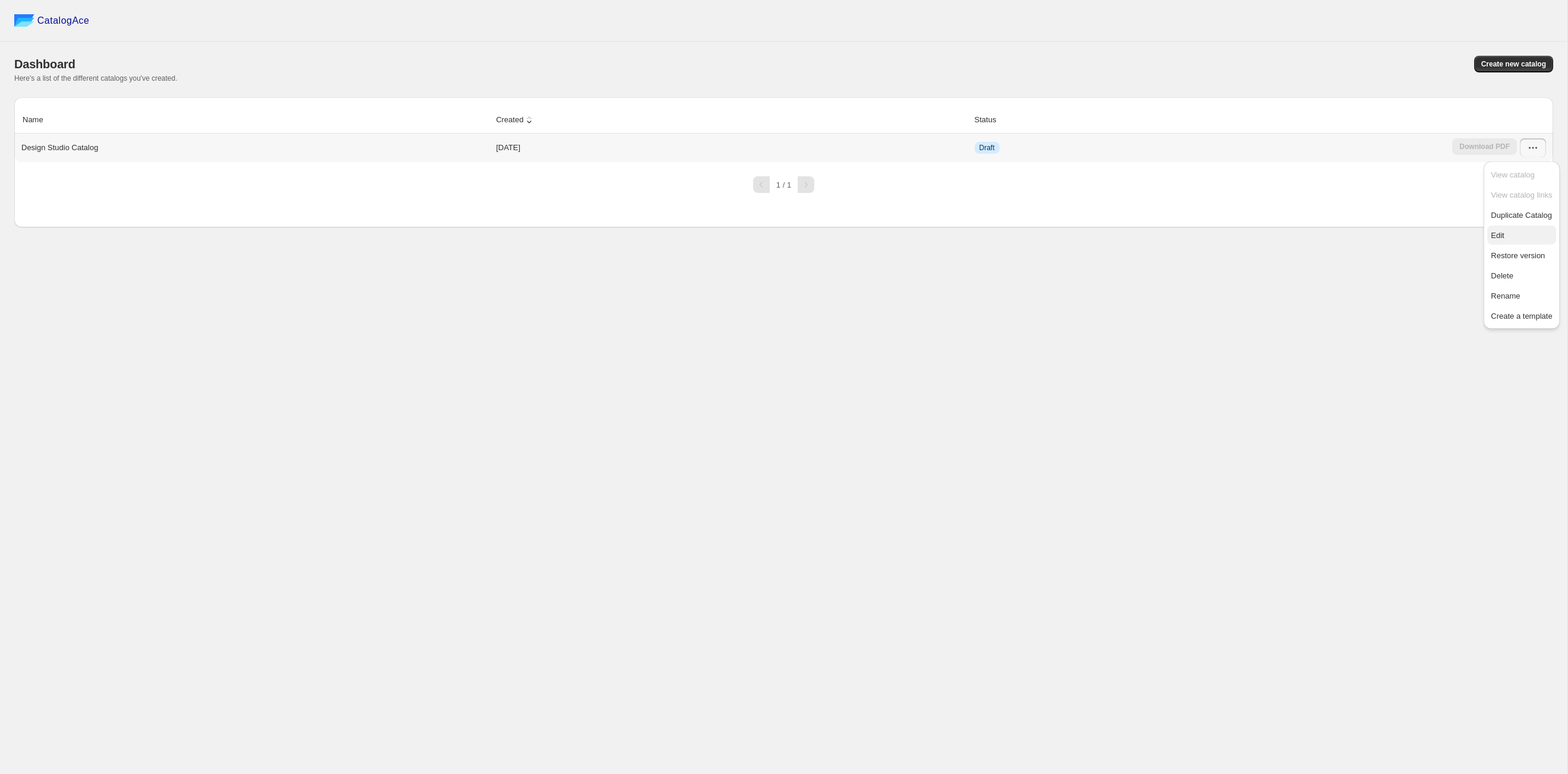 click on "Edit" at bounding box center [1521, 236] 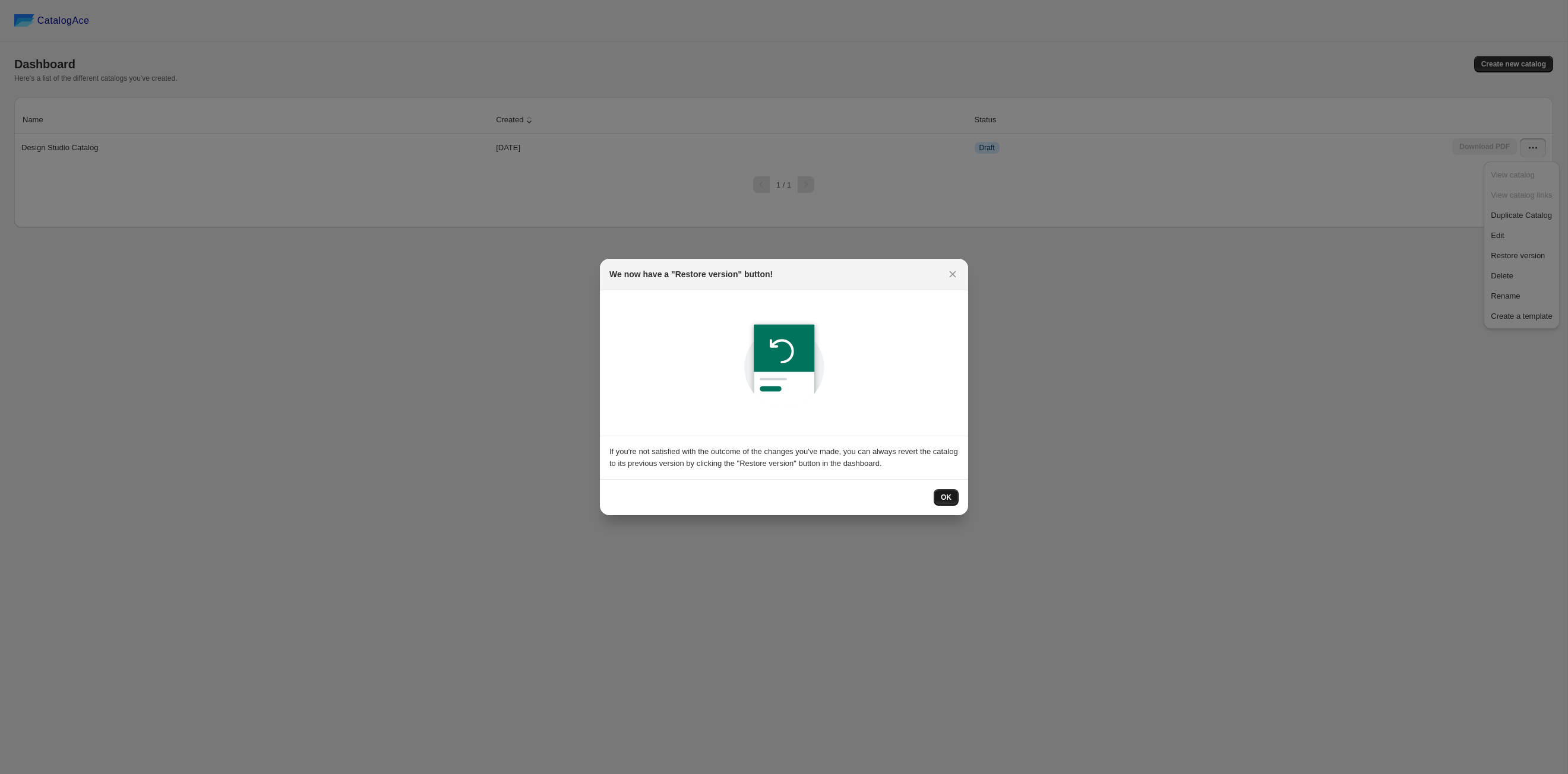 click on "OK" at bounding box center (946, 497) 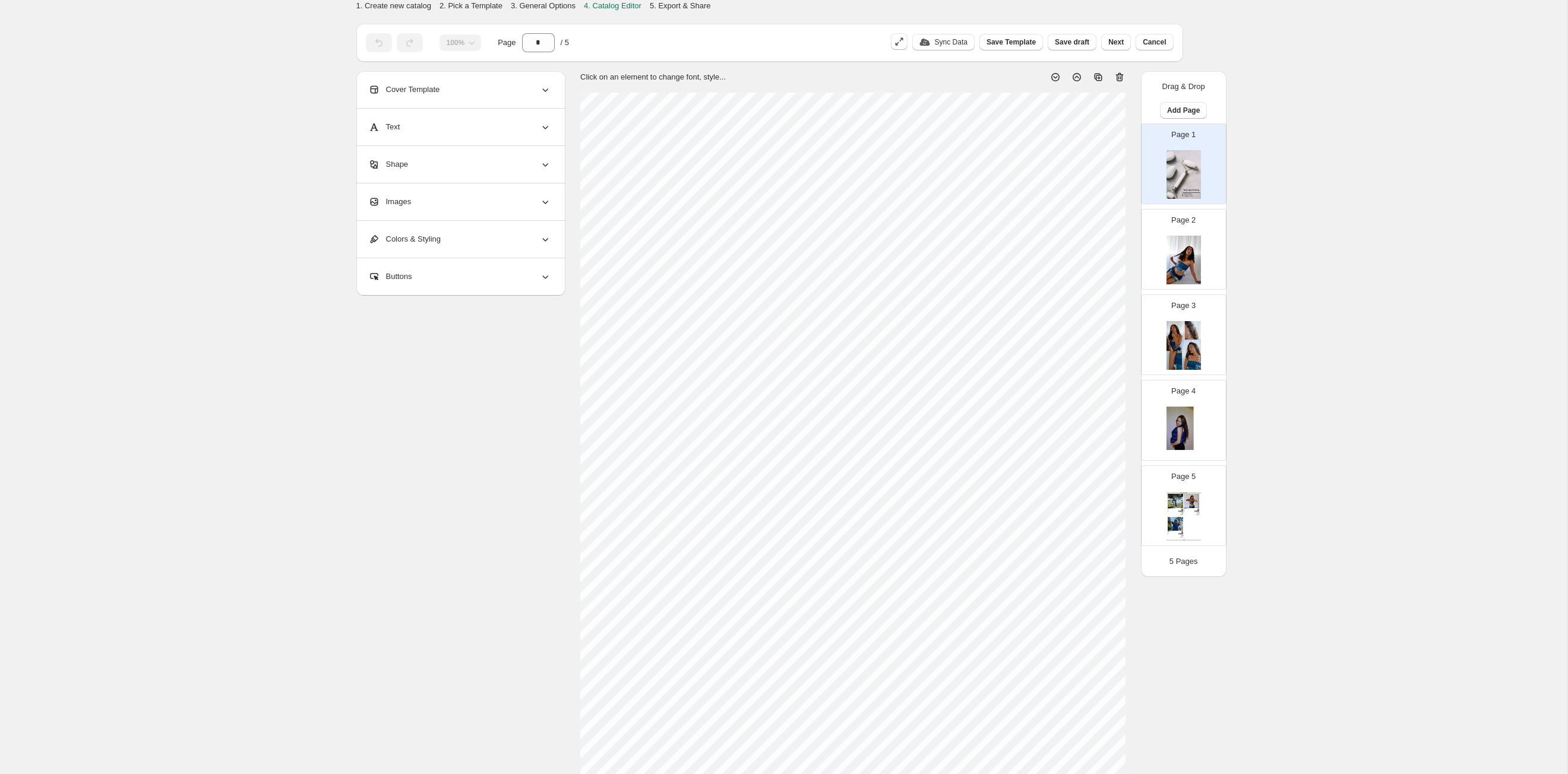 click on "Page 2" at bounding box center (1179, 245) 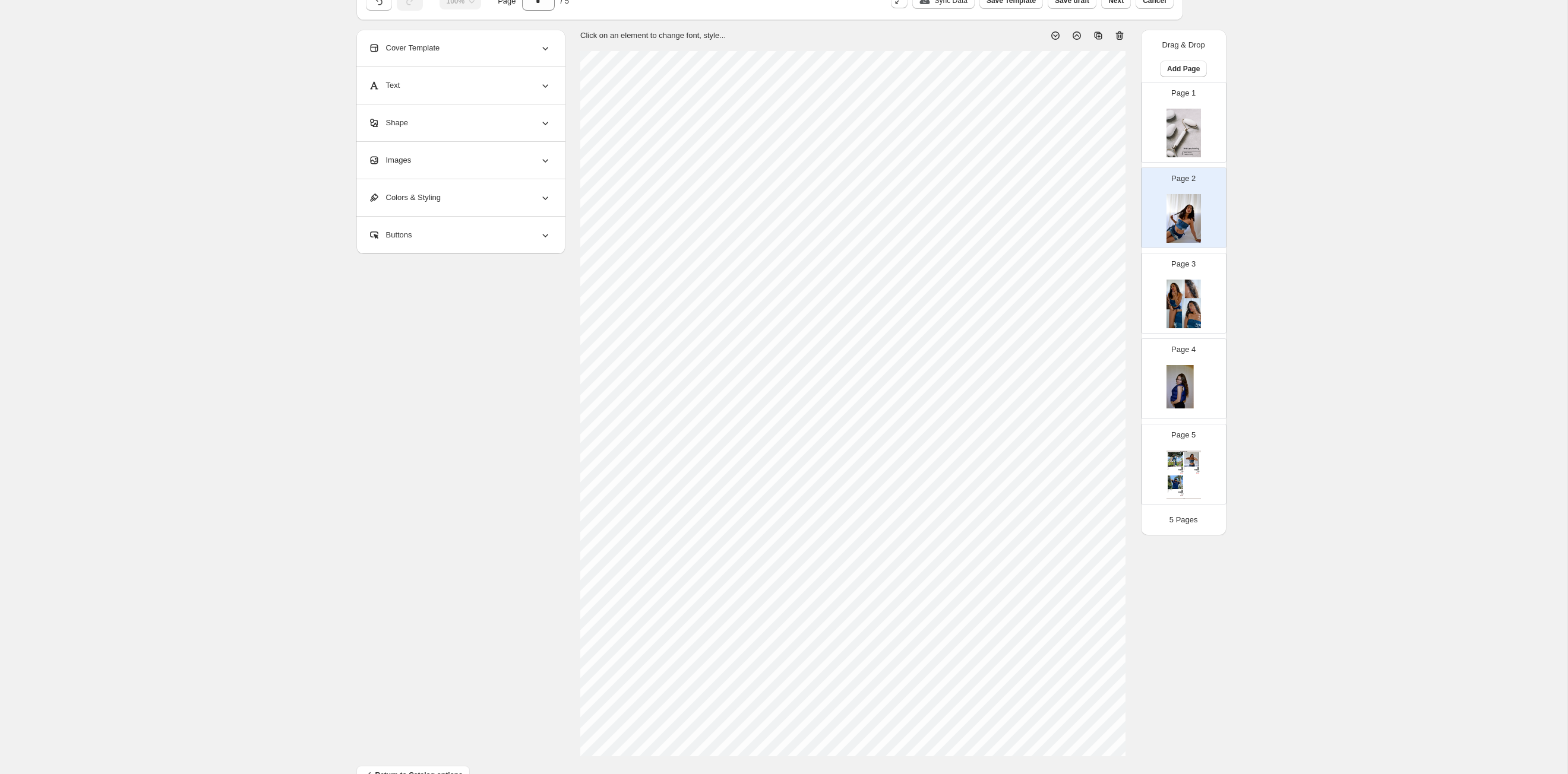 scroll, scrollTop: 58, scrollLeft: 0, axis: vertical 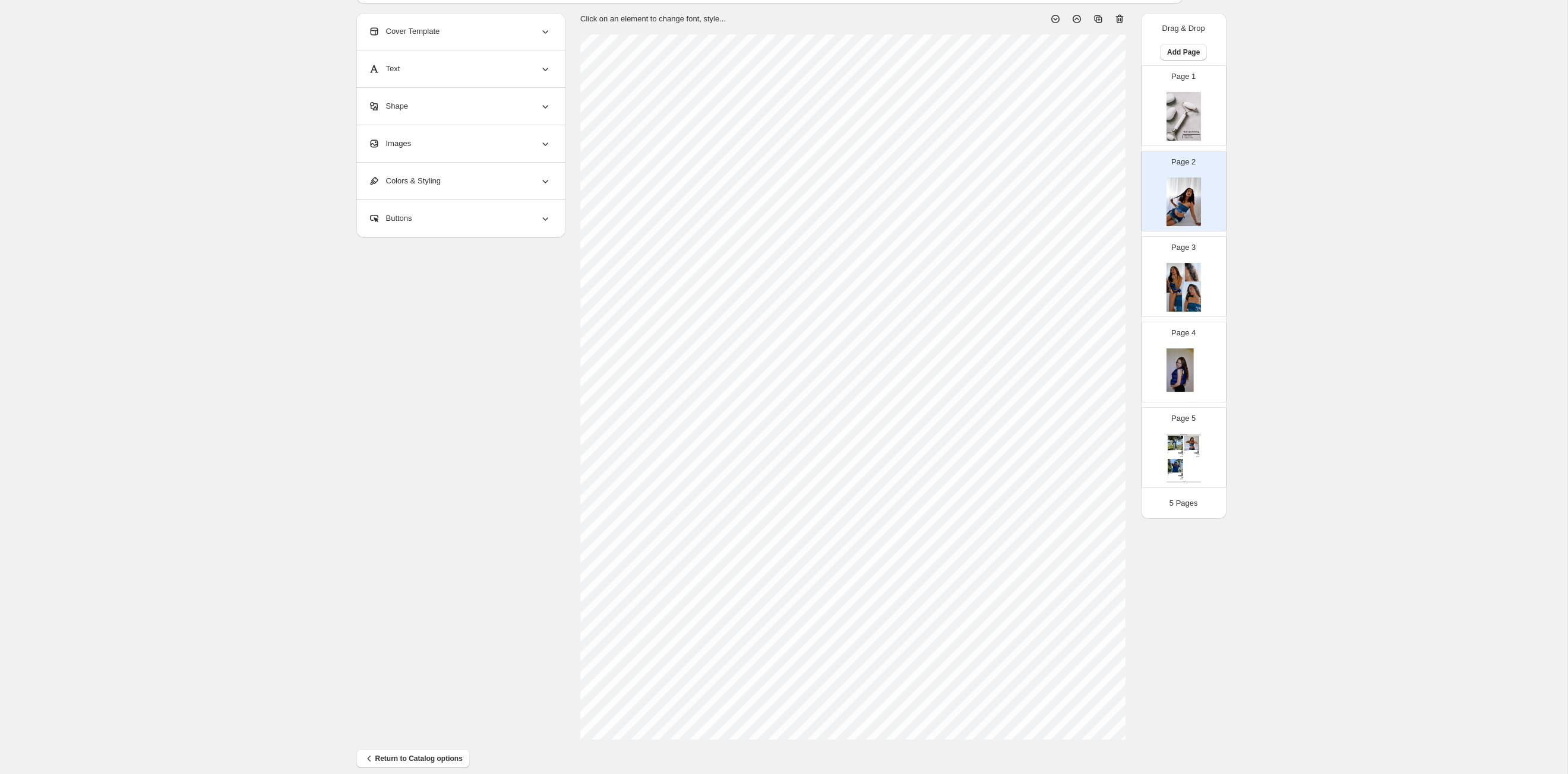 click on "Page 3" at bounding box center [1179, 272] 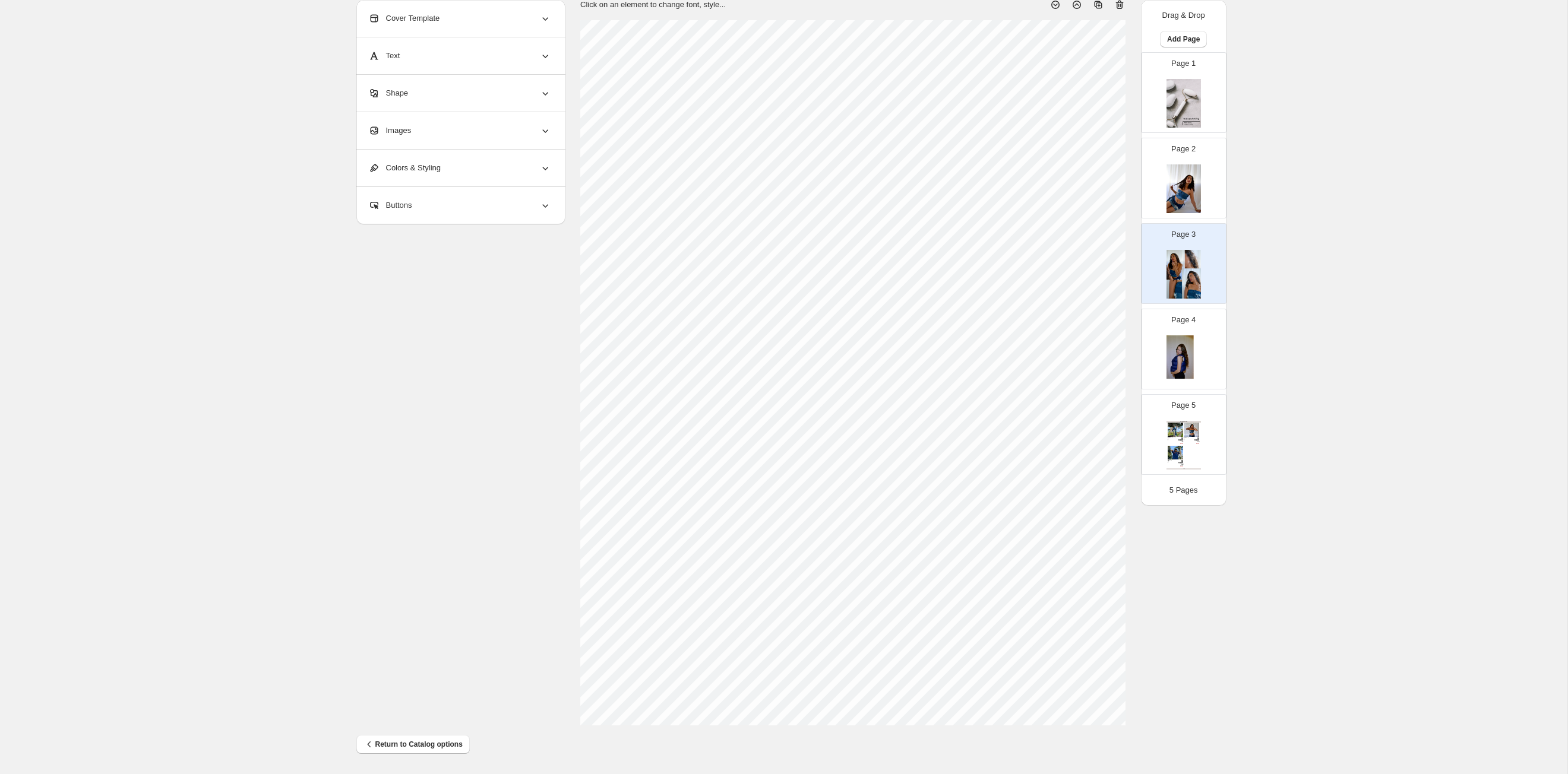 scroll, scrollTop: 66, scrollLeft: 0, axis: vertical 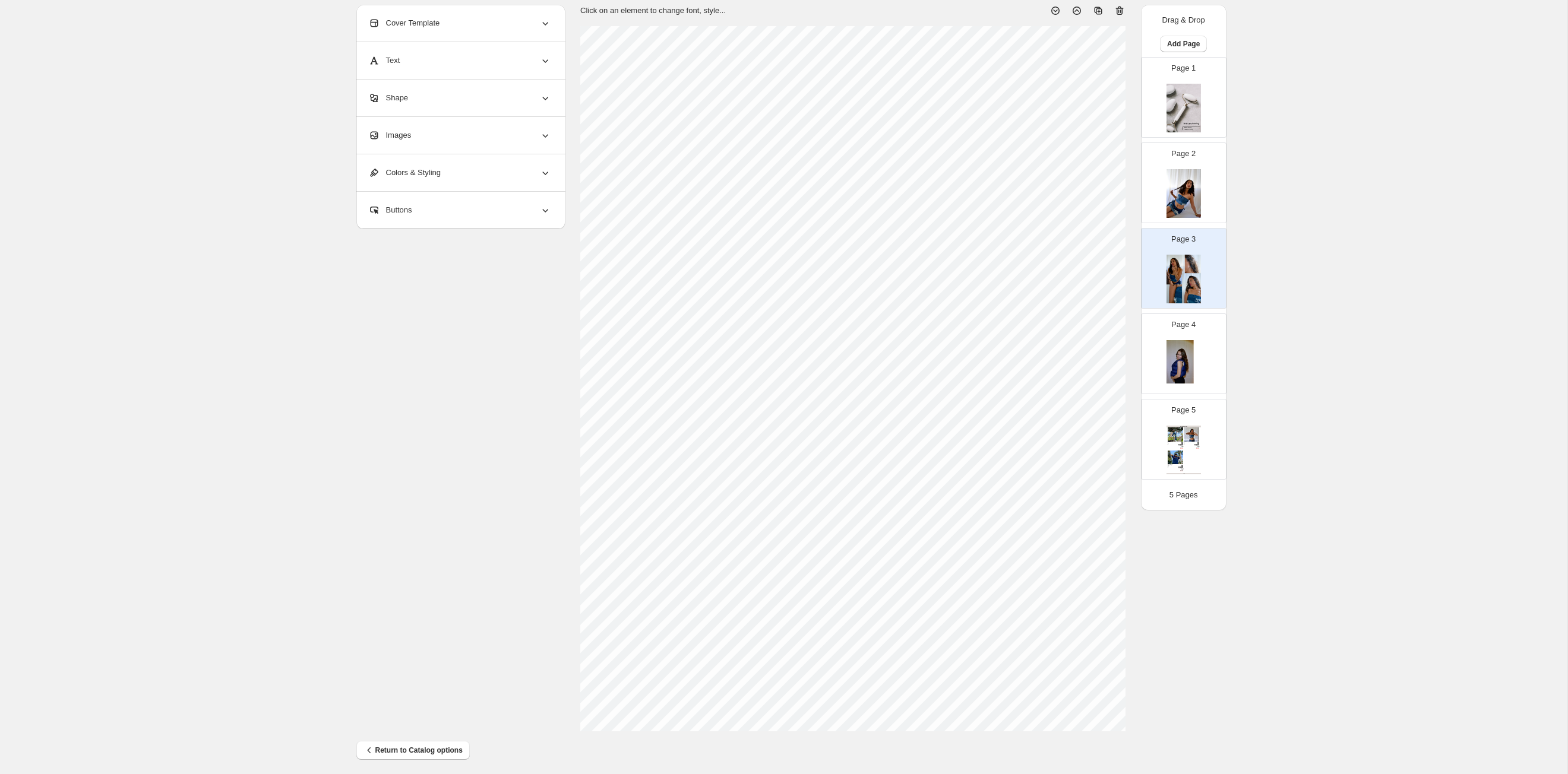 click at bounding box center [1184, 194] 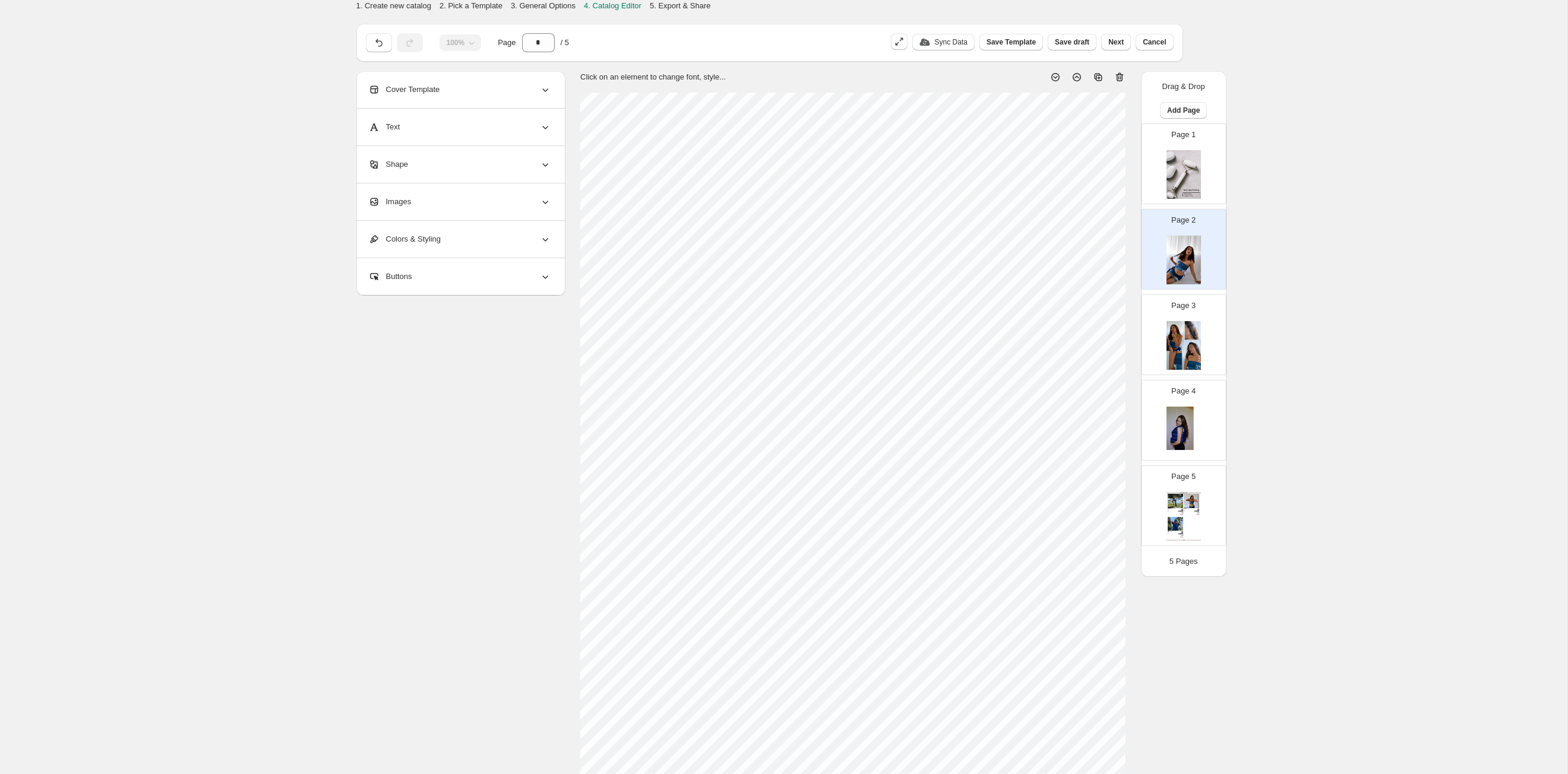 click at bounding box center (1184, 260) 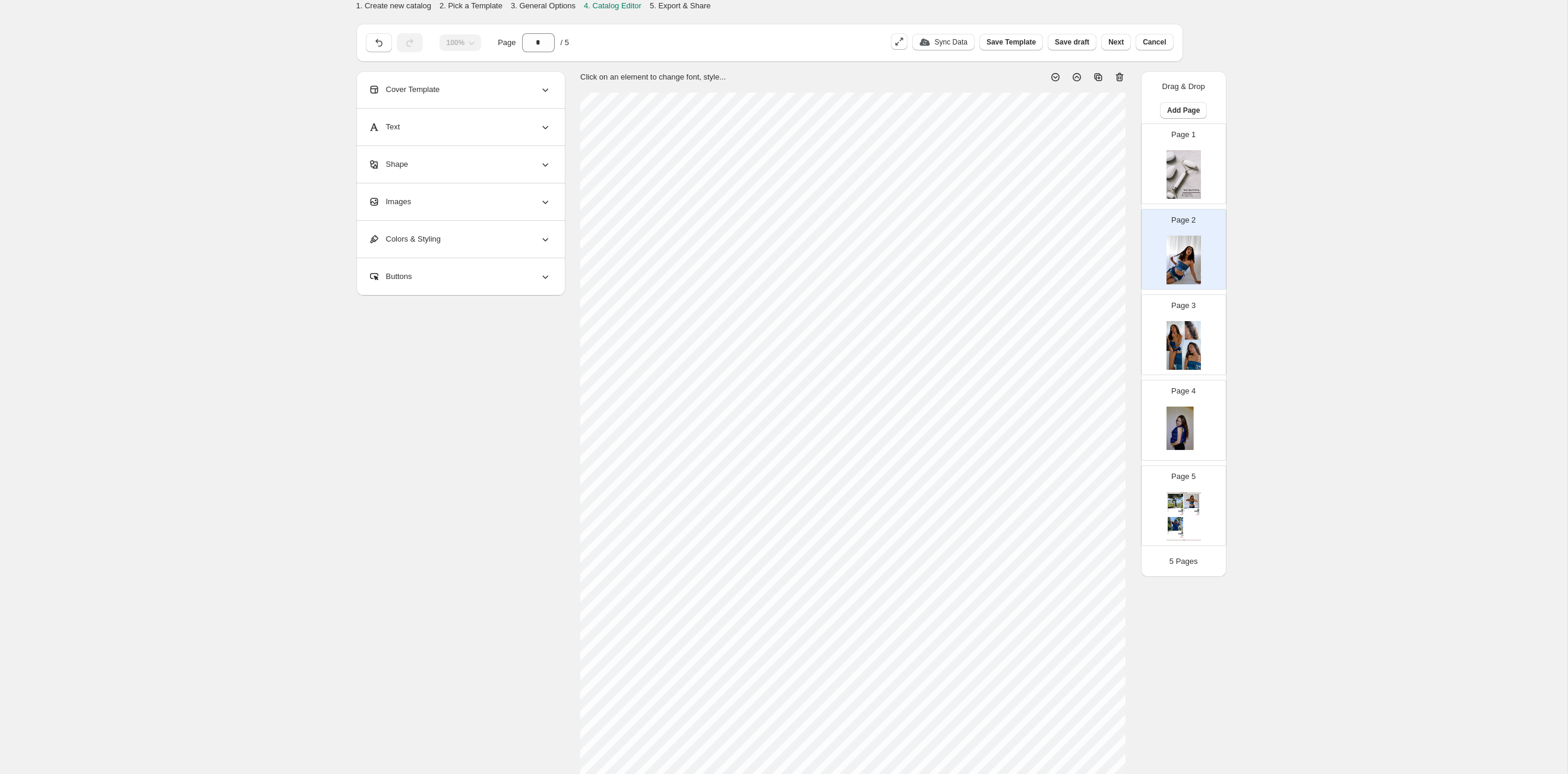 click on "Page 3" at bounding box center (1179, 330) 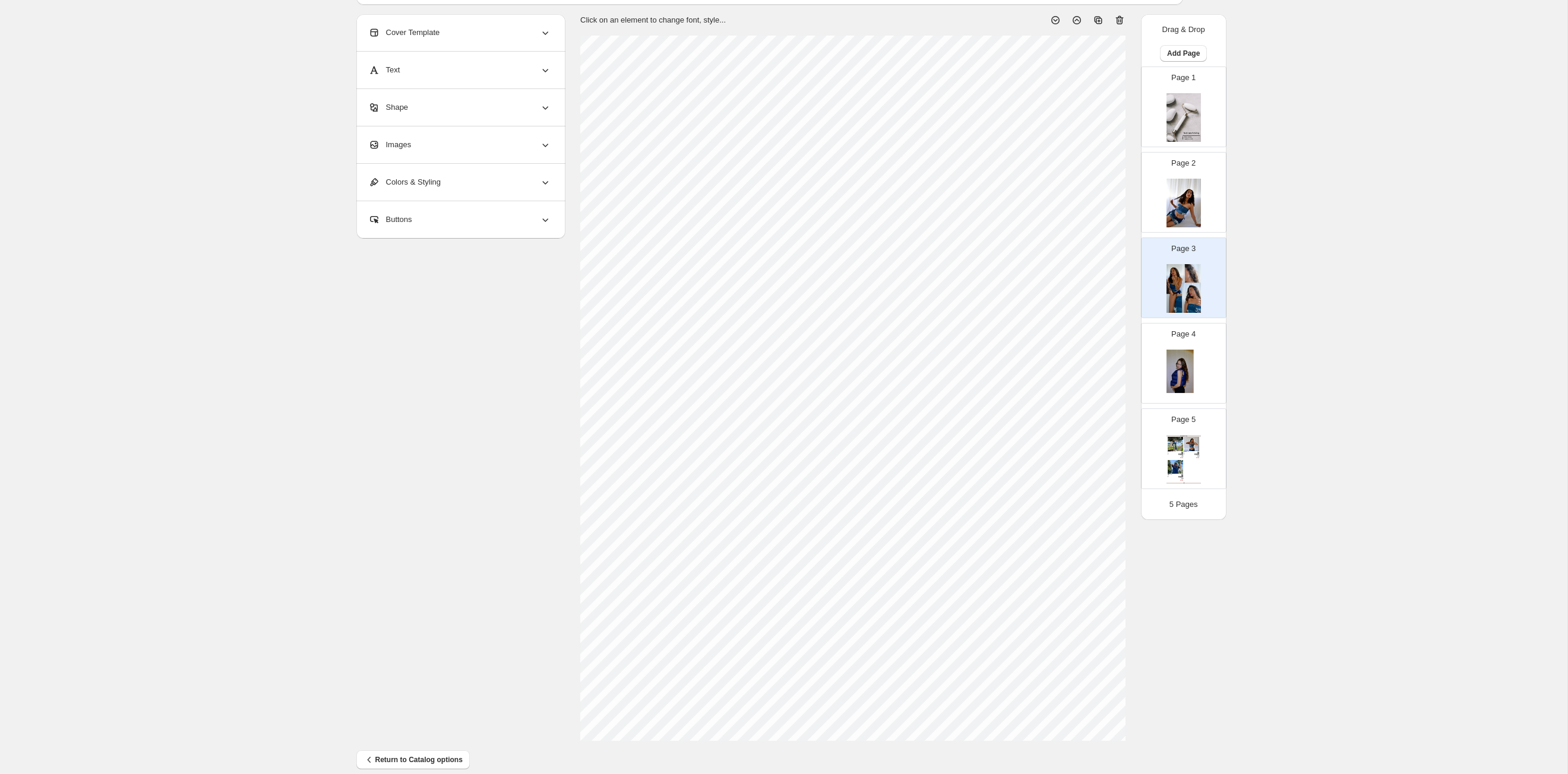 scroll, scrollTop: 72, scrollLeft: 0, axis: vertical 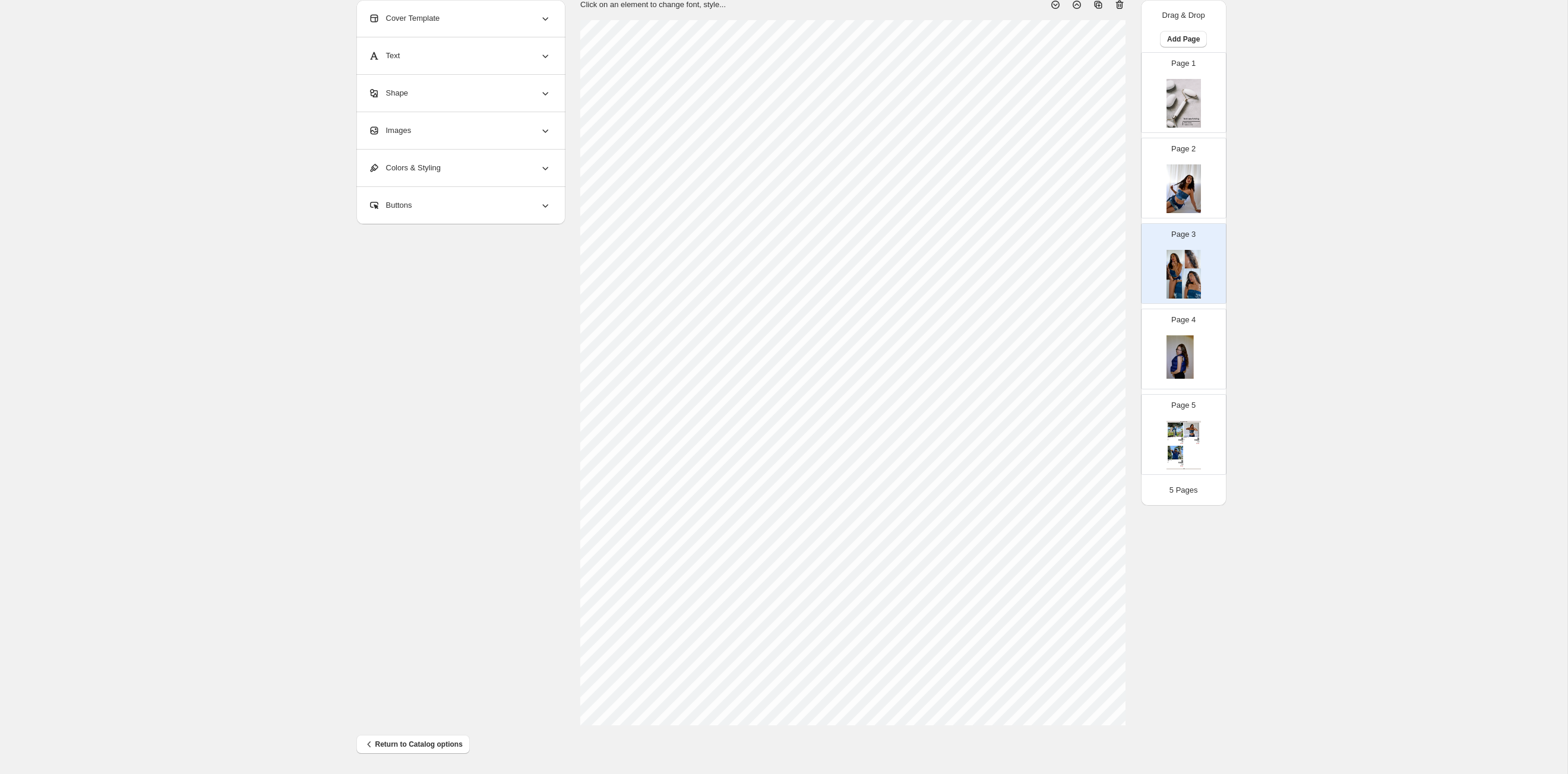 click at bounding box center (1184, 360) 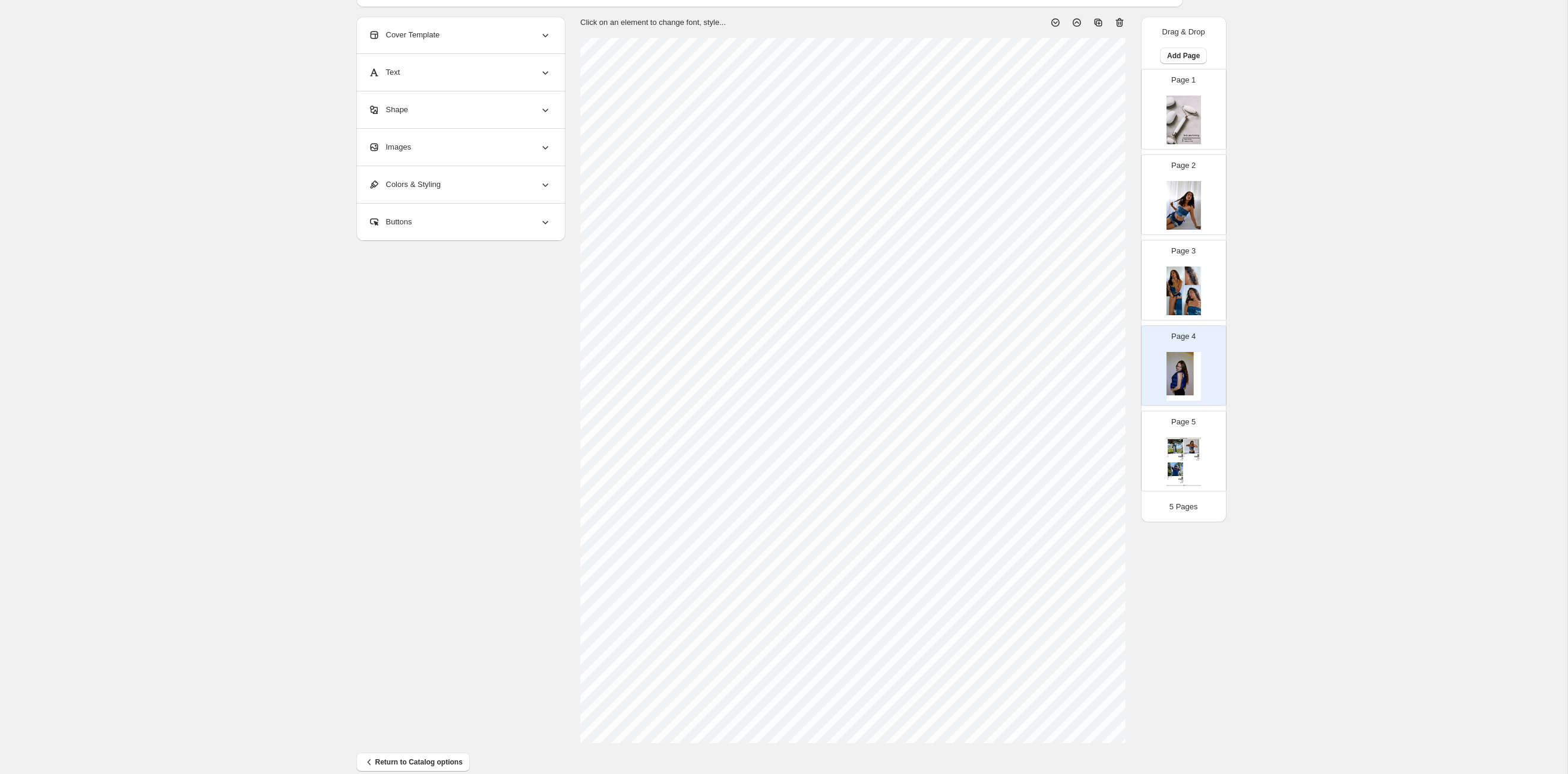 scroll, scrollTop: 58, scrollLeft: 0, axis: vertical 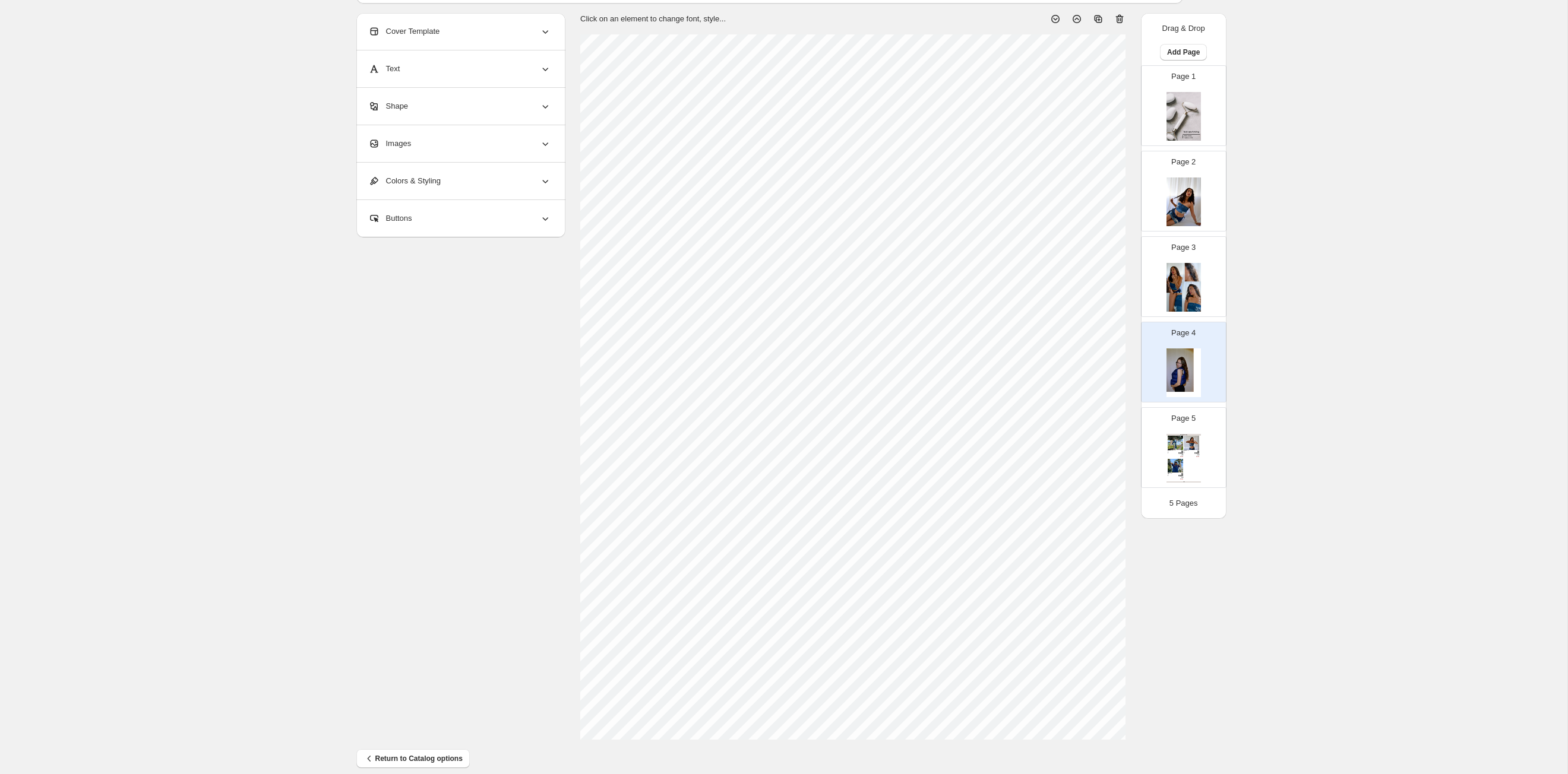 click on "Page 5 Clothing Catalog Kona Doodle Jeans Take your denim to the next level with these custom jeans! Fill out the custom order form below with your o... Stock Quantity:  0 SKU:   Weight:  0 Tags:   Brand:  Ciel Reverie Barcode №:   $ 10 $ null $ 10.00 $ 10.00 Malibu Set Ripped denim corset top with denim tie skirt! Fill out the custom order form below with your own pop-art id... Stock Quantity:  0 SKU:   Weight:  0 Tags:  preorder Brand:  Ciel Reverie Barcode №:   $ null $ null $ 10.00 $ 10.00 Popart Tshirt Personalize your tee with your favorite popart! Fill out the custom order form below with your own pop-art ... Stock Quantity:  0 SKU:   Weight:  0 Tags:  preorder Brand:  Ciel Reverie Barcode №:   $ null $ null $ 10.00 $ 10.00 Clothing Catalog | Page undefined" at bounding box center [1179, 443] 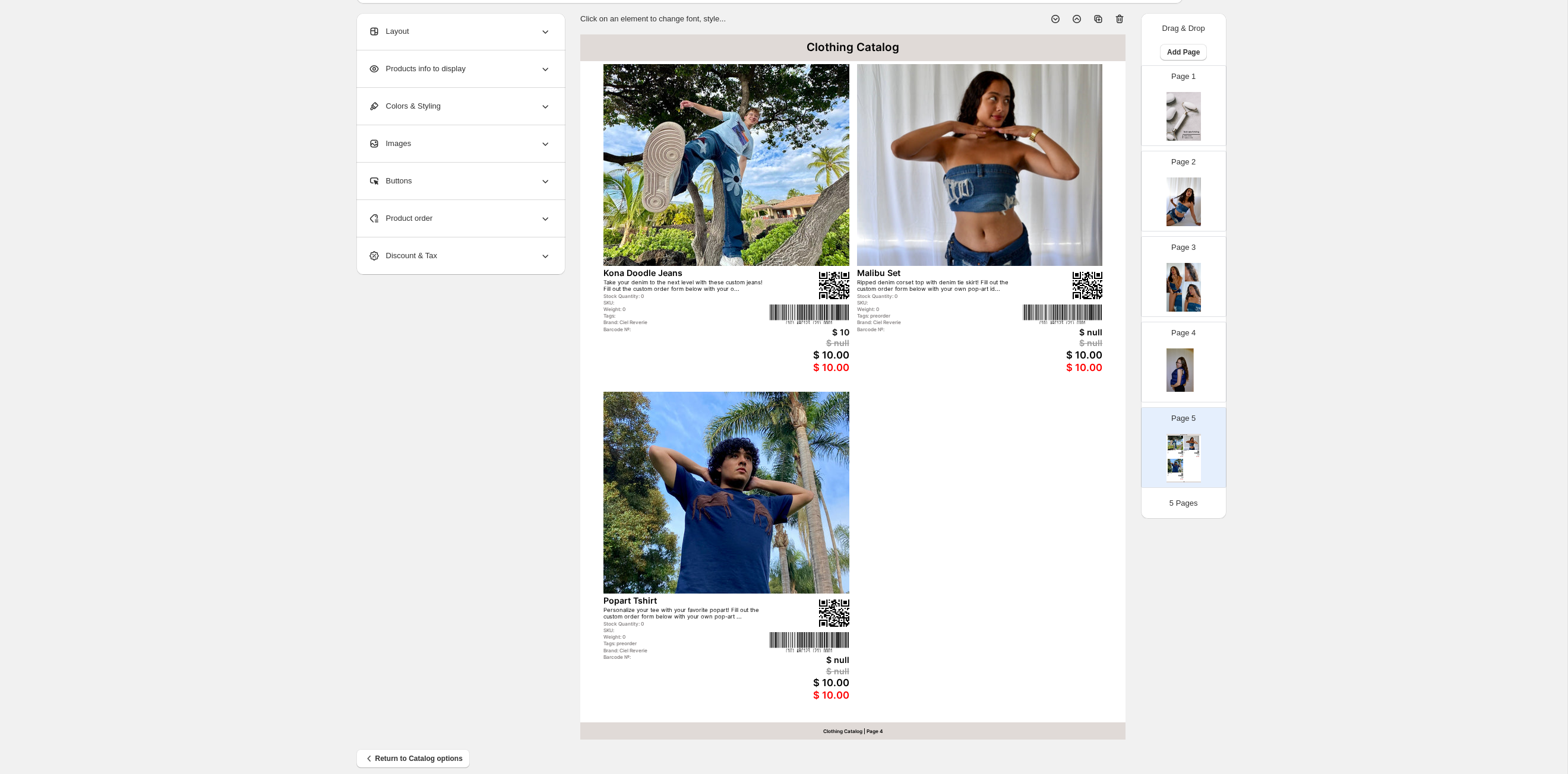 click at bounding box center (1184, 373) 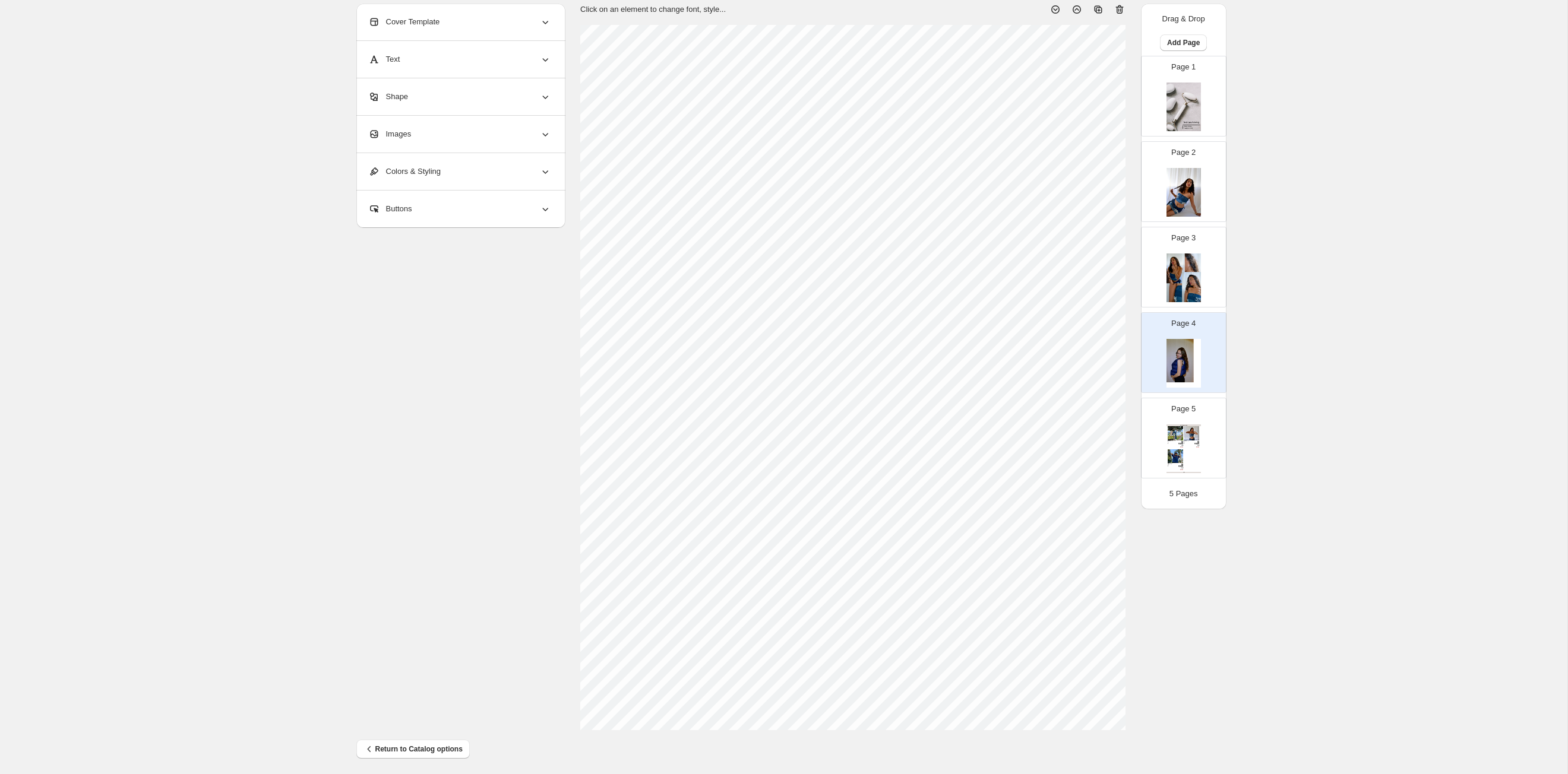 scroll, scrollTop: 65, scrollLeft: 0, axis: vertical 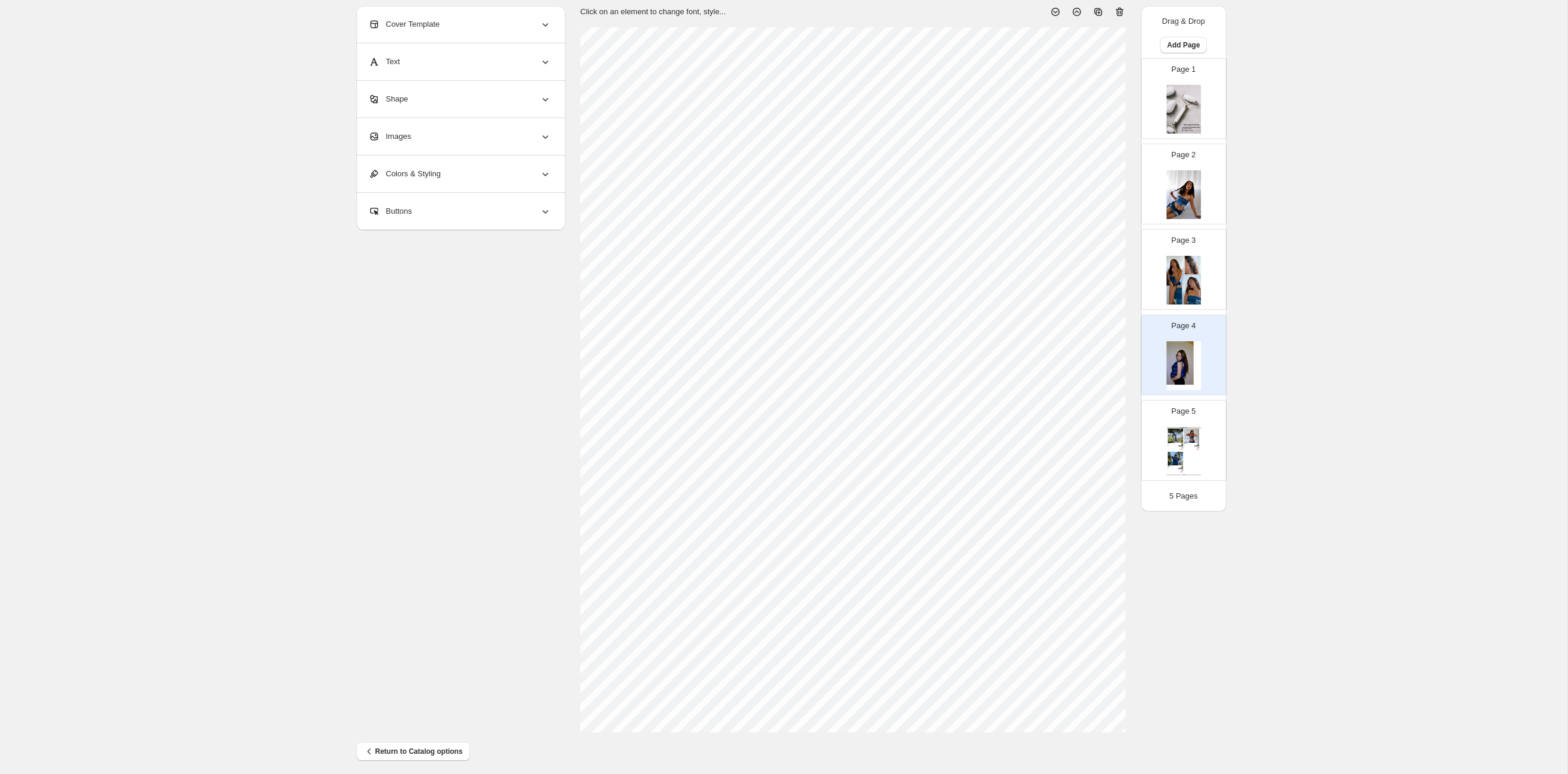 click on "Images" at bounding box center [460, 137] 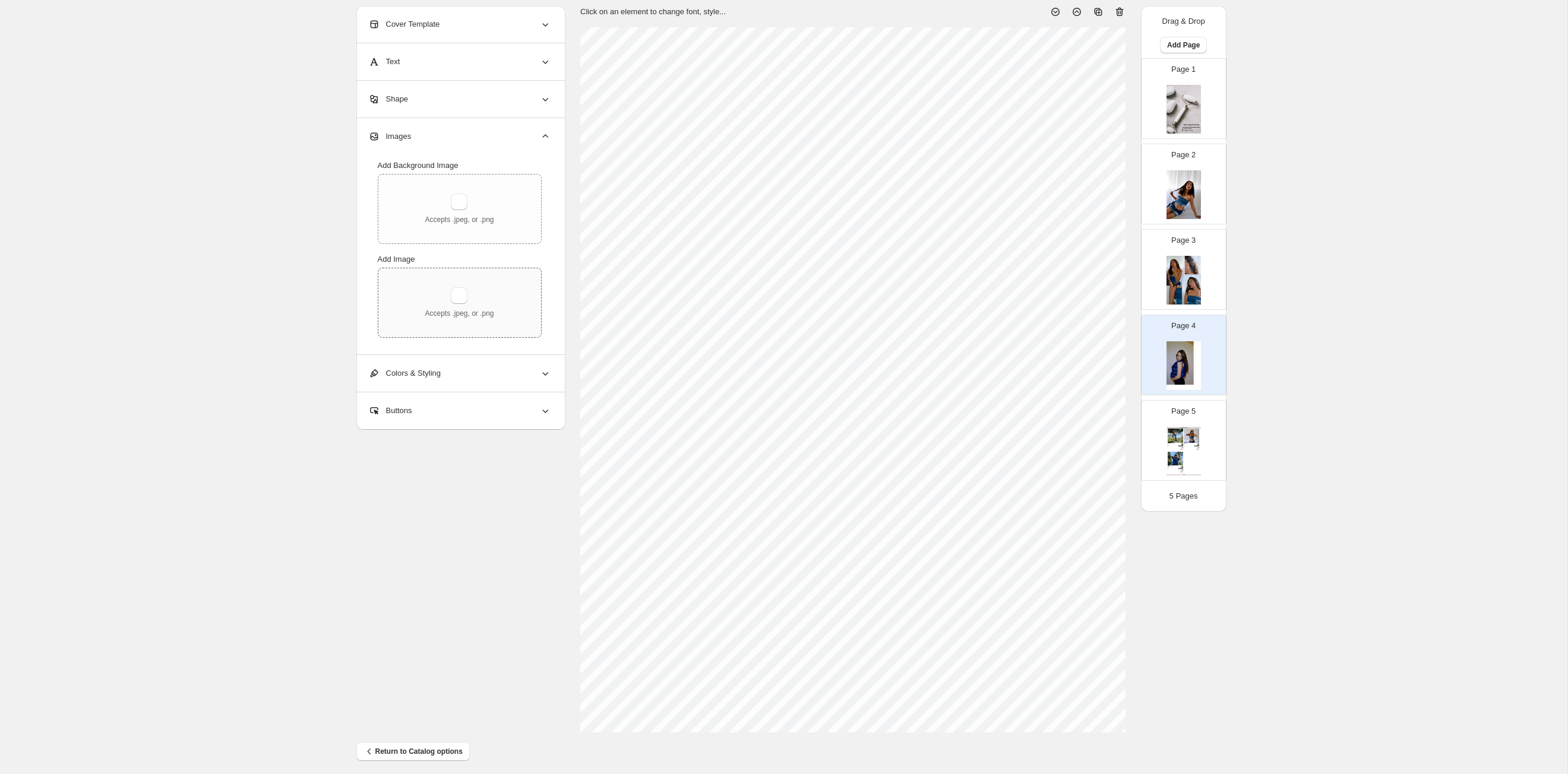 click on "Accepts .jpeg, or .png" at bounding box center [459, 303] 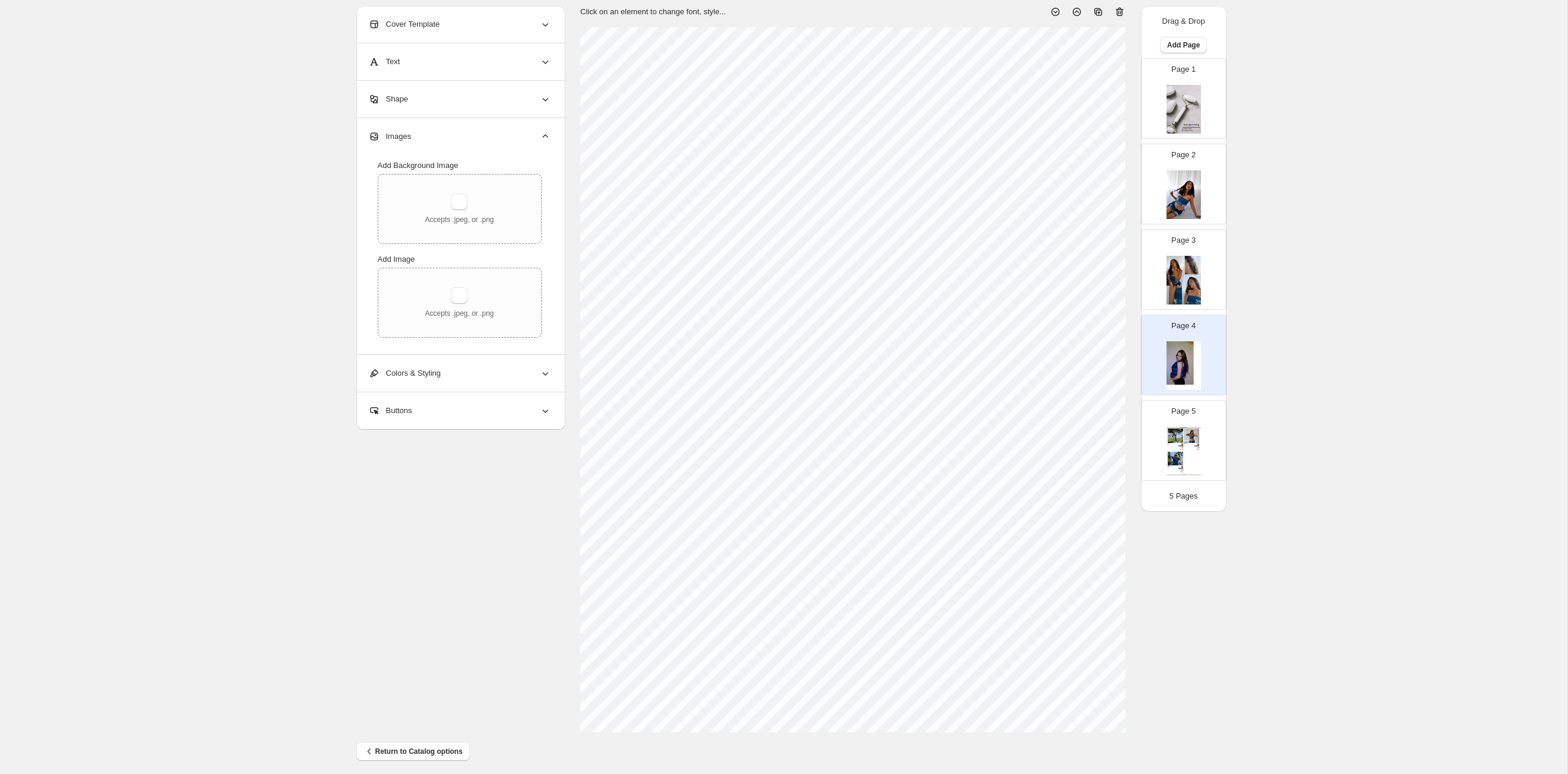 type on "**********" 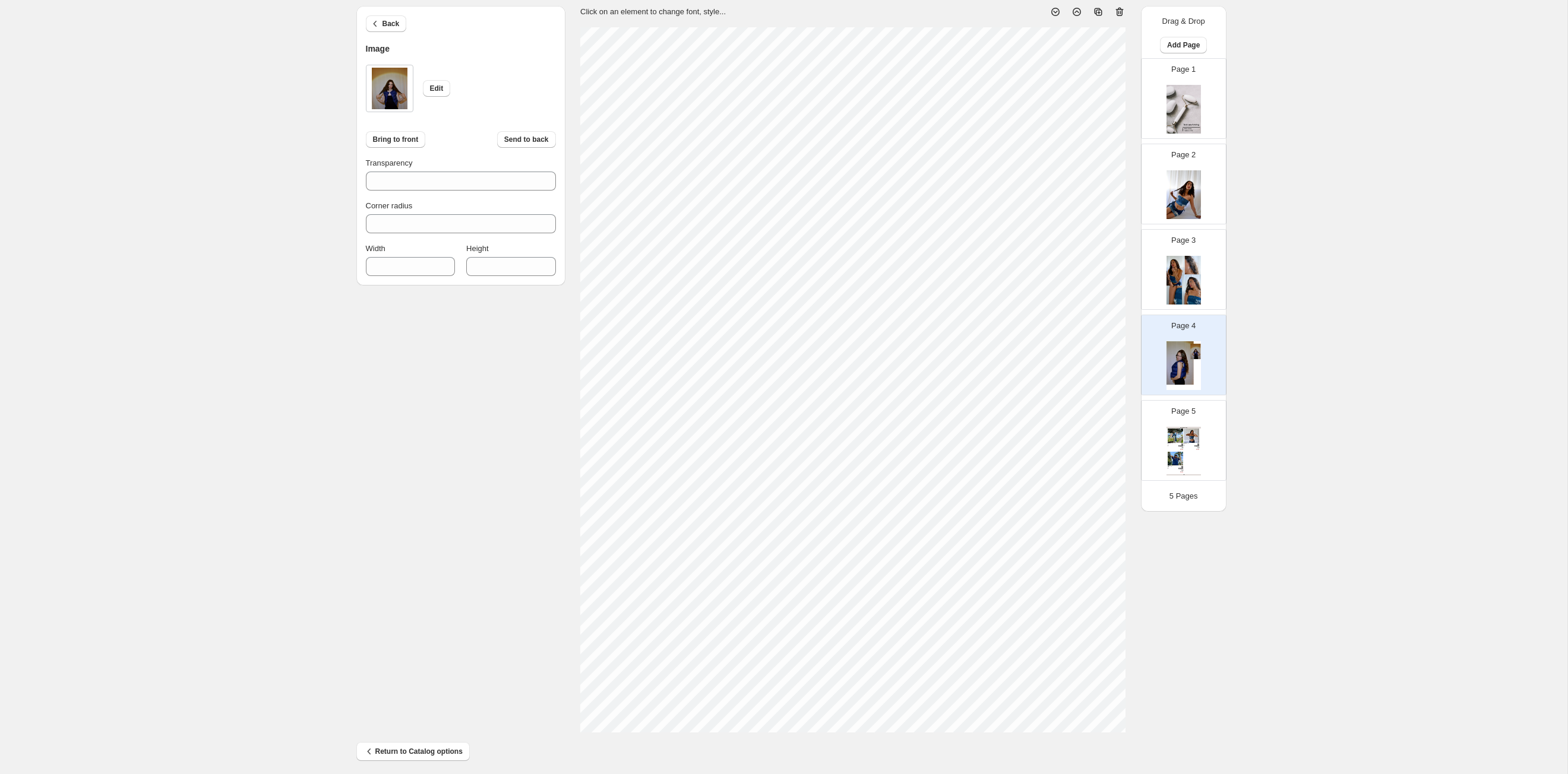 type on "***" 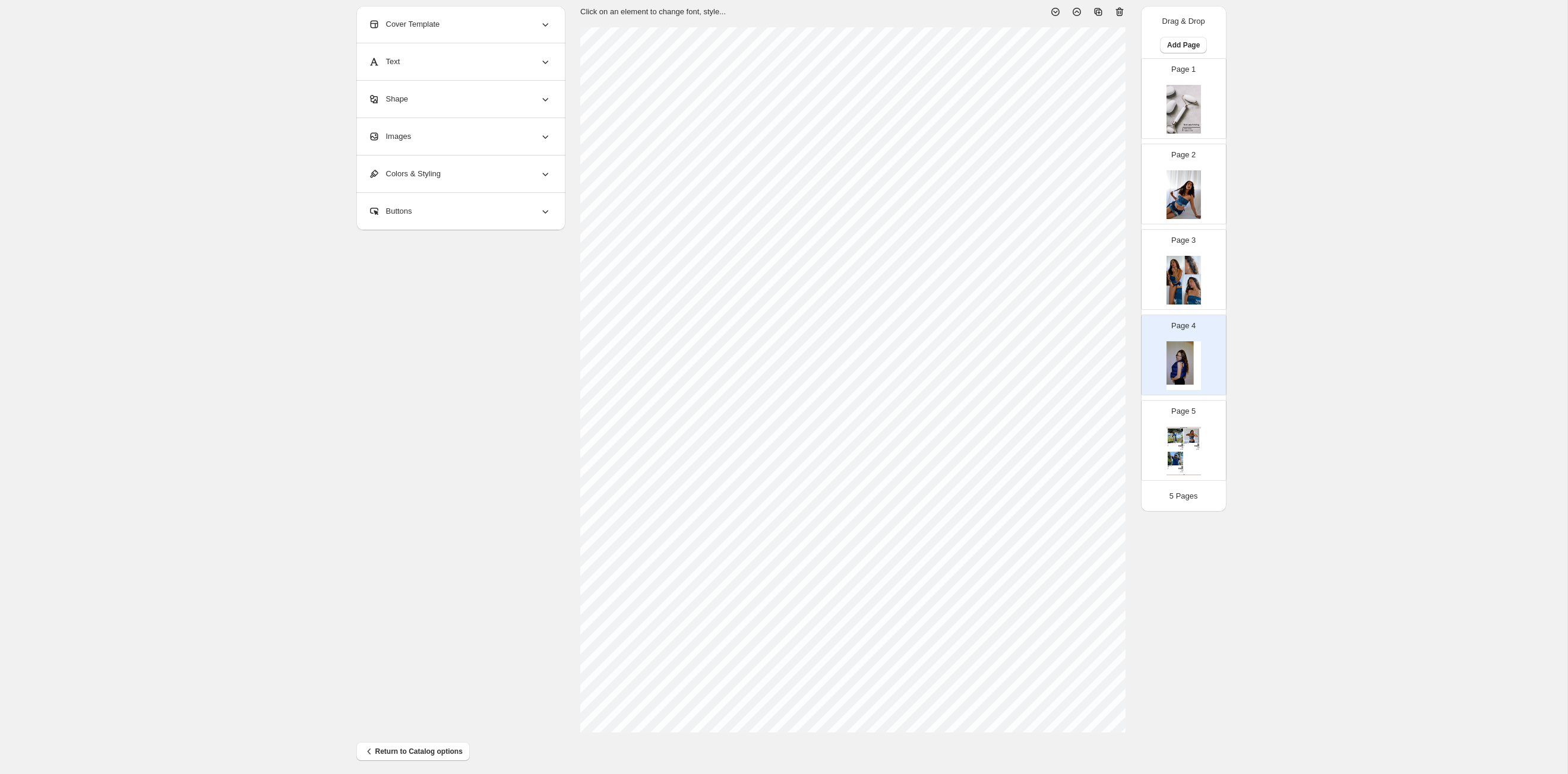 click on "Images" at bounding box center (460, 137) 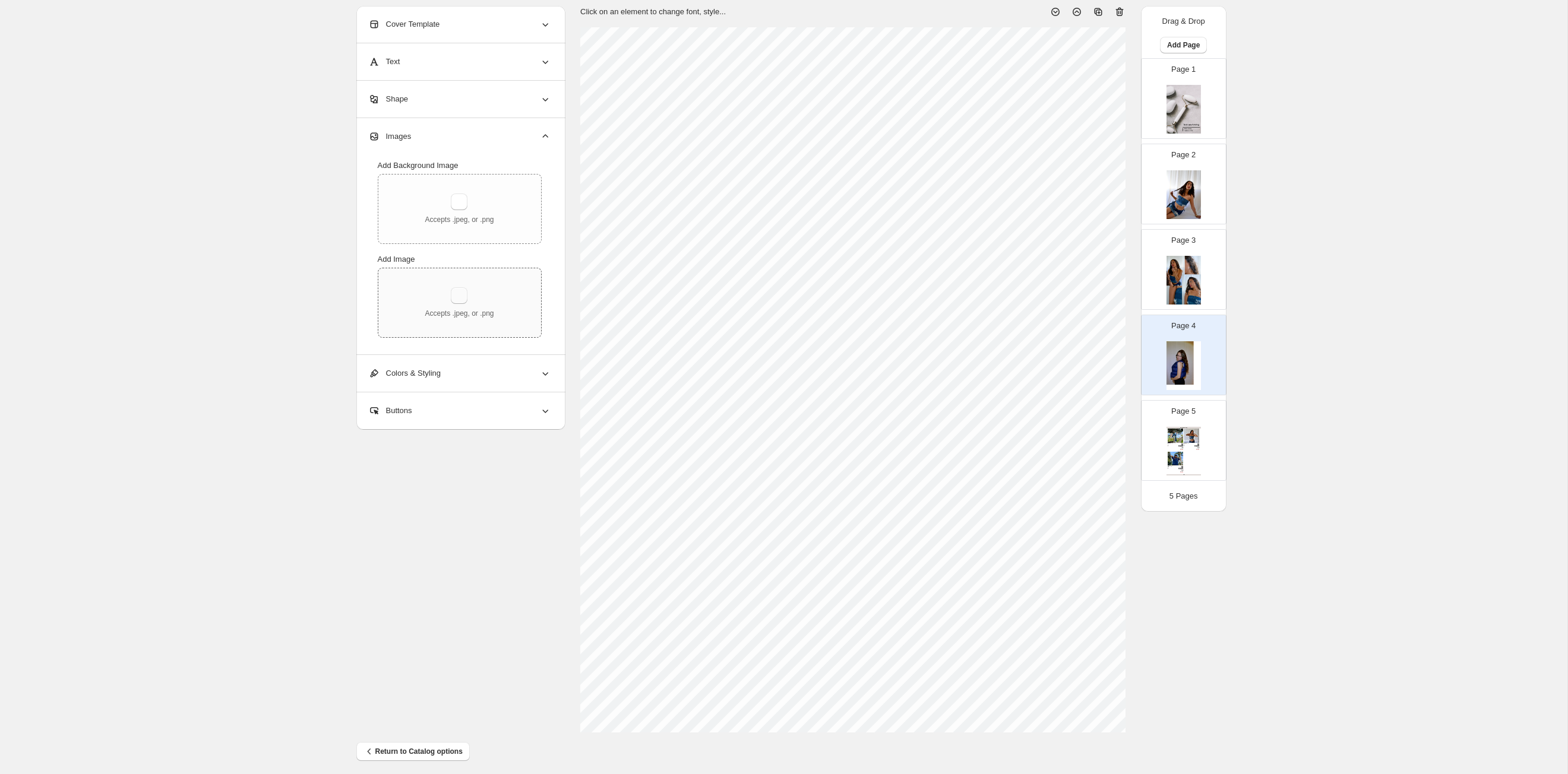 click at bounding box center (459, 296) 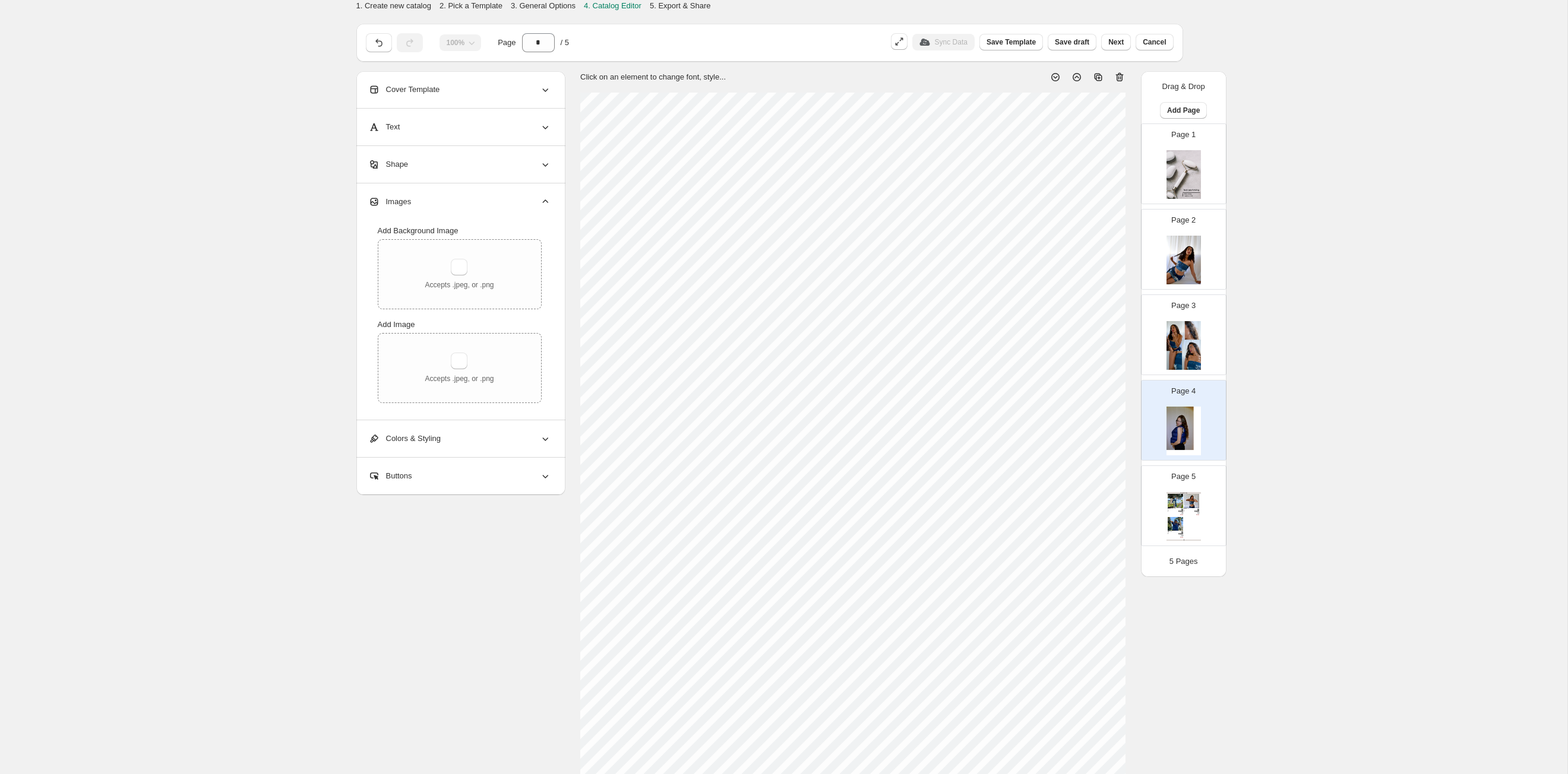 scroll, scrollTop: 65, scrollLeft: 0, axis: vertical 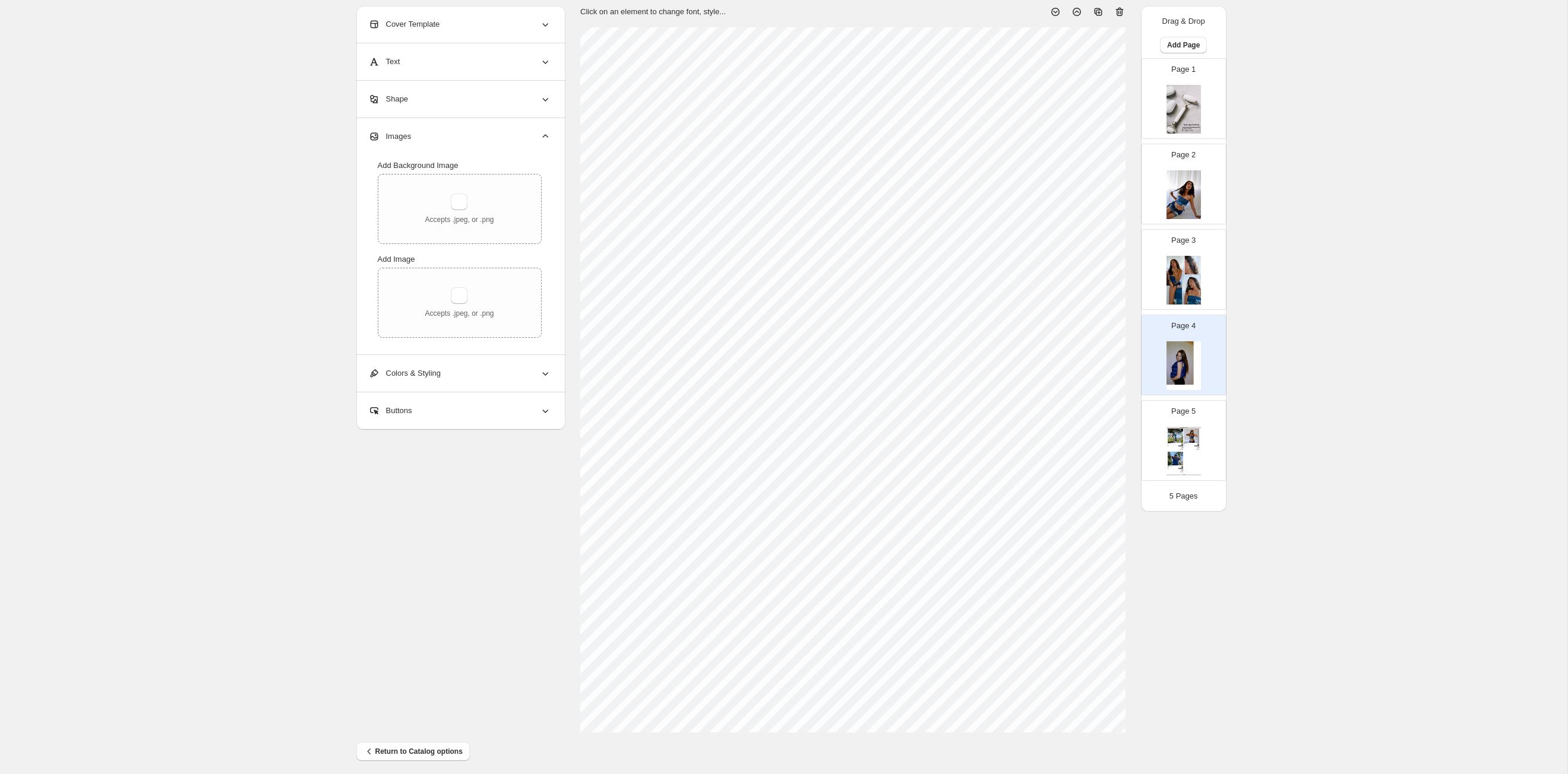 type on "**********" 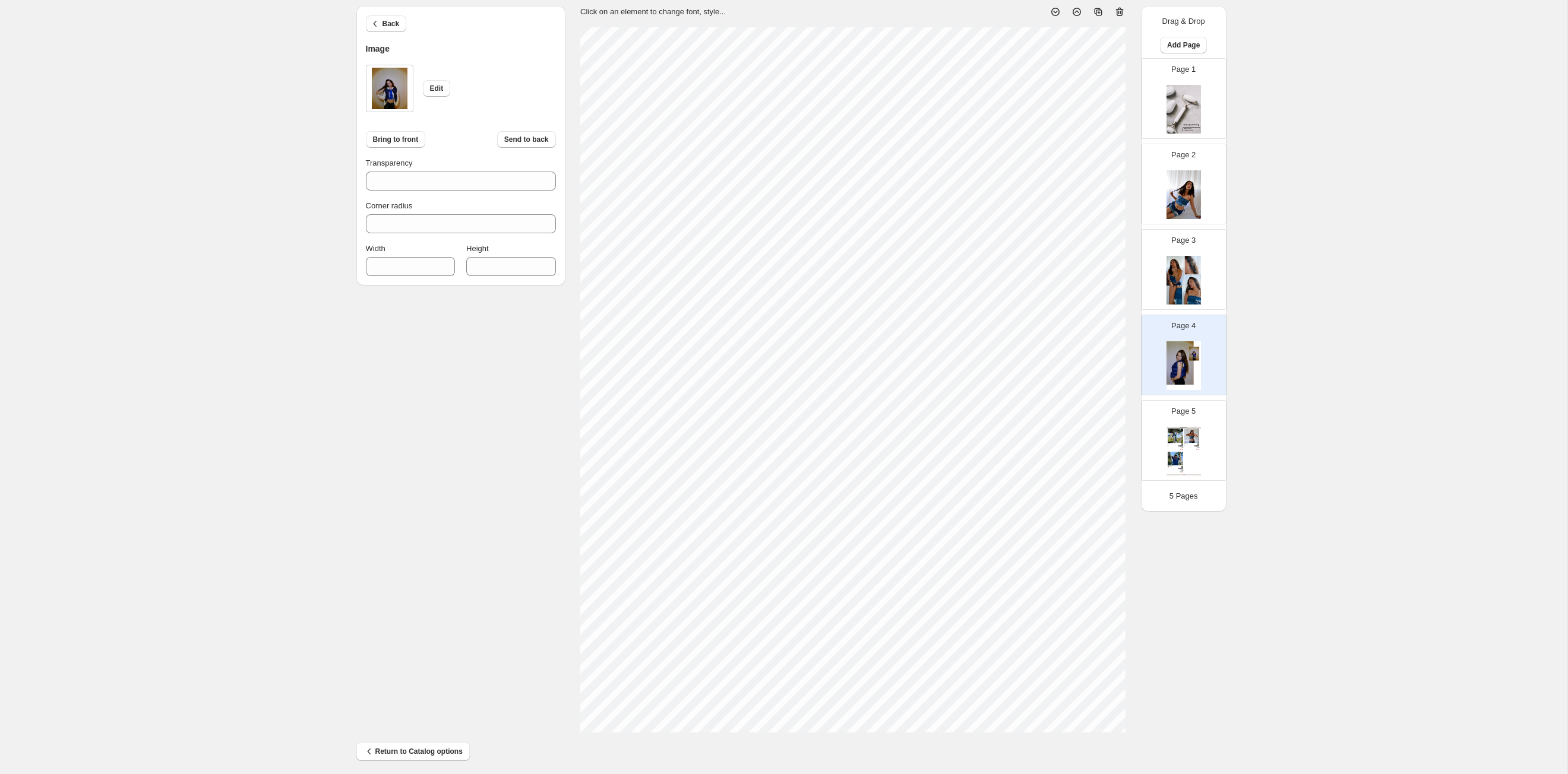 type on "***" 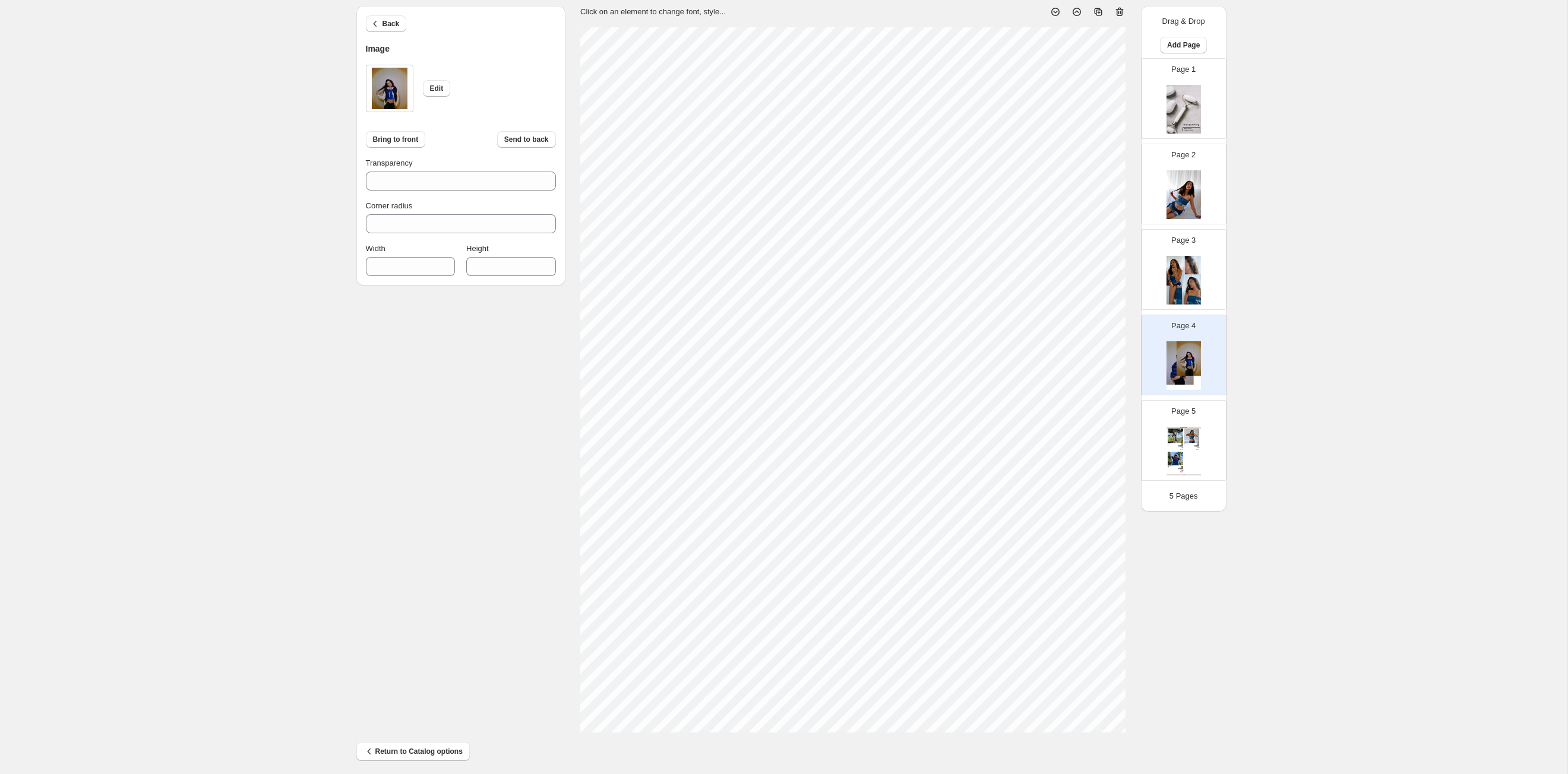 type on "***" 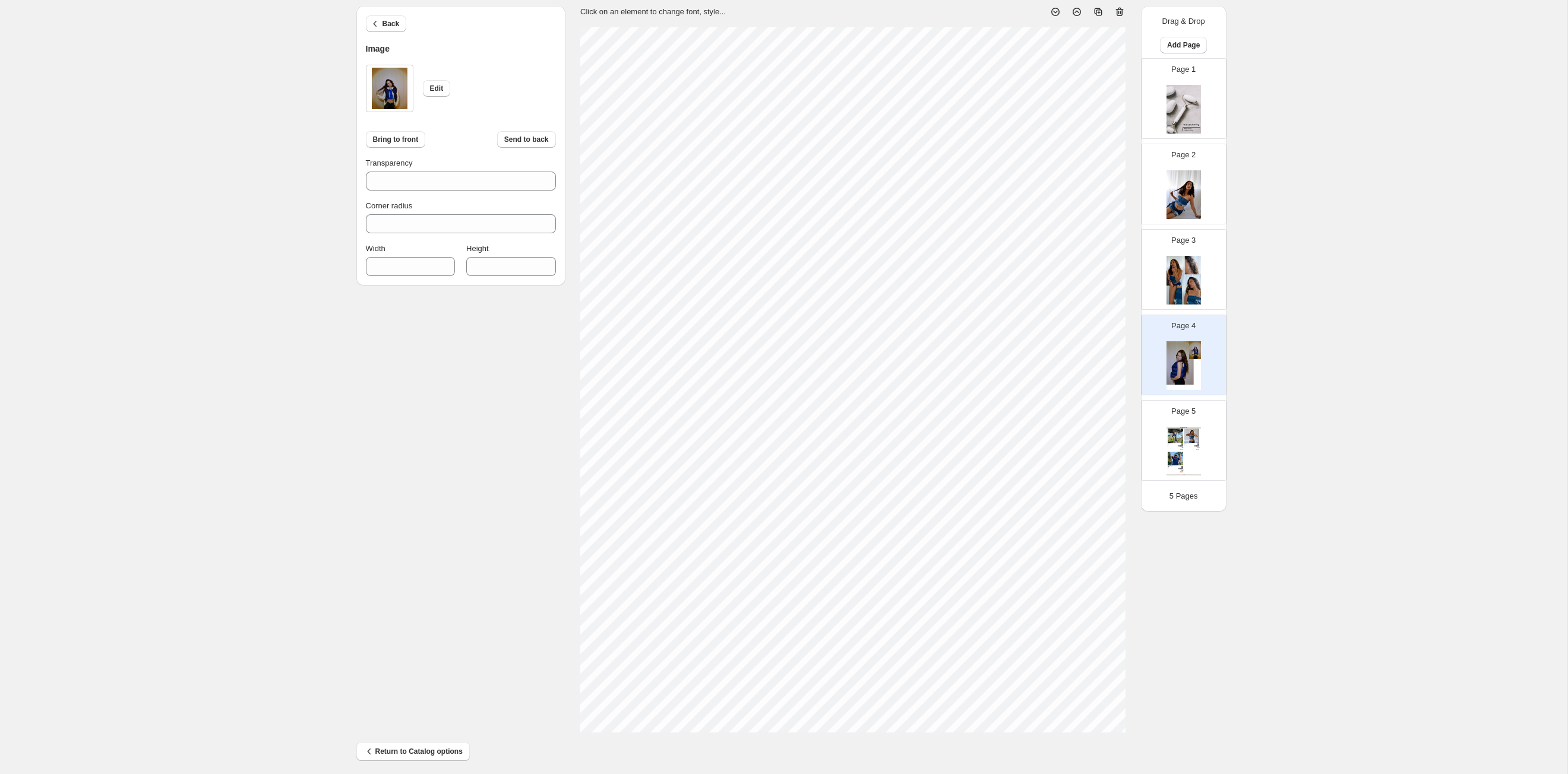 type on "***" 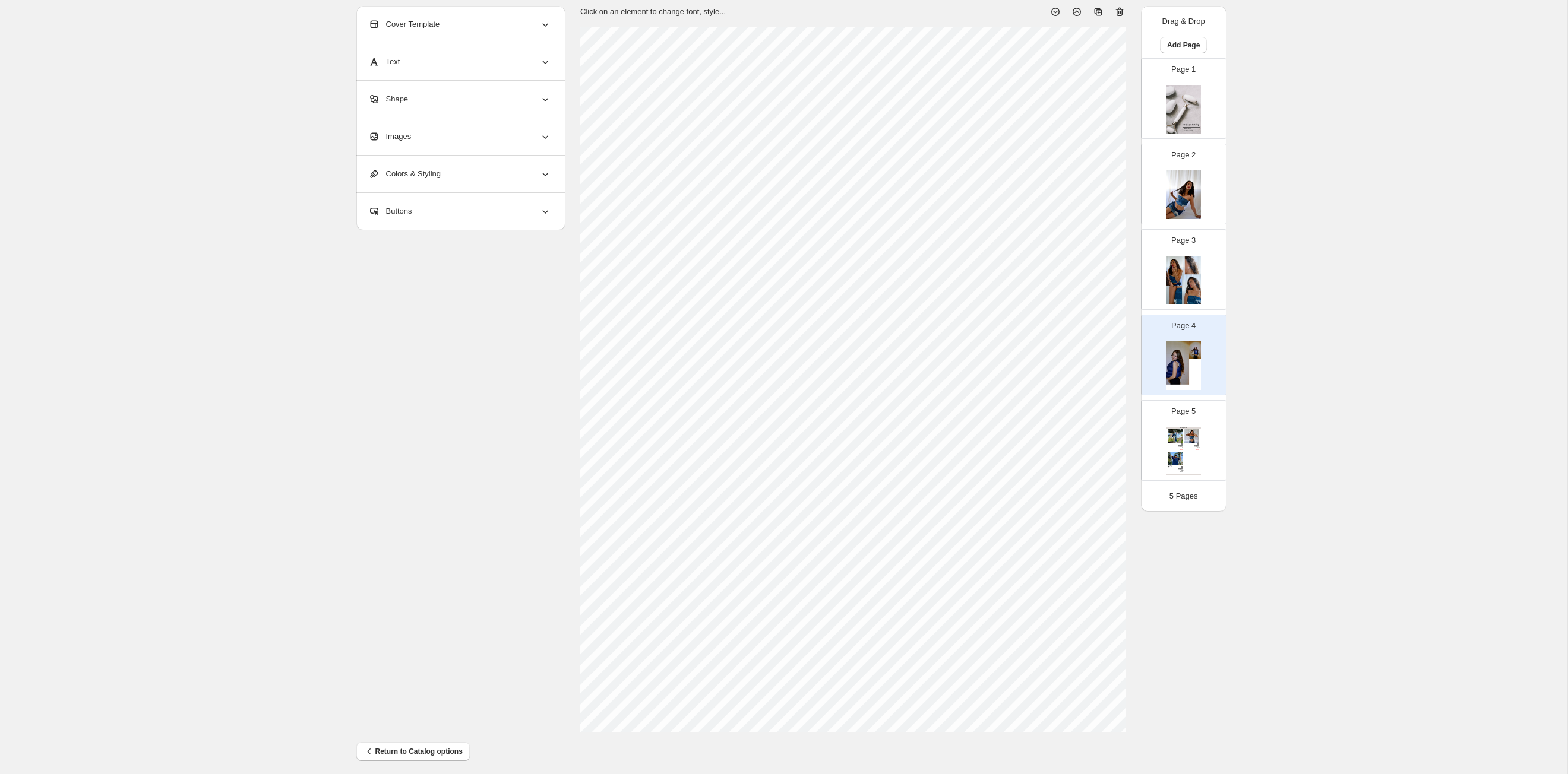 click on "Images" at bounding box center [460, 137] 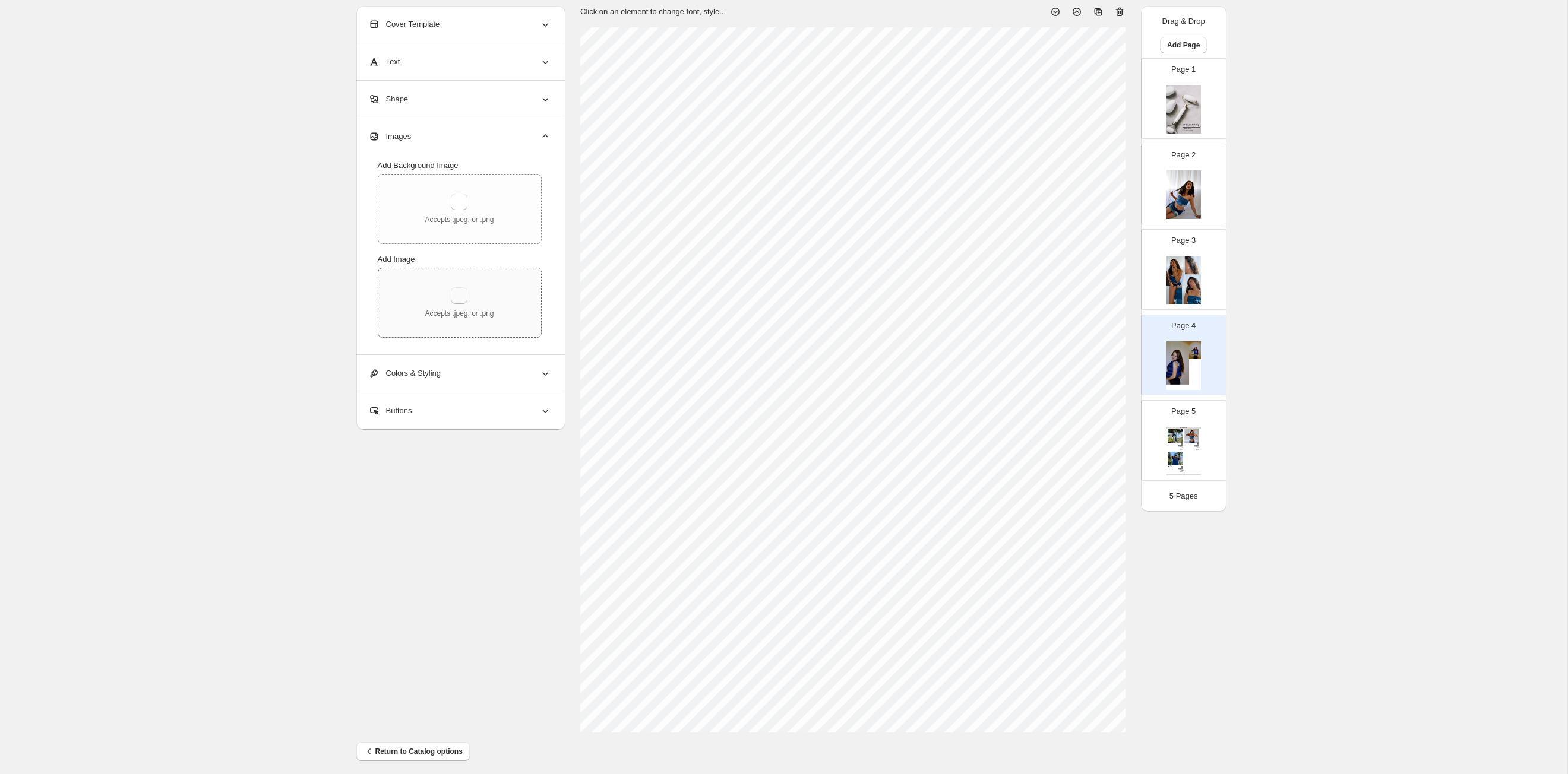 click at bounding box center (459, 296) 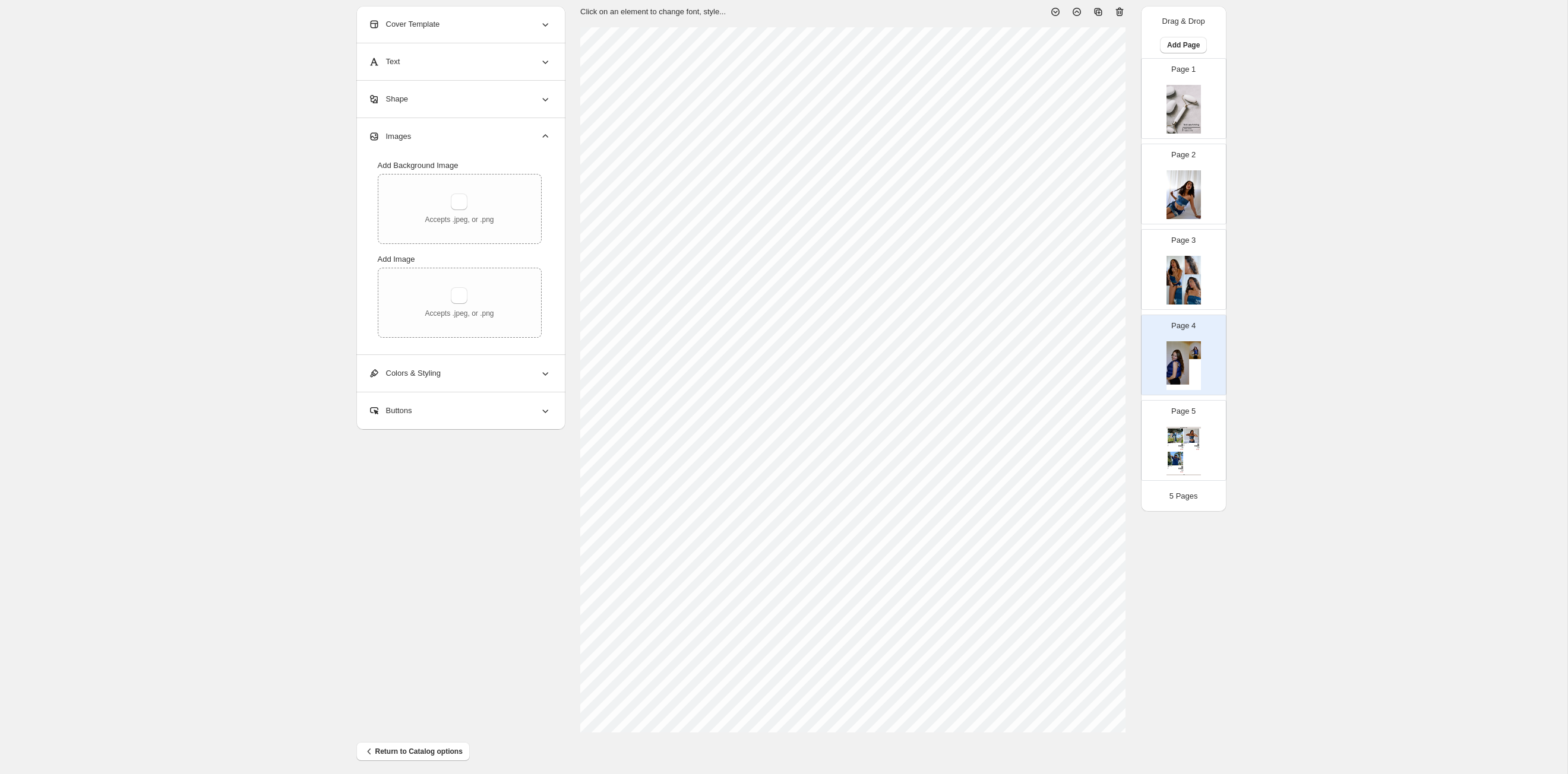 type 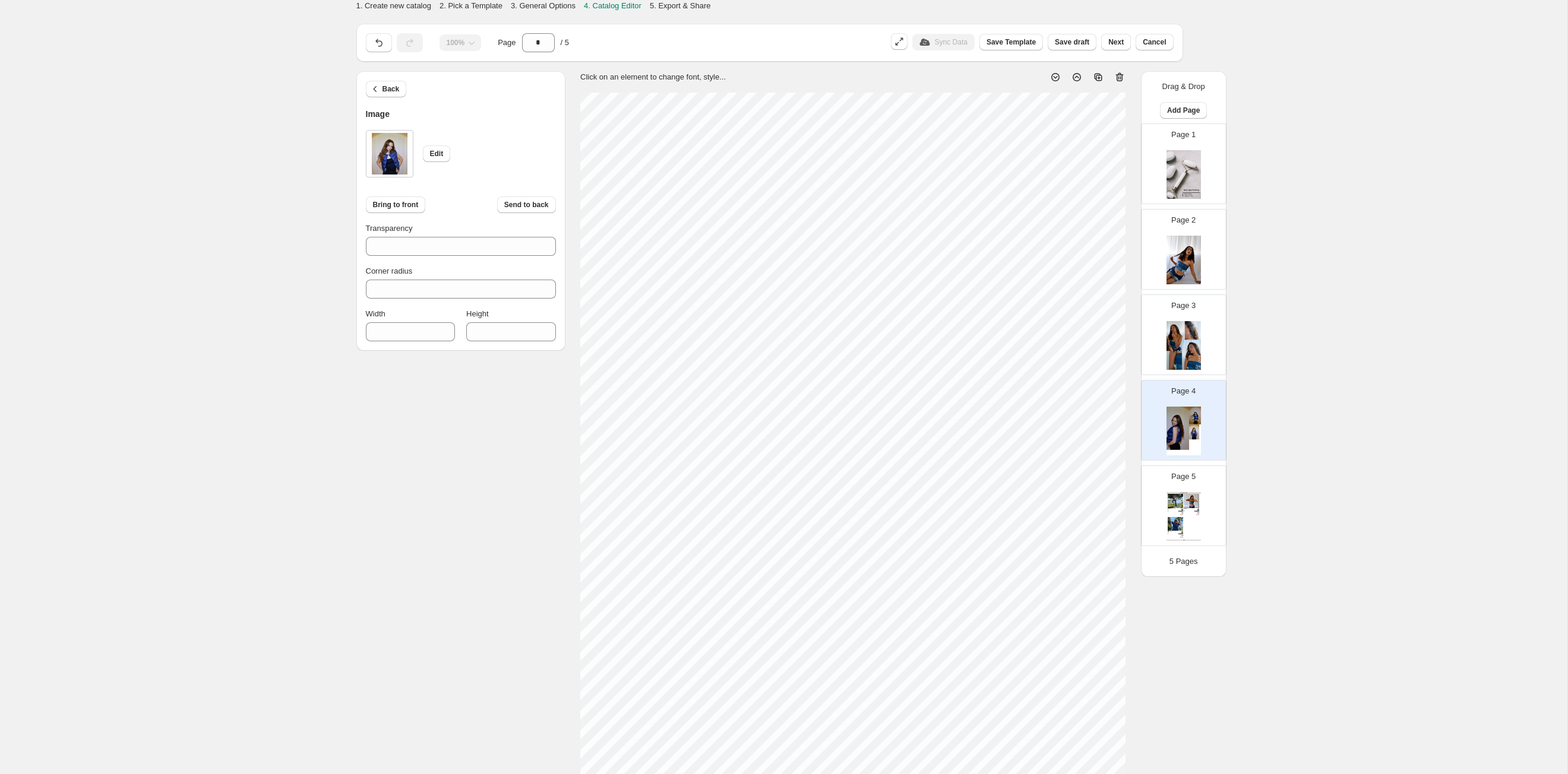 scroll, scrollTop: 65, scrollLeft: 0, axis: vertical 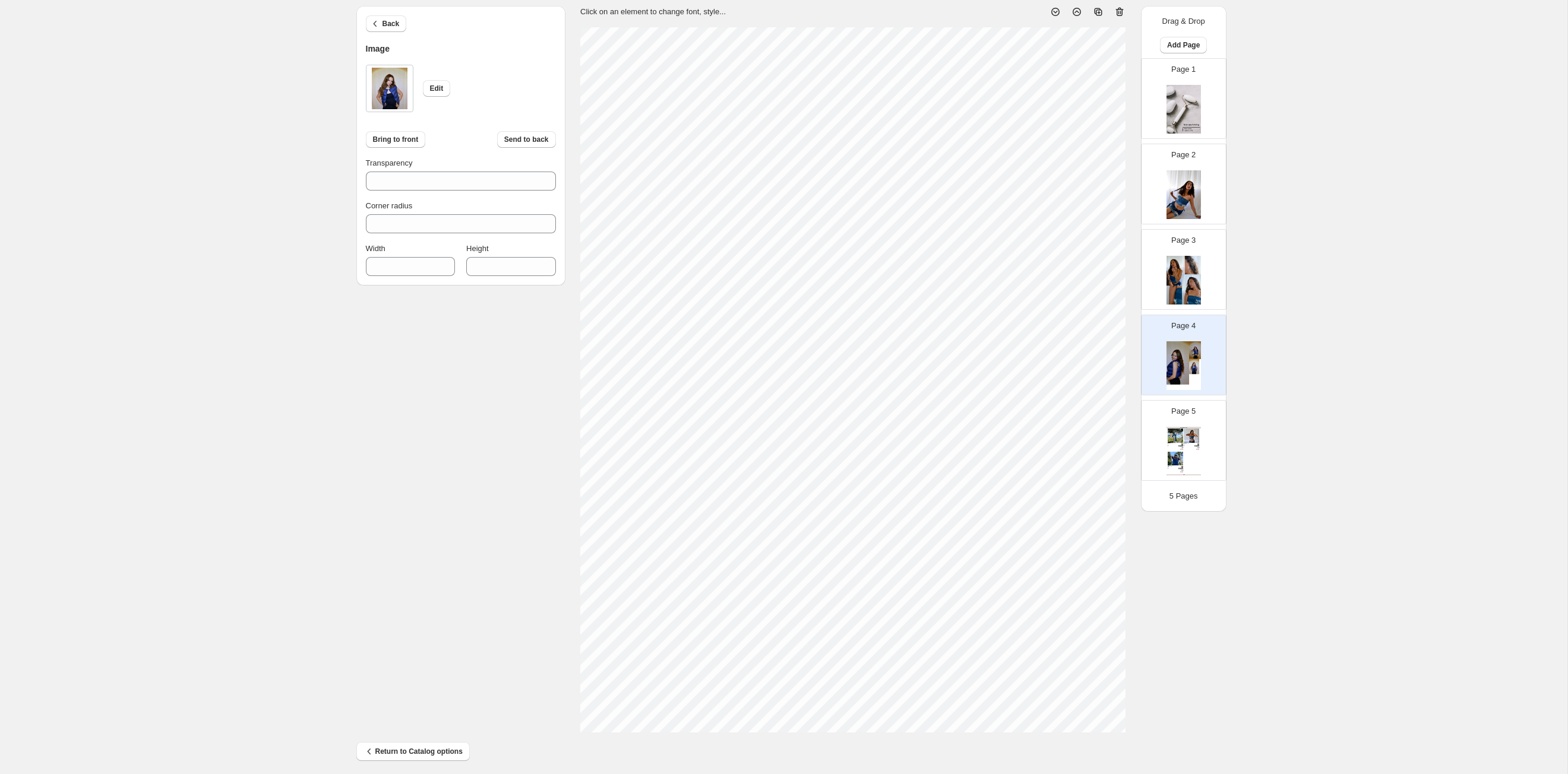 click on "Back Image Edit Bring to front Send to back Transparency *** Corner radius * Width *** Height *** Click on an element to change font, style... Drag & Drop Add Page Page 1 Page 2 Page 3 Page 4 Page 5 Clothing Catalog Kona Doodle Jeans Take your denim to the next level with these custom jeans! Fill out the custom order form below with your o... Stock Quantity:  0 SKU:   Weight:  0 Tags:   Brand:  Ciel Reverie Barcode №:   $ 10 $ null $ 10.00 $ 10.00 Malibu Set Ripped denim corset top with denim tie skirt! Fill out the custom order form below with your own pop-art id... Stock Quantity:  0 SKU:   Weight:  0 Tags:  preorder Brand:  Ciel Reverie Barcode №:   $ null $ null $ 10.00 $ 10.00 Popart Tshirt Personalize your tee with your favorite popart! Fill out the custom order form below with your own pop-art ... Stock Quantity:  0 SKU:   Weight:  0 Tags:  preorder Brand:  Ciel Reverie Barcode №:   $ null $ null $ 10.00 $ 10.00 Clothing Catalog | Page undefined 5 Pages" at bounding box center (784, 369) 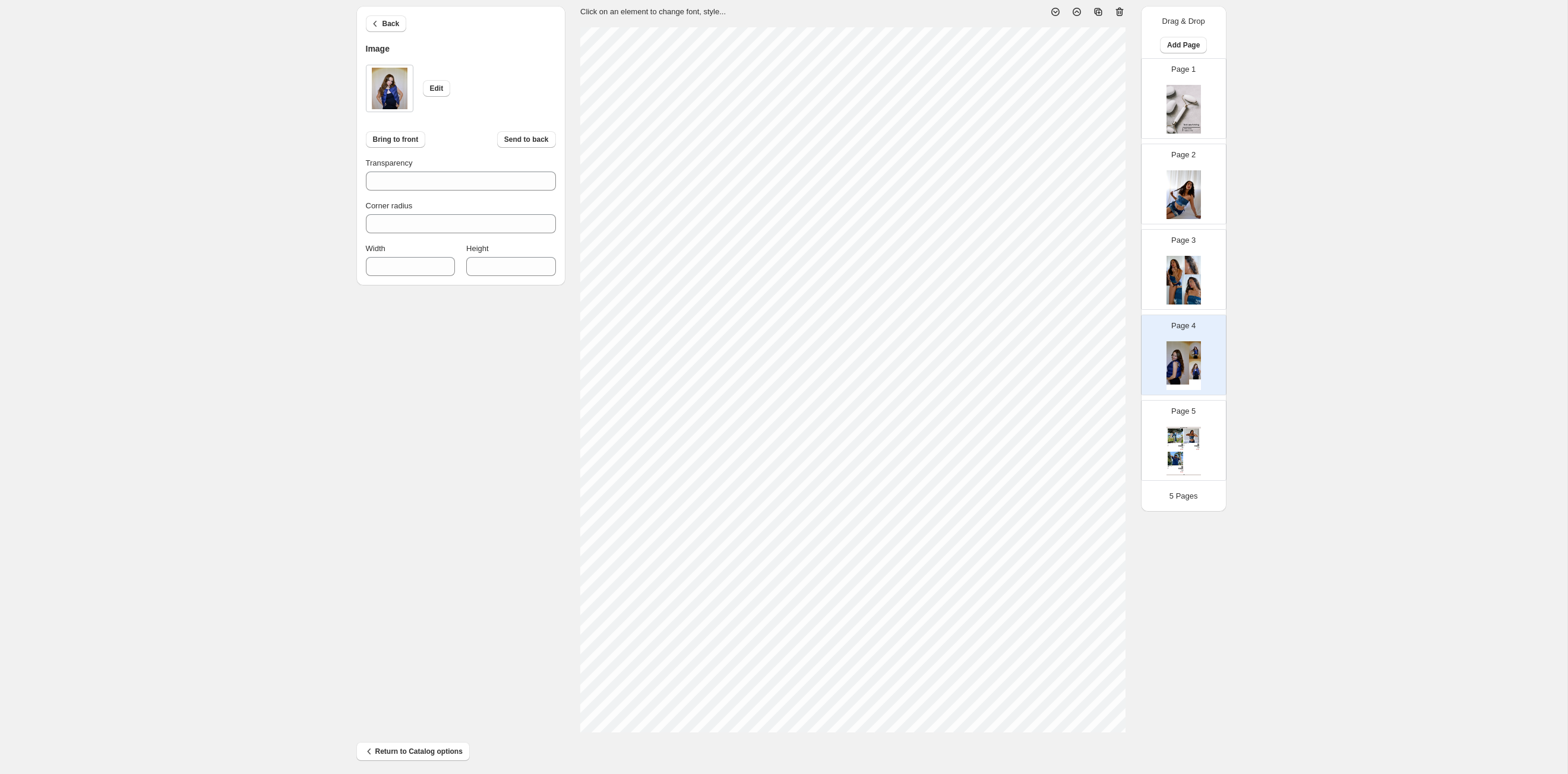 click on "1. Create new catalog 2. Pick a Template 3. General Options 4. Catalog Editor 5. Export & Share 100% Page *  / 5 Sync Data Save Template Save draft Next Cancel Back Image Edit Bring to front Send to back Transparency *** Corner radius * Width *** Height *** Click on an element to change font, style... Drag & Drop Add Page Page 1 Page 2 Page 3 Page 4 Page 5 Clothing Catalog Kona Doodle Jeans Take your denim to the next level with these custom jeans! Fill out the custom order form below with your o... Stock Quantity:  0 SKU:   Weight:  0 Tags:   Brand:  Ciel Reverie Barcode №:   $ 10 $ null $ 10.00 $ 10.00 Malibu Set Ripped denim corset top with denim tie skirt! Fill out the custom order form below with your own pop-art id... Stock Quantity:  0 SKU:   Weight:  0 Tags:  preorder Brand:  Ciel Reverie Barcode №:   $ null $ null $ 10.00 $ 10.00 Popart Tshirt Personalize your tee with your favorite popart! Fill out the custom order form below with your own pop-art ... Stock Quantity:  0 SKU:   Weight:  0 $ null" at bounding box center [783, 358] 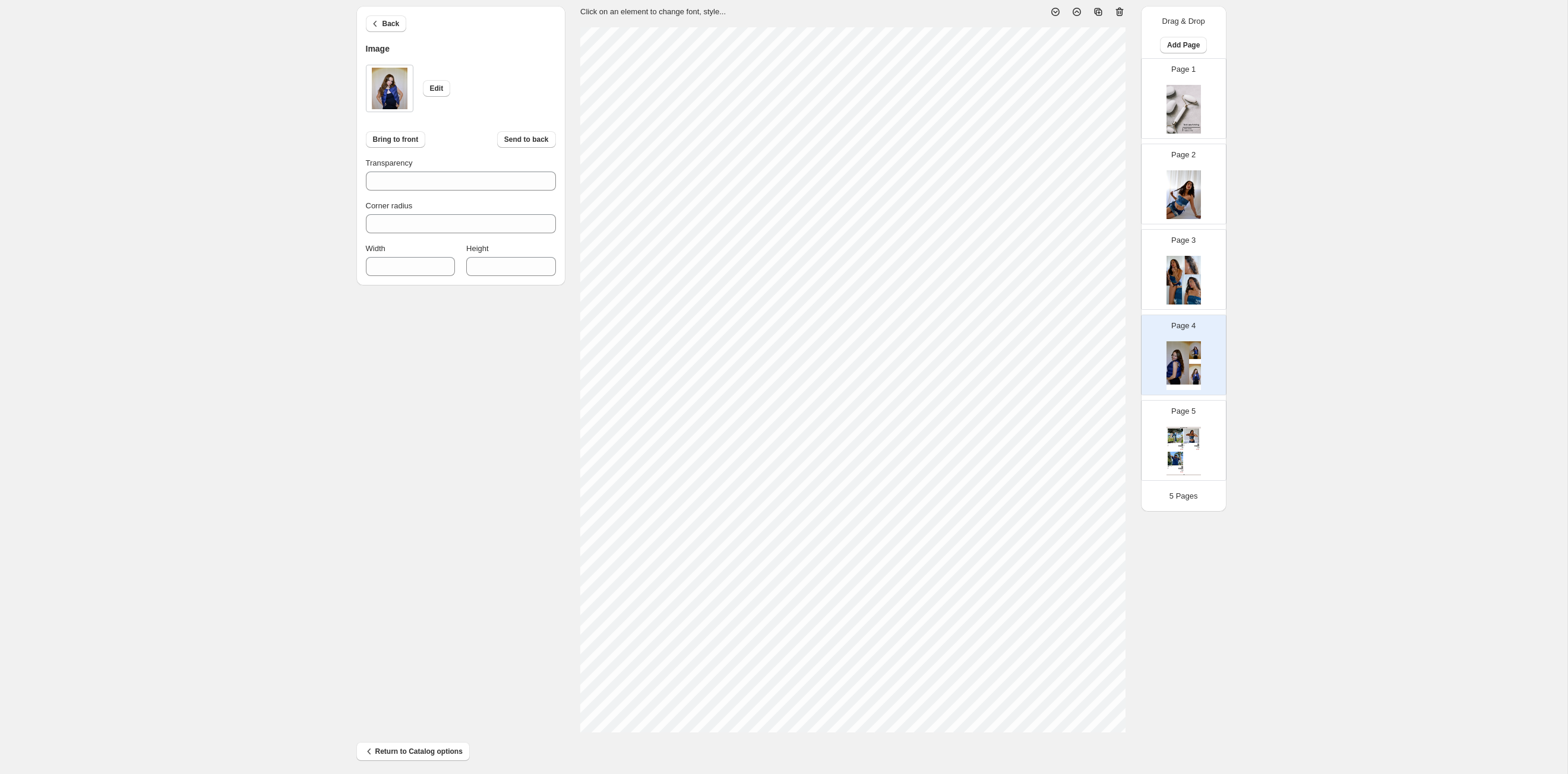 type on "***" 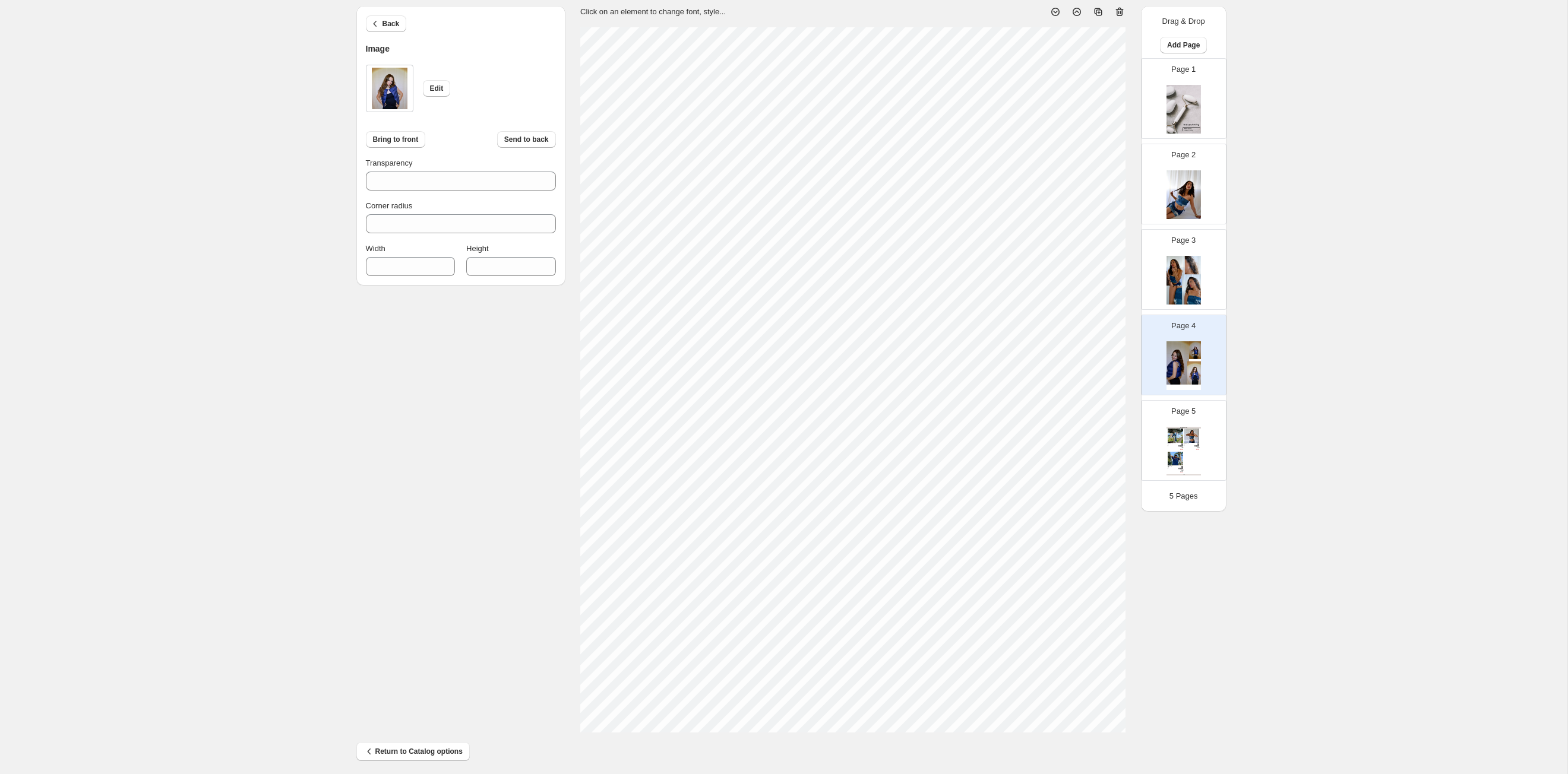 type on "***" 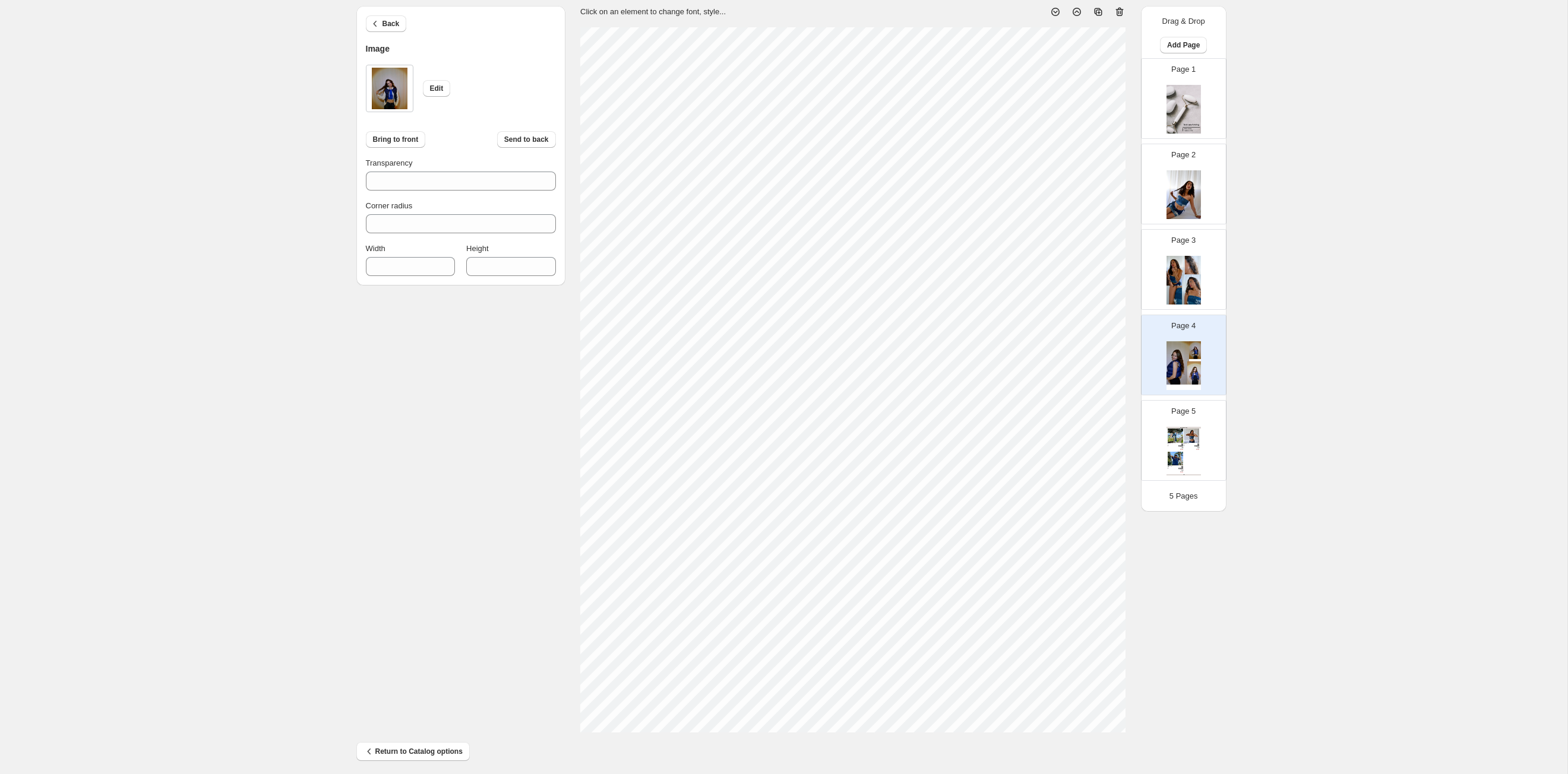 type on "***" 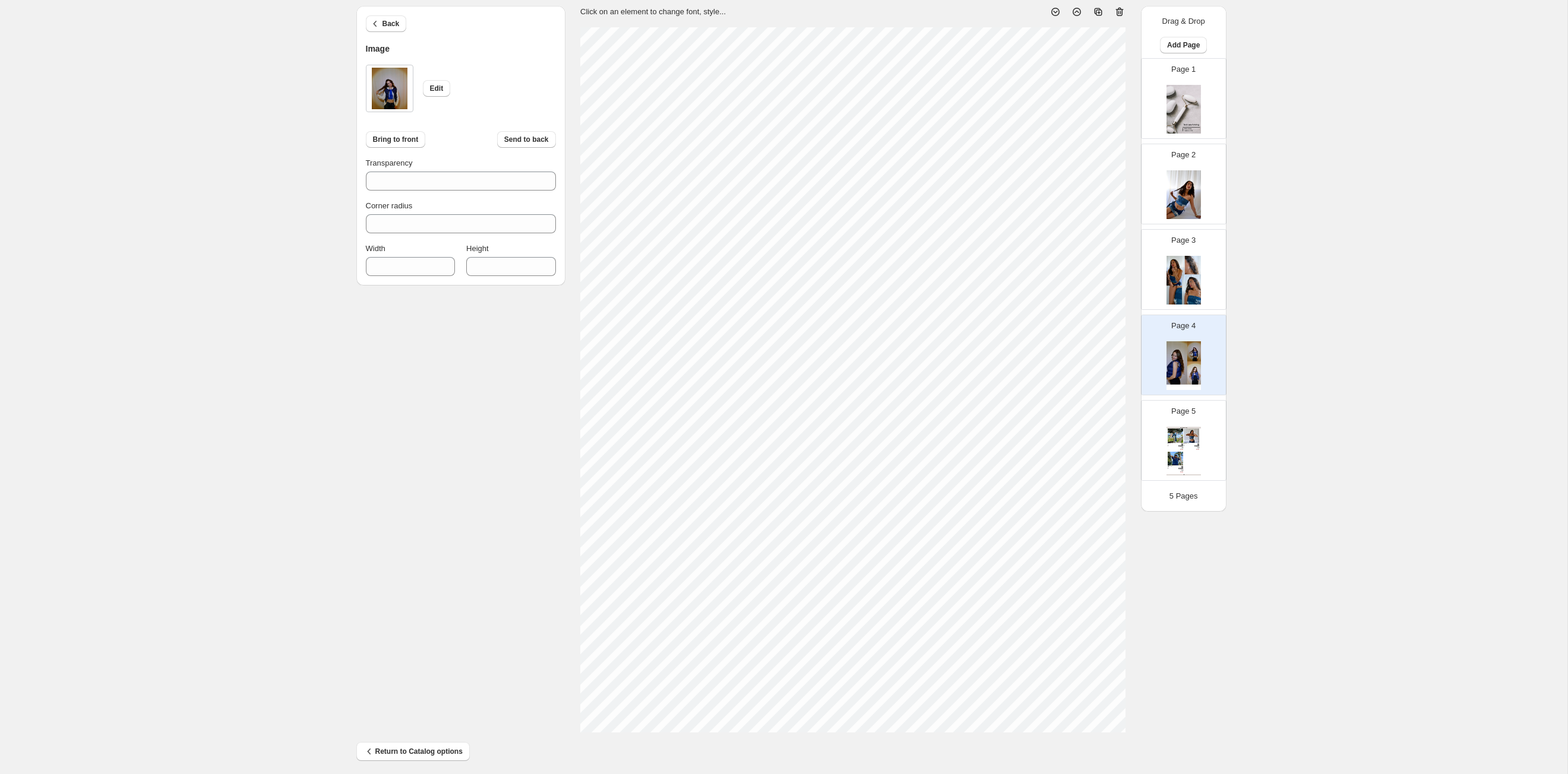 type on "***" 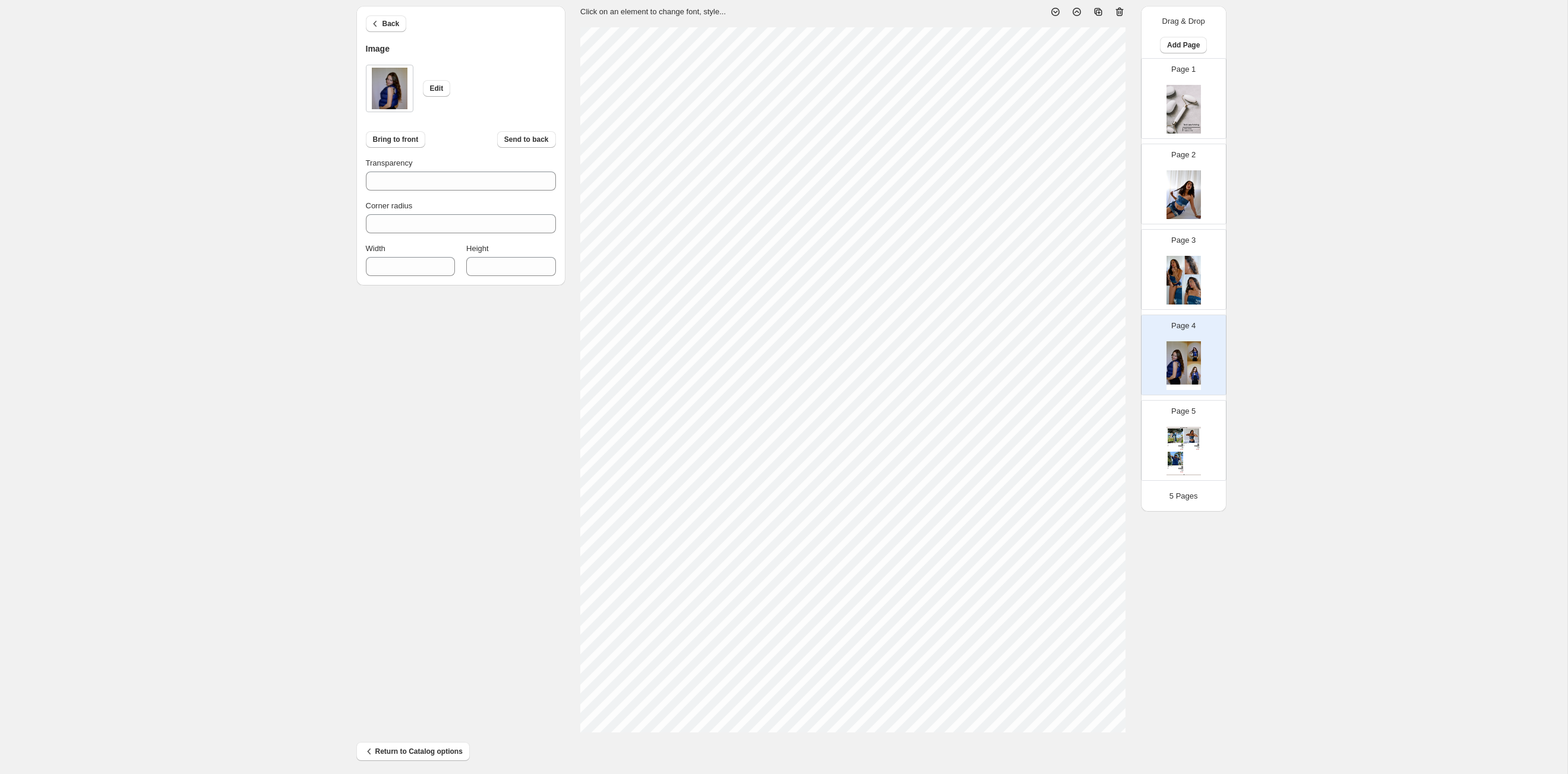 click on "1. Create new catalog 2. Pick a Template 3. General Options 4. Catalog Editor 5. Export & Share 100% Page *  / 5 Sync Data Save Template Save draft Next Cancel Back Image Edit Bring to front Send to back Transparency *** Corner radius * Width *** Height **** Click on an element to change font, style... Drag & Drop Add Page Page 1 Page 2 Page 3 Page 4 Page 5 Clothing Catalog Kona Doodle Jeans Take your denim to the next level with these custom jeans! Fill out the custom order form below with your o... Stock Quantity:  0 SKU:   Weight:  0 Tags:   Brand:  Ciel Reverie Barcode №:   $ 10 $ null $ 10.00 $ 10.00 Malibu Set Ripped denim corset top with denim tie skirt! Fill out the custom order form below with your own pop-art id... Stock Quantity:  0 SKU:   Weight:  0 Tags:  preorder Brand:  Ciel Reverie Barcode №:   $ null $ null $ 10.00 $ 10.00 Popart Tshirt Personalize your tee with your favorite popart! Fill out the custom order form below with your own pop-art ... Stock Quantity:  0 SKU:   Weight:  0" at bounding box center [783, 358] 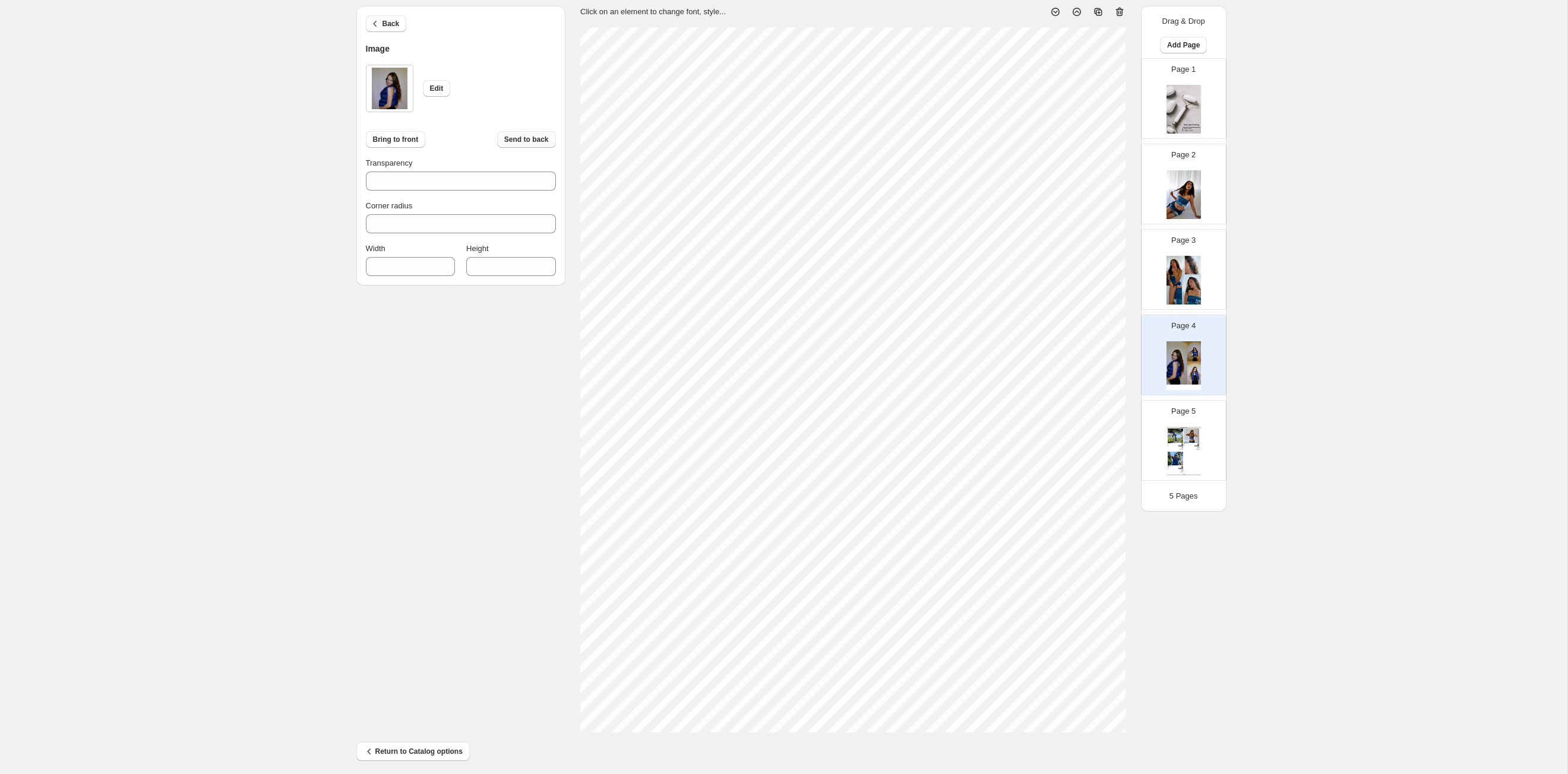 click on "Send to back" at bounding box center [526, 139] 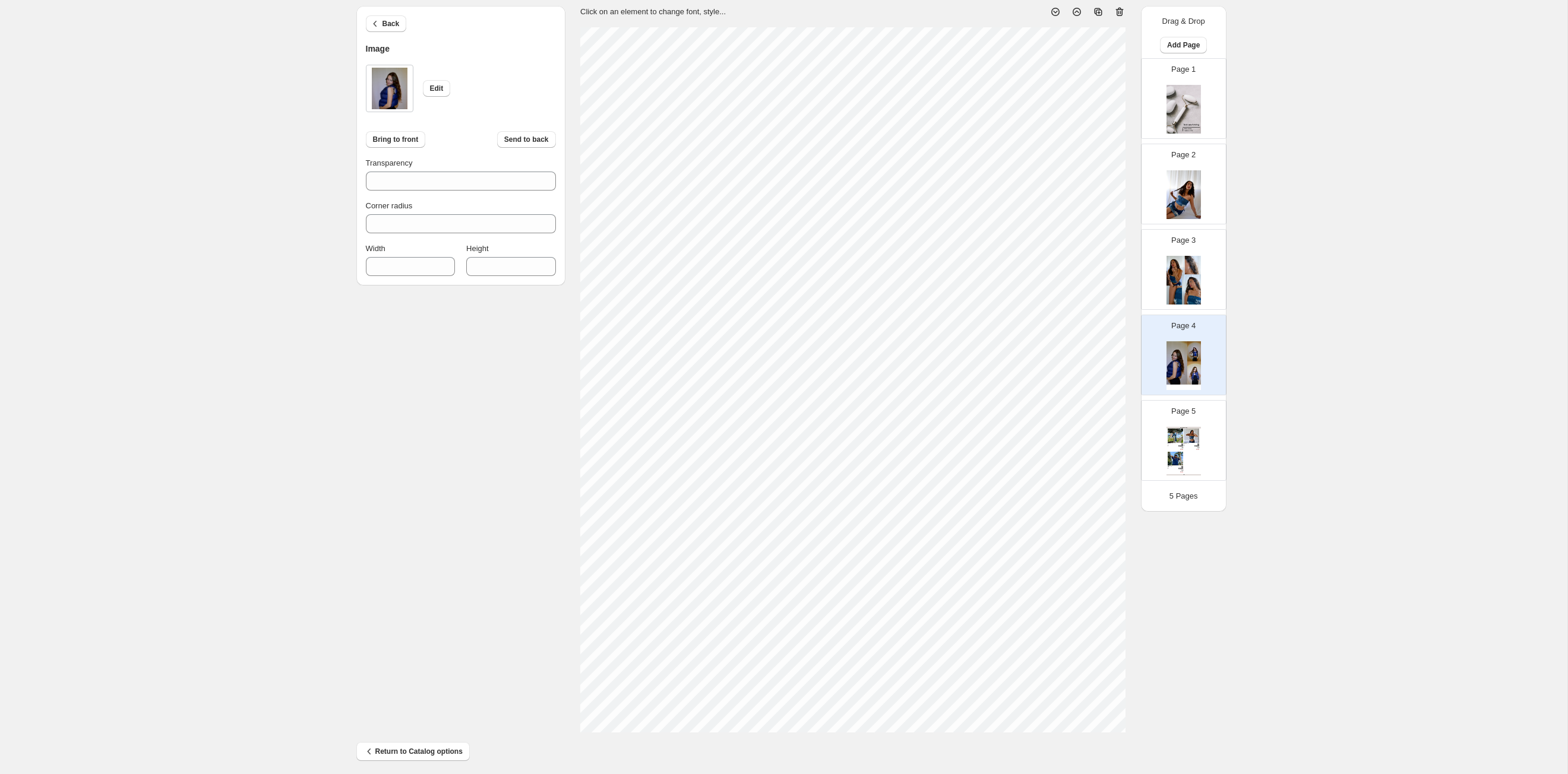 click on "Page 3" at bounding box center [1179, 265] 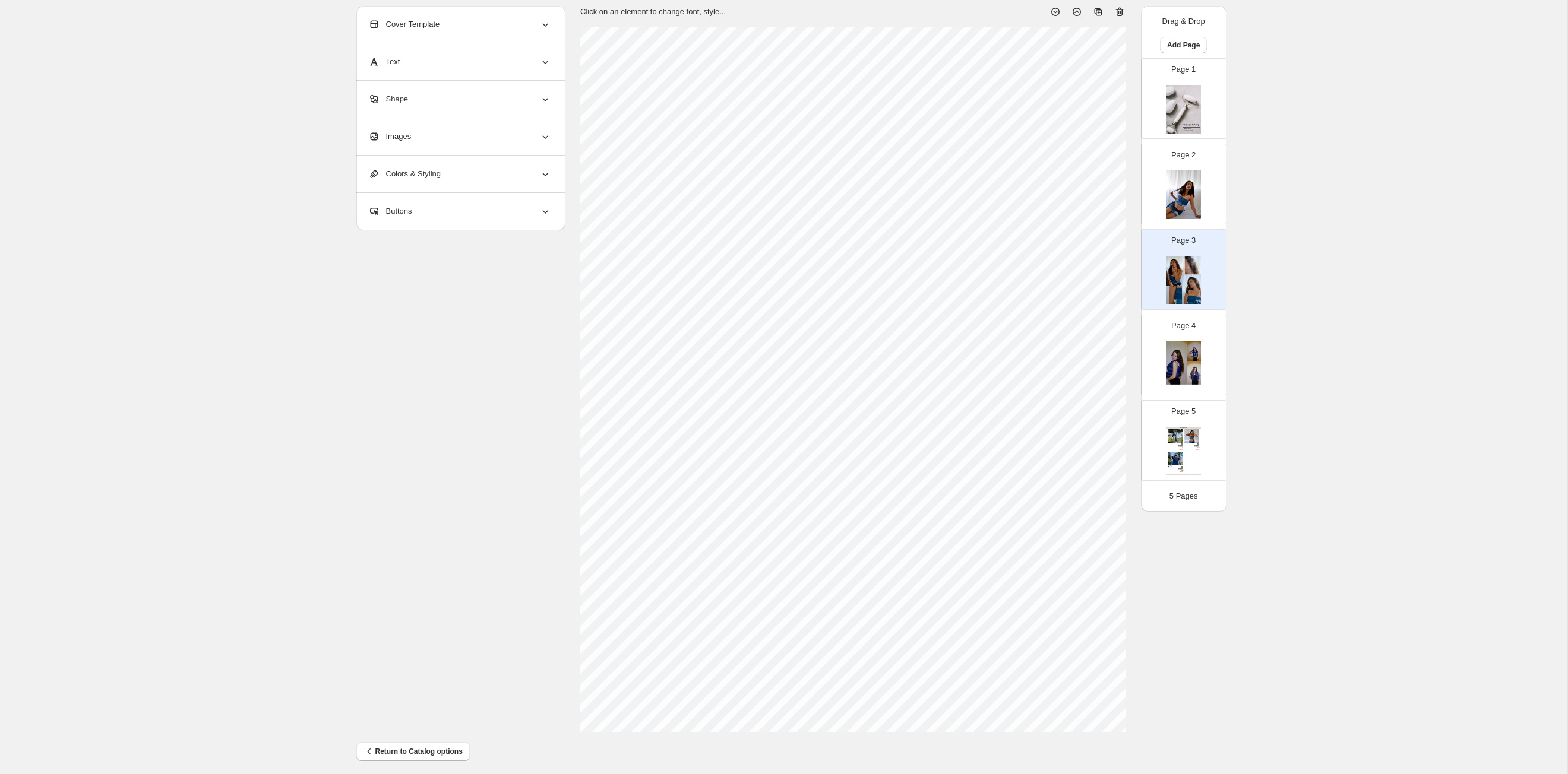 scroll, scrollTop: 0, scrollLeft: 0, axis: both 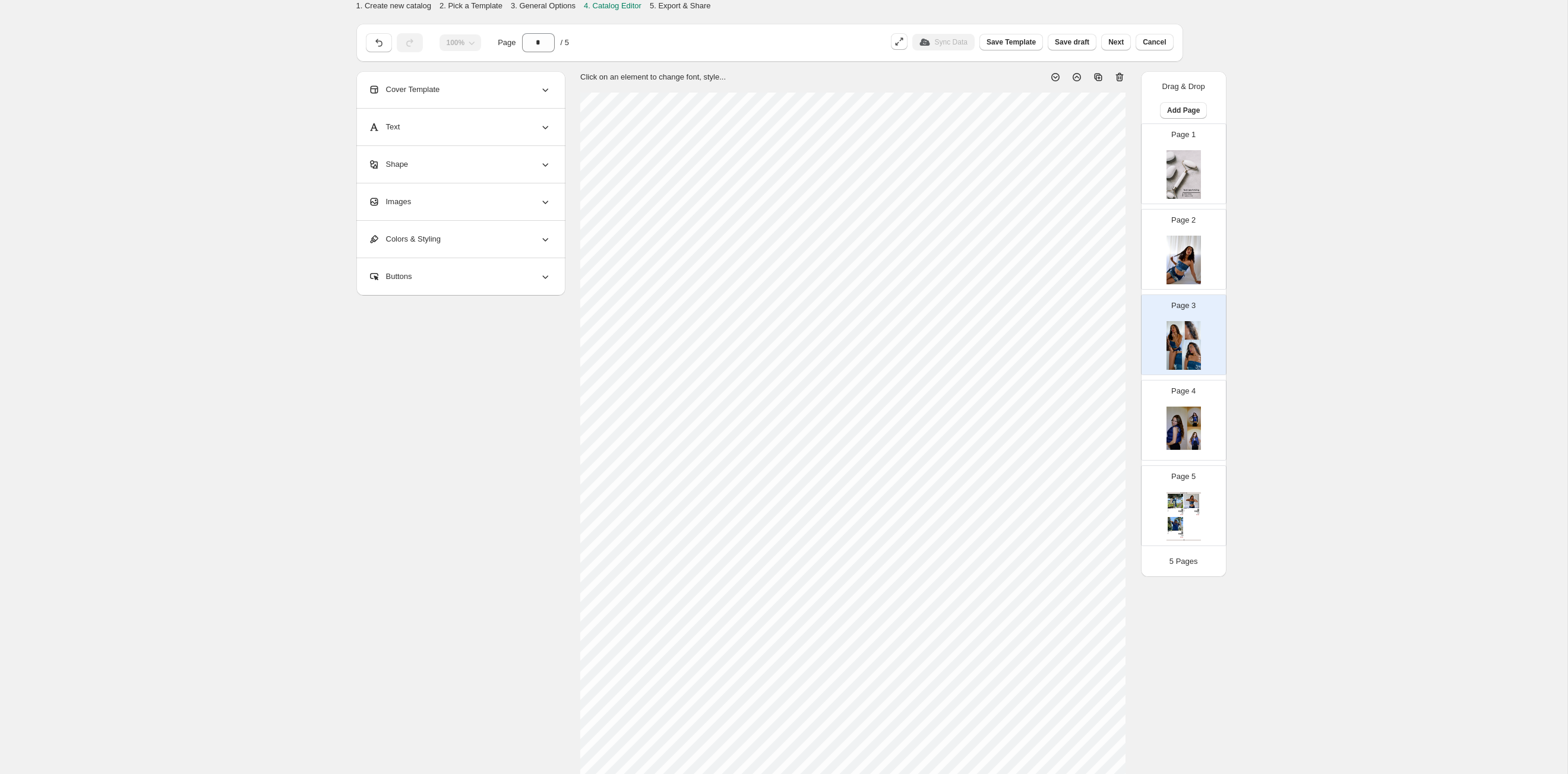 click on "Page 4" at bounding box center [1179, 415] 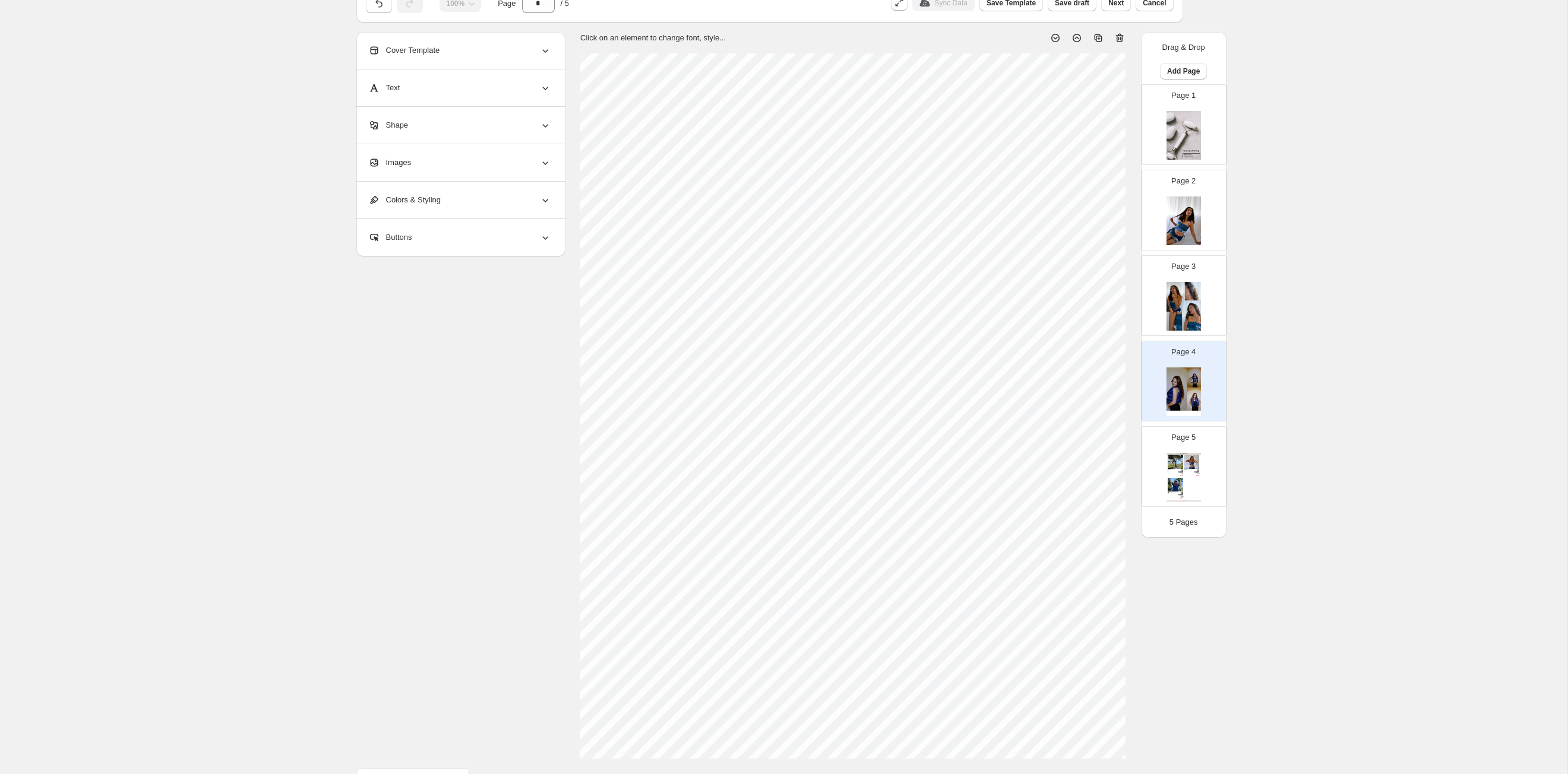 scroll, scrollTop: 13, scrollLeft: 0, axis: vertical 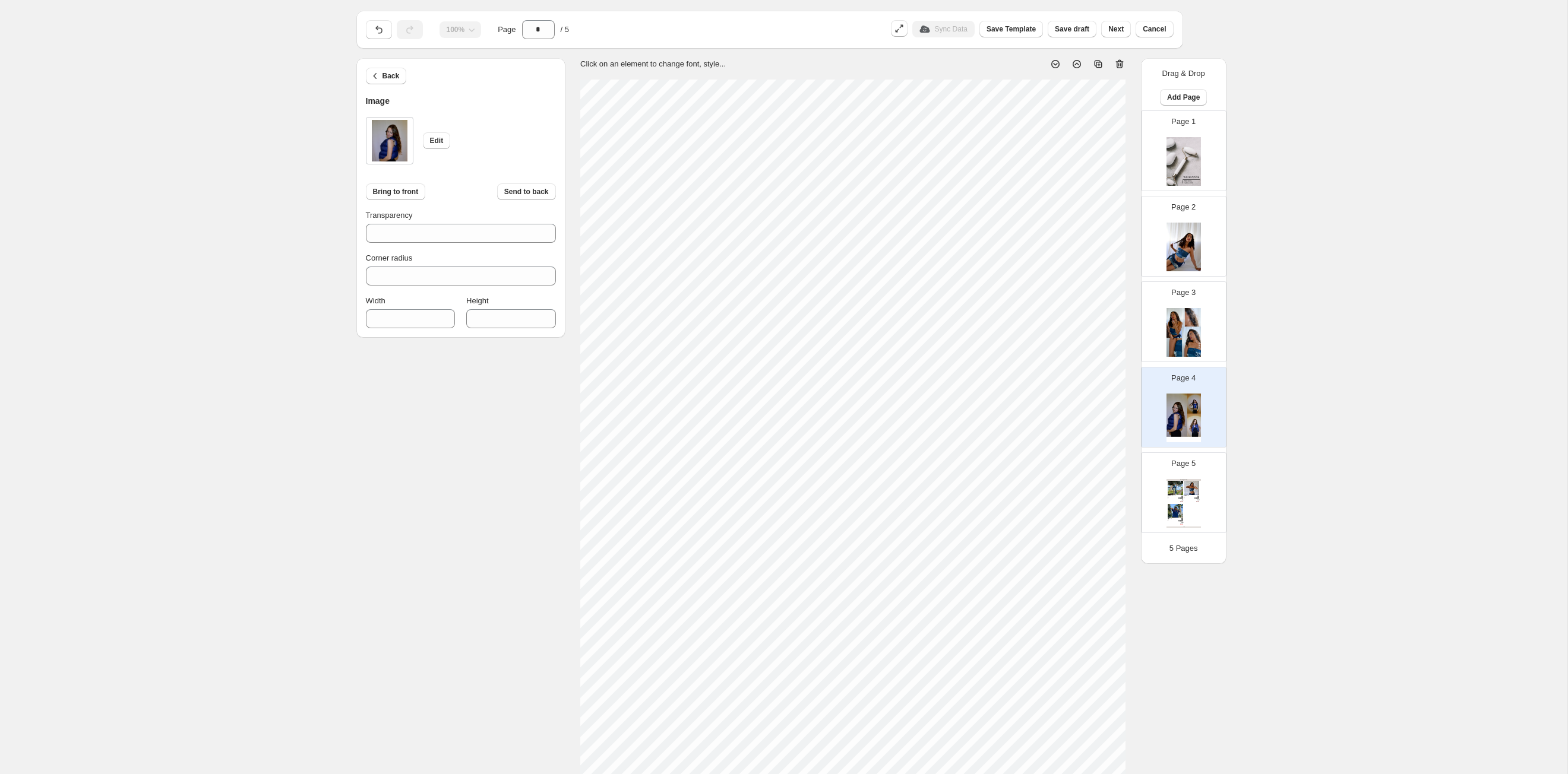 click at bounding box center [1184, 332] 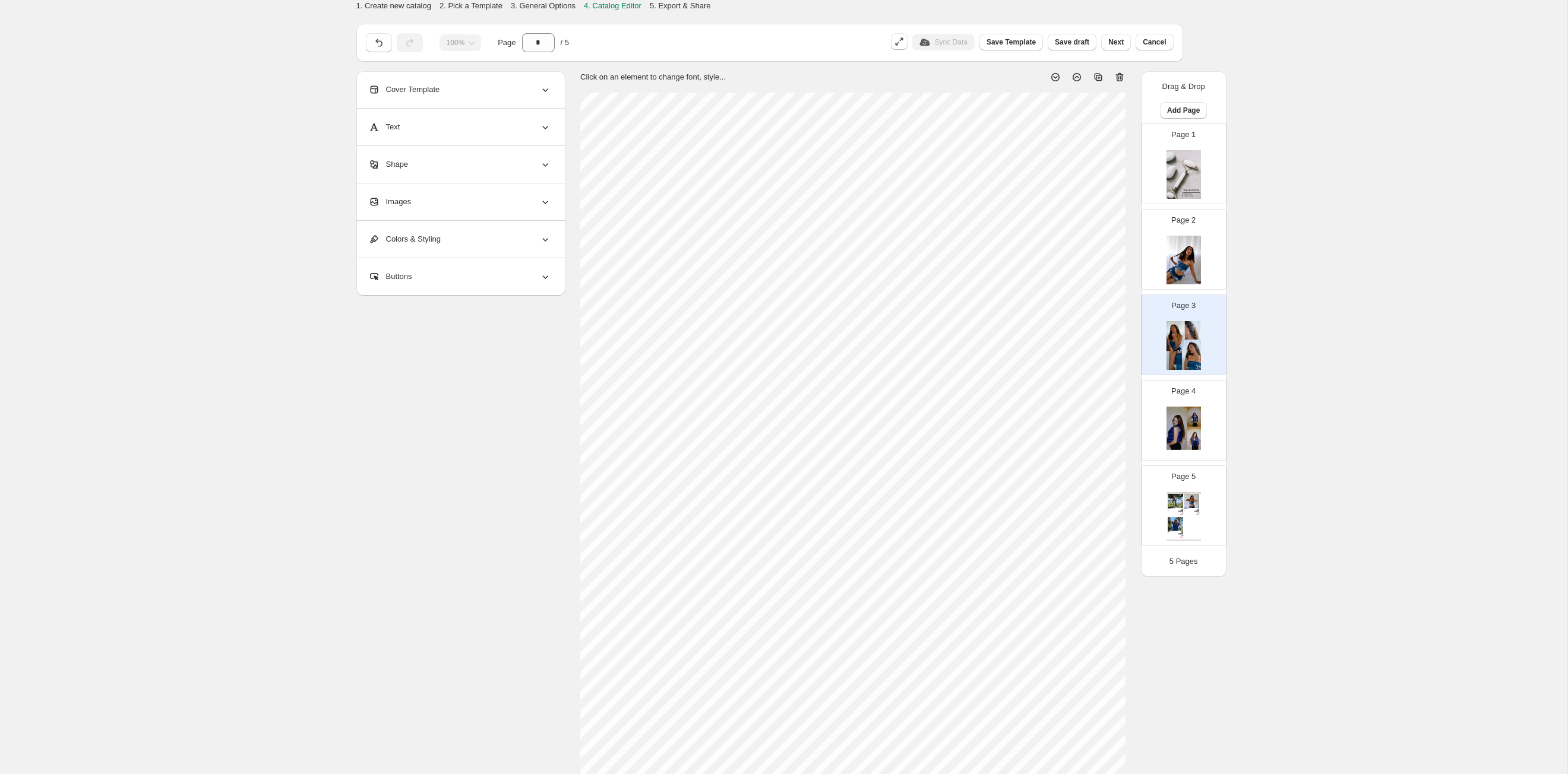 click at bounding box center (1184, 431) 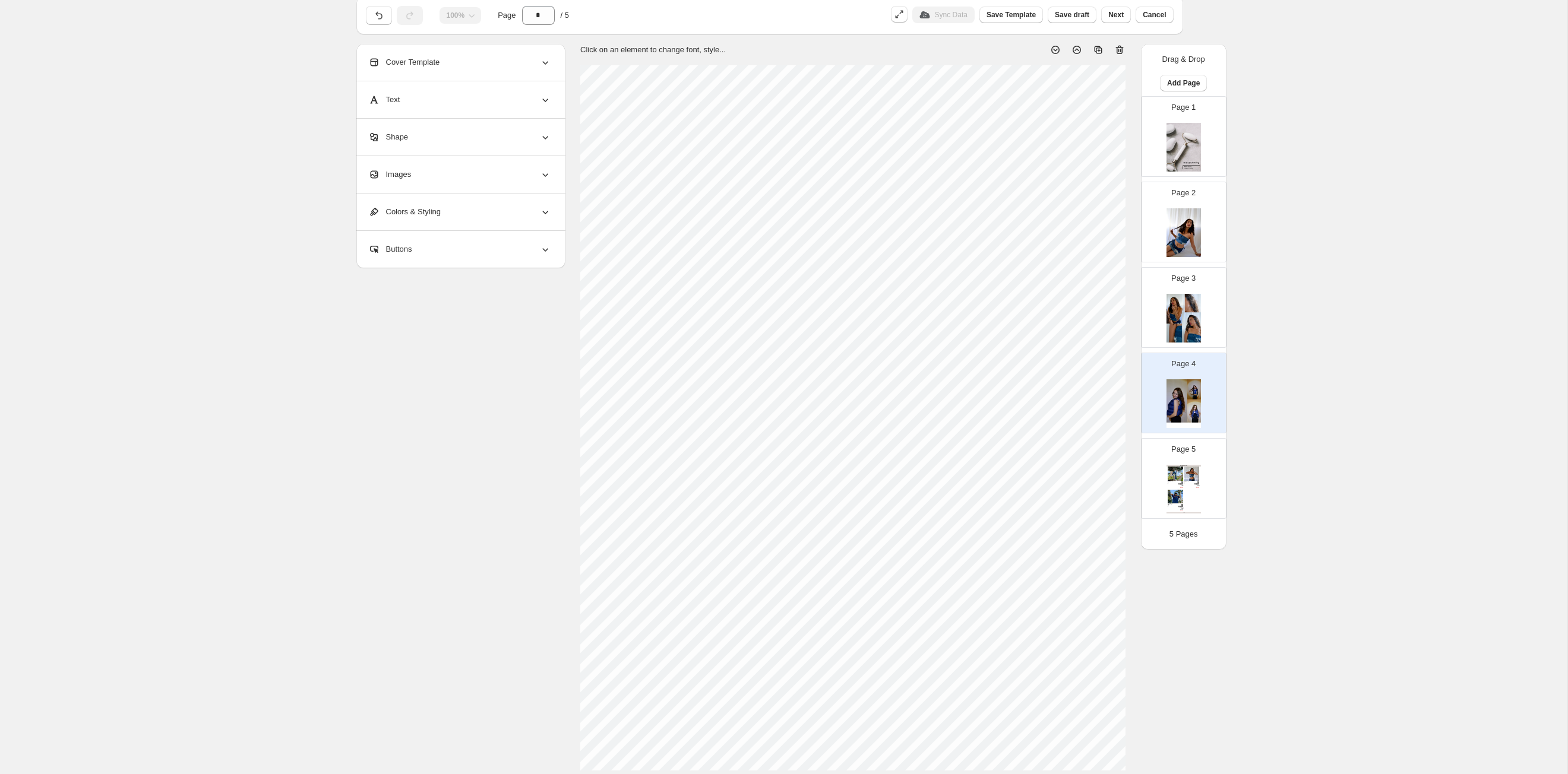 scroll, scrollTop: 30, scrollLeft: 0, axis: vertical 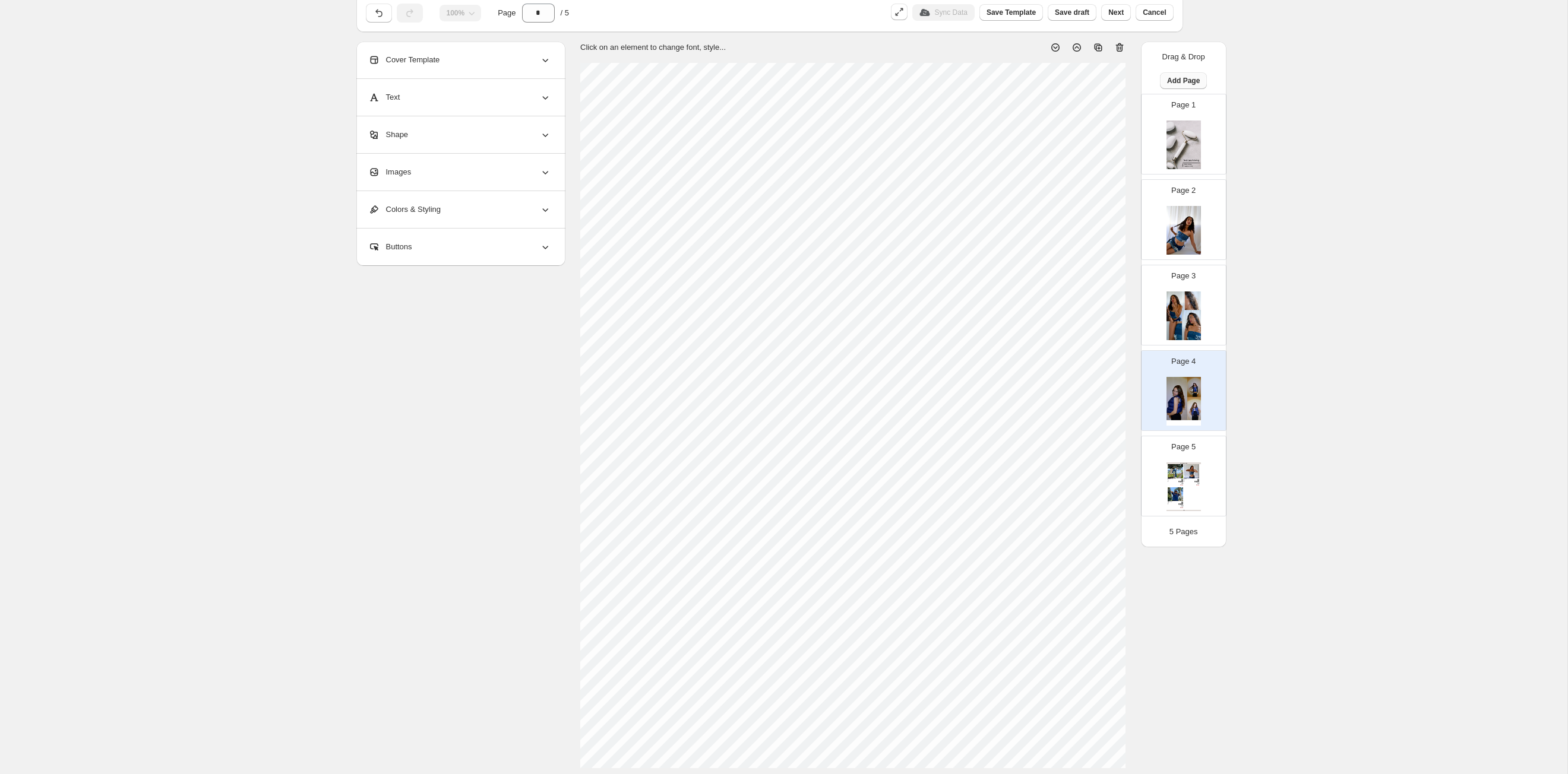 click on "Add Page" at bounding box center [1183, 81] 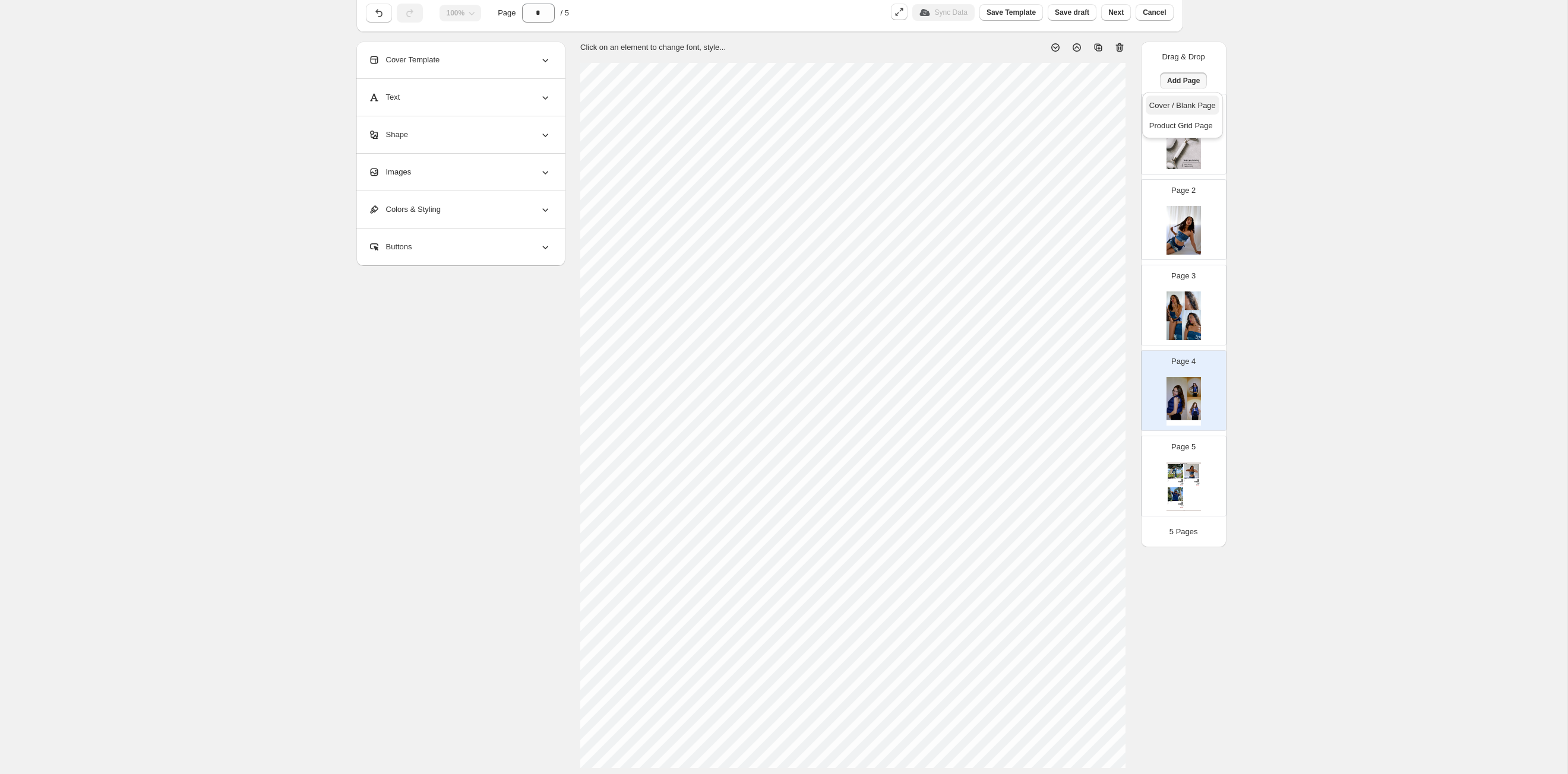 click on "Cover / Blank Page" at bounding box center [1183, 105] 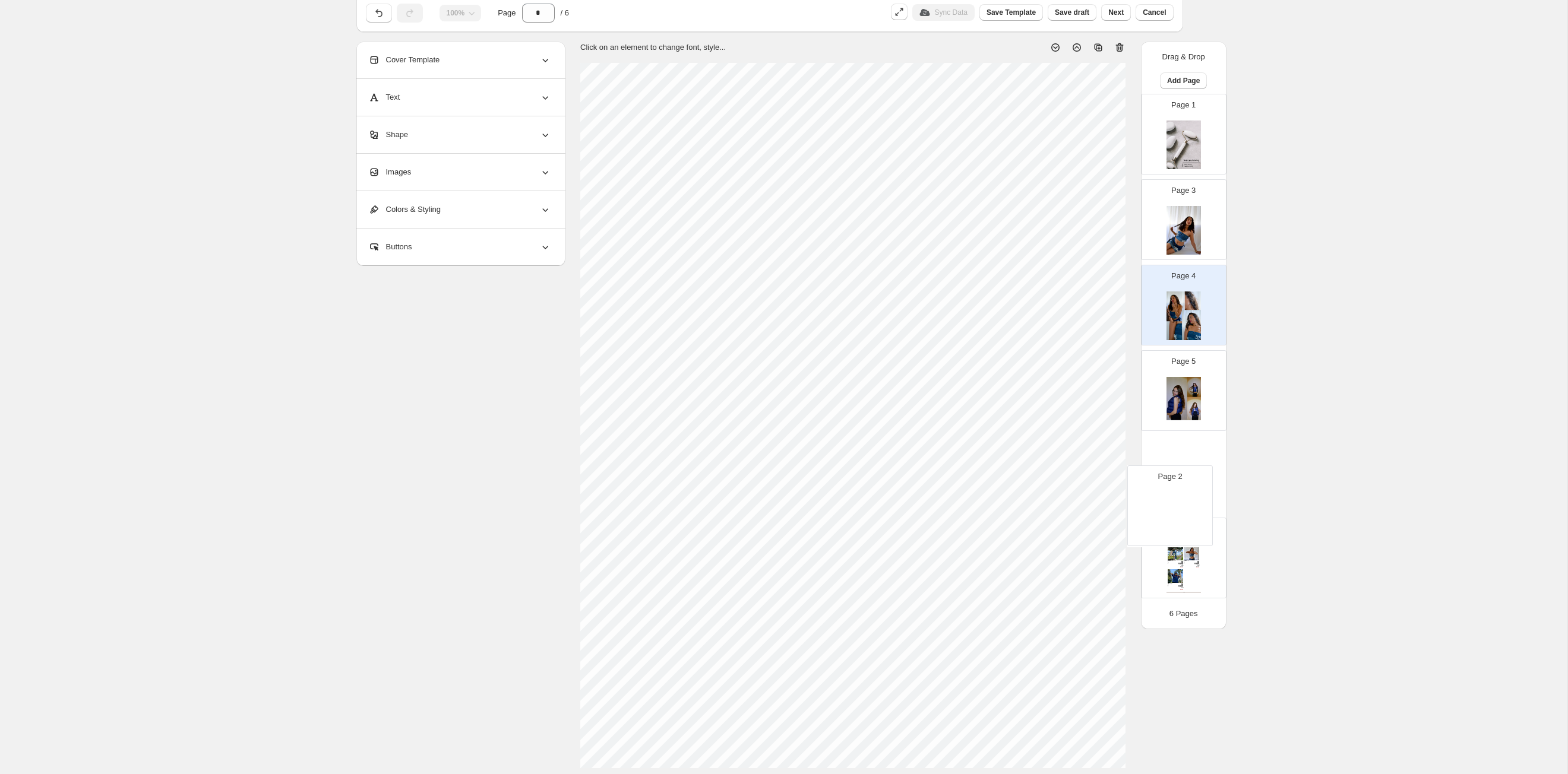 drag, startPoint x: 1194, startPoint y: 213, endPoint x: 1181, endPoint y: 501, distance: 288.29325 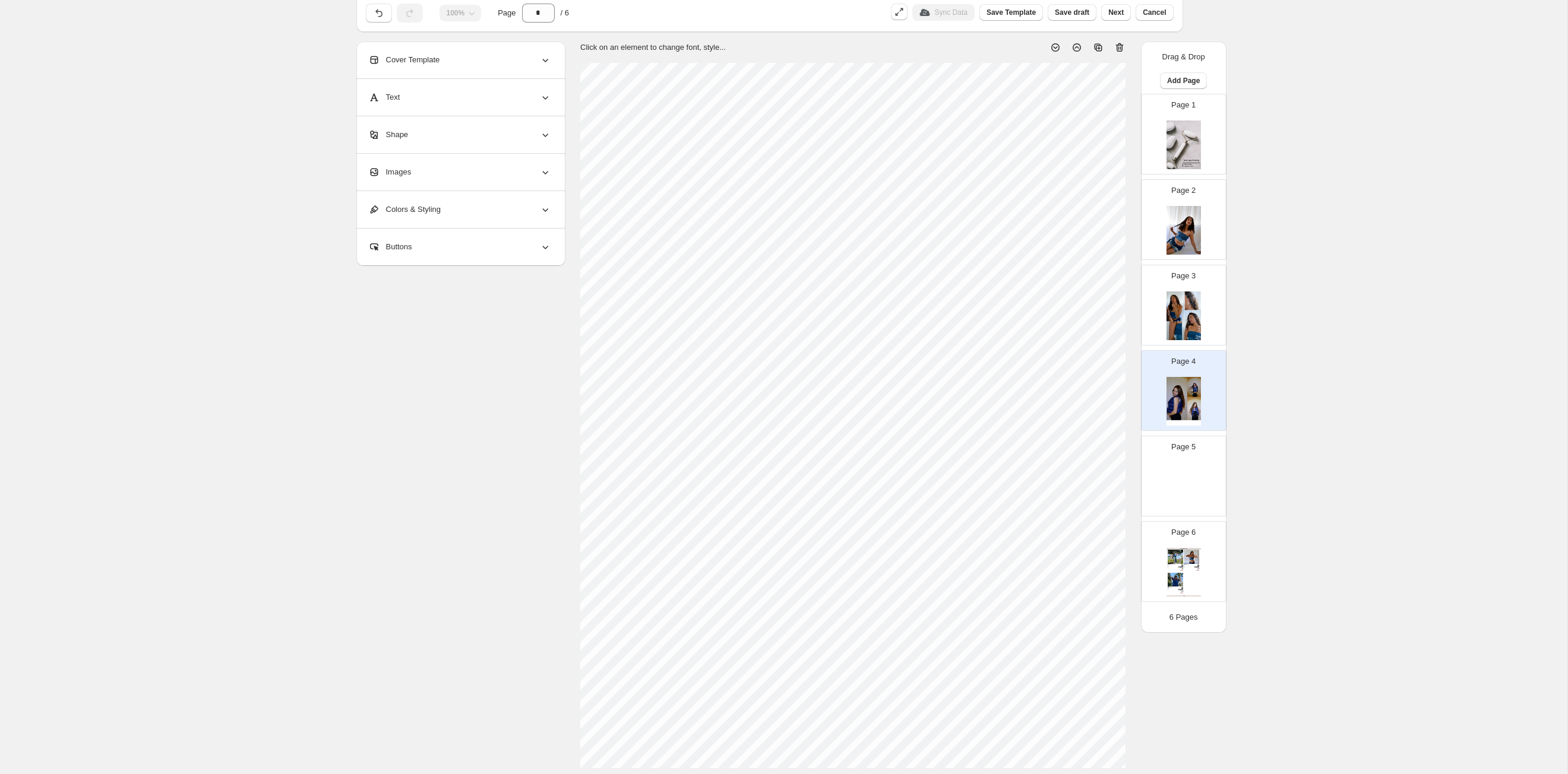 click at bounding box center (1184, 487) 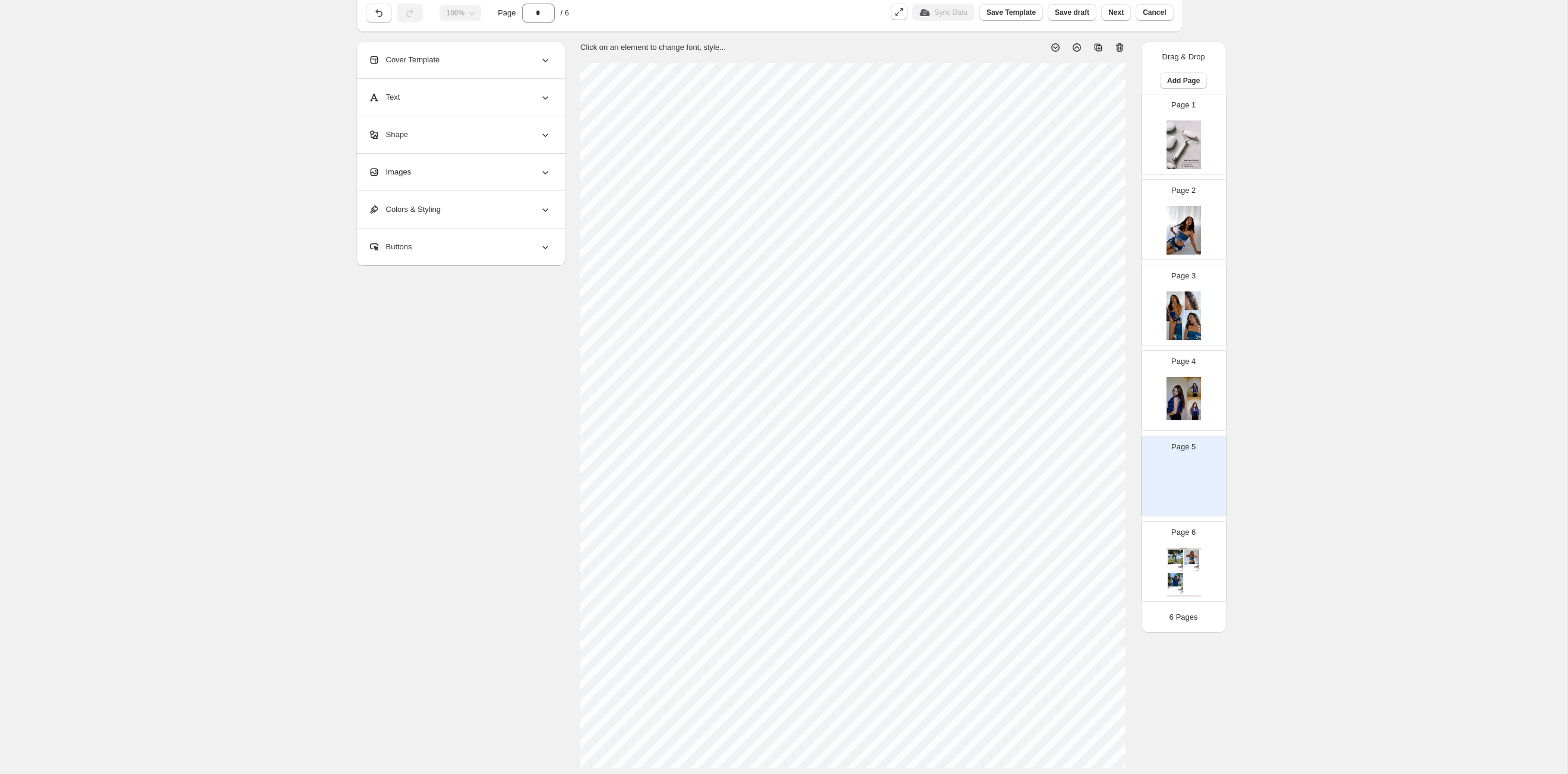 scroll, scrollTop: 0, scrollLeft: 0, axis: both 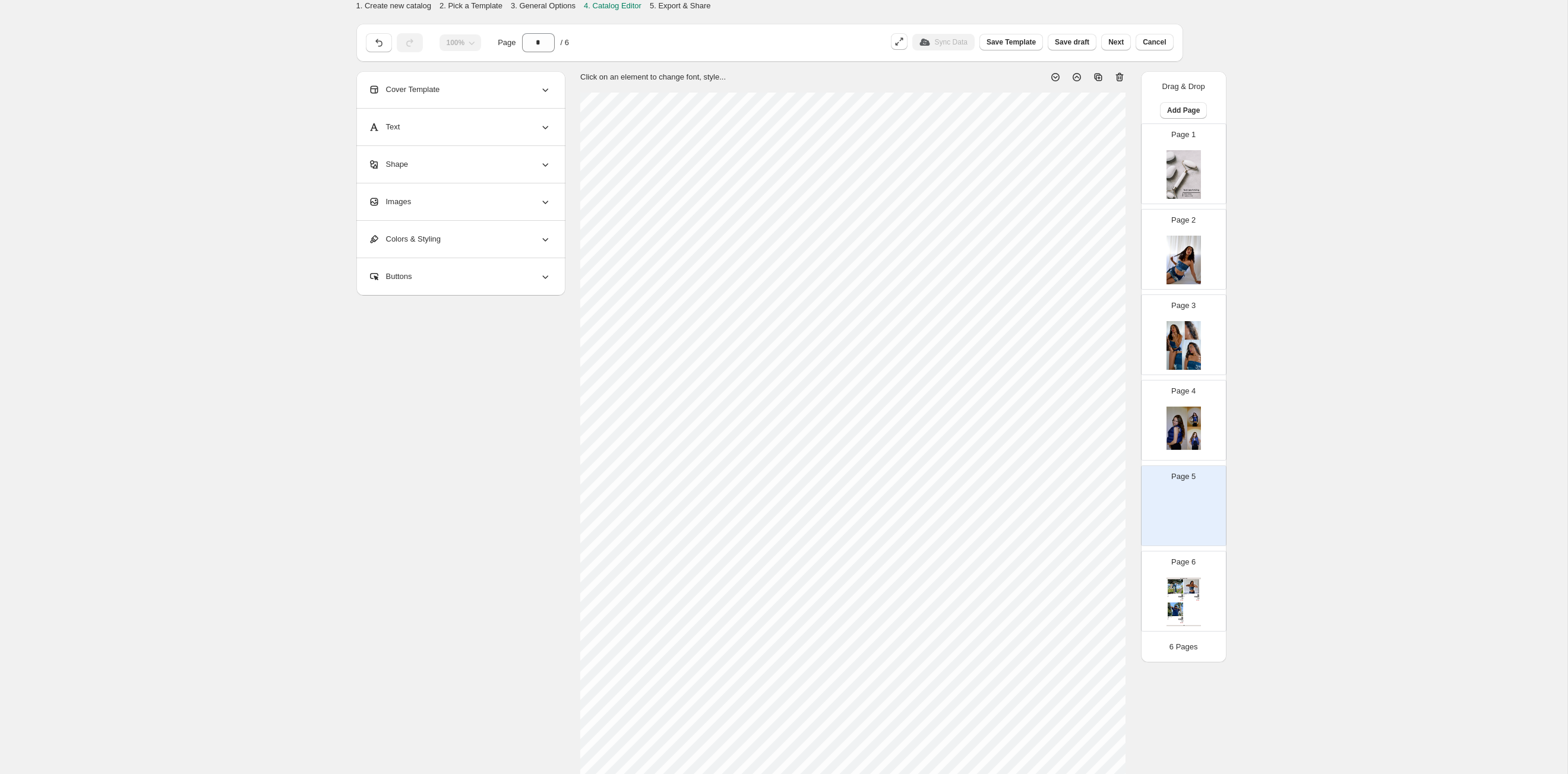 click on "Images" at bounding box center (460, 202) 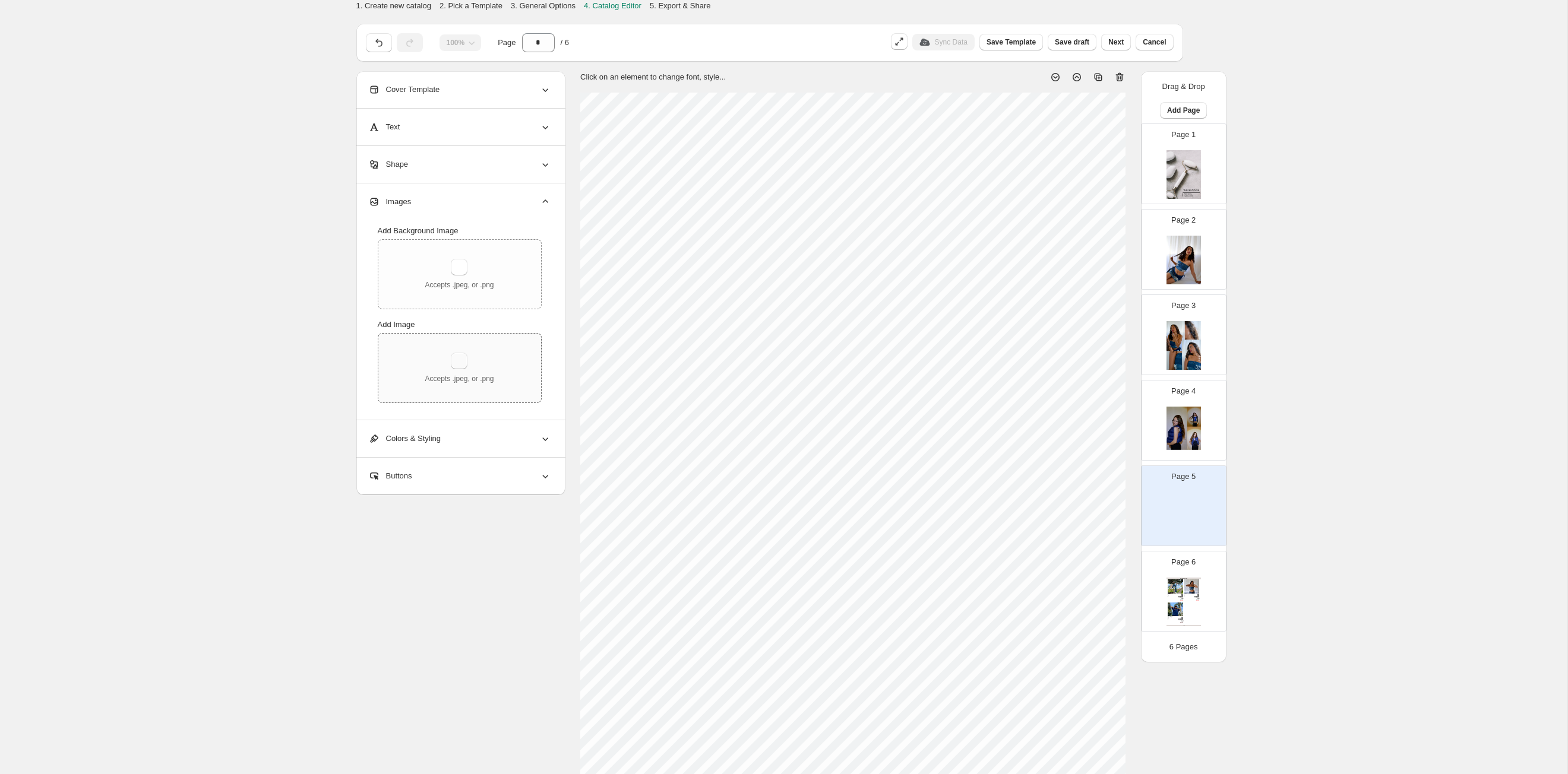 click at bounding box center (459, 361) 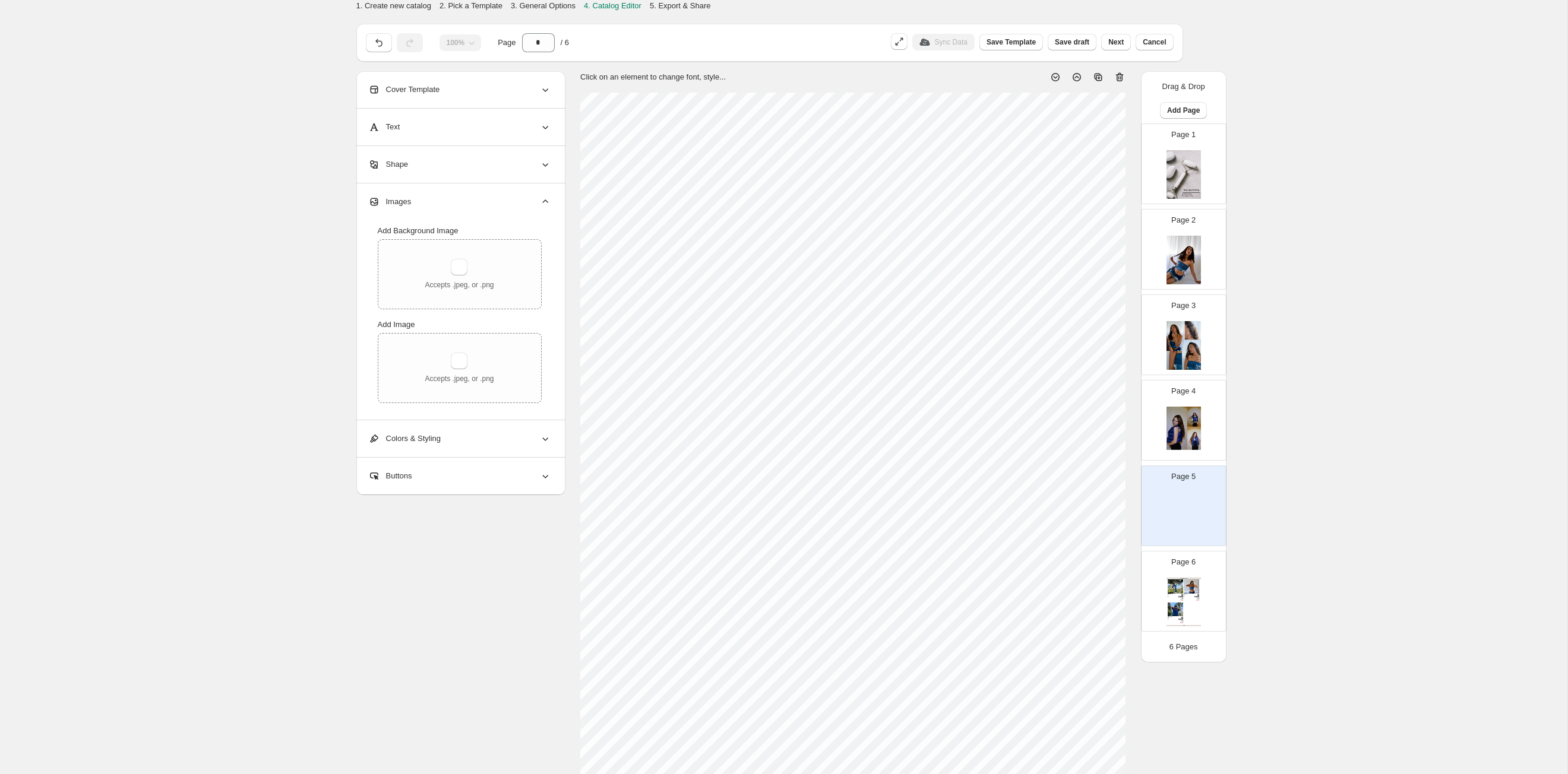 type 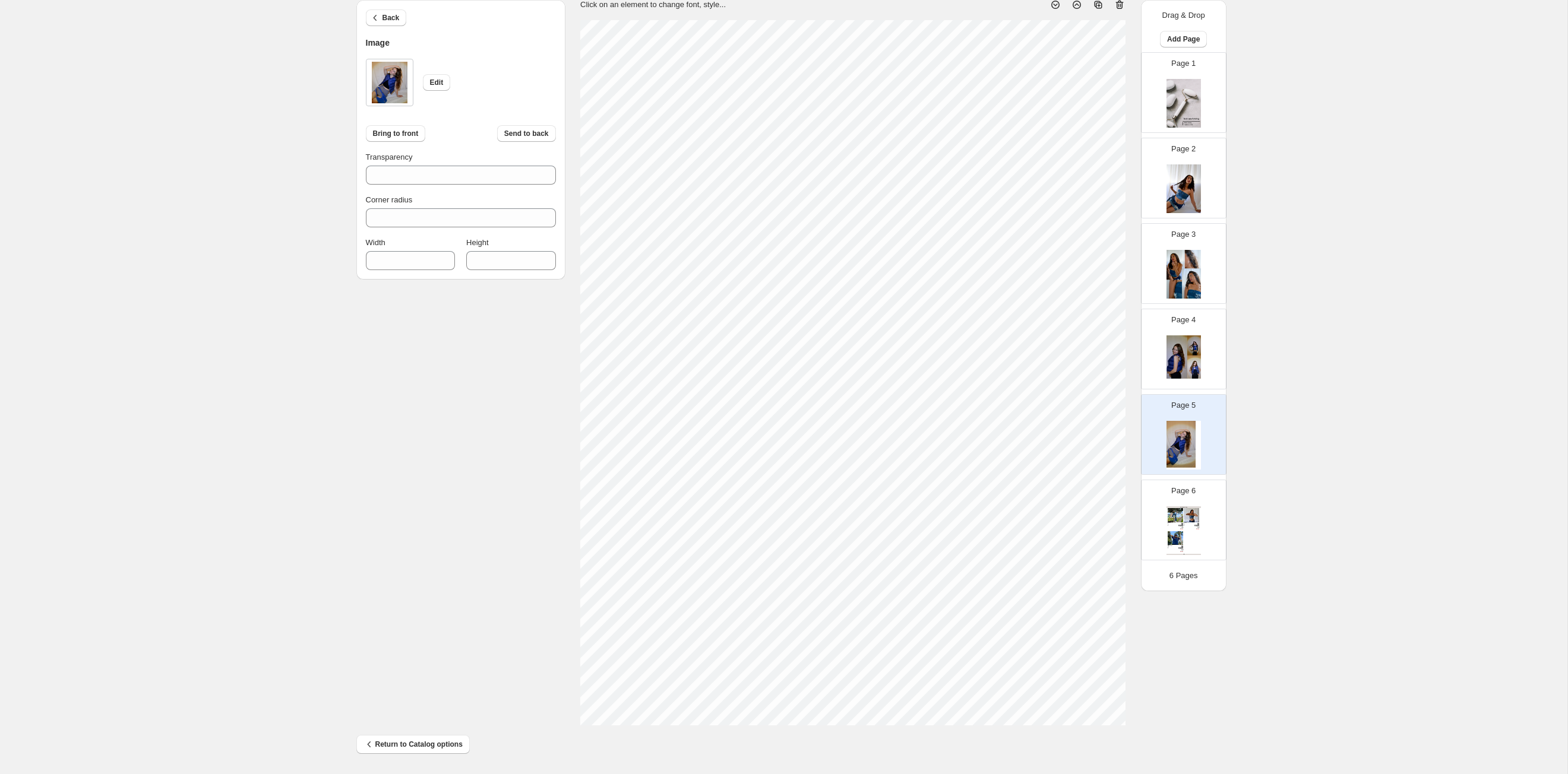 scroll, scrollTop: 72, scrollLeft: 0, axis: vertical 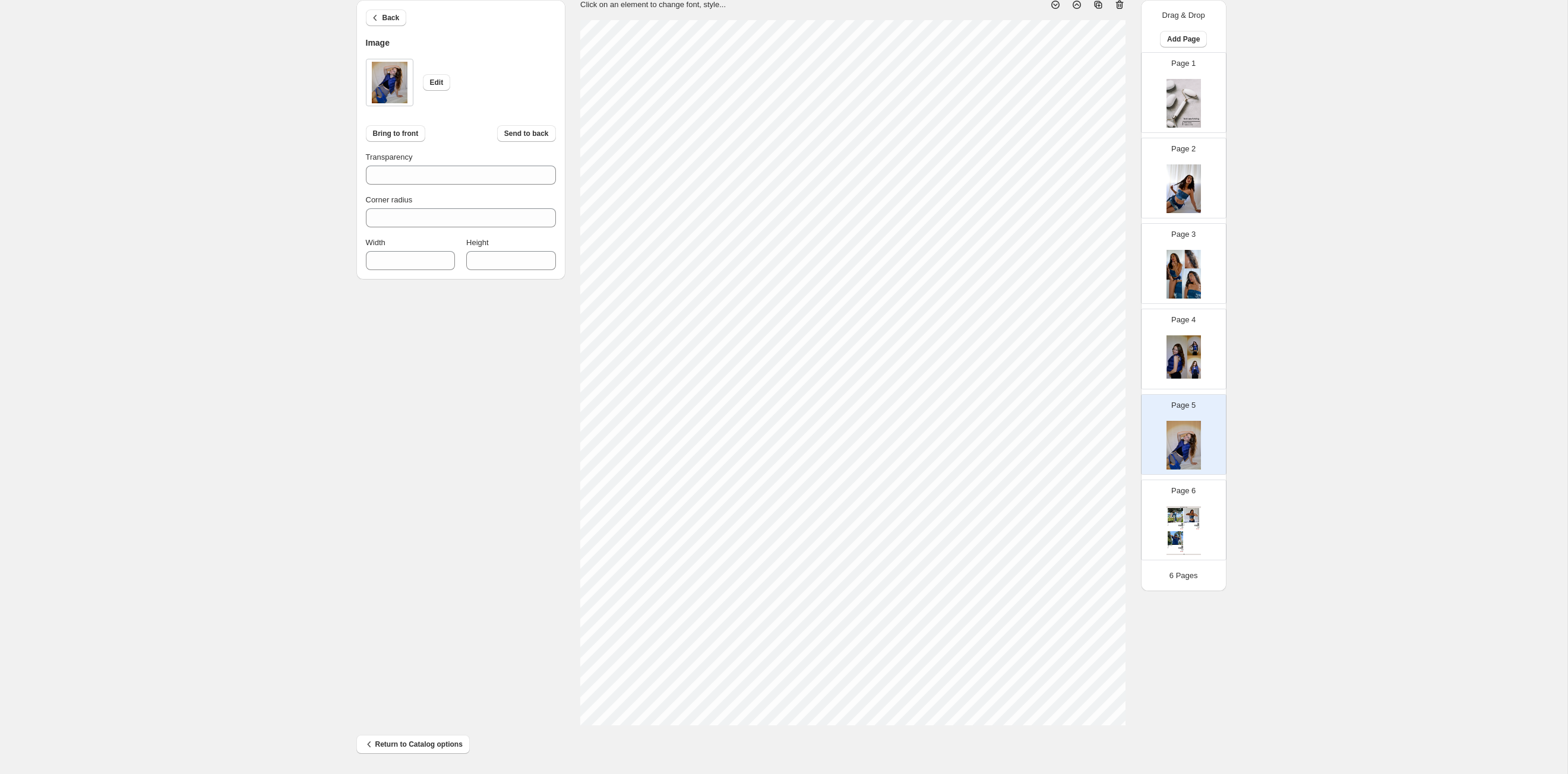click on "1. Create new catalog 2. Pick a Template 3. General Options 4. Catalog Editor 5. Export & Share 100% Page *  / 6 Sync Data Save Template Save draft Next Cancel Back Image Edit Bring to front Send to back Transparency *** Corner radius * Width *** Height **** Click on an element to change font, style... Drag & Drop Add Page Page 1 Page 2 Page 3 Page 4 Page 5 Page 6 Clothing Catalog Kona Doodle Jeans Take your denim to the next level with these custom jeans! Fill out the custom order form below with your o... Stock Quantity:  0 SKU:   Weight:  0 Tags:   Brand:  Ciel Reverie Barcode №:   $ 10 $ null $ 10.00 $ 10.00 Malibu Set Ripped denim corset top with denim tie skirt! Fill out the custom order form below with your own pop-art id... Stock Quantity:  0 SKU:   Weight:  0 Tags:  preorder Brand:  Ciel Reverie Barcode №:   $ null $ null $ 10.00 $ 10.00 Popart Tshirt Personalize your tee with your favorite popart! Fill out the custom order form below with your own pop-art ... Stock Quantity:  0 SKU:   $ null" at bounding box center [783, 351] 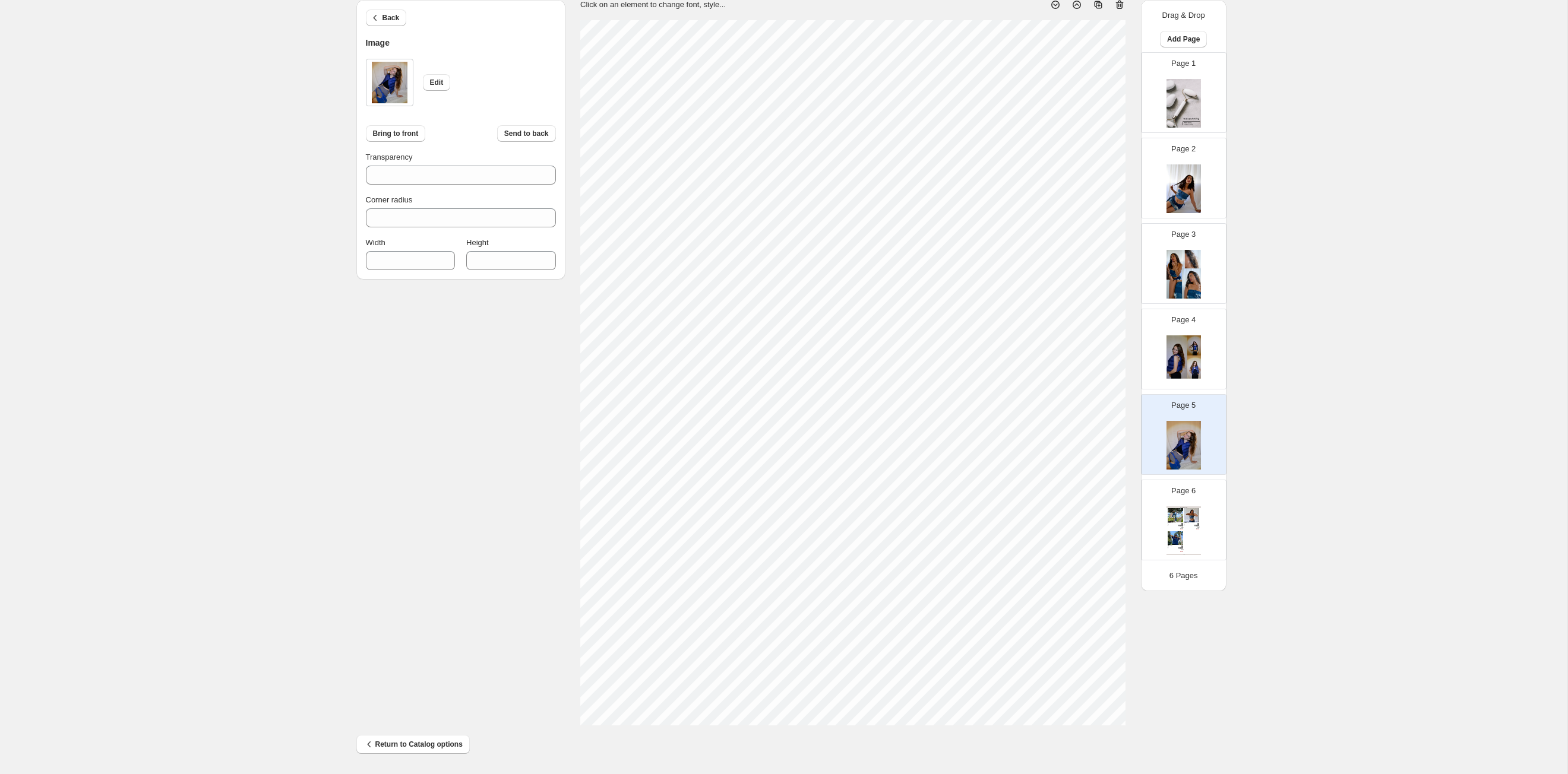 click on "1. Create new catalog 2. Pick a Template 3. General Options 4. Catalog Editor 5. Export & Share 100% Page *  / 6 Sync Data Save Template Save draft Next Cancel Back Image Edit Bring to front Send to back Transparency *** Corner radius * Width *** Height **** Click on an element to change font, style... Drag & Drop Add Page Page 1 Page 2 Page 3 Page 4 Page 5 Page 6 Clothing Catalog Kona Doodle Jeans Take your denim to the next level with these custom jeans! Fill out the custom order form below with your o... Stock Quantity:  0 SKU:   Weight:  0 Tags:   Brand:  Ciel Reverie Barcode №:   $ 10 $ null $ 10.00 $ 10.00 Malibu Set Ripped denim corset top with denim tie skirt! Fill out the custom order form below with your own pop-art id... Stock Quantity:  0 SKU:   Weight:  0 Tags:  preorder Brand:  Ciel Reverie Barcode №:   $ null $ null $ 10.00 $ 10.00 Popart Tshirt Personalize your tee with your favorite popart! Fill out the custom order form below with your own pop-art ... Stock Quantity:  0 SKU:   $ null" at bounding box center [783, 351] 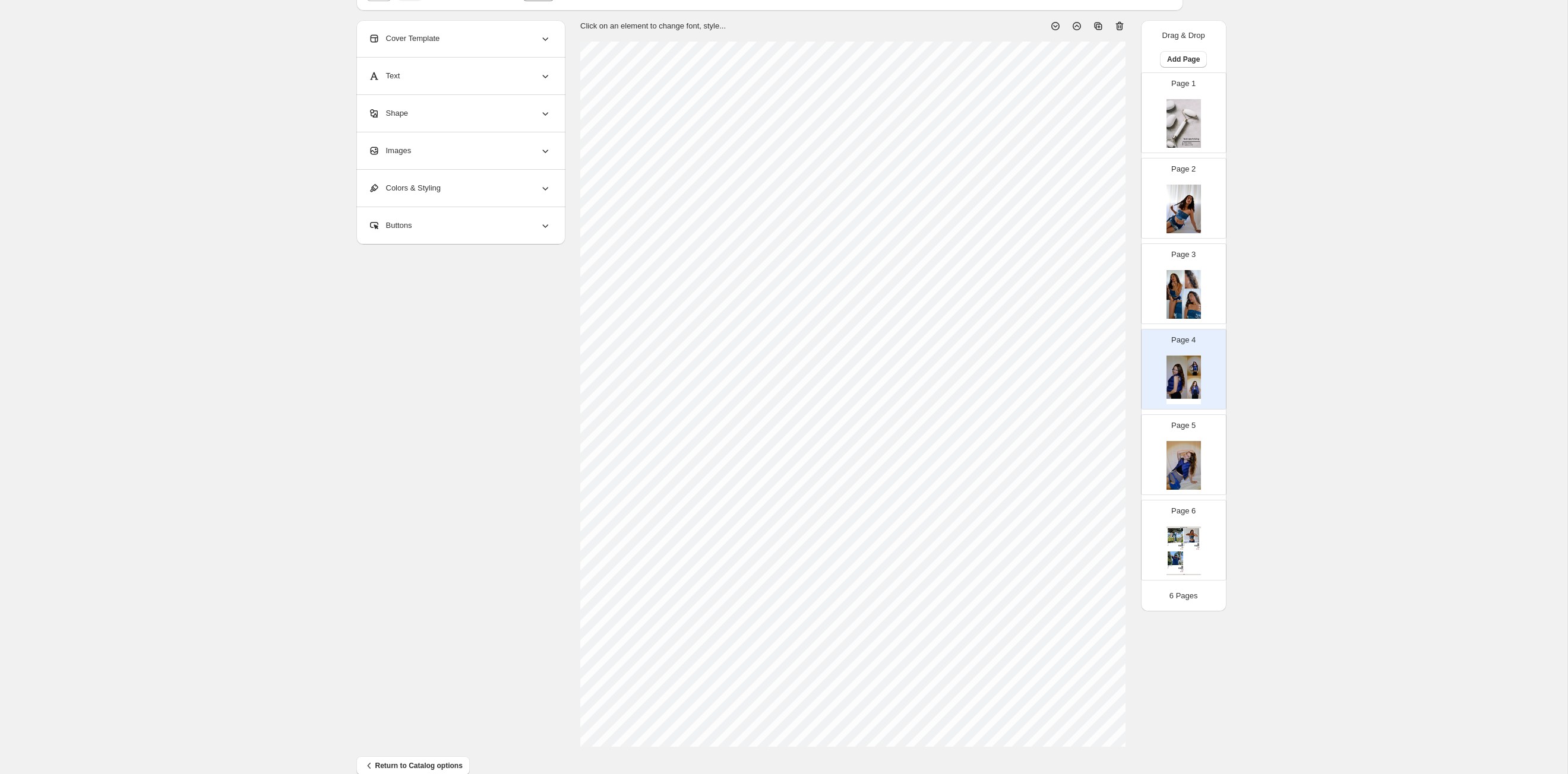 scroll, scrollTop: 30, scrollLeft: 0, axis: vertical 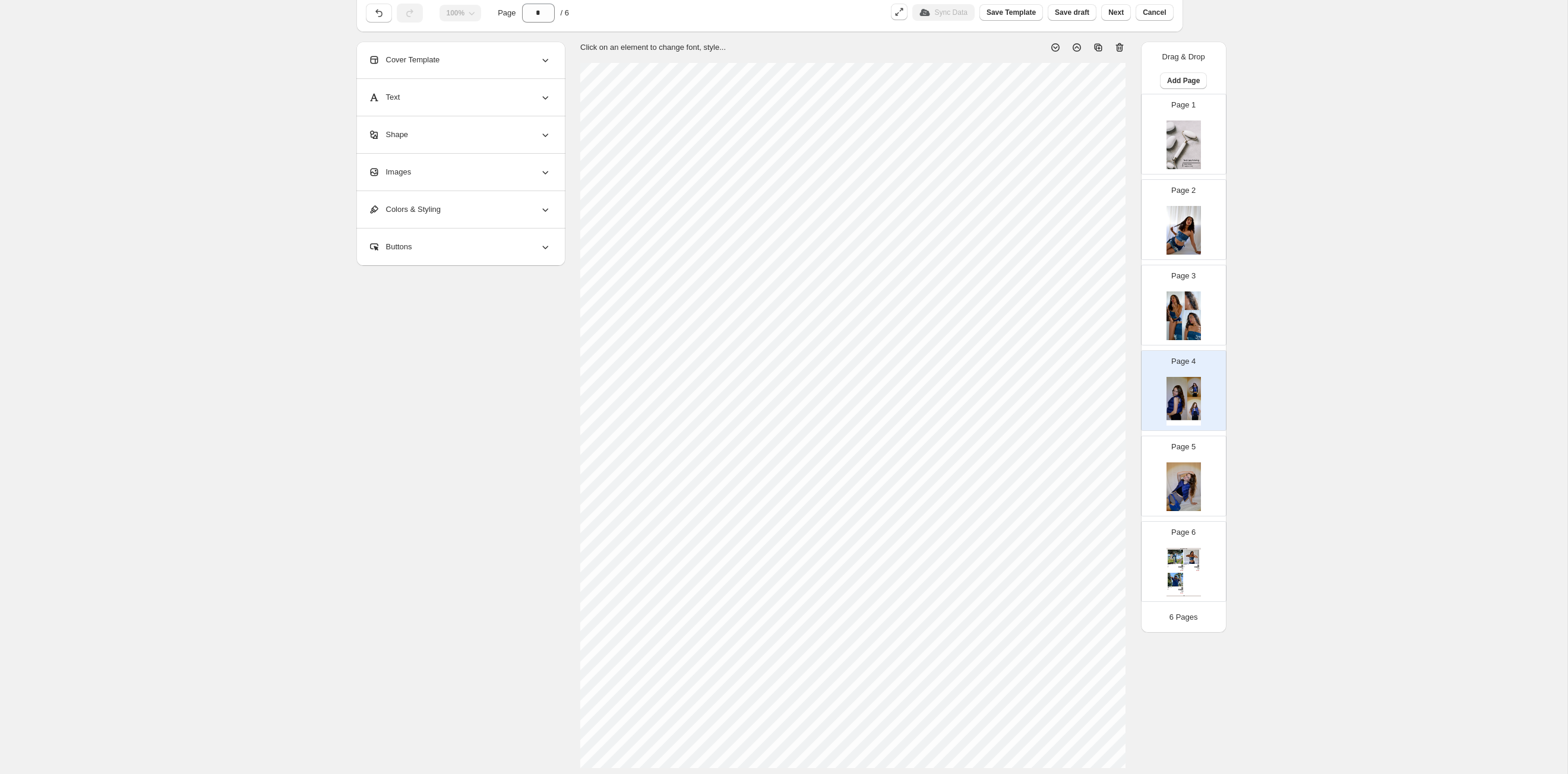 click on "Images" at bounding box center (460, 172) 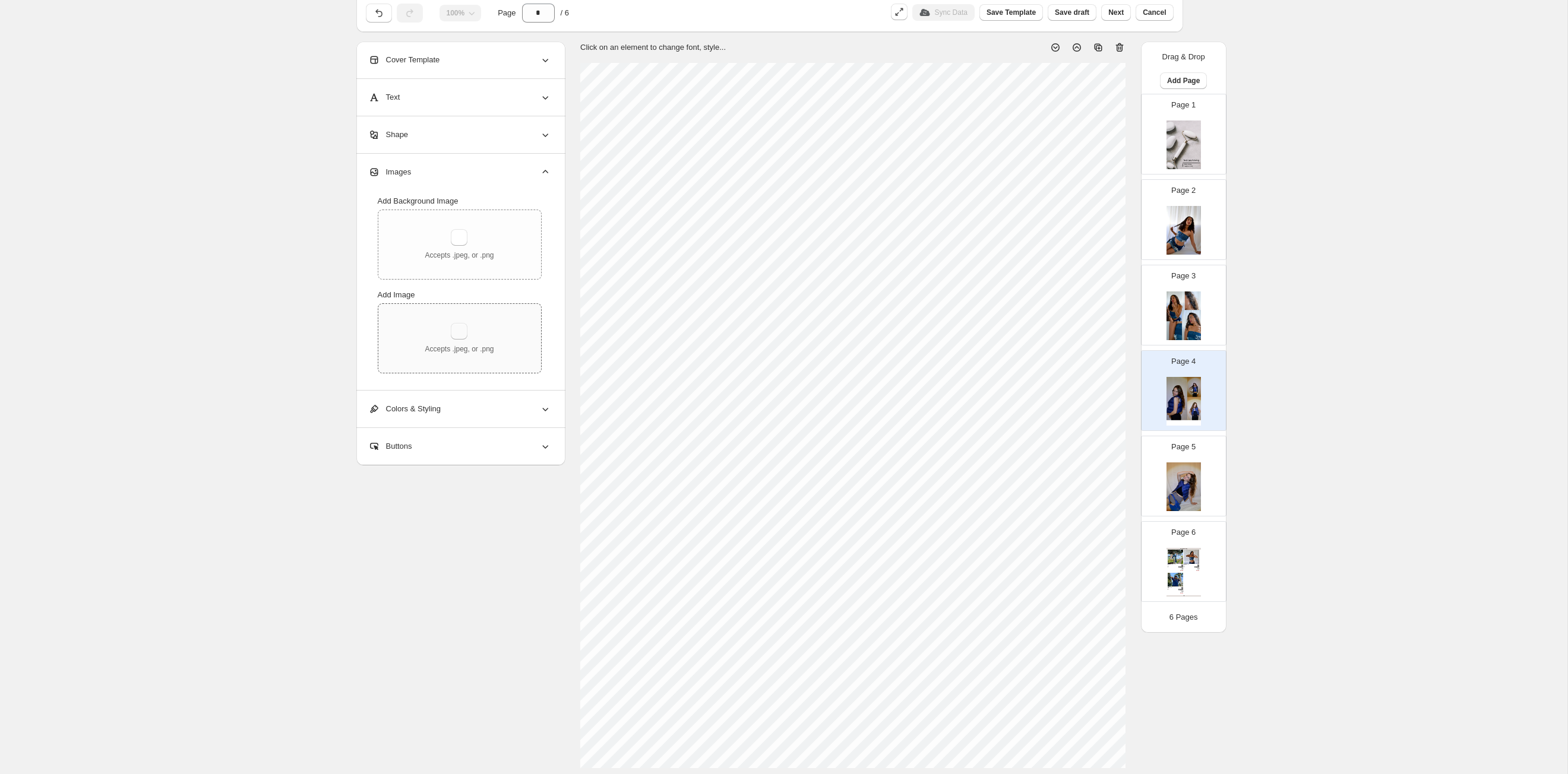 click at bounding box center [459, 331] 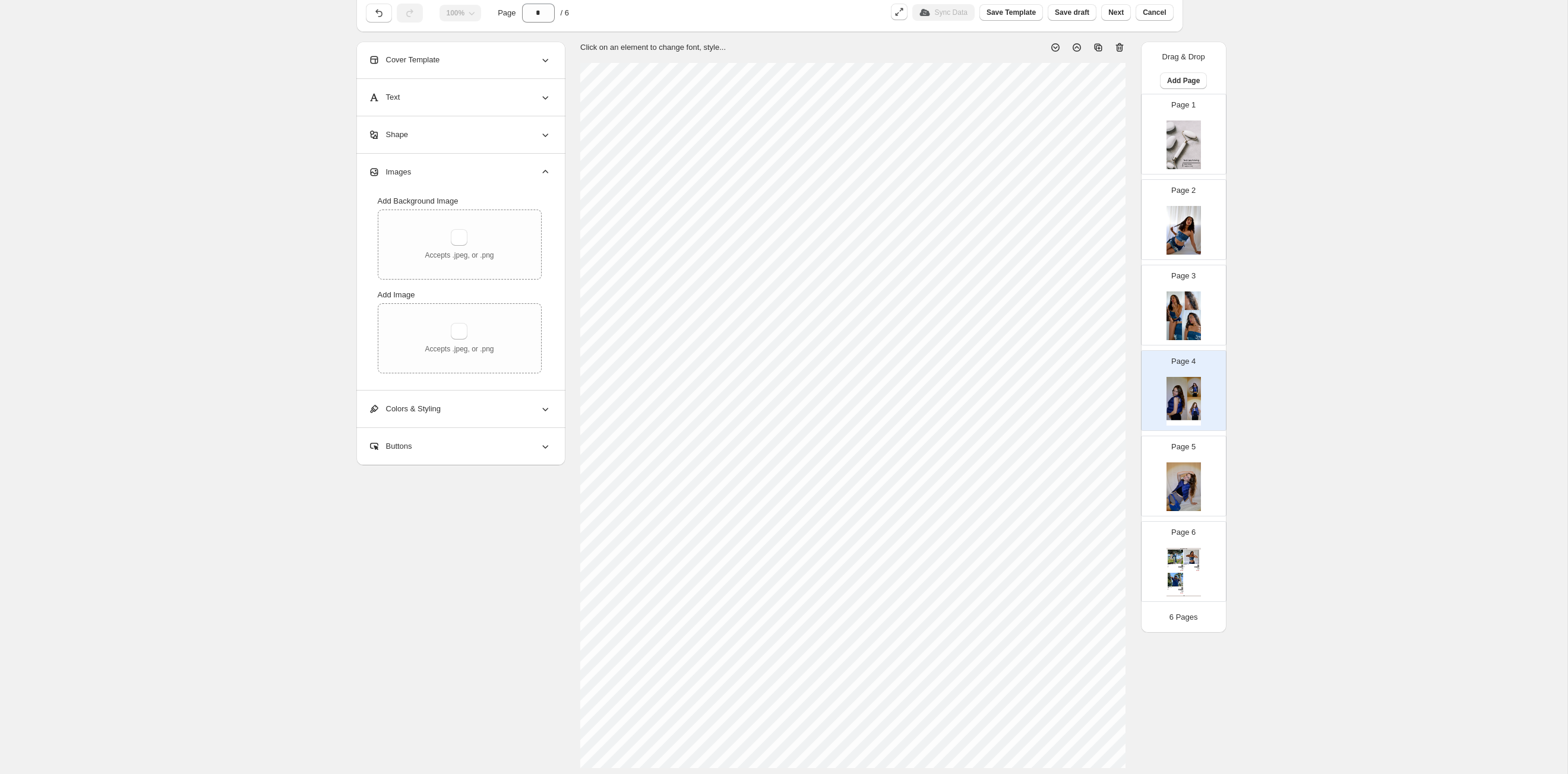 type 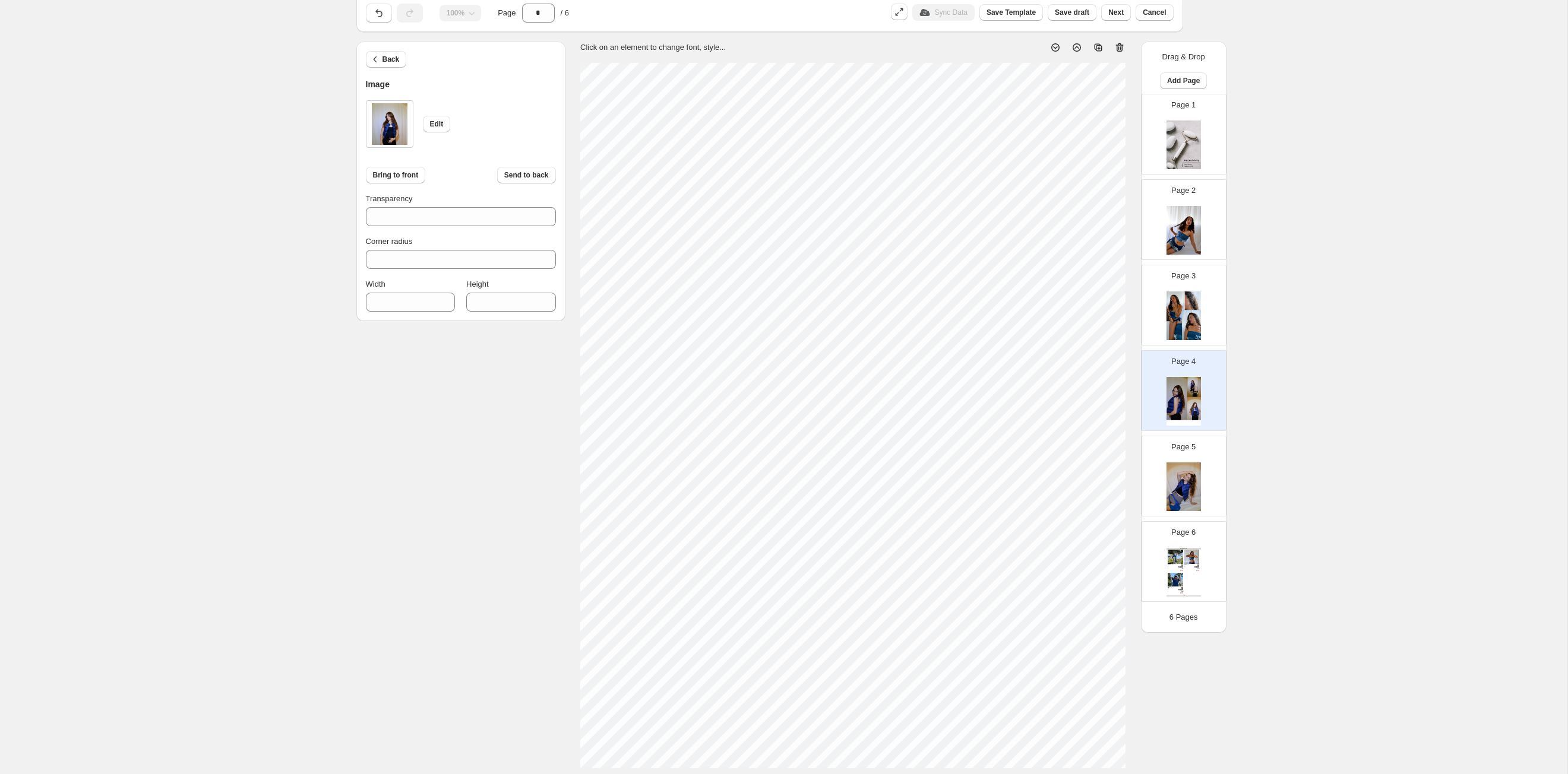 click on "Back Image Edit Bring to front Send to back Transparency *** Corner radius * Width *** Height *** Click on an element to change font, style... Drag & Drop Add Page Page 1 Page 2 Page 3 Page 4 Page 5 Page 6 Clothing Catalog Kona Doodle Jeans Take your denim to the next level with these custom jeans! Fill out the custom order form below with your o... Stock Quantity:  0 SKU:   Weight:  0 Tags:   Brand:  Ciel Reverie Barcode №:   $ 10 $ null $ 10.00 $ 10.00 Malibu Set Ripped denim corset top with denim tie skirt! Fill out the custom order form below with your own pop-art id... Stock Quantity:  0 SKU:   Weight:  0 Tags:  preorder Brand:  Ciel Reverie Barcode №:   $ null $ null $ 10.00 $ 10.00 Popart Tshirt Personalize your tee with your favorite popart! Fill out the custom order form below with your own pop-art ... Stock Quantity:  0 SKU:   Weight:  0 Tags:  preorder Brand:  Ciel Reverie Barcode №:   $ null $ null $ 10.00 $ 10.00 Clothing Catalog | Page undefined 6 Pages" at bounding box center (784, 405) 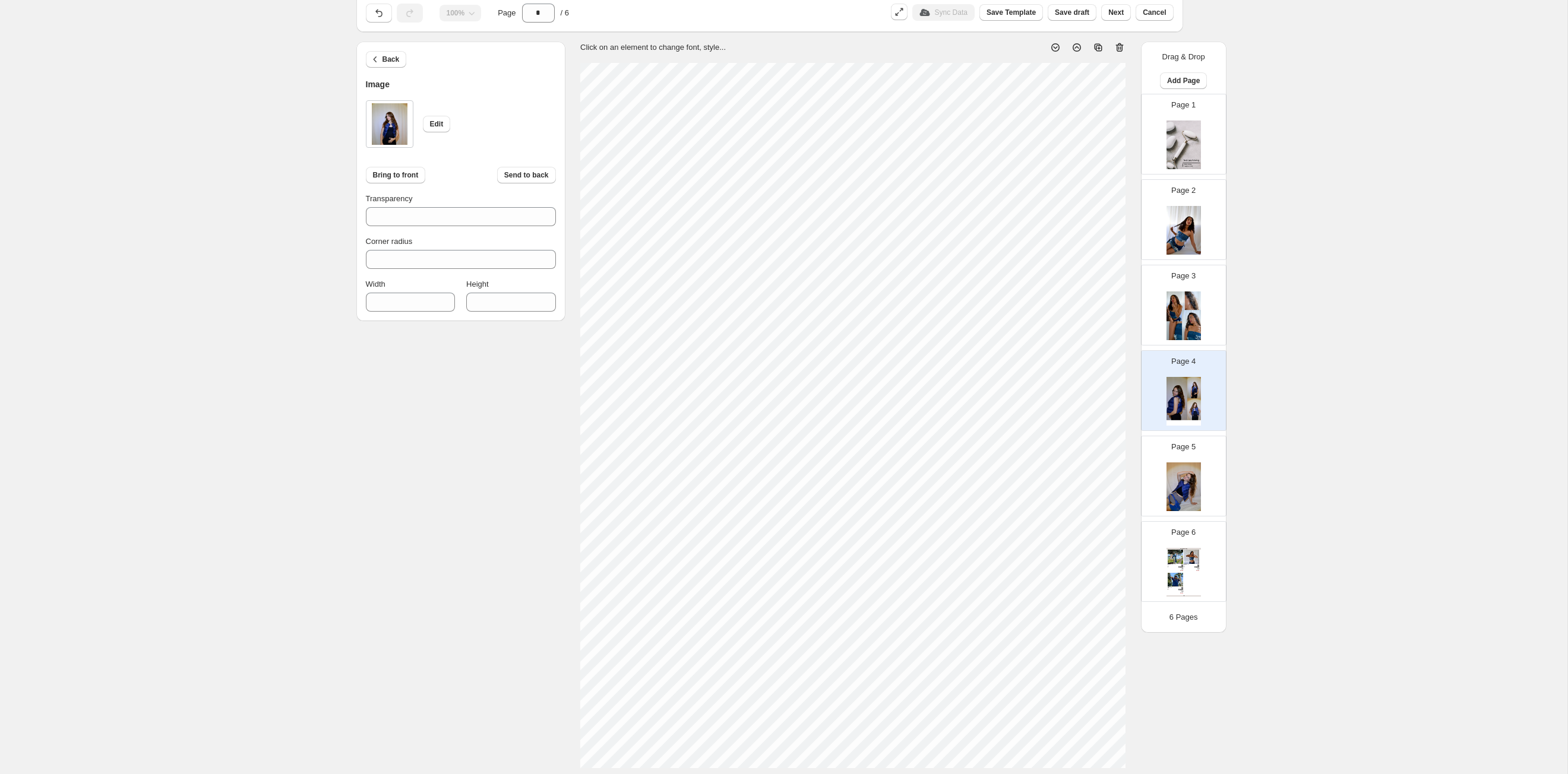 type on "***" 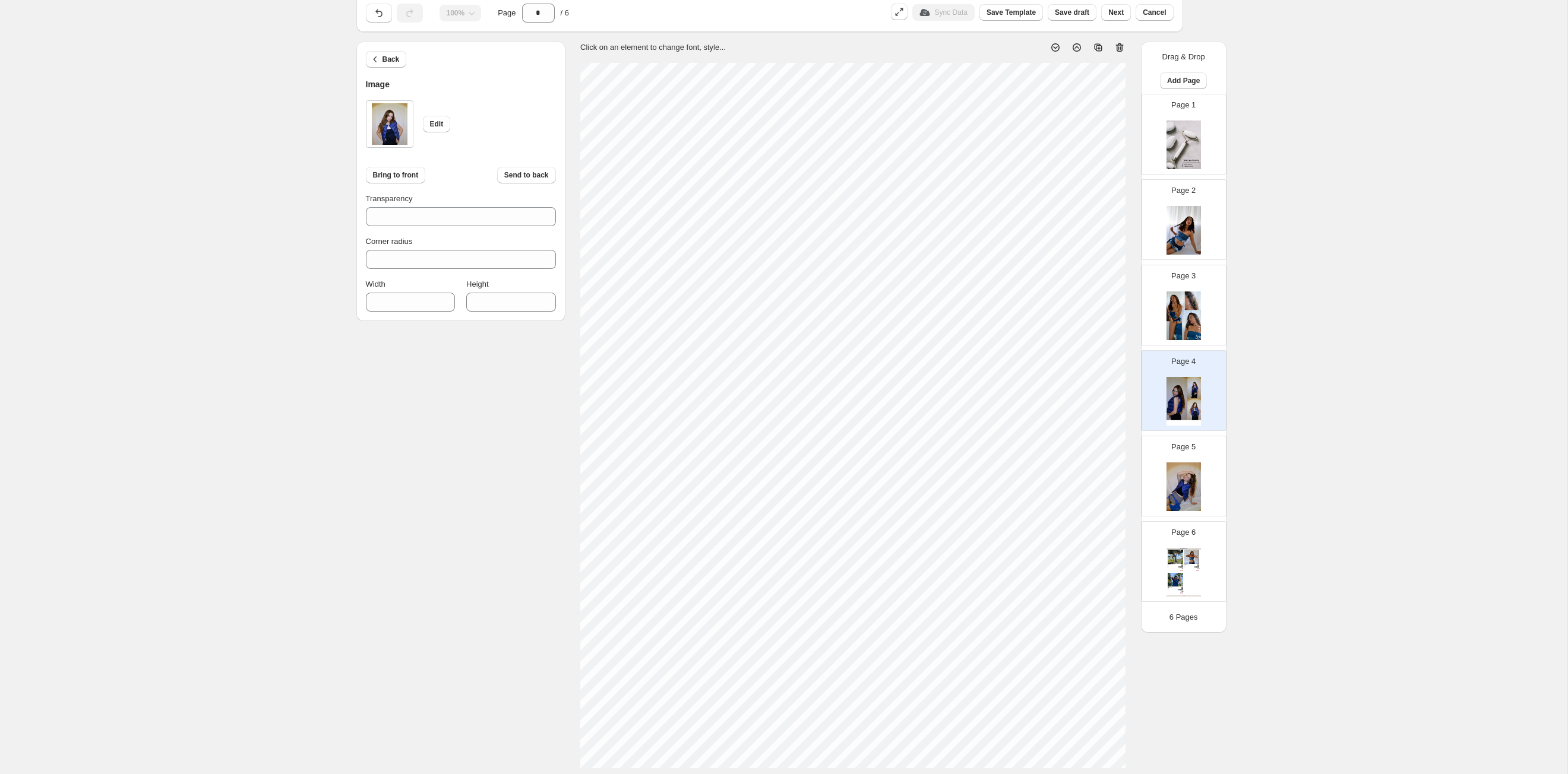 type on "***" 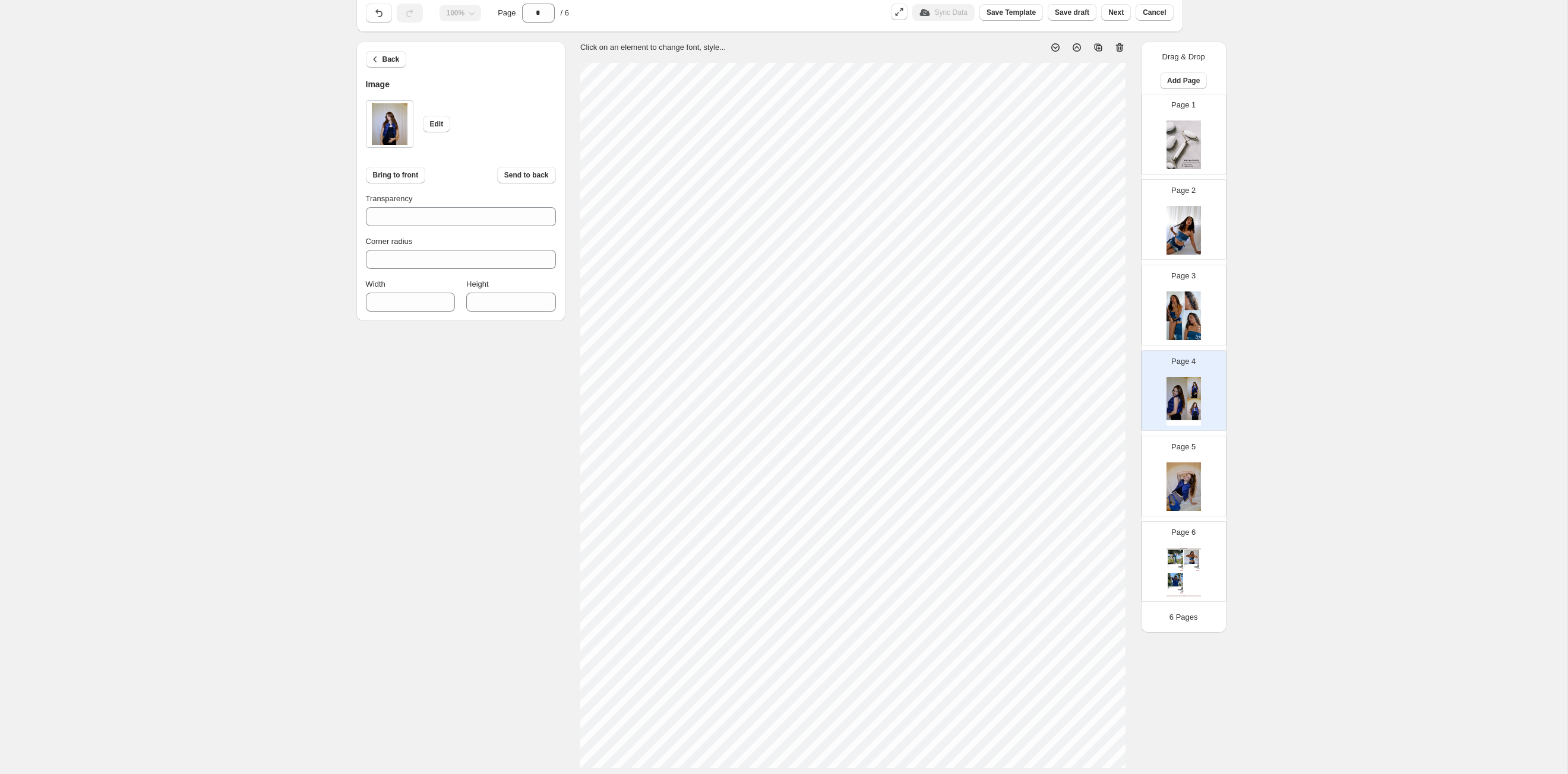 click on "Click on an element to change font, style..." at bounding box center (853, 405) 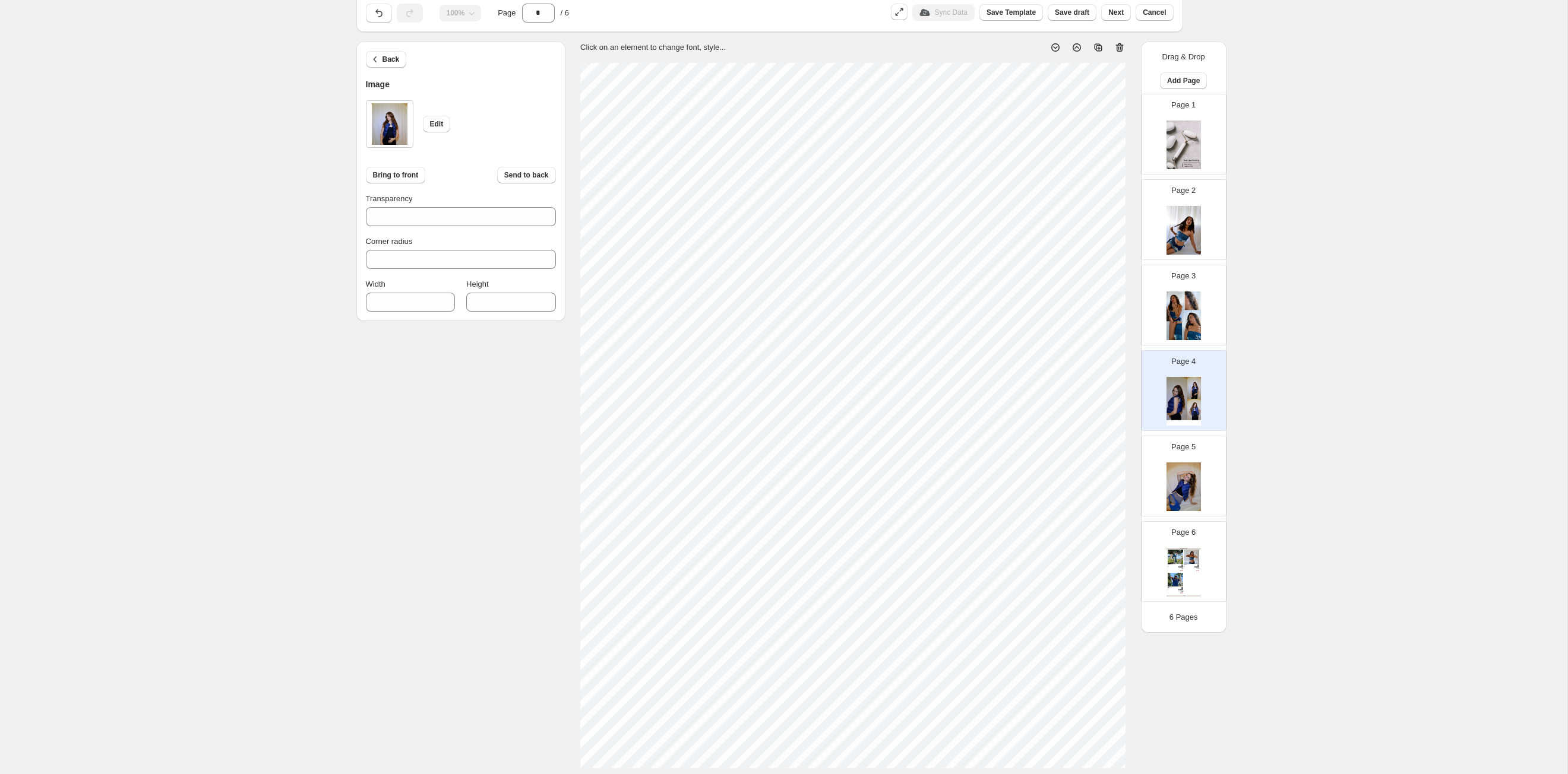 click on "1. Create new catalog 2. Pick a Template 3. General Options 4. Catalog Editor 5. Export & Share 100% Page *  / 6 Sync Data Save Template Save draft Next Cancel Back Image Edit Bring to front Send to back Transparency *** Corner radius * Width *** Height *** Click on an element to change font, style... Drag & Drop Add Page Page 1 Page 2 Page 3 Page 4 Page 5 Page 6 Clothing Catalog Kona Doodle Jeans Take your denim to the next level with these custom jeans! Fill out the custom order form below with your o... Stock Quantity:  0 SKU:   Weight:  0 Tags:   Brand:  Ciel Reverie Barcode №:   $ 10 $ null $ 10.00 $ 10.00 Malibu Set Ripped denim corset top with denim tie skirt! Fill out the custom order form below with your own pop-art id... Stock Quantity:  0 SKU:   Weight:  0 Tags:  preorder Brand:  Ciel Reverie Barcode №:   $ null $ null $ 10.00 $ 10.00 Popart Tshirt Personalize your tee with your favorite popart! Fill out the custom order form below with your own pop-art ... Stock Quantity:  0 SKU:   Weight:  0" at bounding box center (783, 394) 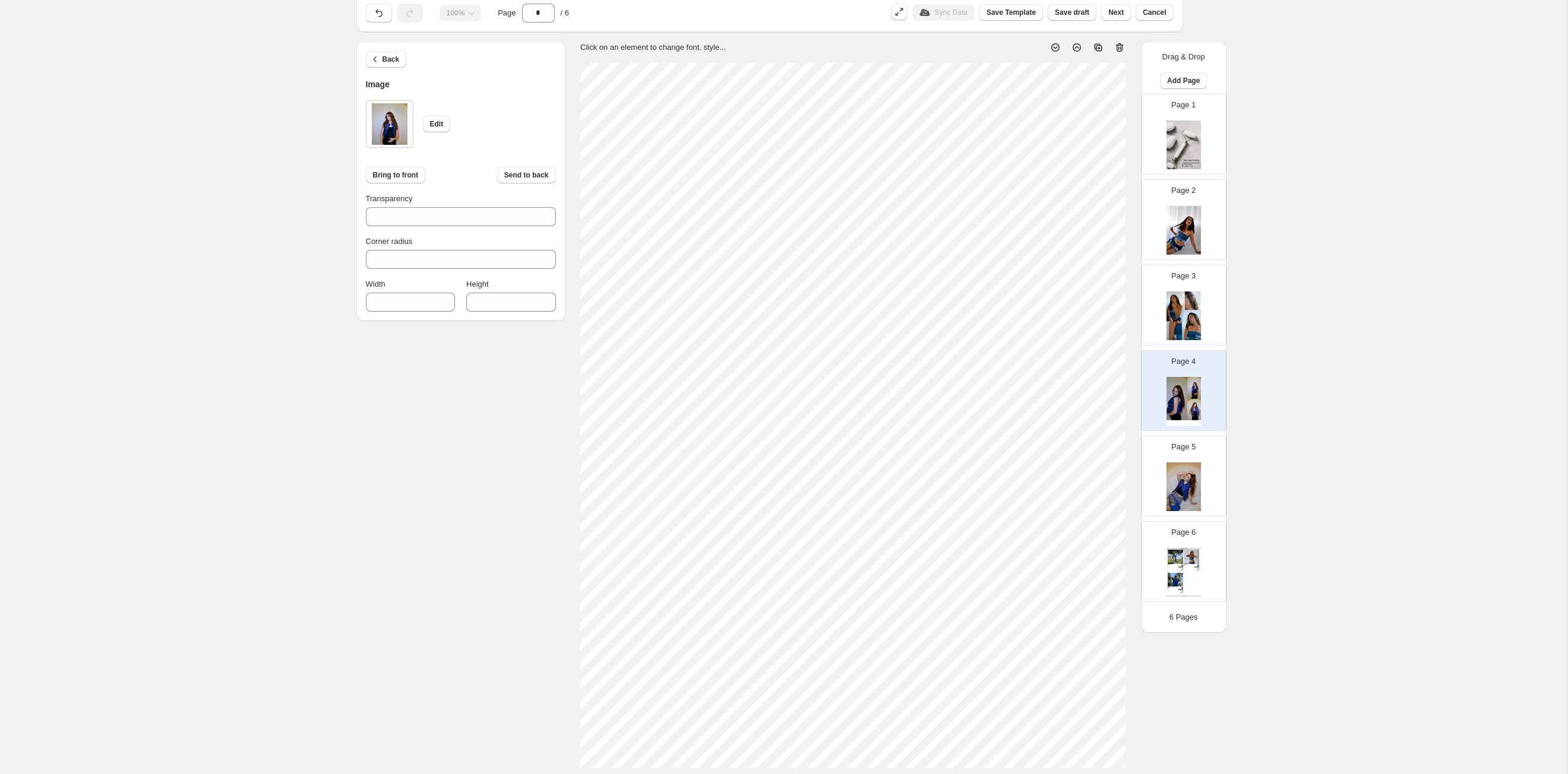 click at bounding box center [1184, 487] 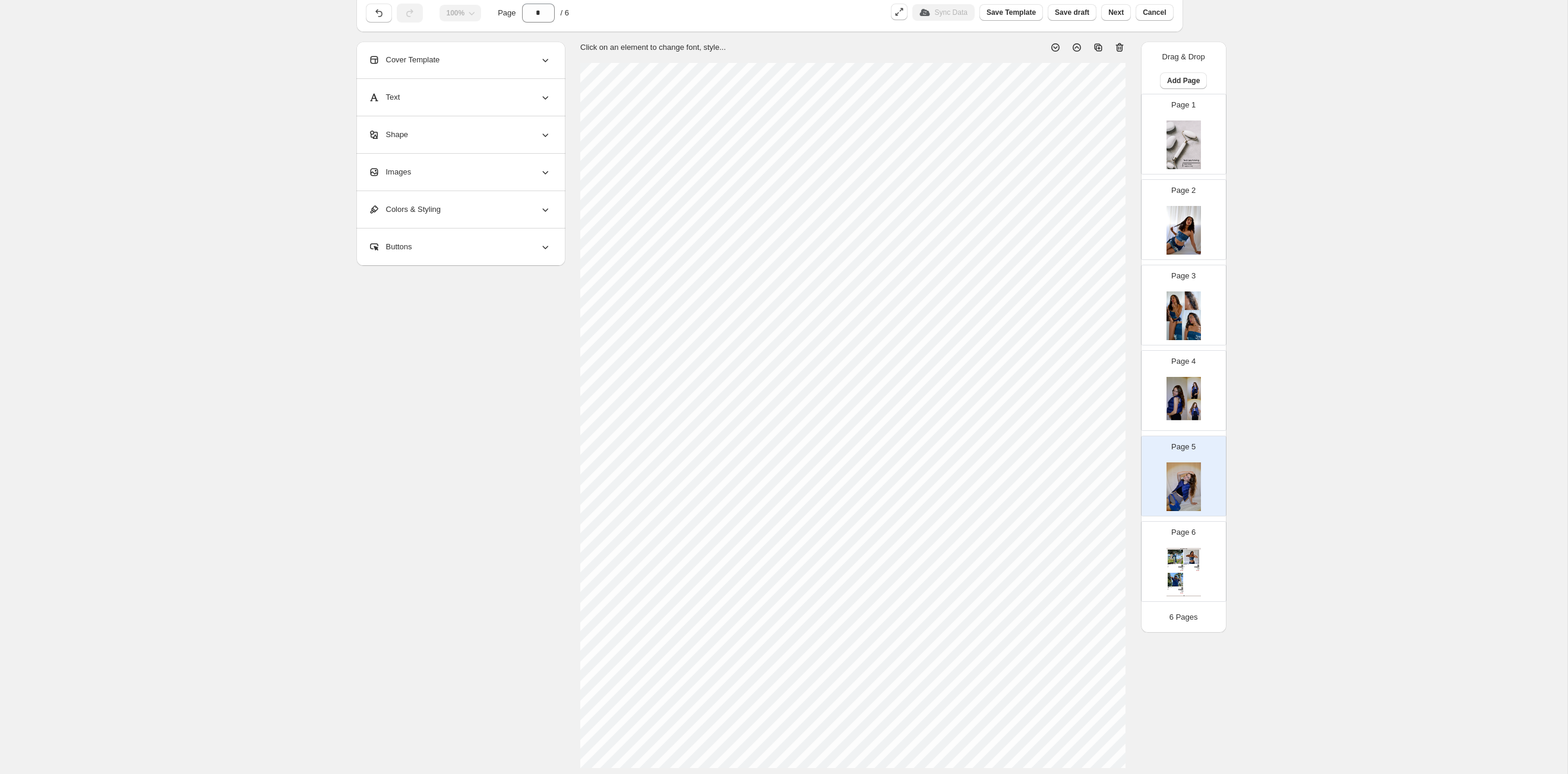 scroll, scrollTop: 0, scrollLeft: 0, axis: both 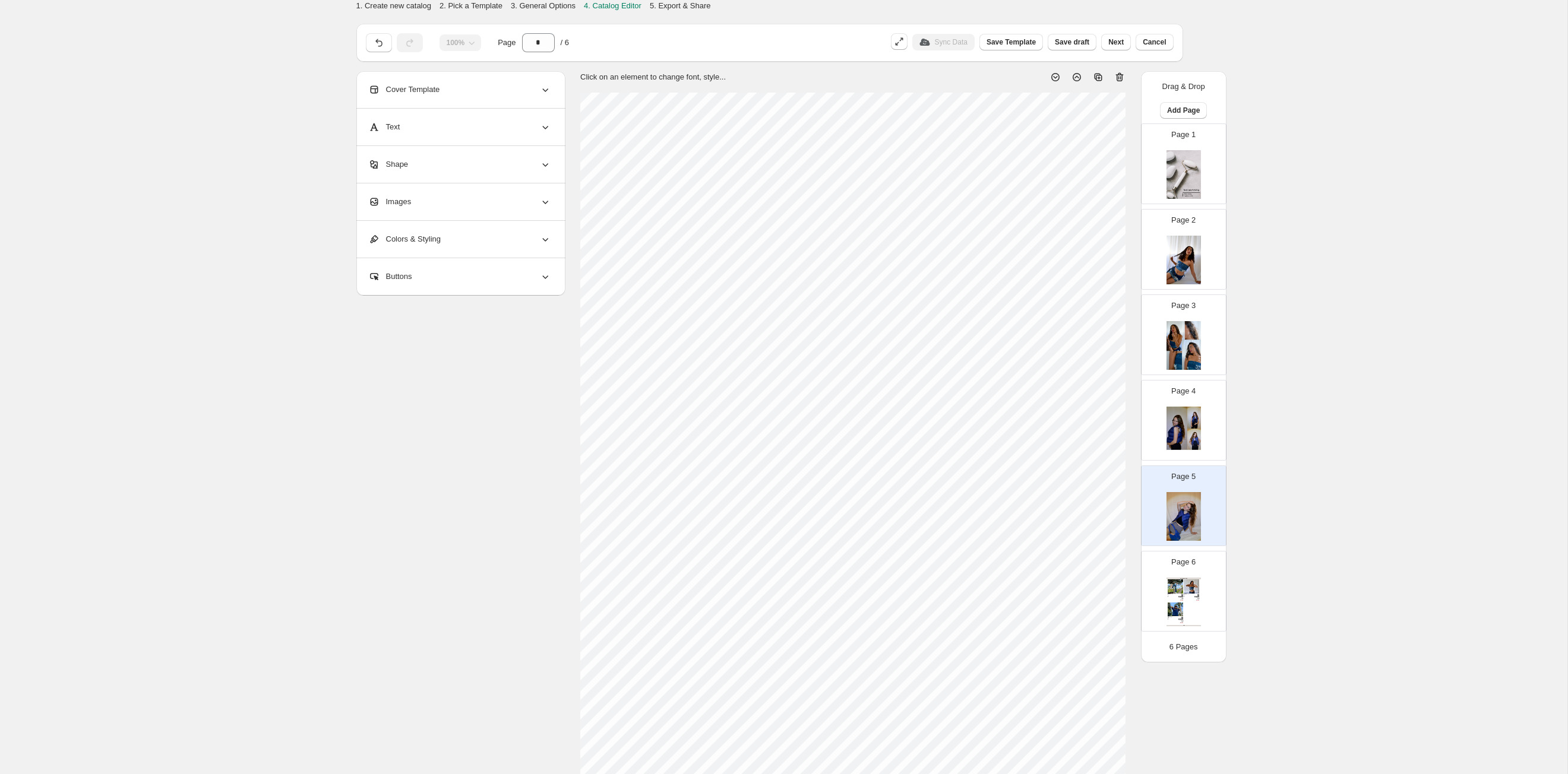 click at bounding box center [1184, 431] 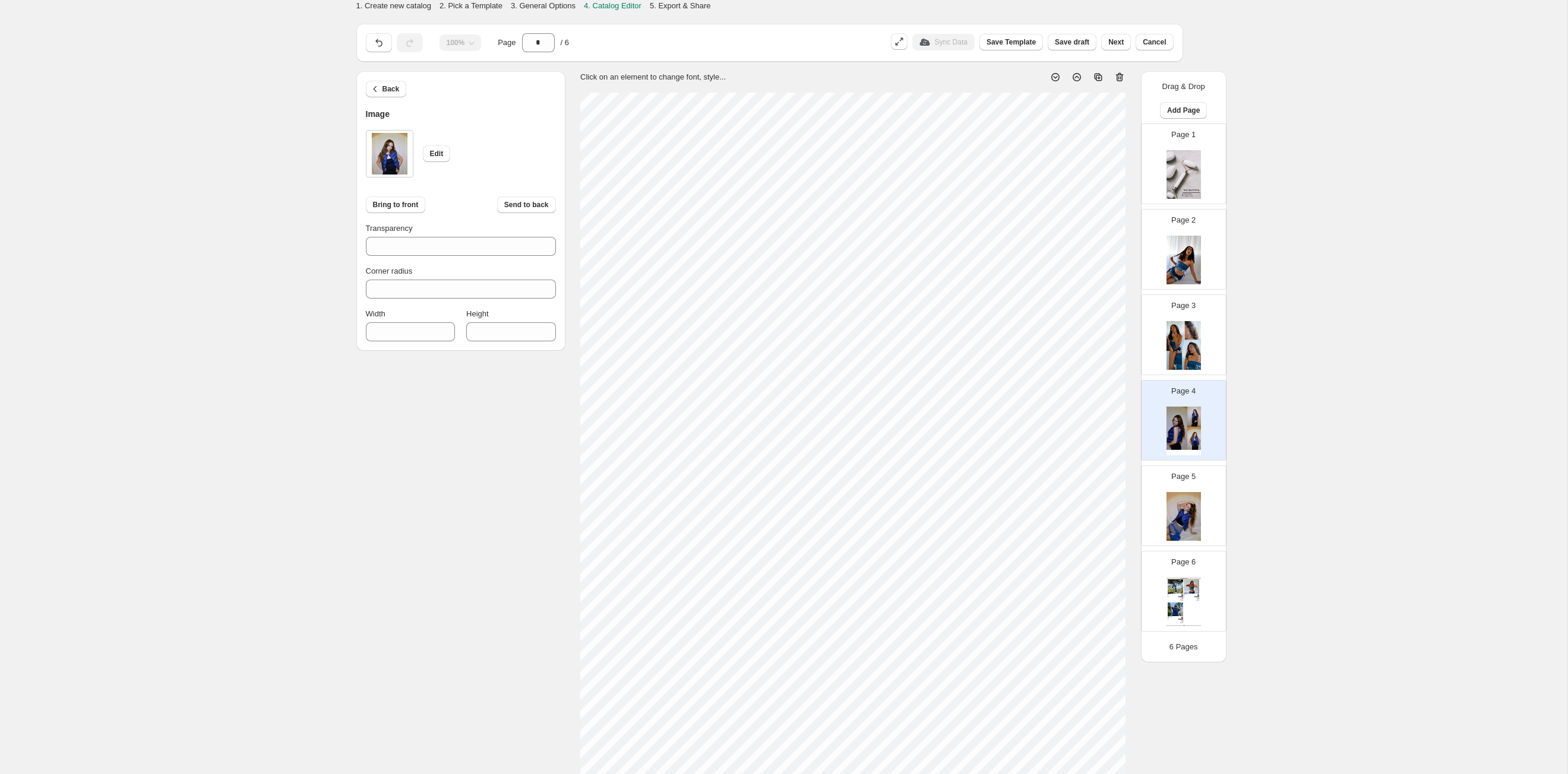 scroll, scrollTop: 0, scrollLeft: 0, axis: both 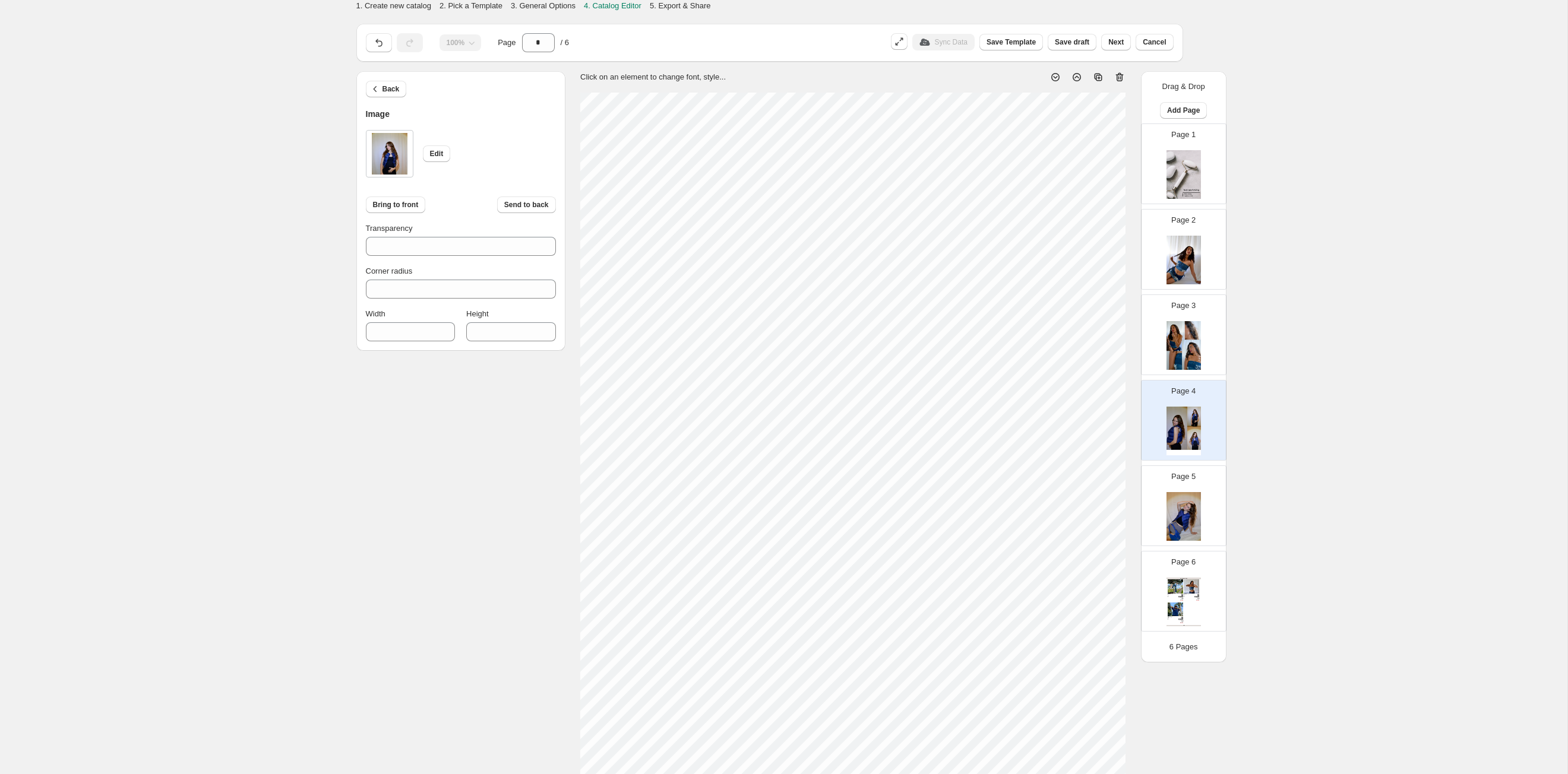 type on "***" 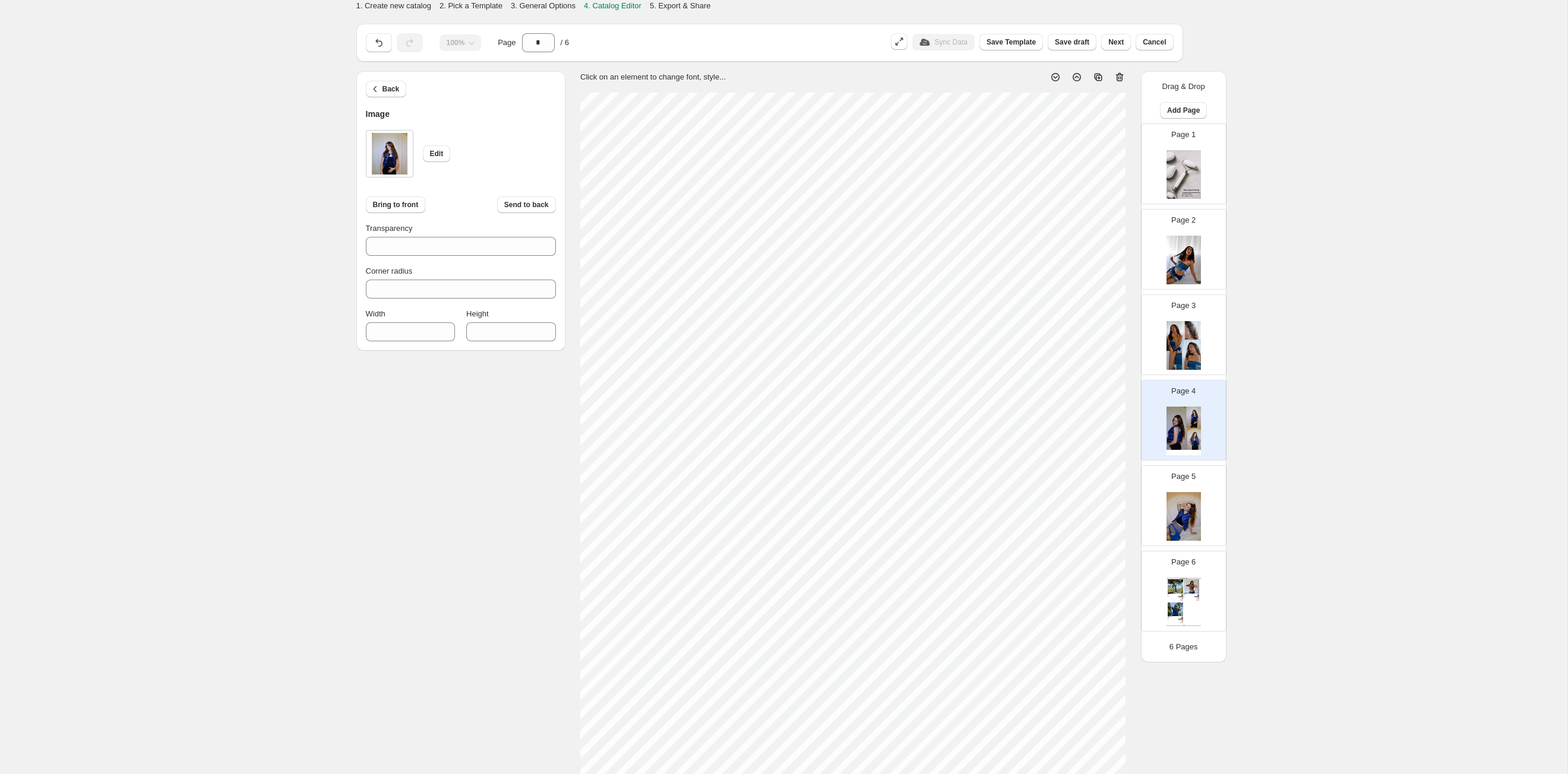 type on "***" 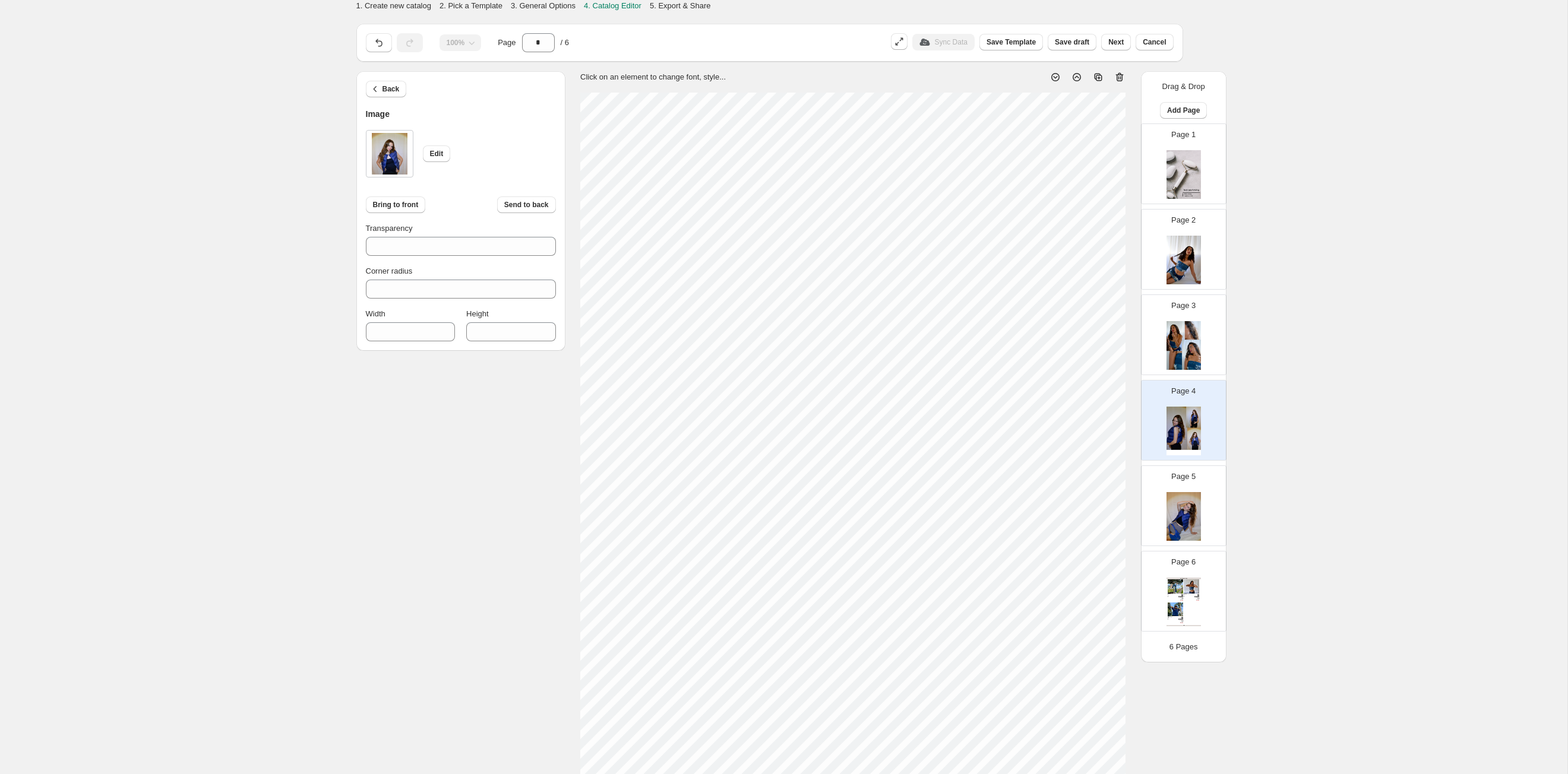 type on "***" 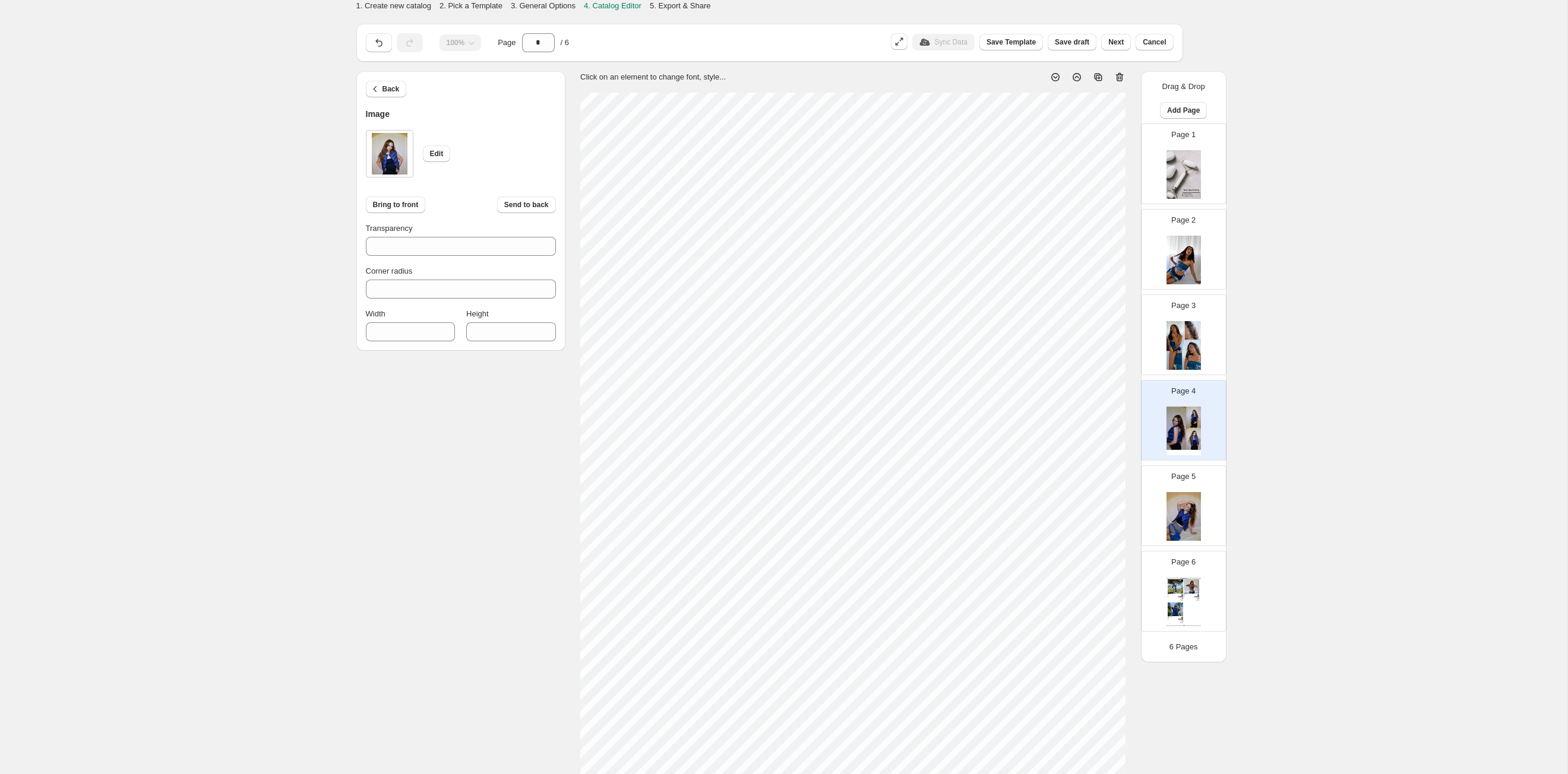 click on "1. Create new catalog 2. Pick a Template 3. General Options 4. Catalog Editor 5. Export & Share 100% Page *  / 6 Sync Data Save Template Save draft Next Cancel Back Image Edit Bring to front Send to back Transparency *** Corner radius * Width *** Height *** Click on an element to change font, style... Drag & Drop Add Page Page 1 Page 2 Page 3 Page 4 Page 5 Page 6 Clothing Catalog Kona Doodle Jeans Take your denim to the next level with these custom jeans! Fill out the custom order form below with your o... Stock Quantity:  0 SKU:   Weight:  0 Tags:   Brand:  Ciel Reverie Barcode №:   $ 10 $ null $ 10.00 $ 10.00 Malibu Set Ripped denim corset top with denim tie skirt! Fill out the custom order form below with your own pop-art id... Stock Quantity:  0 SKU:   Weight:  0 Tags:  preorder Brand:  Ciel Reverie Barcode №:   $ null $ null $ 10.00 $ 10.00 Popart Tshirt Personalize your tee with your favorite popart! Fill out the custom order form below with your own pop-art ... Stock Quantity:  0 SKU:   Weight:  0" at bounding box center (783, 423) 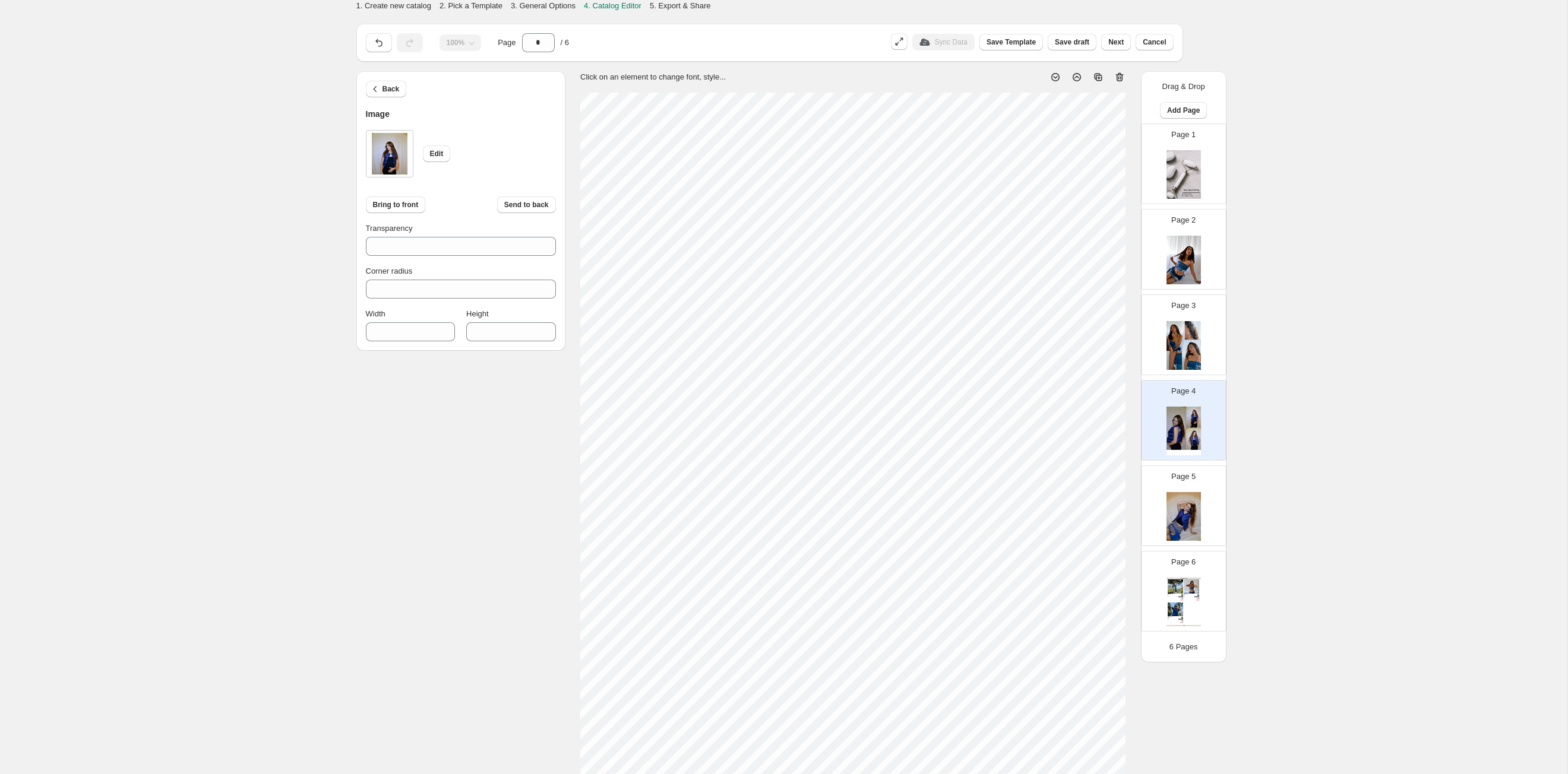 click at bounding box center (1184, 516) 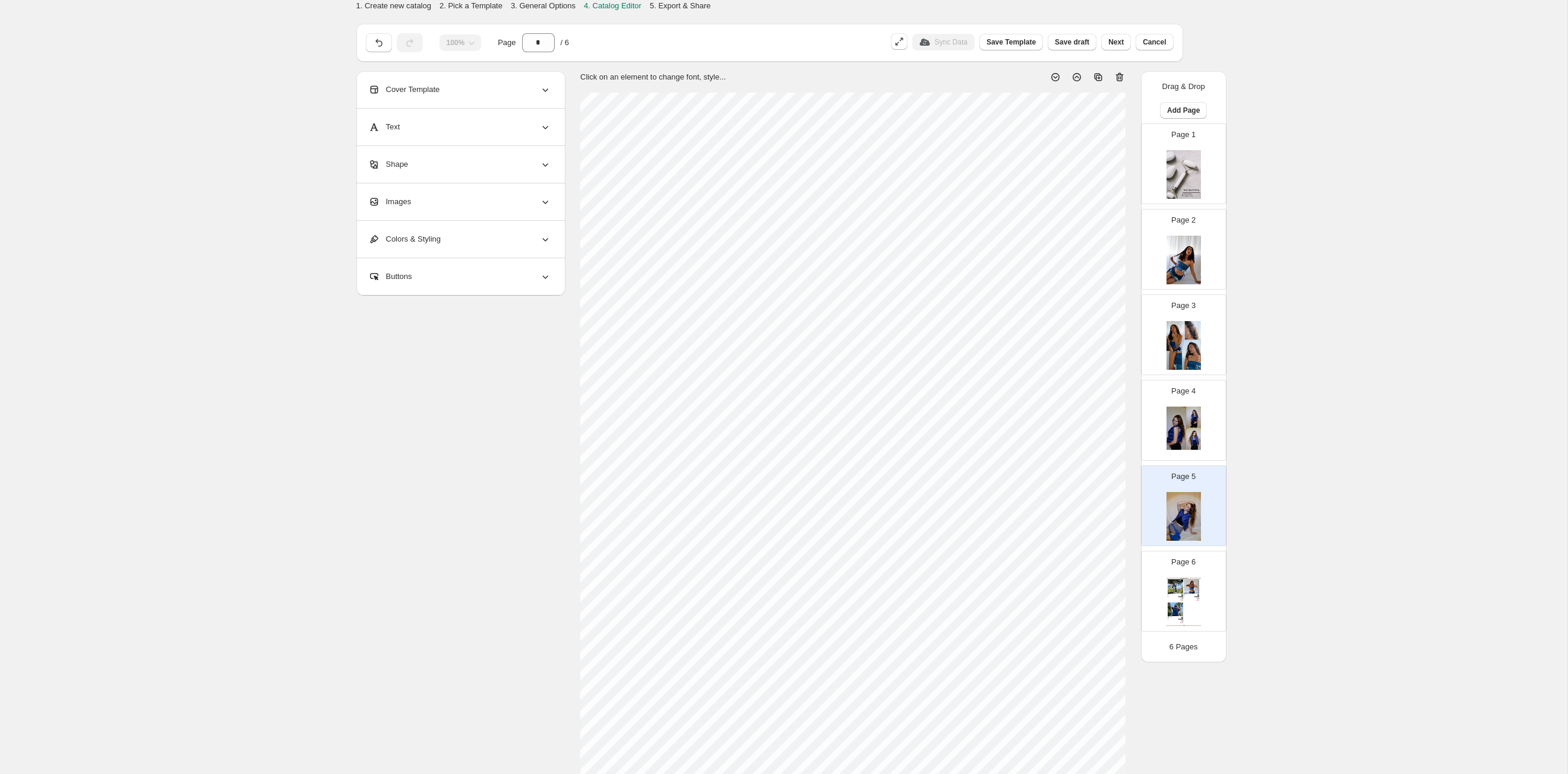 click at bounding box center [1184, 431] 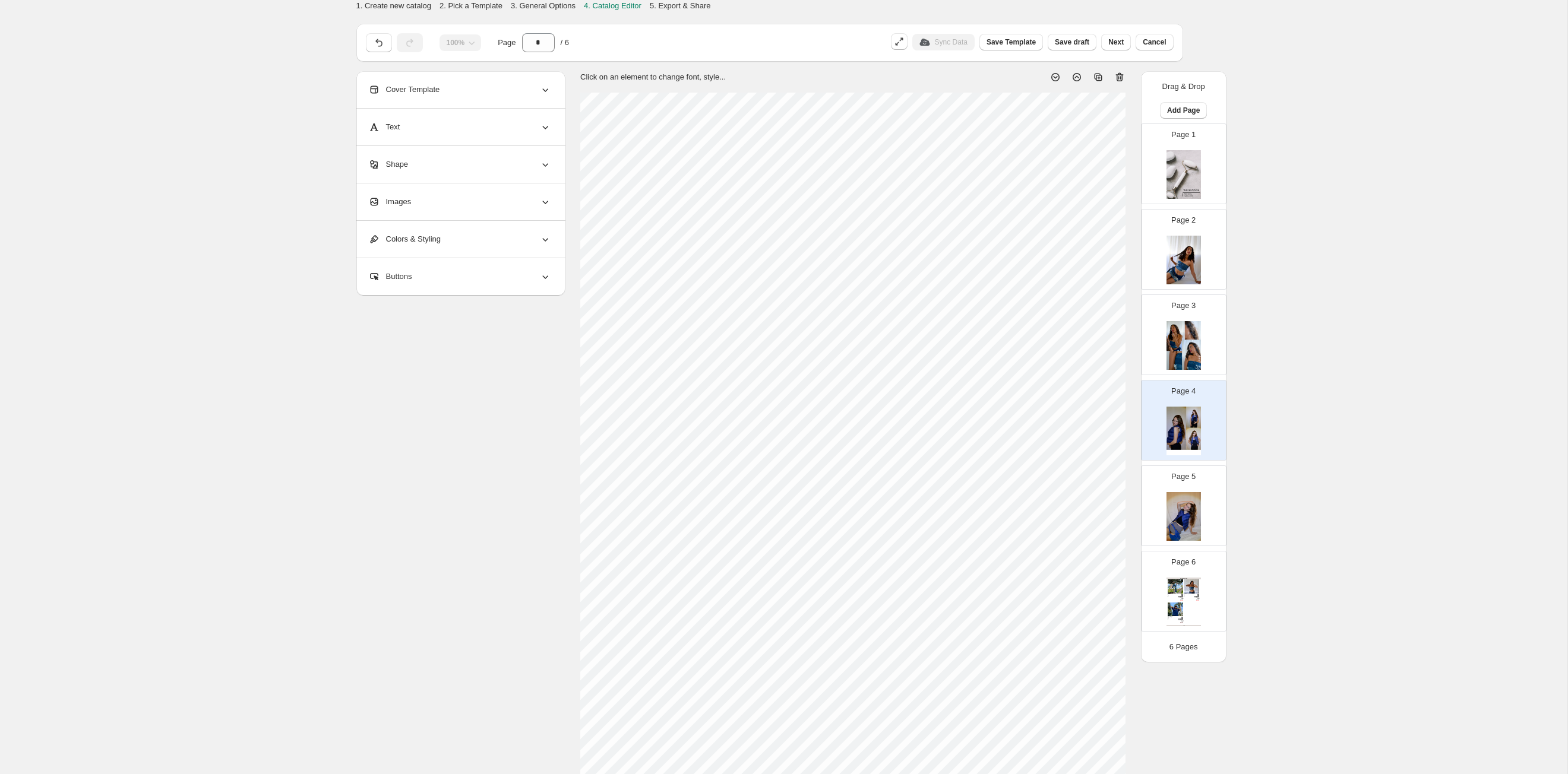 click at bounding box center [1184, 516] 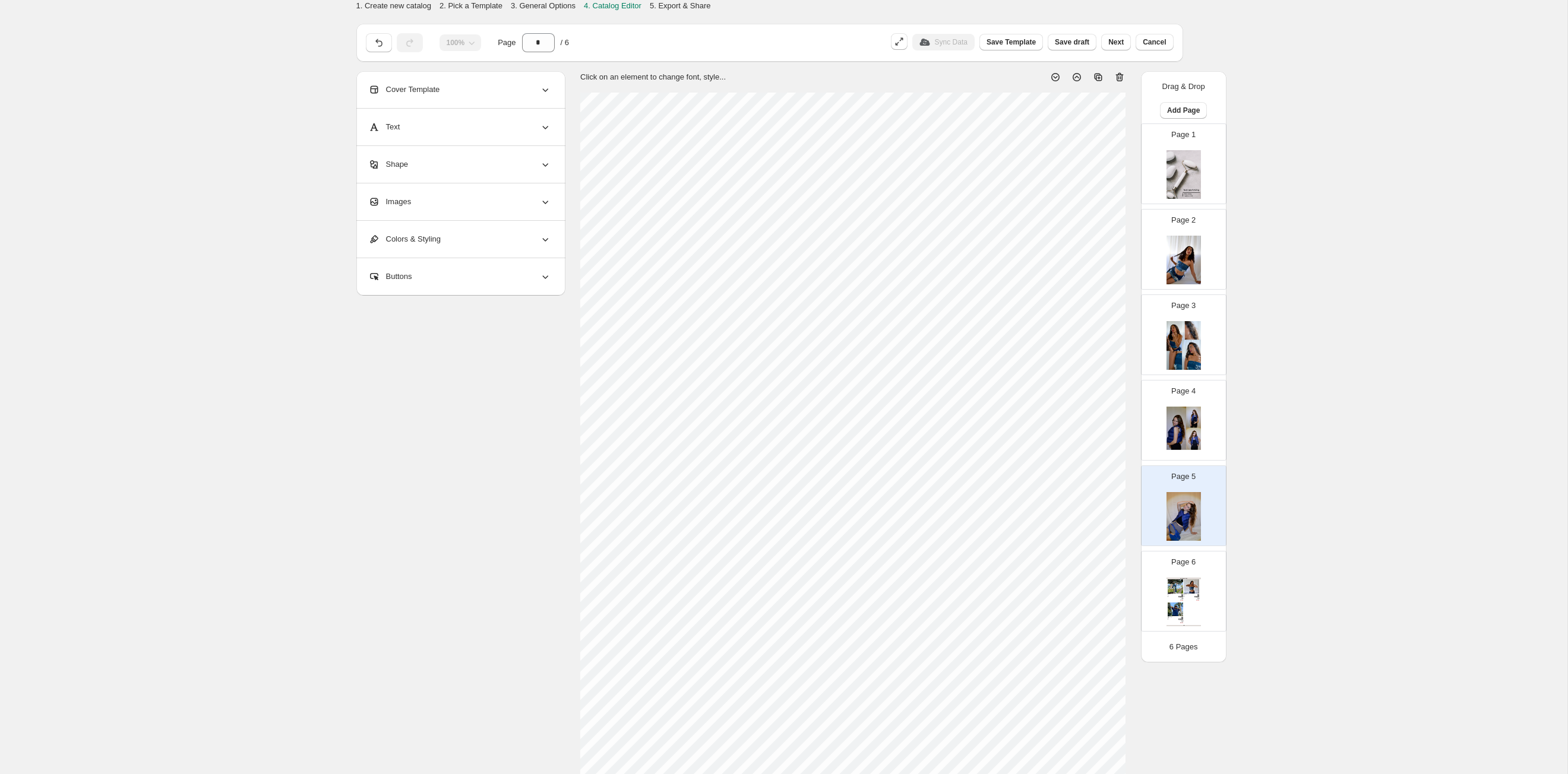 click at bounding box center [1184, 431] 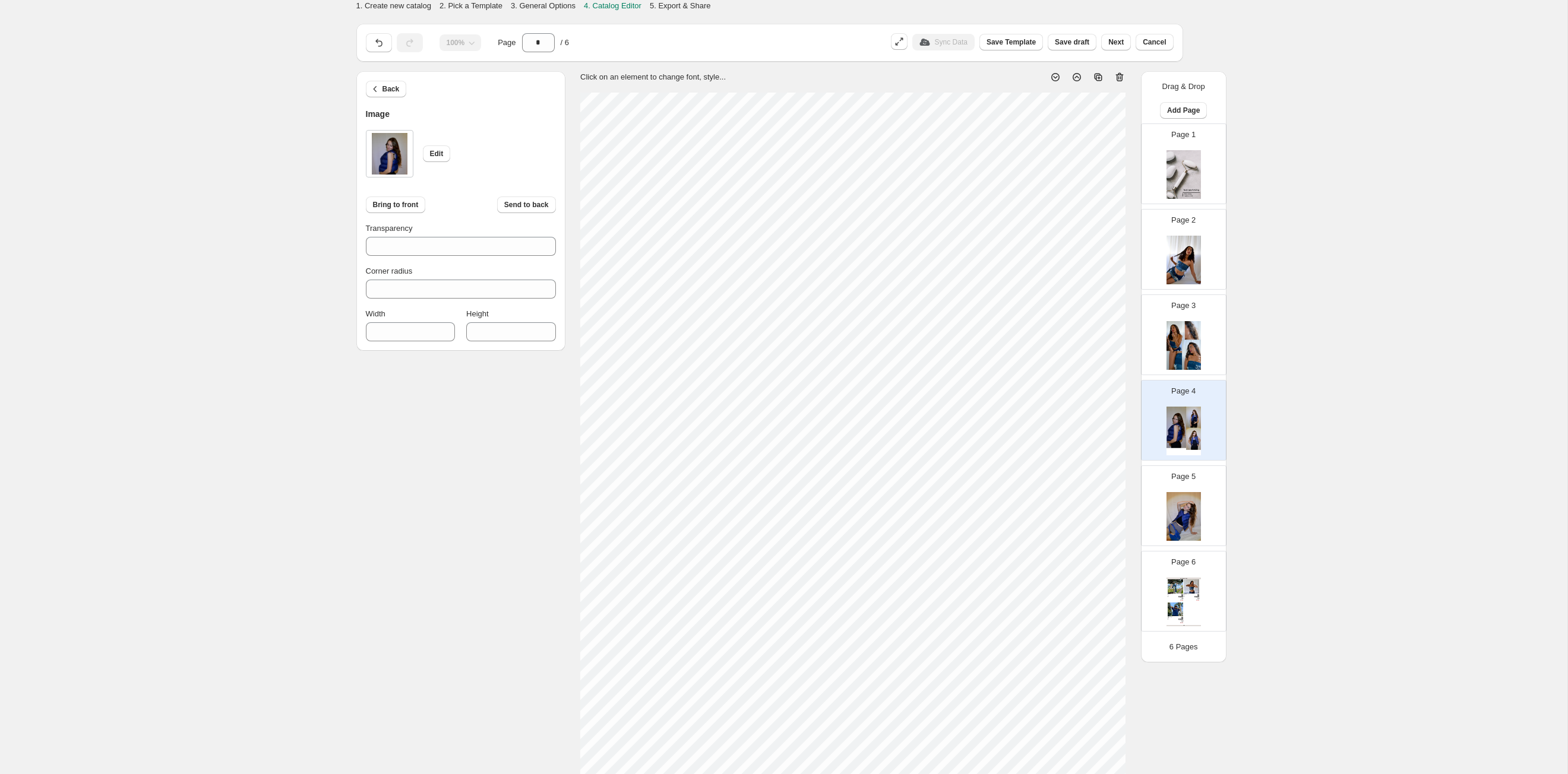 type on "***" 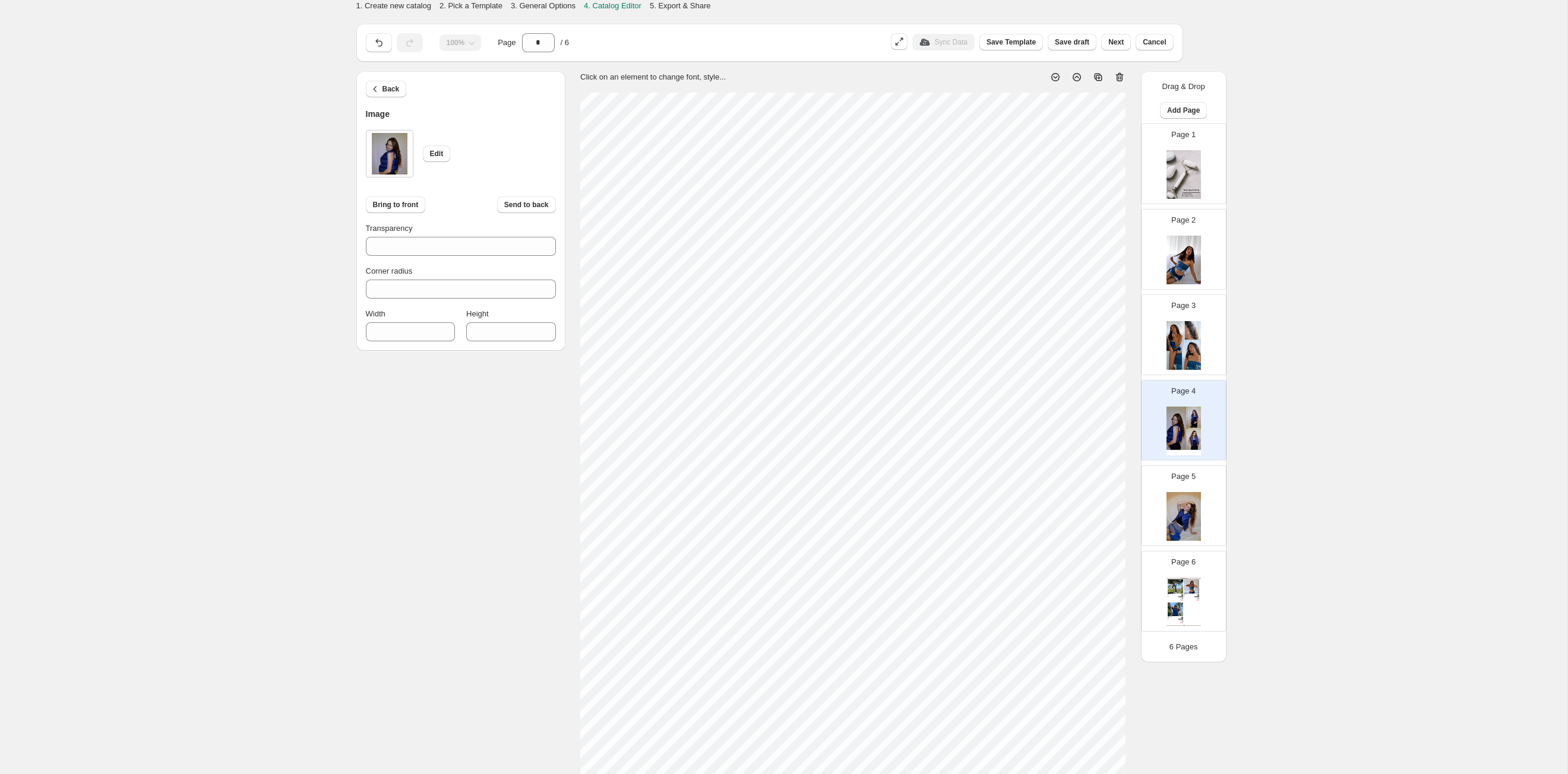 type on "***" 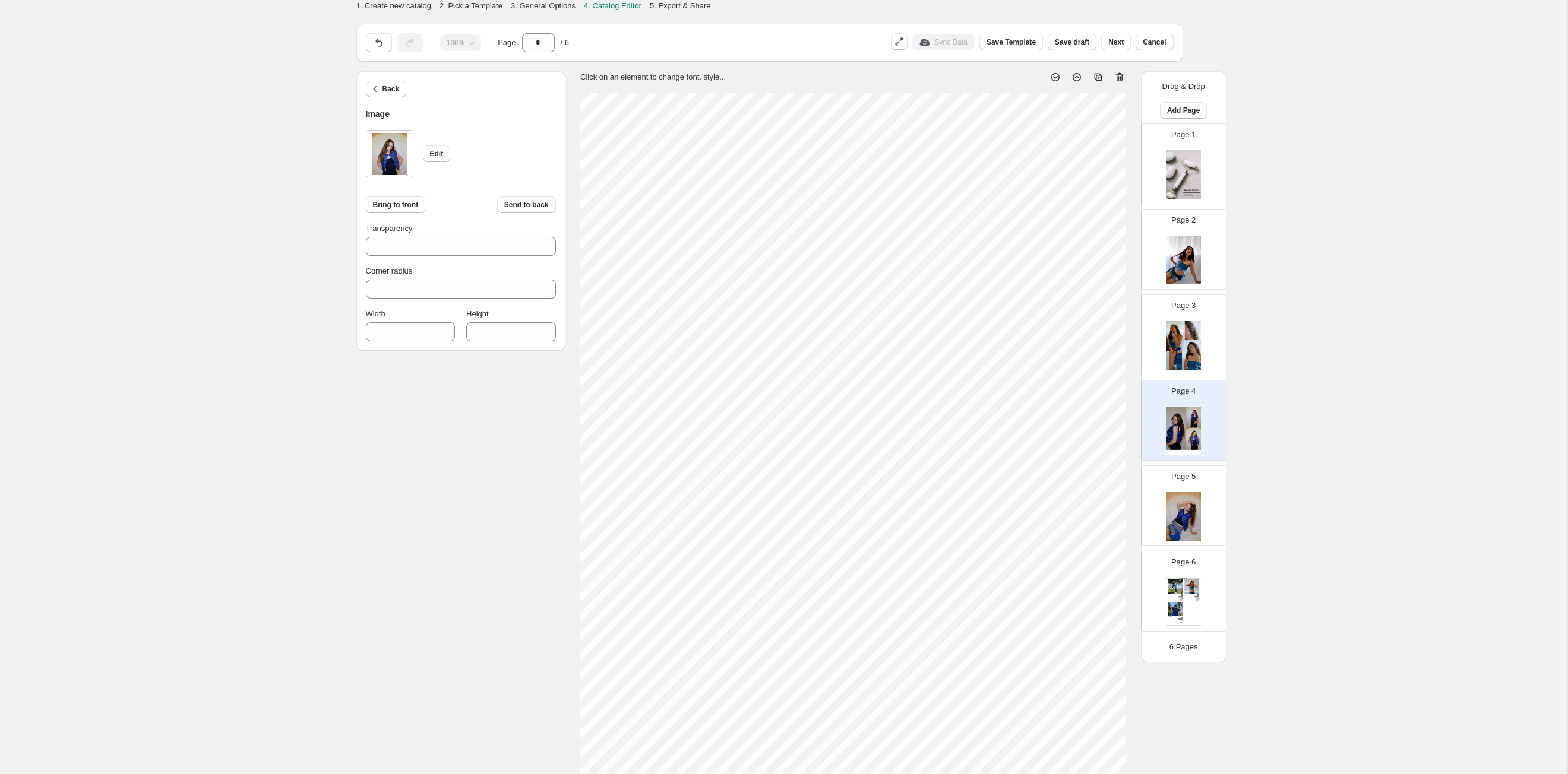 click on "1. Create new catalog 2. Pick a Template 3. General Options 4. Catalog Editor 5. Export & Share 100% Page *  / 6 Sync Data Save Template Save draft Next Cancel Back Image Edit Bring to front Send to back Transparency *** Corner radius * Width *** Height *** Click on an element to change font, style... Drag & Drop Add Page Page 1 Page 2 Page 3 Page 4 Page 5 Page 6 Clothing Catalog Kona Doodle Jeans Take your denim to the next level with these custom jeans! Fill out the custom order form below with your o... Stock Quantity:  0 SKU:   Weight:  0 Tags:   Brand:  Ciel Reverie Barcode №:   $ 10 $ null $ 10.00 $ 10.00 Malibu Set Ripped denim corset top with denim tie skirt! Fill out the custom order form below with your own pop-art id... Stock Quantity:  0 SKU:   Weight:  0 Tags:  preorder Brand:  Ciel Reverie Barcode №:   $ null $ null $ 10.00 $ 10.00 Popart Tshirt Personalize your tee with your favorite popart! Fill out the custom order form below with your own pop-art ... Stock Quantity:  0 SKU:   Weight:  0" at bounding box center [783, 423] 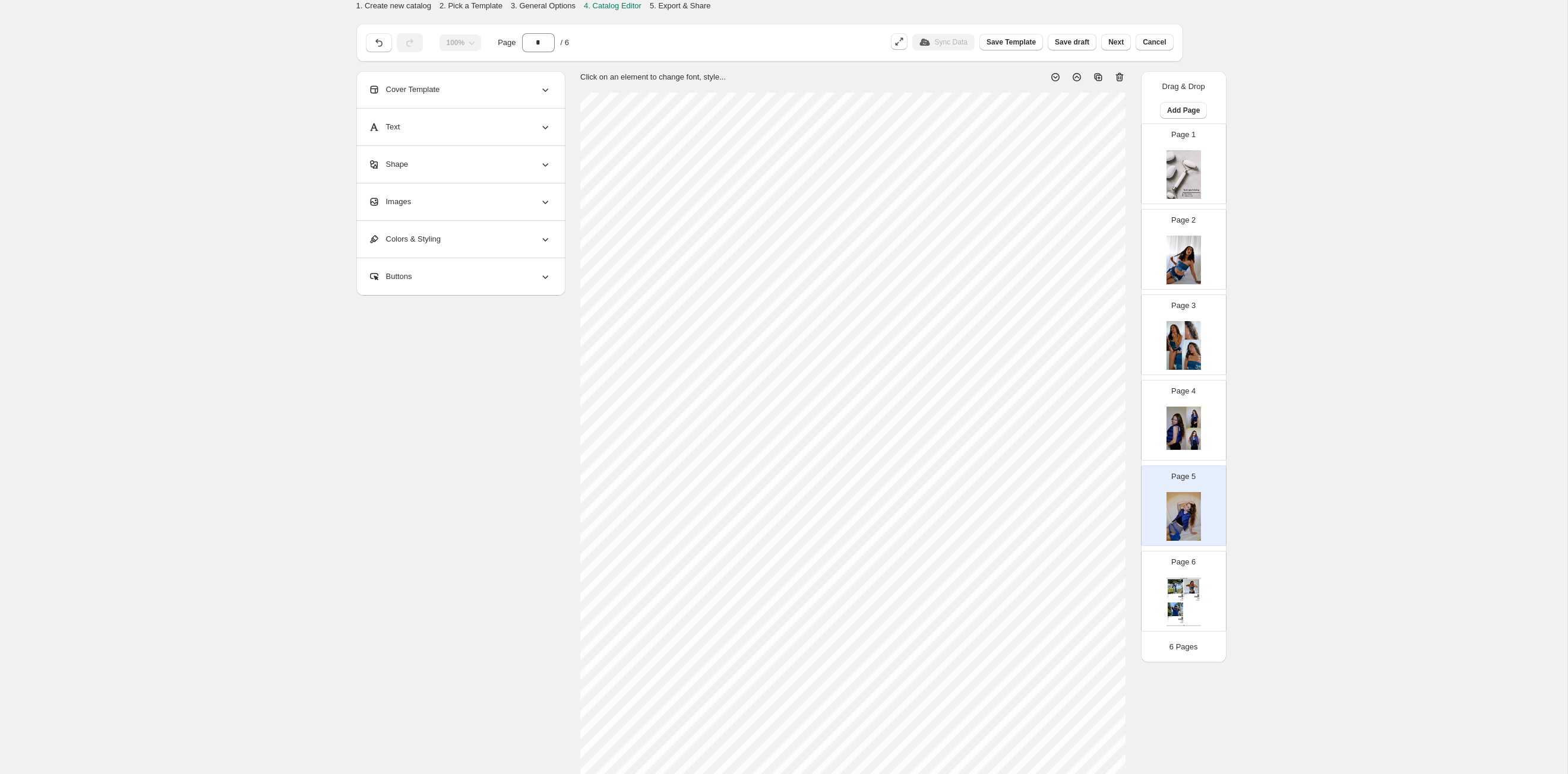 click on "Page 6 Clothing Catalog Kona Doodle Jeans Take your denim to the next level with these custom jeans! Fill out the custom order form below with your o... Stock Quantity:  0 SKU:   Weight:  0 Tags:   Brand:  Ciel Reverie Barcode №:   $ 10 $ null $ 10.00 $ 10.00 Malibu Set Ripped denim corset top with denim tie skirt! Fill out the custom order form below with your own pop-art id... Stock Quantity:  0 SKU:   Weight:  0 Tags:  preorder Brand:  Ciel Reverie Barcode №:   $ null $ null $ 10.00 $ 10.00 Popart Tshirt Personalize your tee with your favorite popart! Fill out the custom order form below with your own pop-art ... Stock Quantity:  0 SKU:   Weight:  0 Tags:  preorder Brand:  Ciel Reverie Barcode №:   $ null $ null $ 10.00 $ 10.00 Clothing Catalog | Page undefined" at bounding box center [1179, 586] 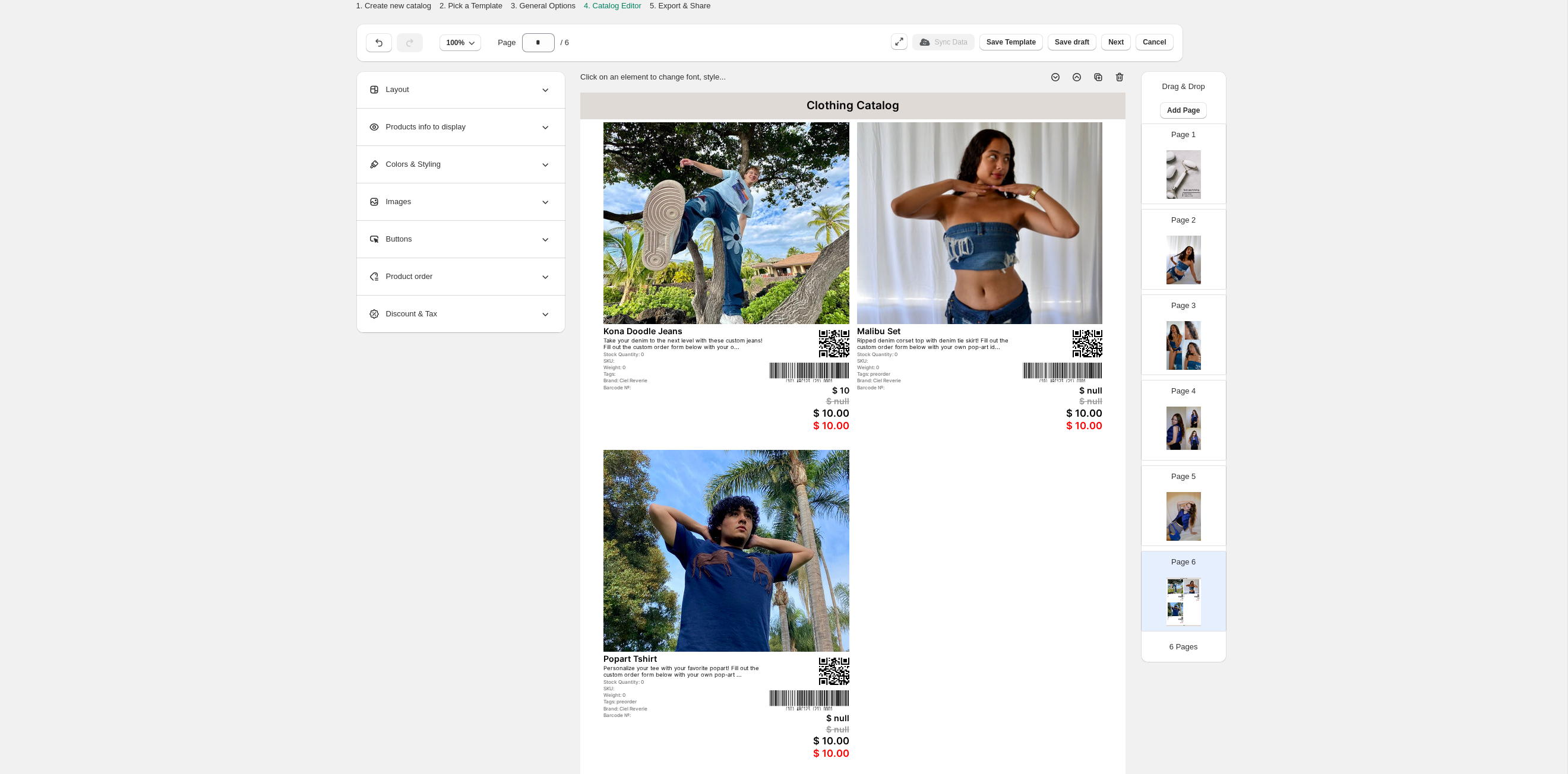 click at bounding box center (1184, 431) 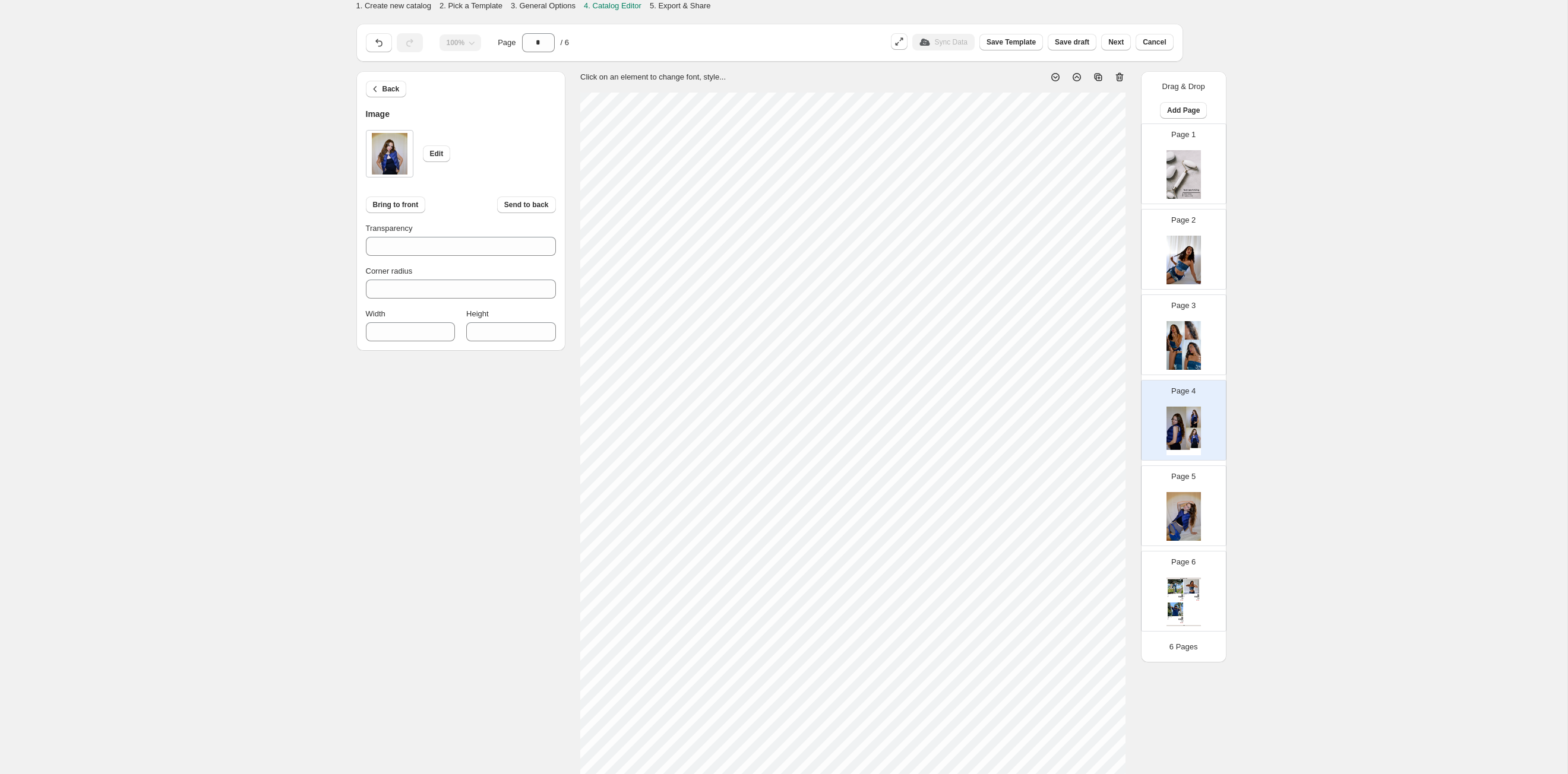 click at bounding box center (1184, 516) 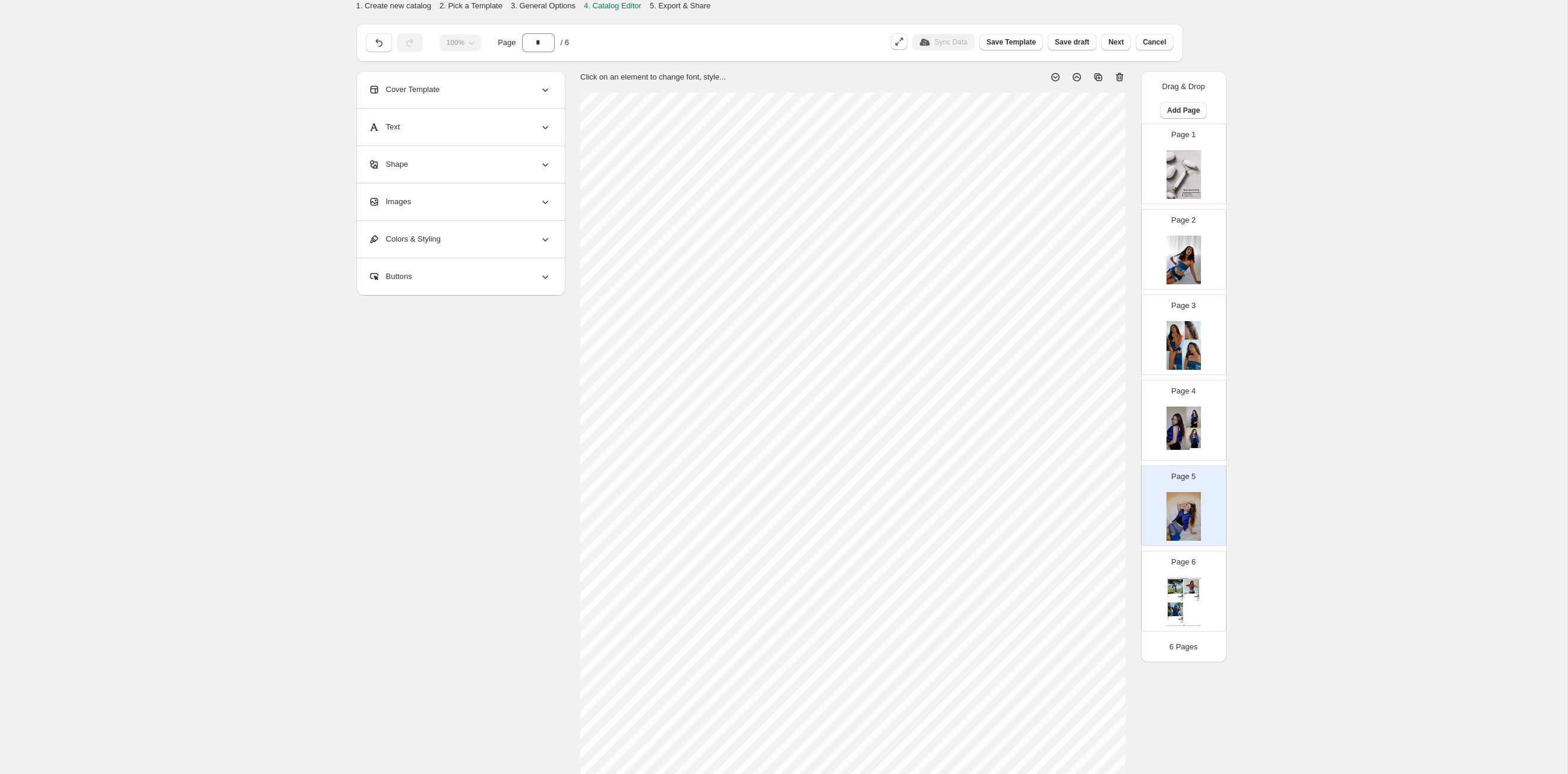 click at bounding box center [1184, 431] 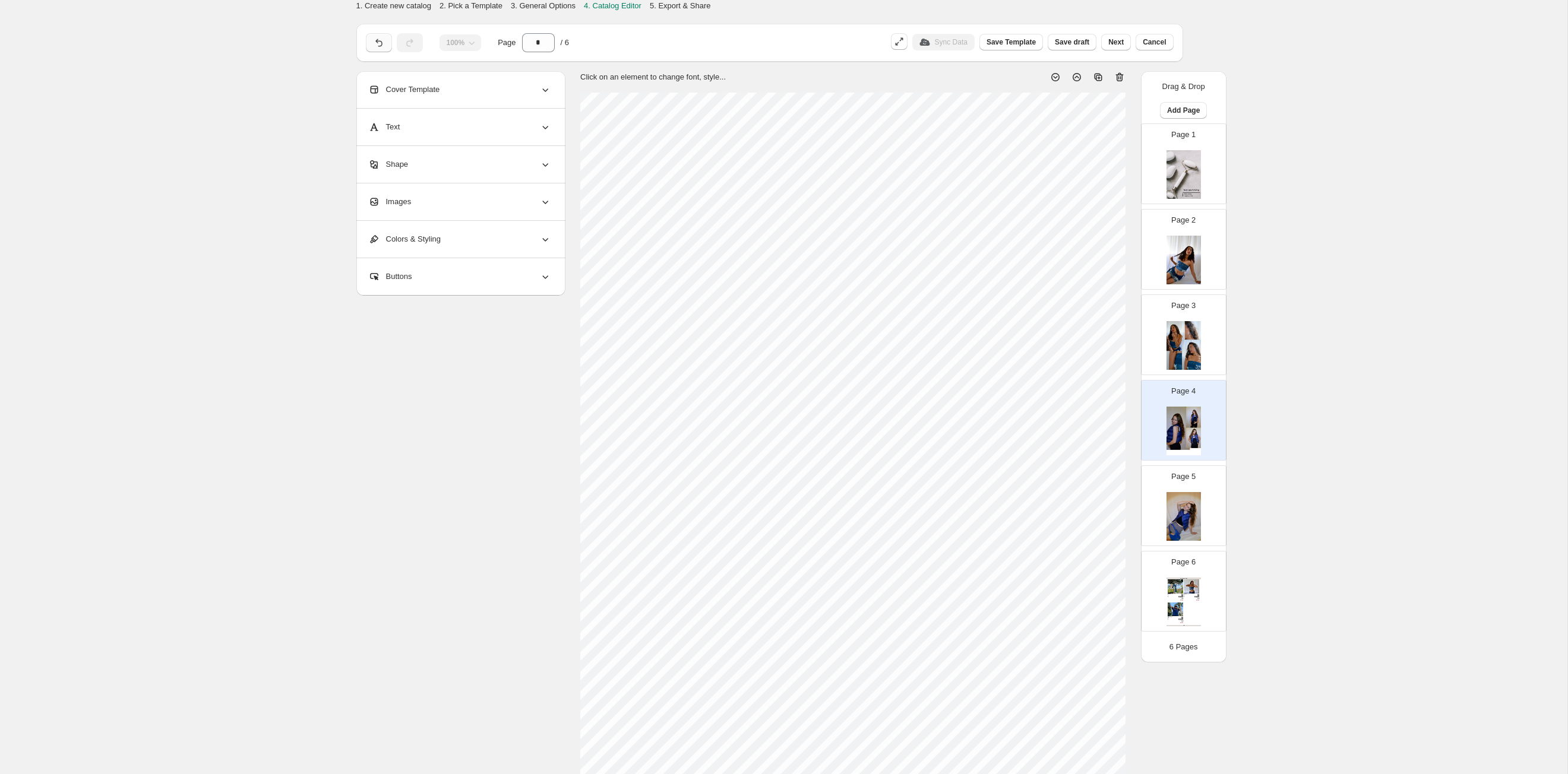 click 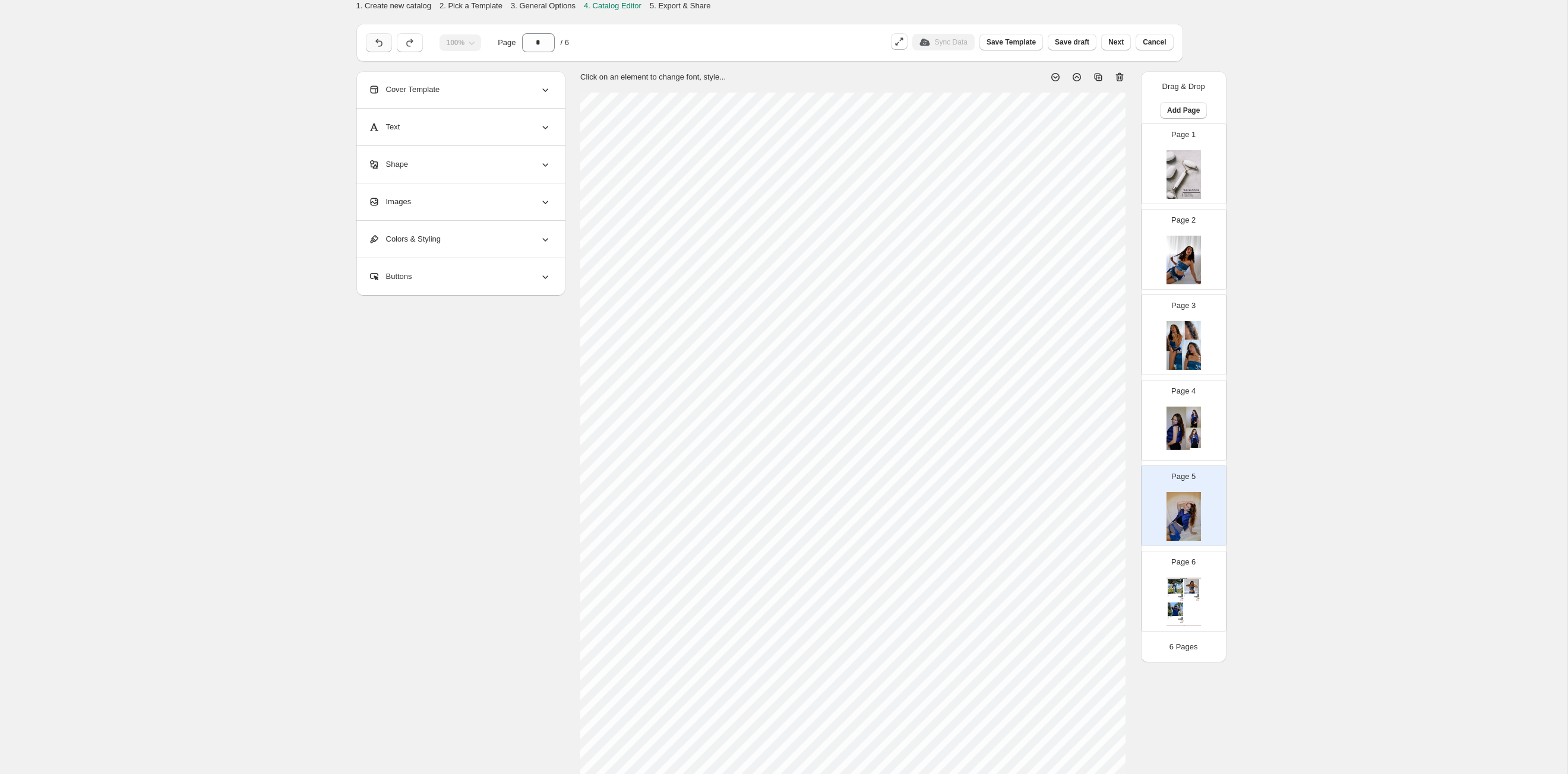 click 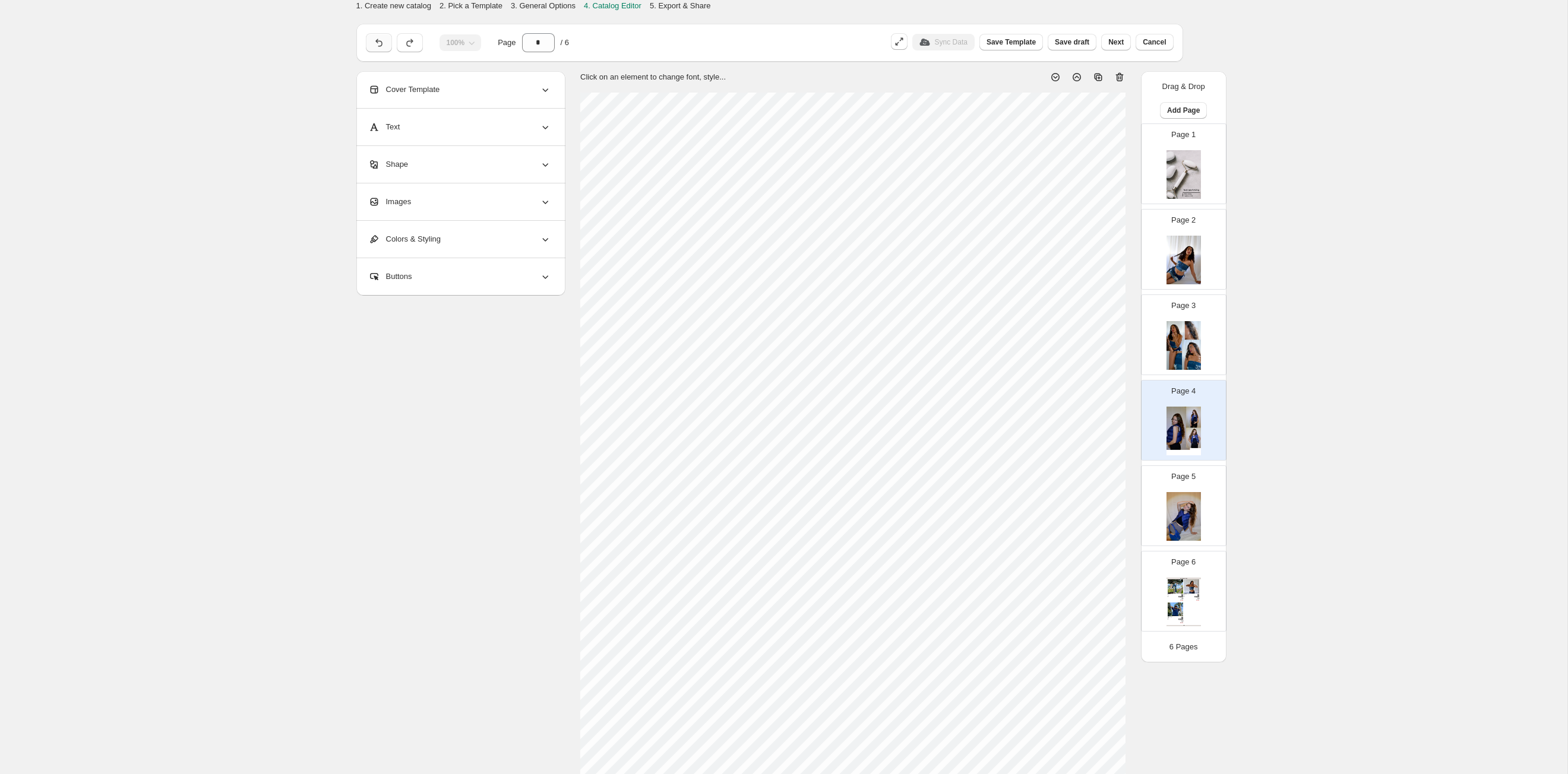 click 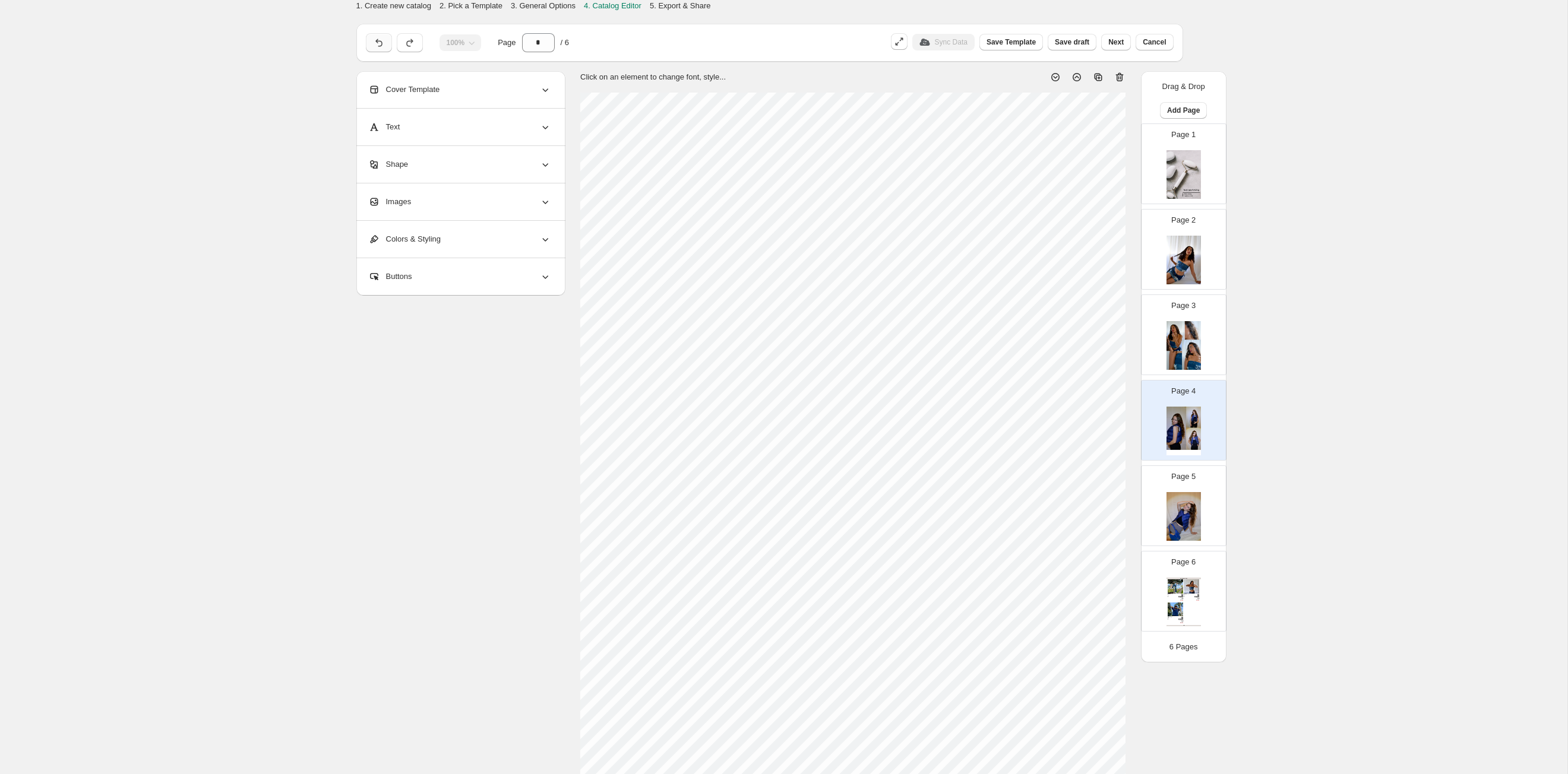 click 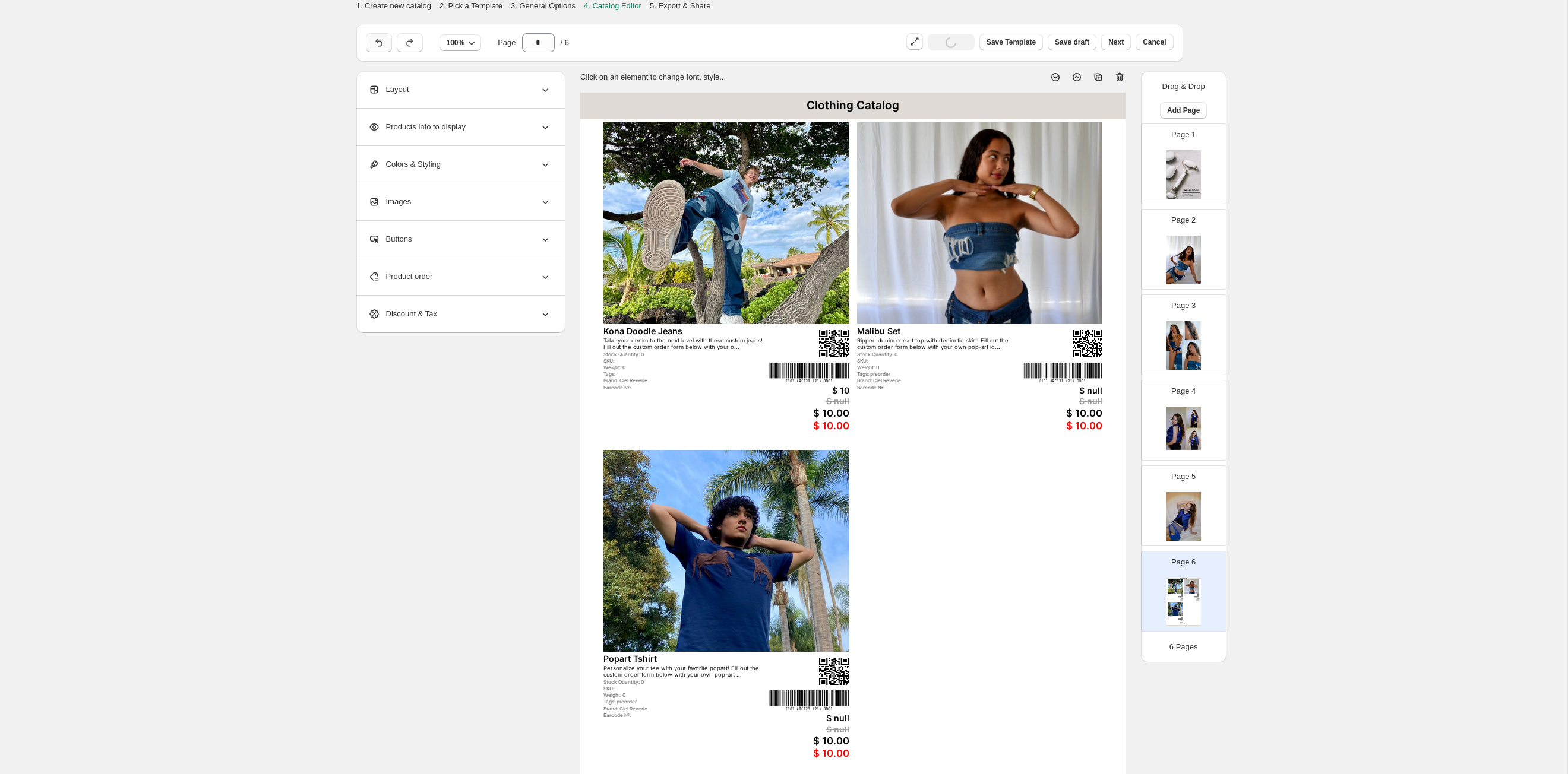 click 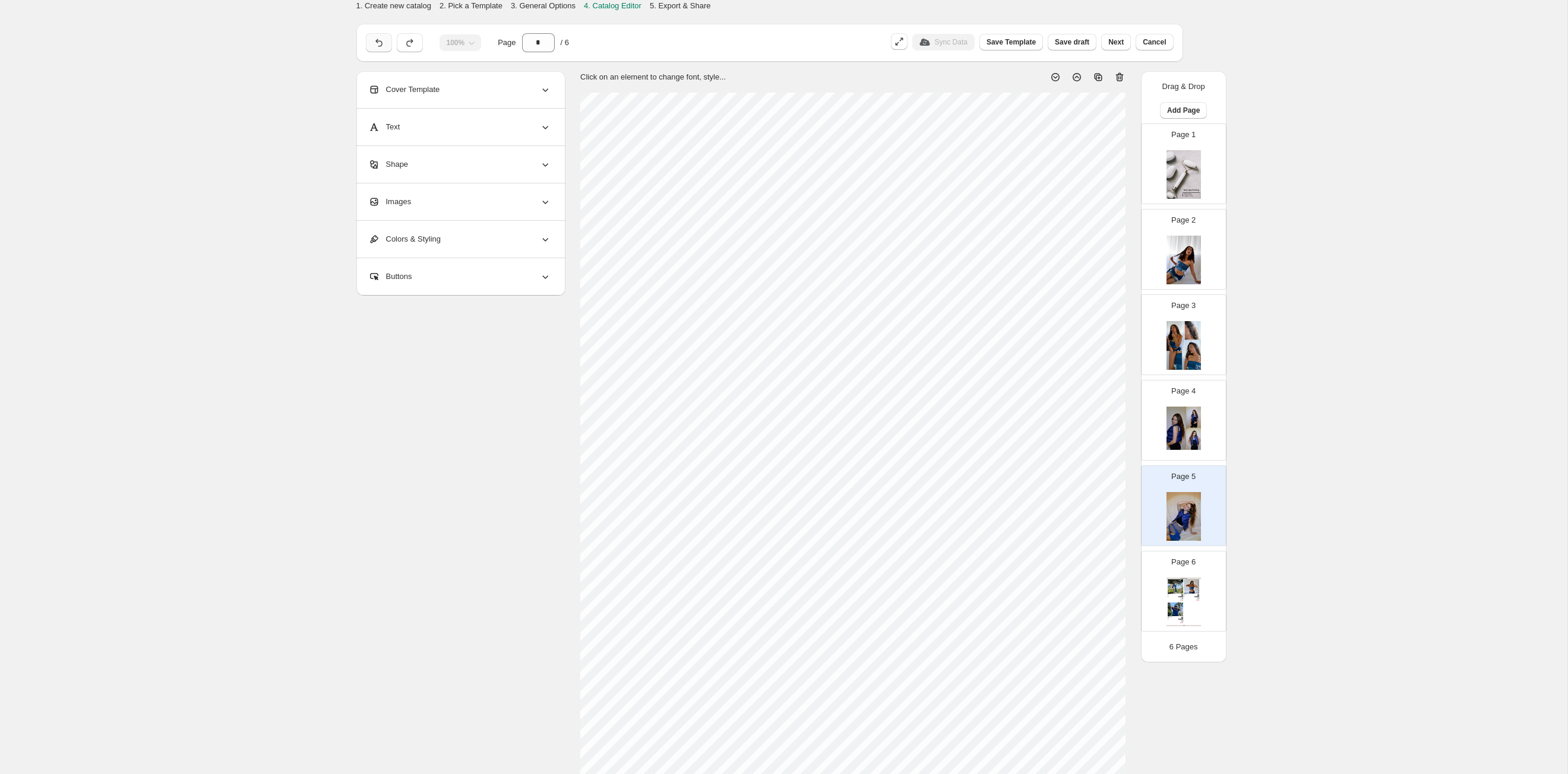 click 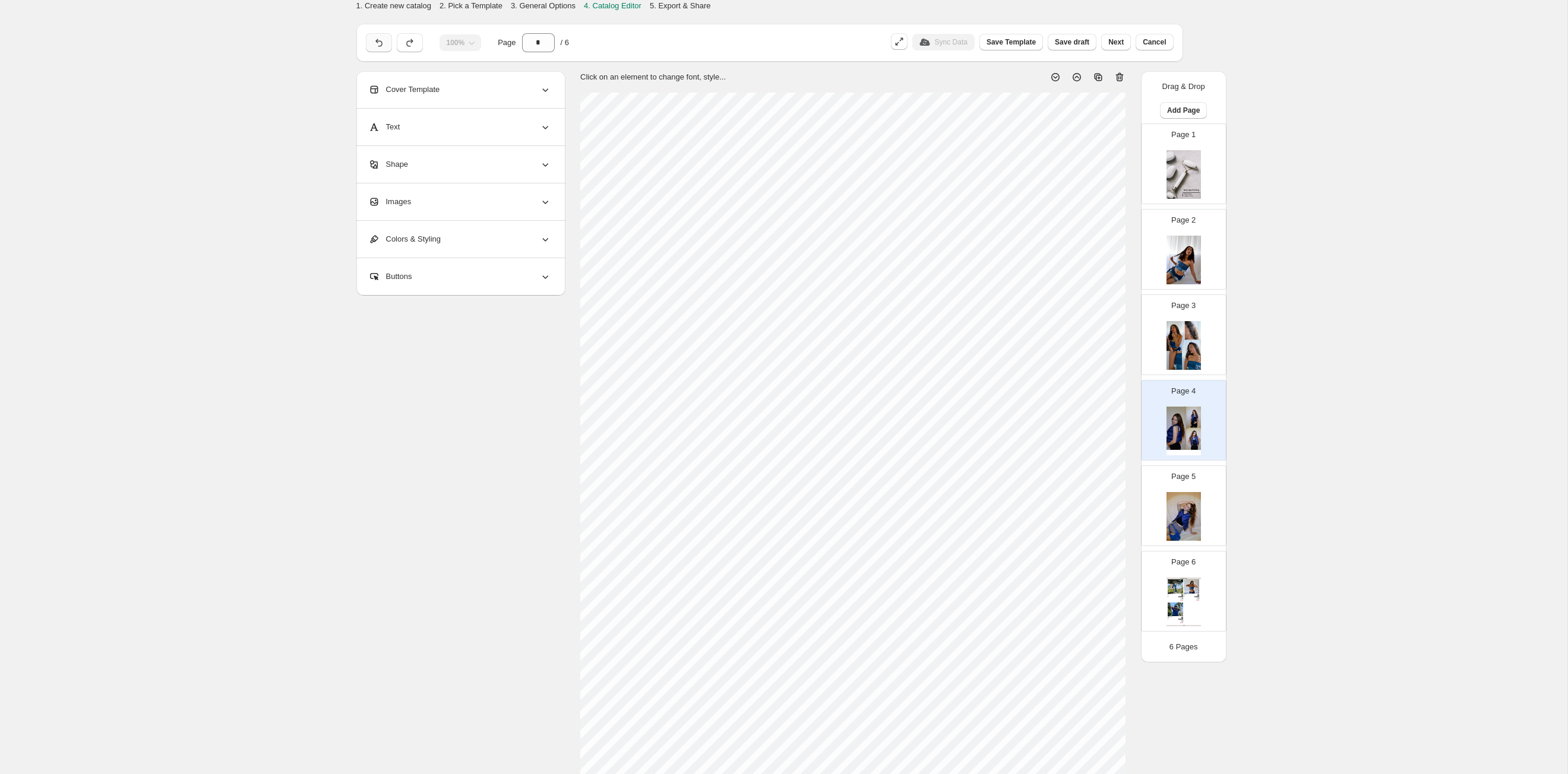 click 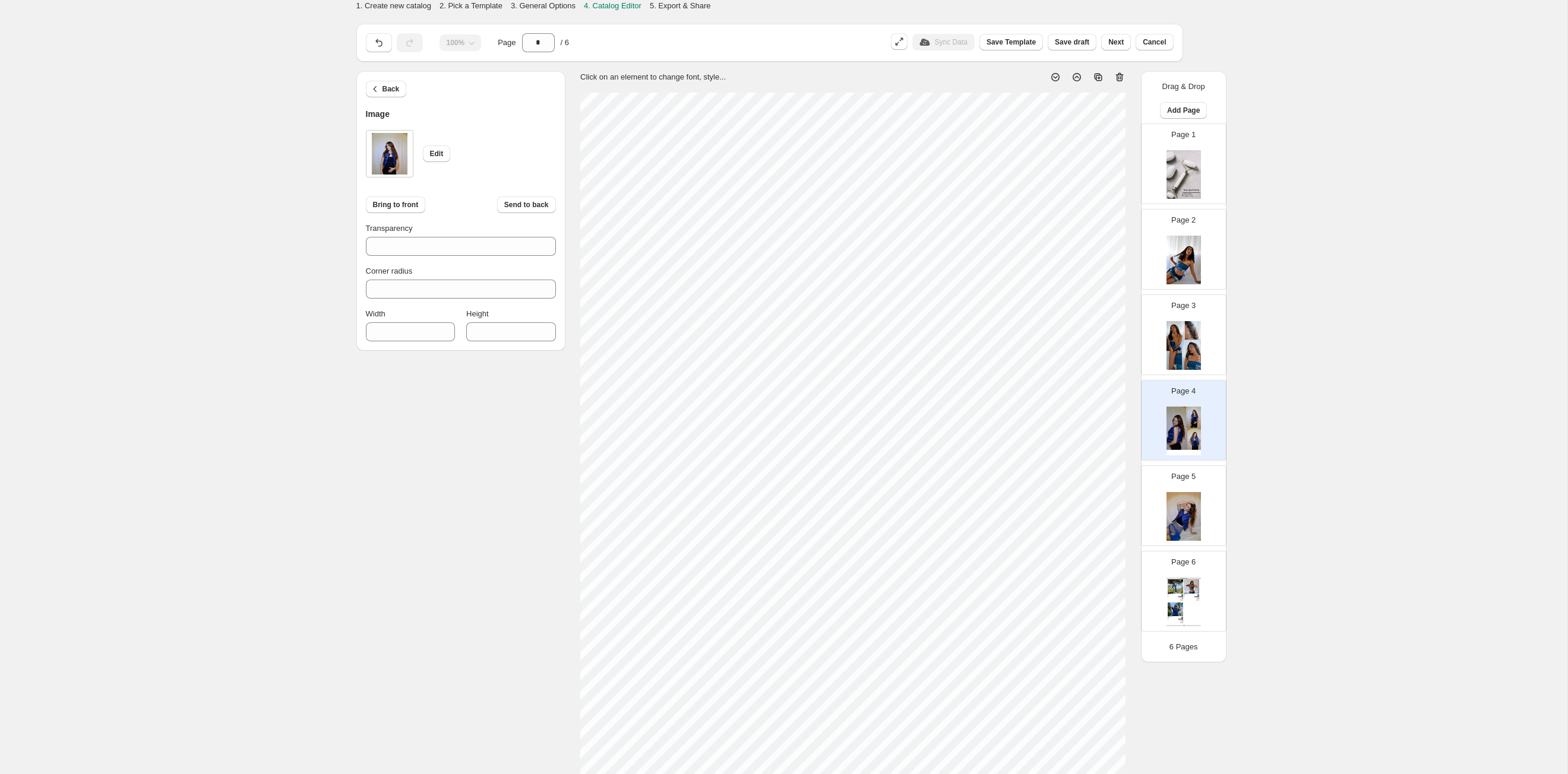 scroll, scrollTop: 0, scrollLeft: 0, axis: both 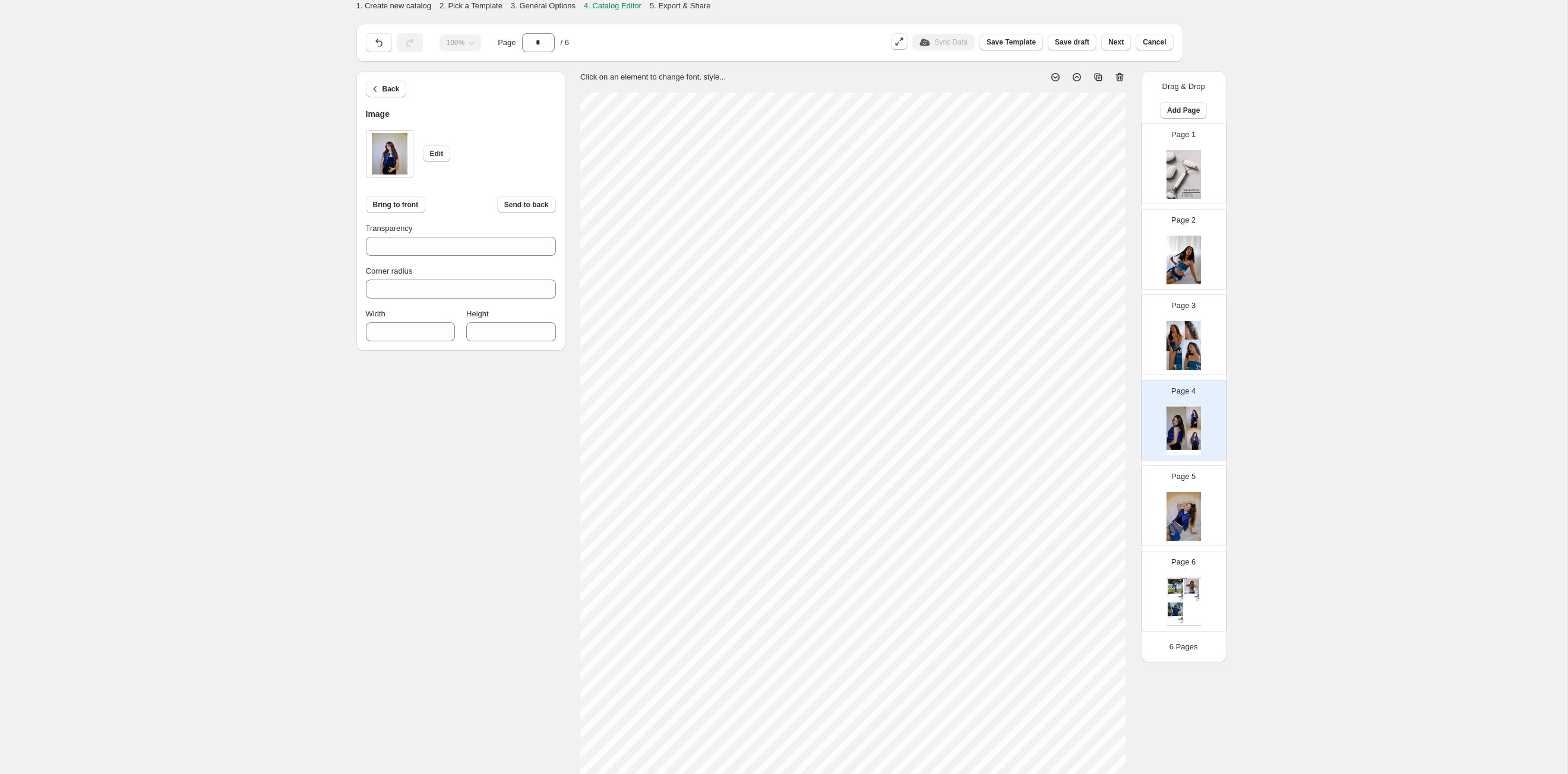 type on "***" 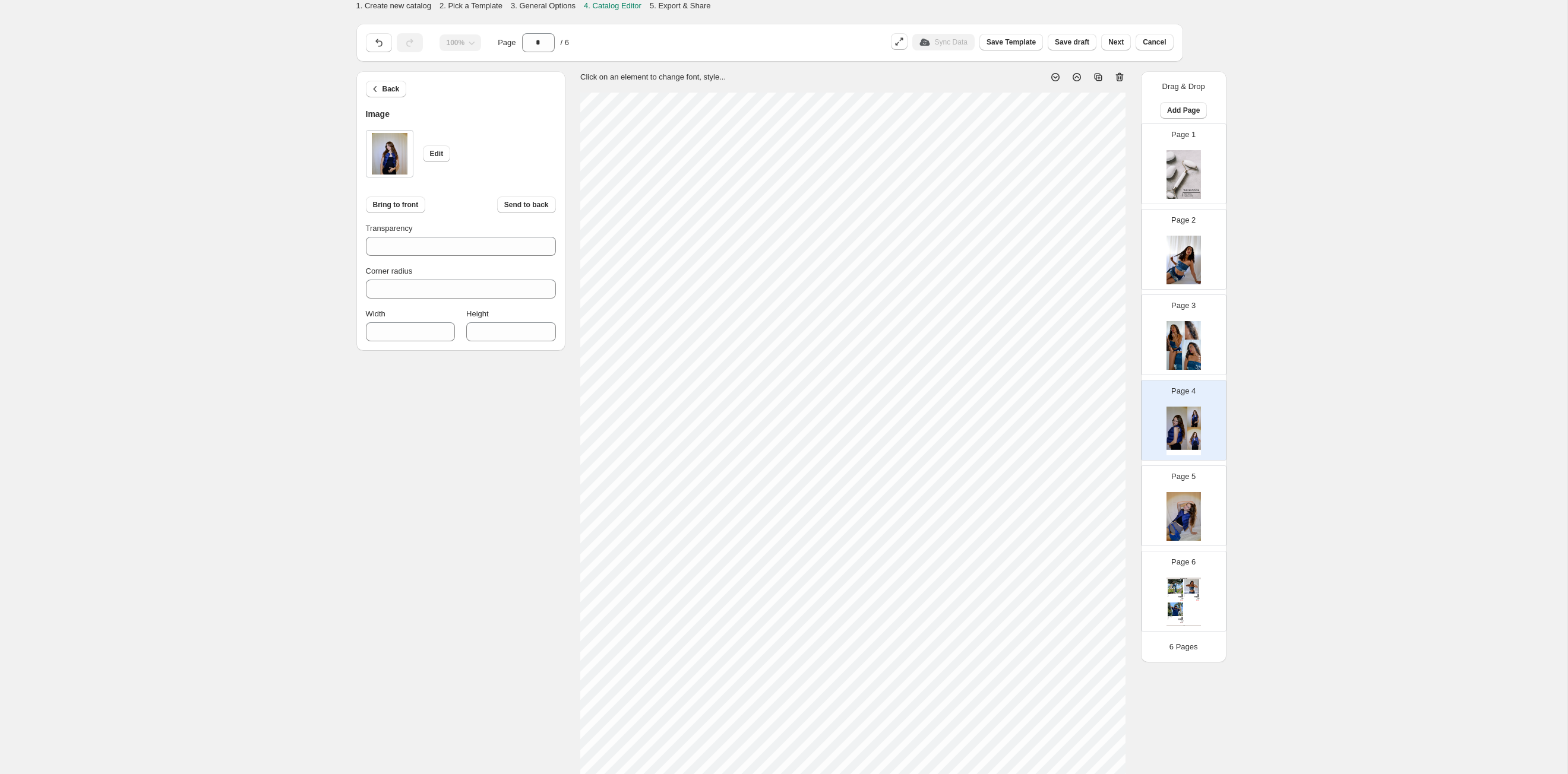 click on "1. Create new catalog 2. Pick a Template 3. General Options 4. Catalog Editor 5. Export & Share 100% Page *  / 6 Sync Data Save Template Save draft Next Cancel Back Image Edit Bring to front Send to back Transparency *** Corner radius * Width *** Height *** Click on an element to change font, style... Drag & Drop Add Page Page 1 Page 2 Page 3 Page 4 Page 5 Page 6 Clothing Catalog Kona Doodle Jeans Take your denim to the next level with these custom jeans! Fill out the custom order form below with your o... Stock Quantity:  0 SKU:   Weight:  0 Tags:   Brand:  Ciel Reverie Barcode №:   $ 10 $ null $ 10.00 $ 10.00 Malibu Set Ripped denim corset top with denim tie skirt! Fill out the custom order form below with your own pop-art id... Stock Quantity:  0 SKU:   Weight:  0 Tags:  preorder Brand:  Ciel Reverie Barcode №:   $ null $ null $ 10.00 $ 10.00 Popart Tshirt Personalize your tee with your favorite popart! Fill out the custom order form below with your own pop-art ... Stock Quantity:  0 SKU:   Weight:  0" at bounding box center (783, 423) 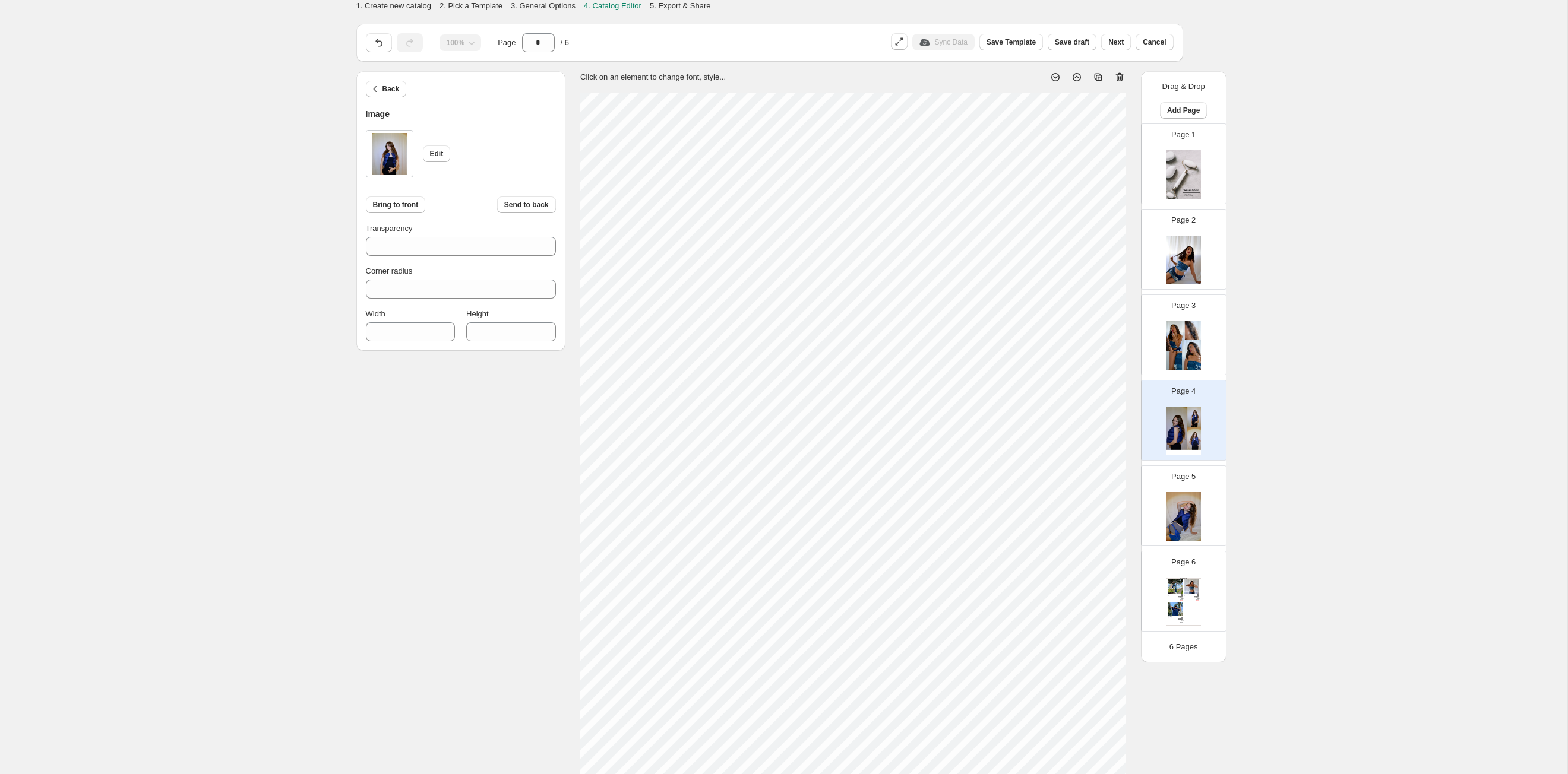 click at bounding box center [1184, 516] 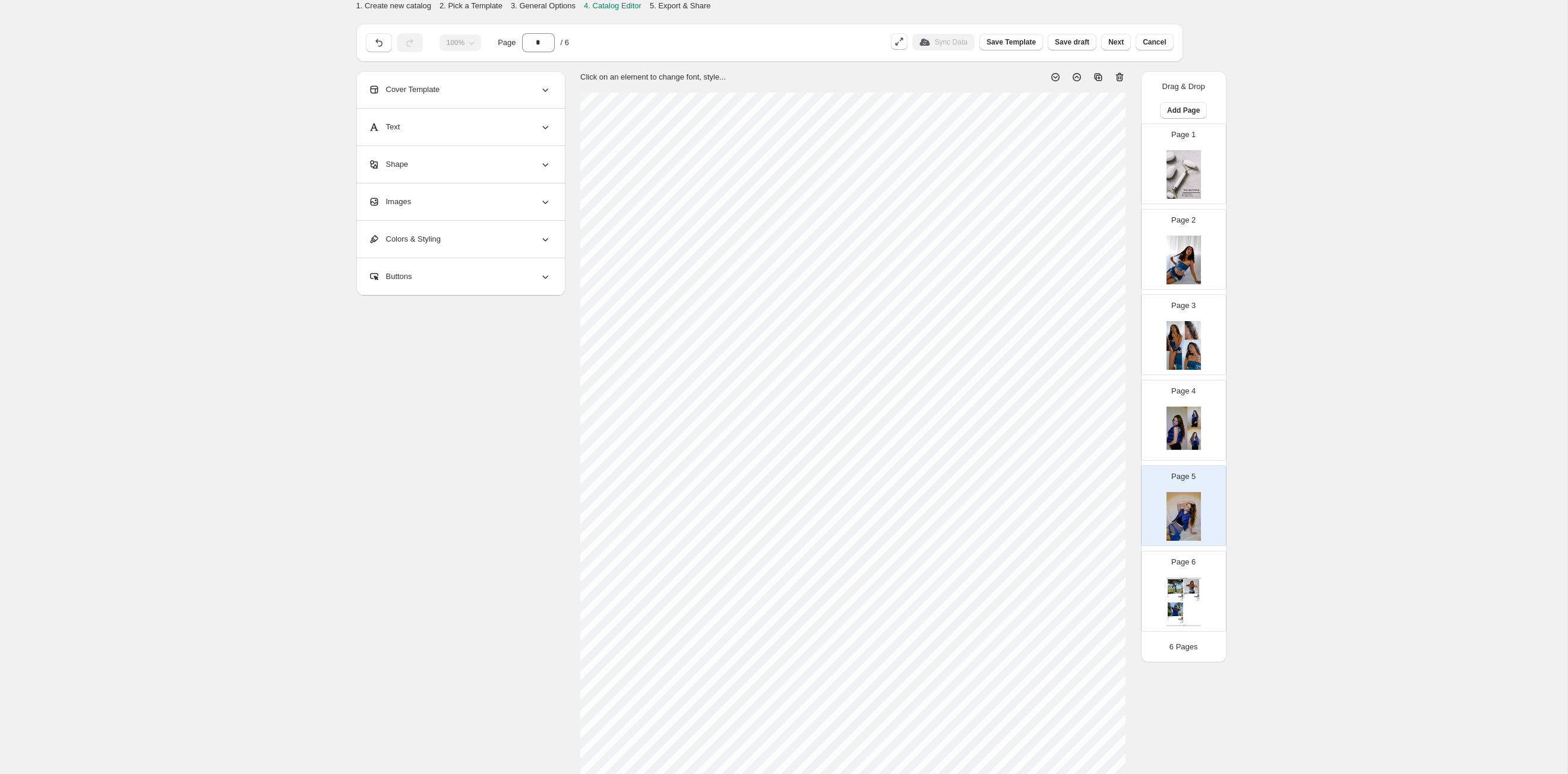 click at bounding box center [1184, 431] 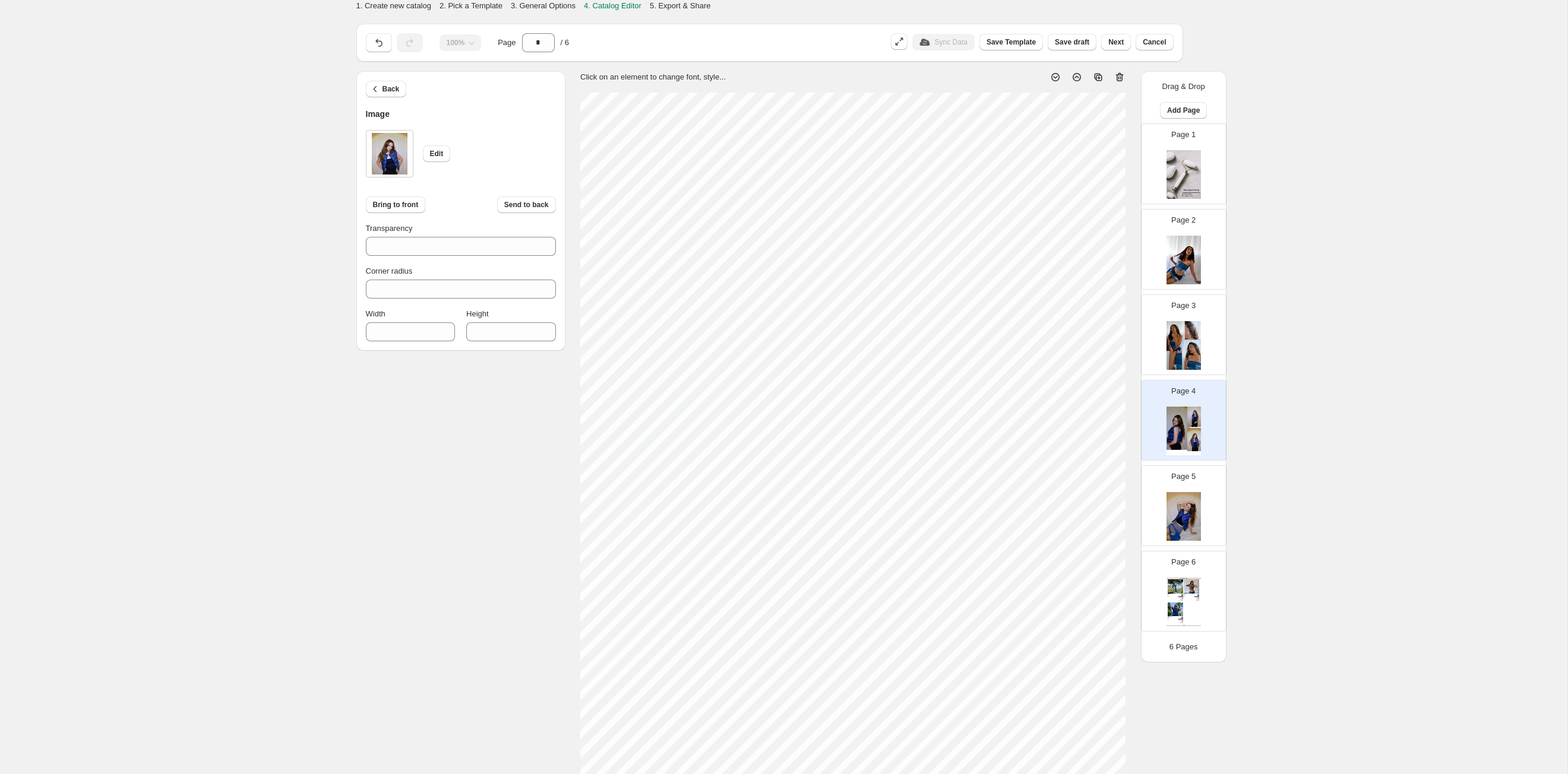 type on "***" 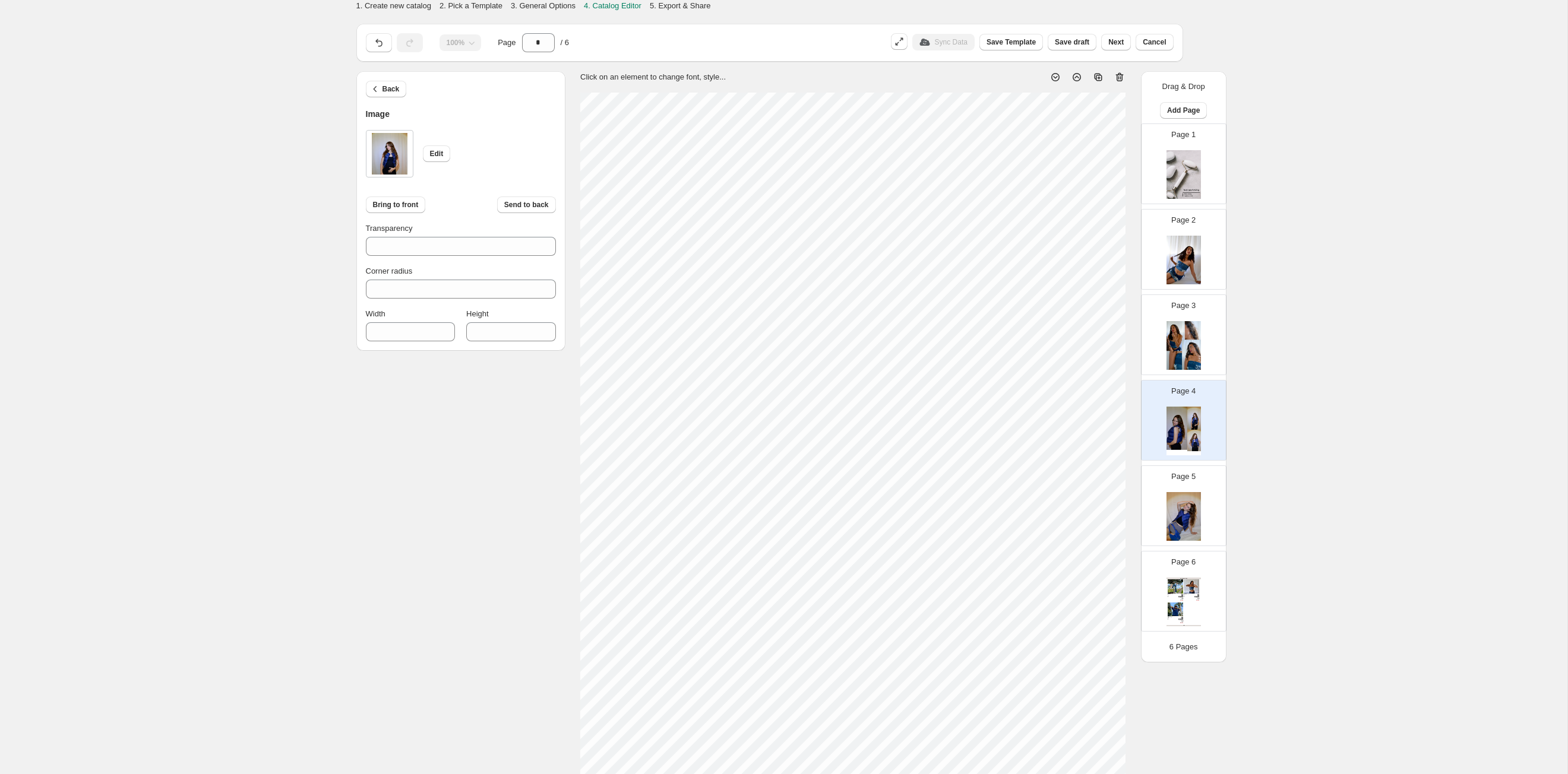 click on "1. Create new catalog 2. Pick a Template 3. General Options 4. Catalog Editor 5. Export & Share 100% Page *  / 6 Sync Data Save Template Save draft Next Cancel Back Image Edit Bring to front Send to back Transparency *** Corner radius * Width *** Height *** Click on an element to change font, style... Drag & Drop Add Page Page 1 Page 2 Page 3 Page 4 Page 5 Page 6 Clothing Catalog Kona Doodle Jeans Take your denim to the next level with these custom jeans! Fill out the custom order form below with your o... Stock Quantity:  0 SKU:   Weight:  0 Tags:   Brand:  Ciel Reverie Barcode №:   $ 10 $ null $ 10.00 $ 10.00 Malibu Set Ripped denim corset top with denim tie skirt! Fill out the custom order form below with your own pop-art id... Stock Quantity:  0 SKU:   Weight:  0 Tags:  preorder Brand:  Ciel Reverie Barcode №:   $ null $ null $ 10.00 $ 10.00 Popart Tshirt Personalize your tee with your favorite popart! Fill out the custom order form below with your own pop-art ... Stock Quantity:  0 SKU:   Weight:  0" at bounding box center [783, 423] 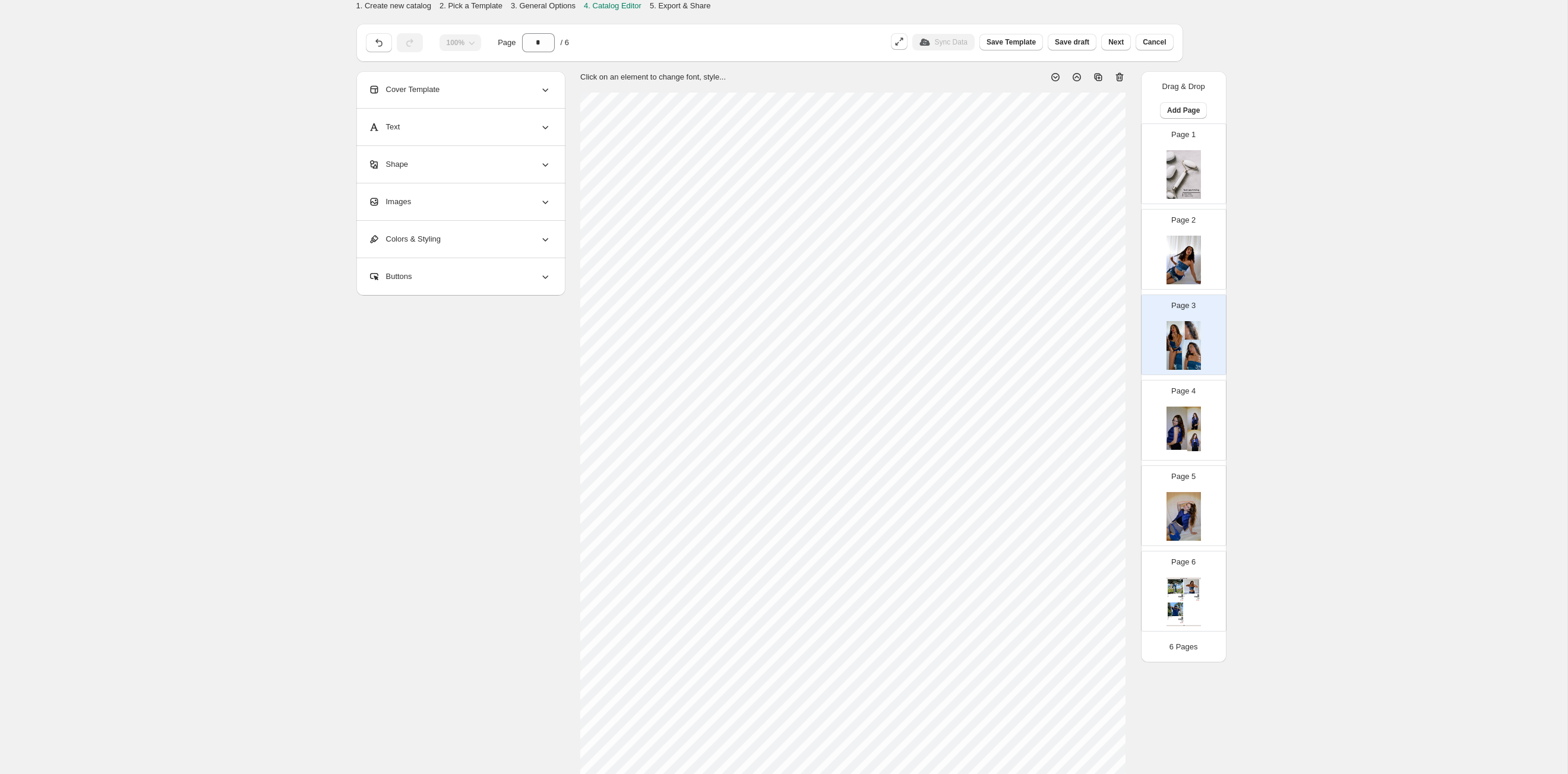 click on "Page 4" at bounding box center [1179, 415] 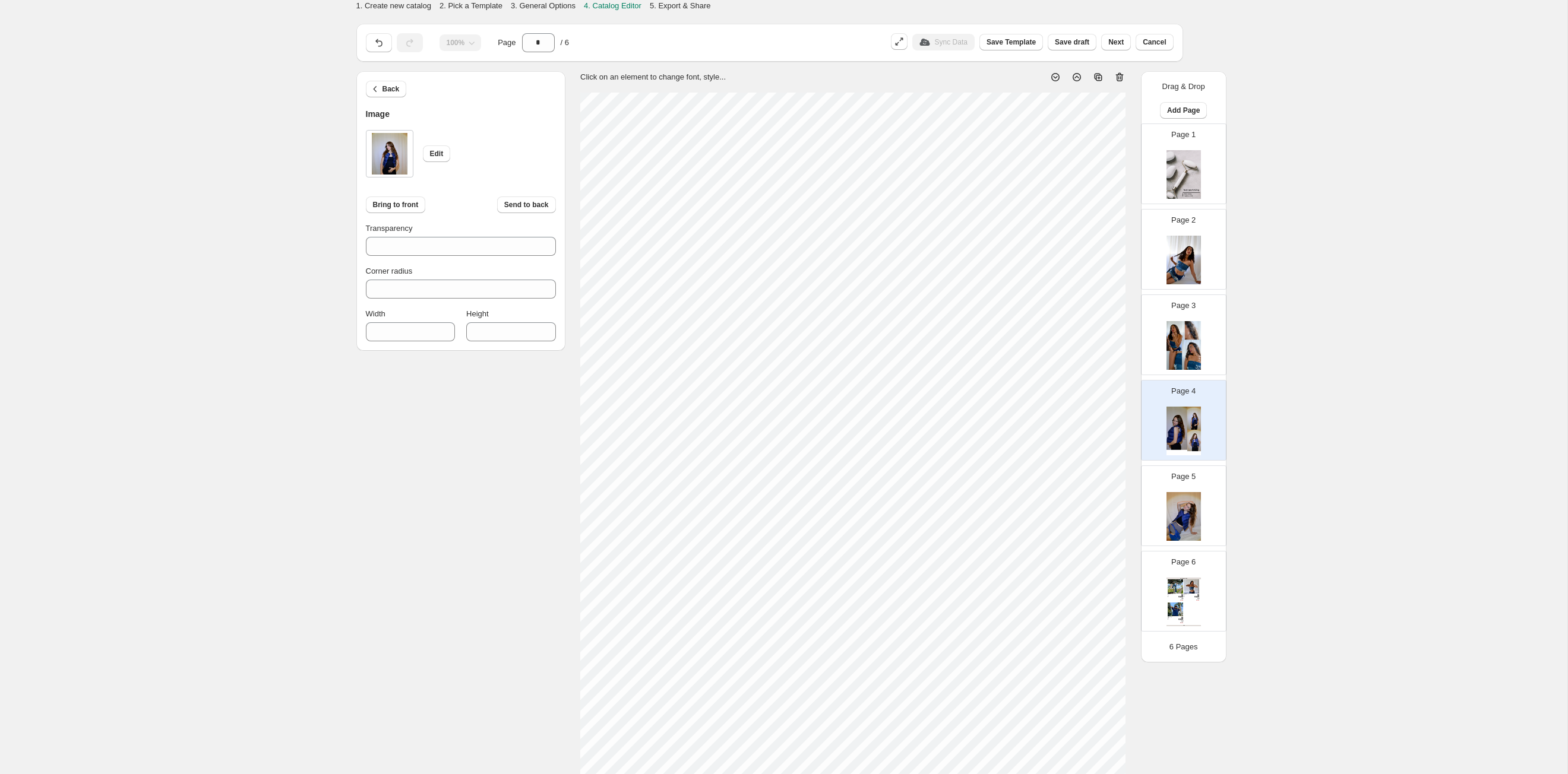 click on "1. Create new catalog 2. Pick a Template 3. General Options 4. Catalog Editor 5. Export & Share 100% Page *  / 6 Sync Data Save Template Save draft Next Cancel Back Image Edit Bring to front Send to back Transparency *** Corner radius * Width *** Height *** Click on an element to change font, style... Drag & Drop Add Page Page 1 Page 2 Page 3 Page 4 Page 5 Page 6 Clothing Catalog Kona Doodle Jeans Take your denim to the next level with these custom jeans! Fill out the custom order form below with your o... Stock Quantity:  0 SKU:   Weight:  0 Tags:   Brand:  Ciel Reverie Barcode №:   $ 10 $ null $ 10.00 $ 10.00 Malibu Set Ripped denim corset top with denim tie skirt! Fill out the custom order form below with your own pop-art id... Stock Quantity:  0 SKU:   Weight:  0 Tags:  preorder Brand:  Ciel Reverie Barcode №:   $ null $ null $ 10.00 $ 10.00 Popart Tshirt Personalize your tee with your favorite popart! Fill out the custom order form below with your own pop-art ... Stock Quantity:  0 SKU:   Weight:  0" at bounding box center (783, 423) 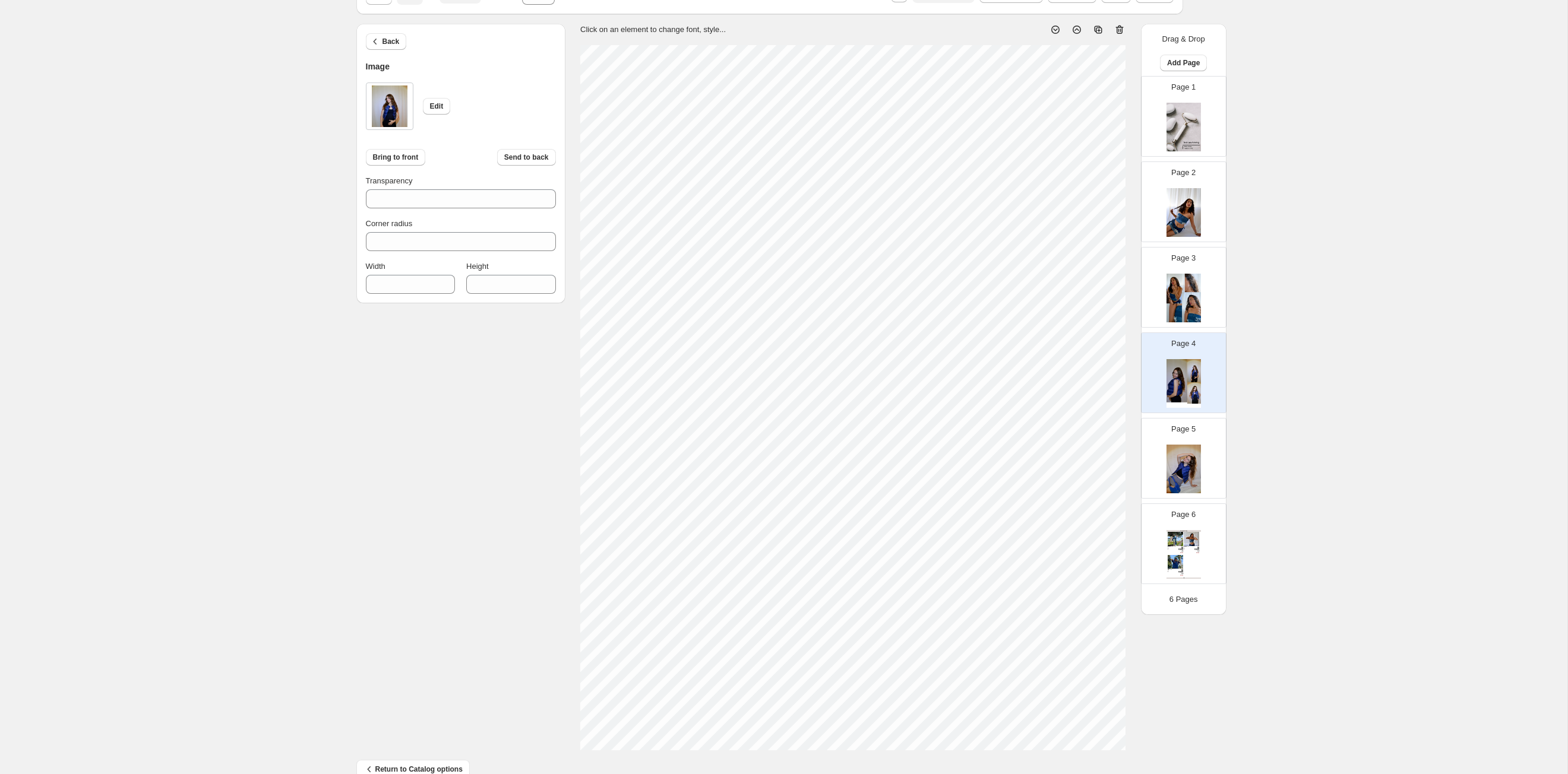 scroll, scrollTop: 72, scrollLeft: 0, axis: vertical 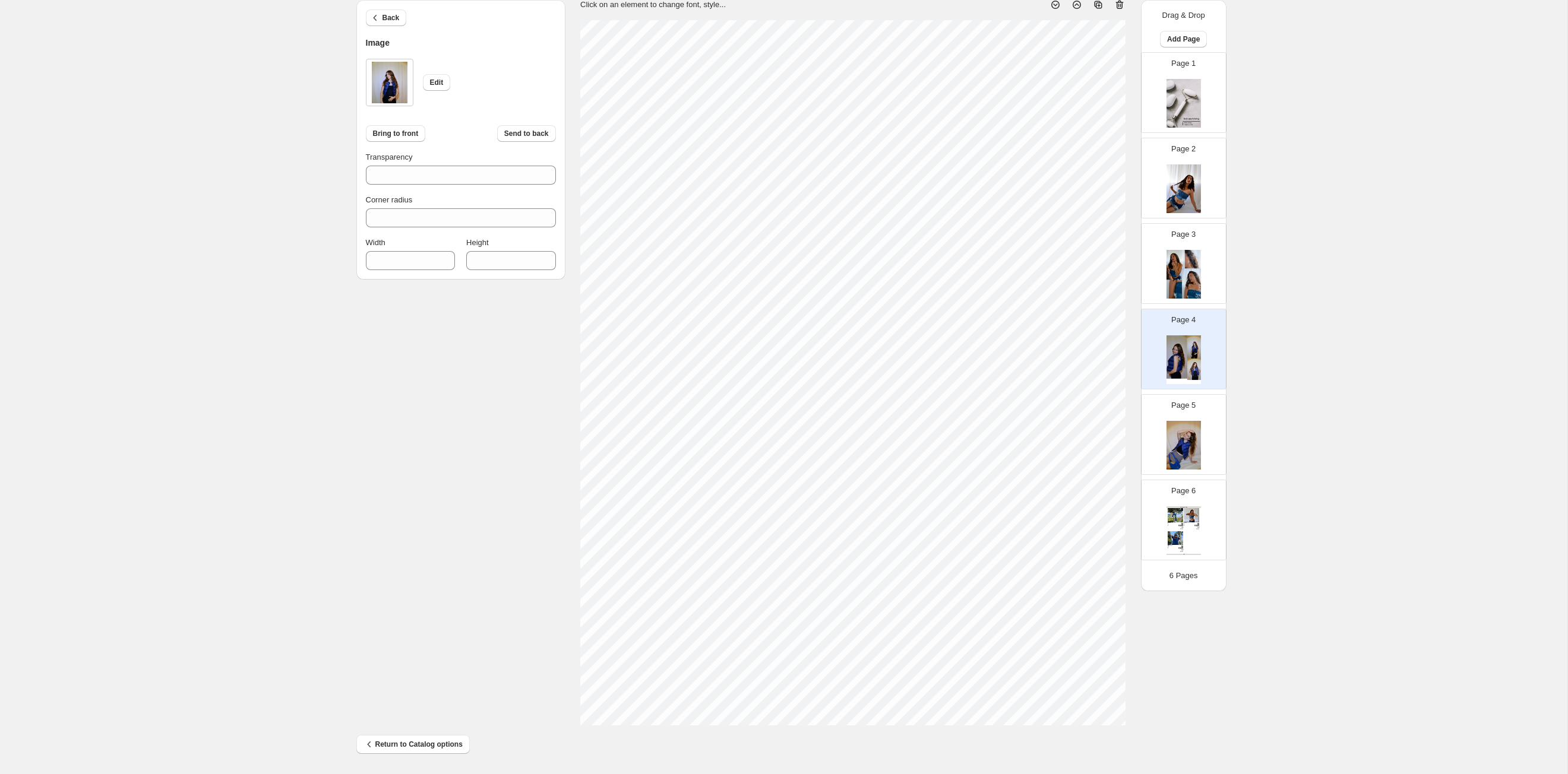 type on "***" 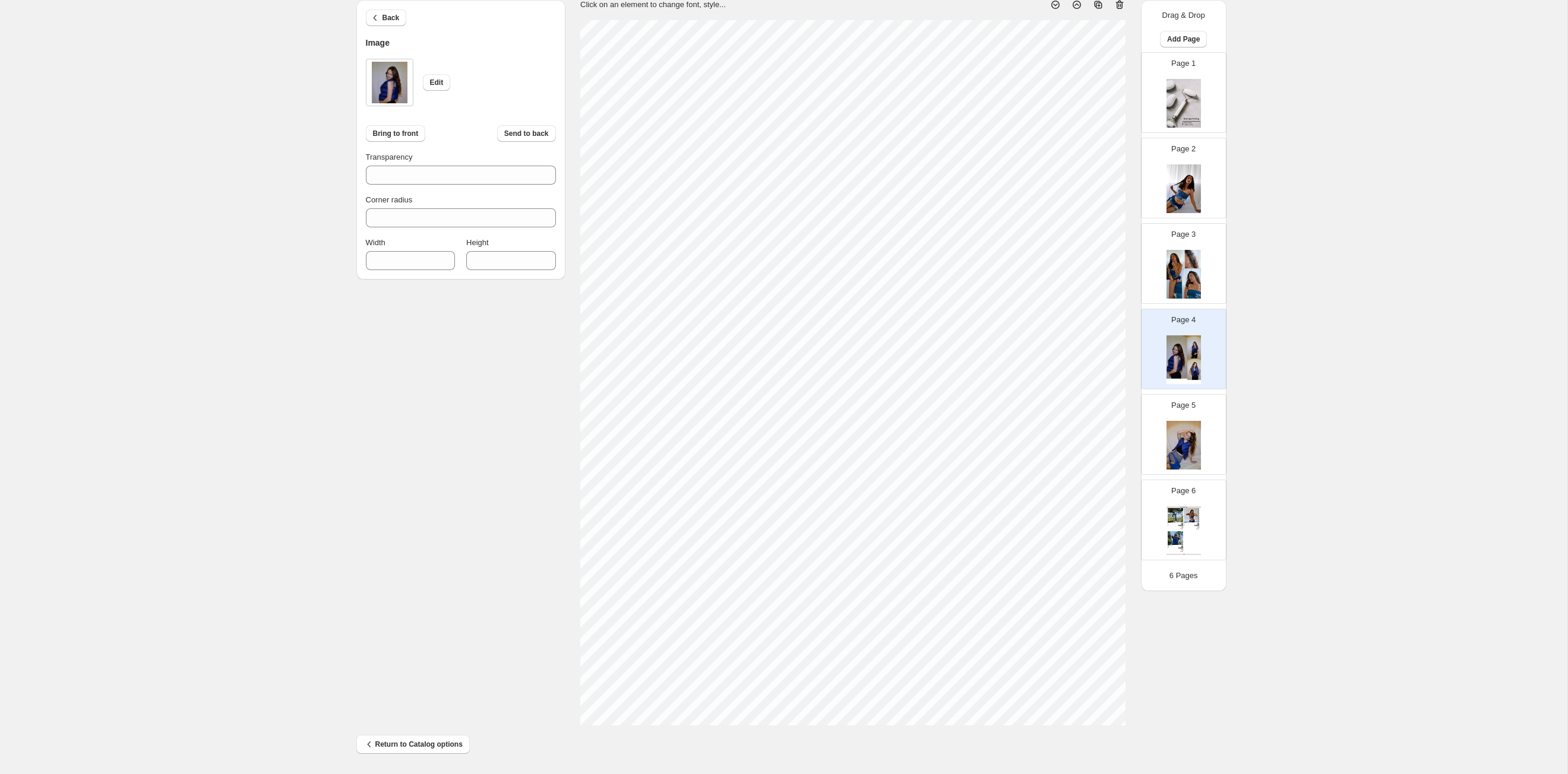 click on "100% Page *  / 6 Sync Data Save Template Save draft Next Cancel Back Image Edit Bring to front Send to back Transparency *** Corner radius * Width *** Height **** Click on an element to change font, style... Drag & Drop Add Page Page 1 Page 2 Page 3 Page 4 Page 5 Page 6 Clothing Catalog Kona Doodle Jeans Take your denim to the next level with these custom jeans! Fill out the custom order form below with your o... Stock Quantity:  0 SKU:   Weight:  0 Tags:   Brand:  Ciel Reverie Barcode №:   $ 10 $ null $ 10.00 $ 10.00 Malibu Set Ripped denim corset top with denim tie skirt! Fill out the custom order form below with your own pop-art id... Stock Quantity:  0 SKU:   Weight:  0 Tags:  preorder Brand:  Ciel Reverie Barcode №:   $ null $ null $ 10.00 $ 10.00 Popart Tshirt Personalize your tee with your favorite popart! Fill out the custom order form below with your own pop-art ... Stock Quantity:  0 SKU:   Weight:  0 Tags:  preorder Brand:  Ciel Reverie Barcode №:   $ null $ null $ 10.00 $ 10.00 6 Pages" at bounding box center [779, 356] 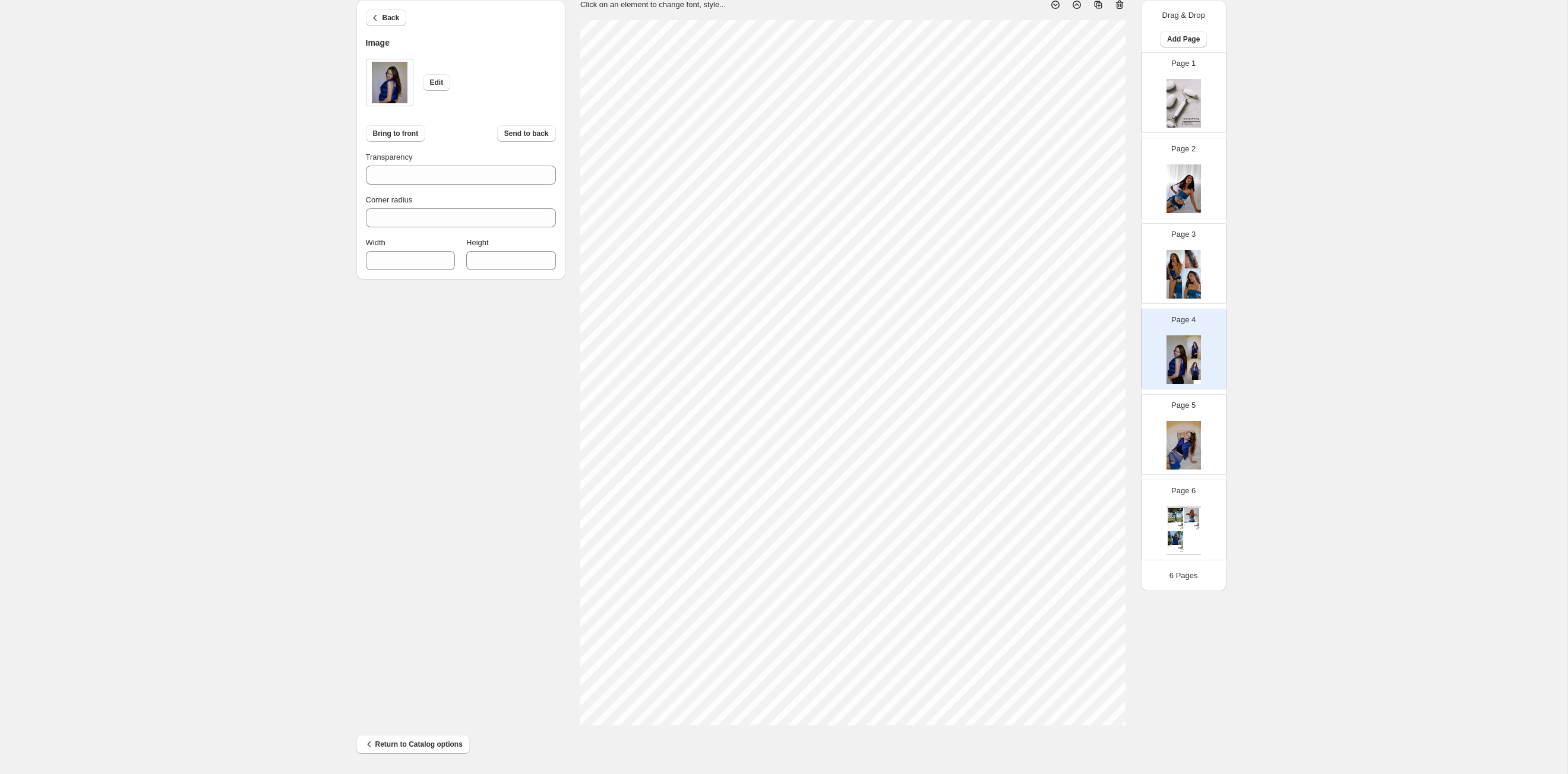 click at bounding box center (1184, 445) 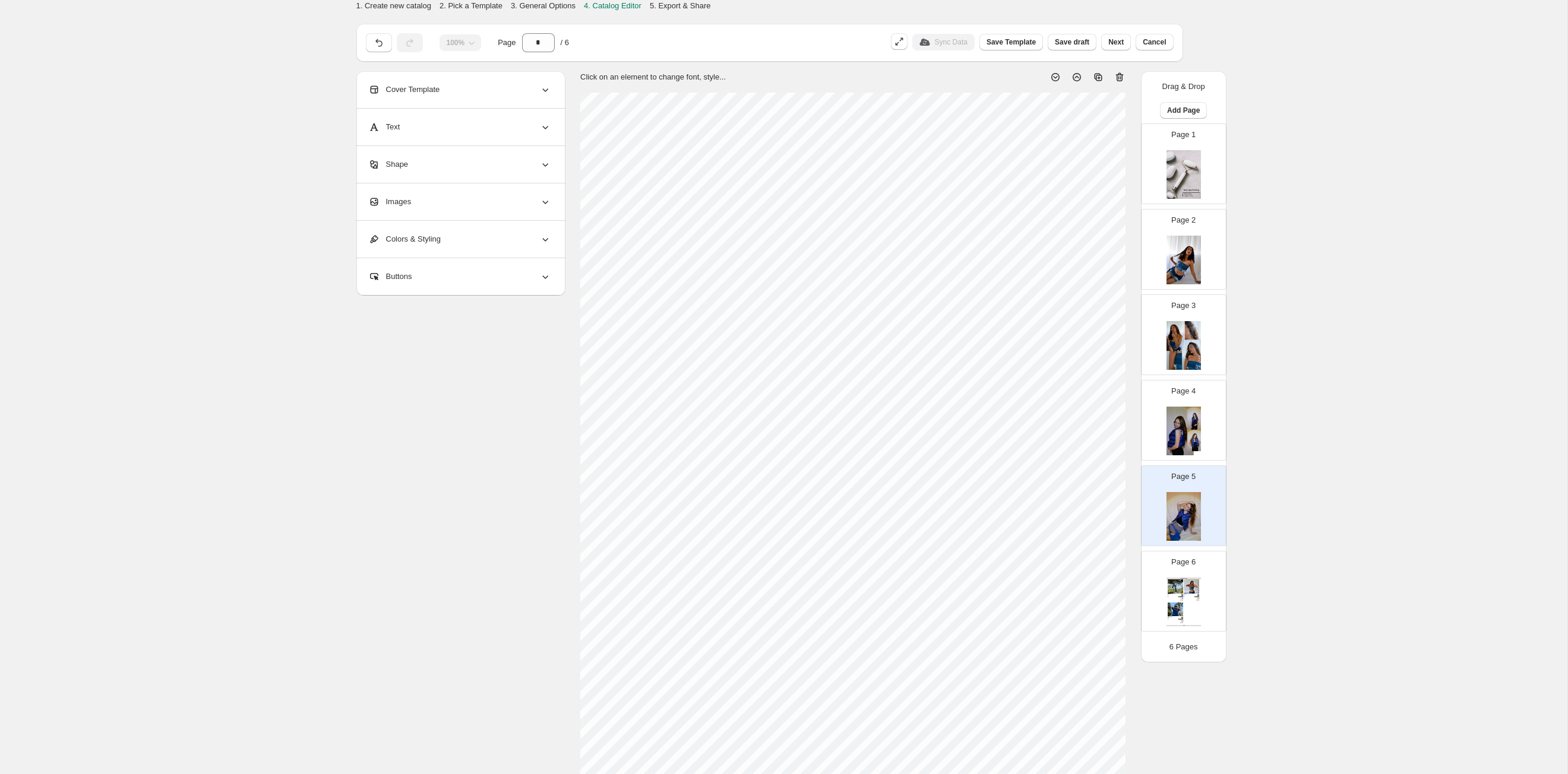 scroll, scrollTop: 72, scrollLeft: 0, axis: vertical 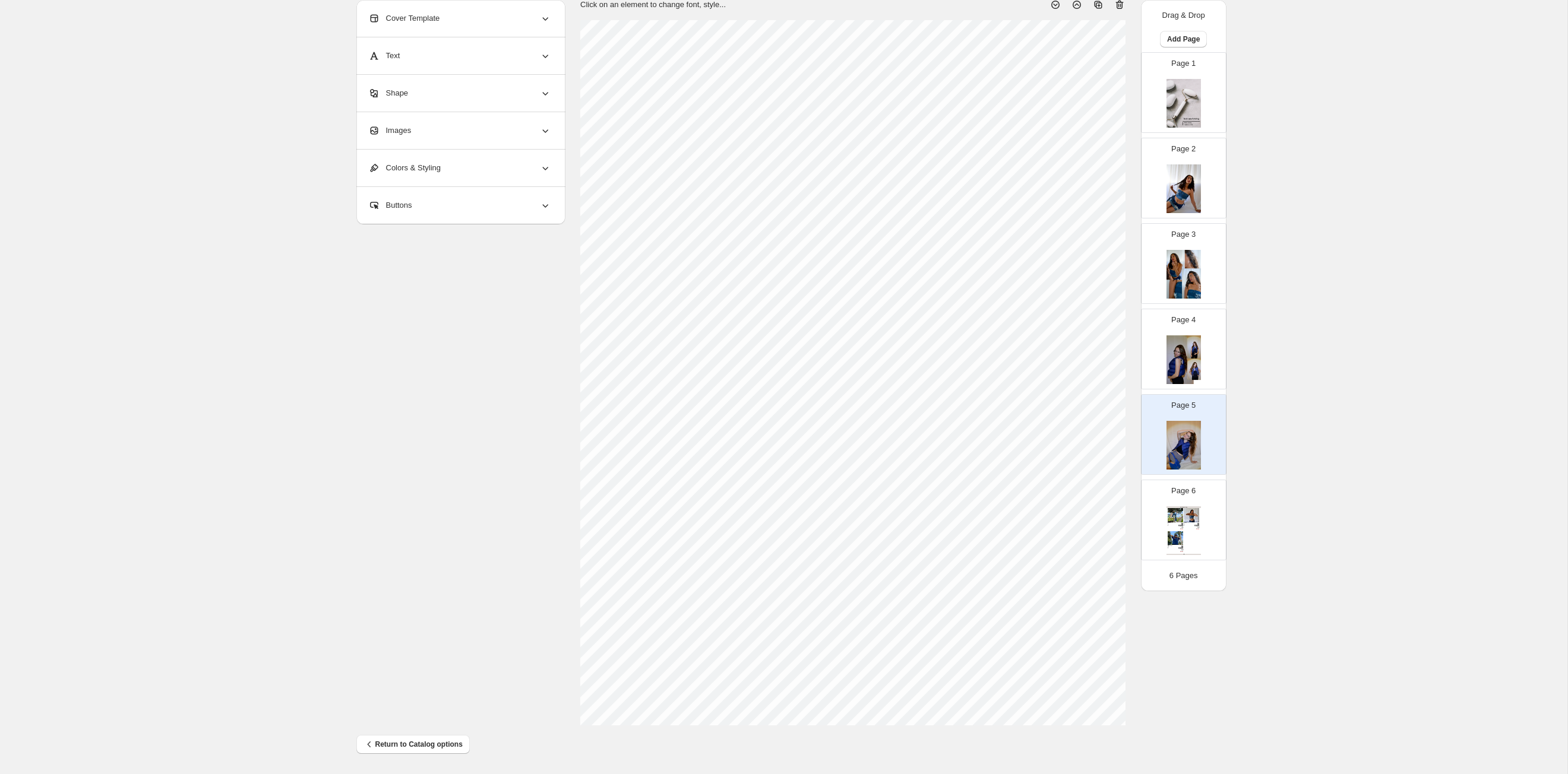 click at bounding box center [1184, 360] 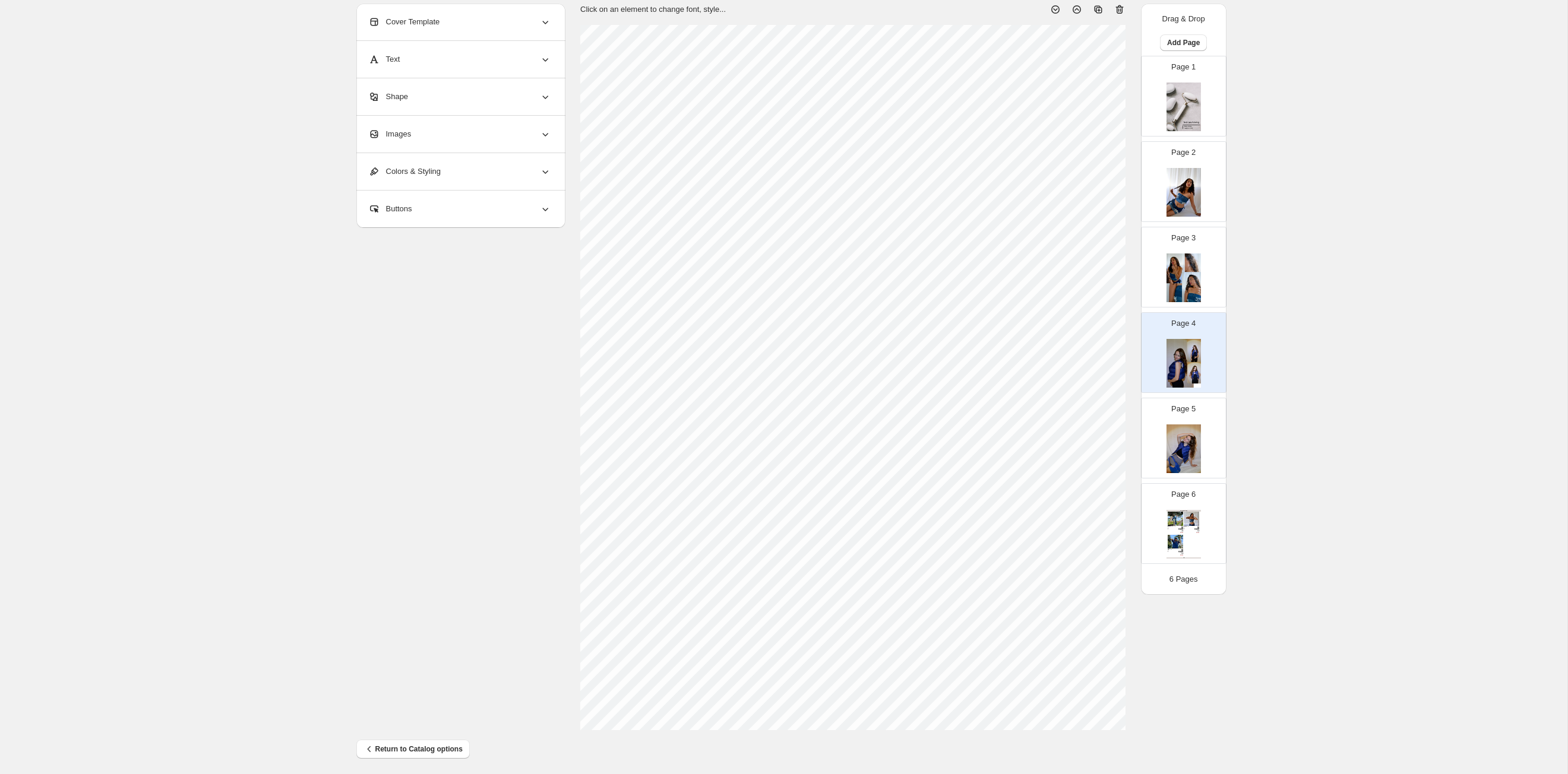 scroll, scrollTop: 72, scrollLeft: 0, axis: vertical 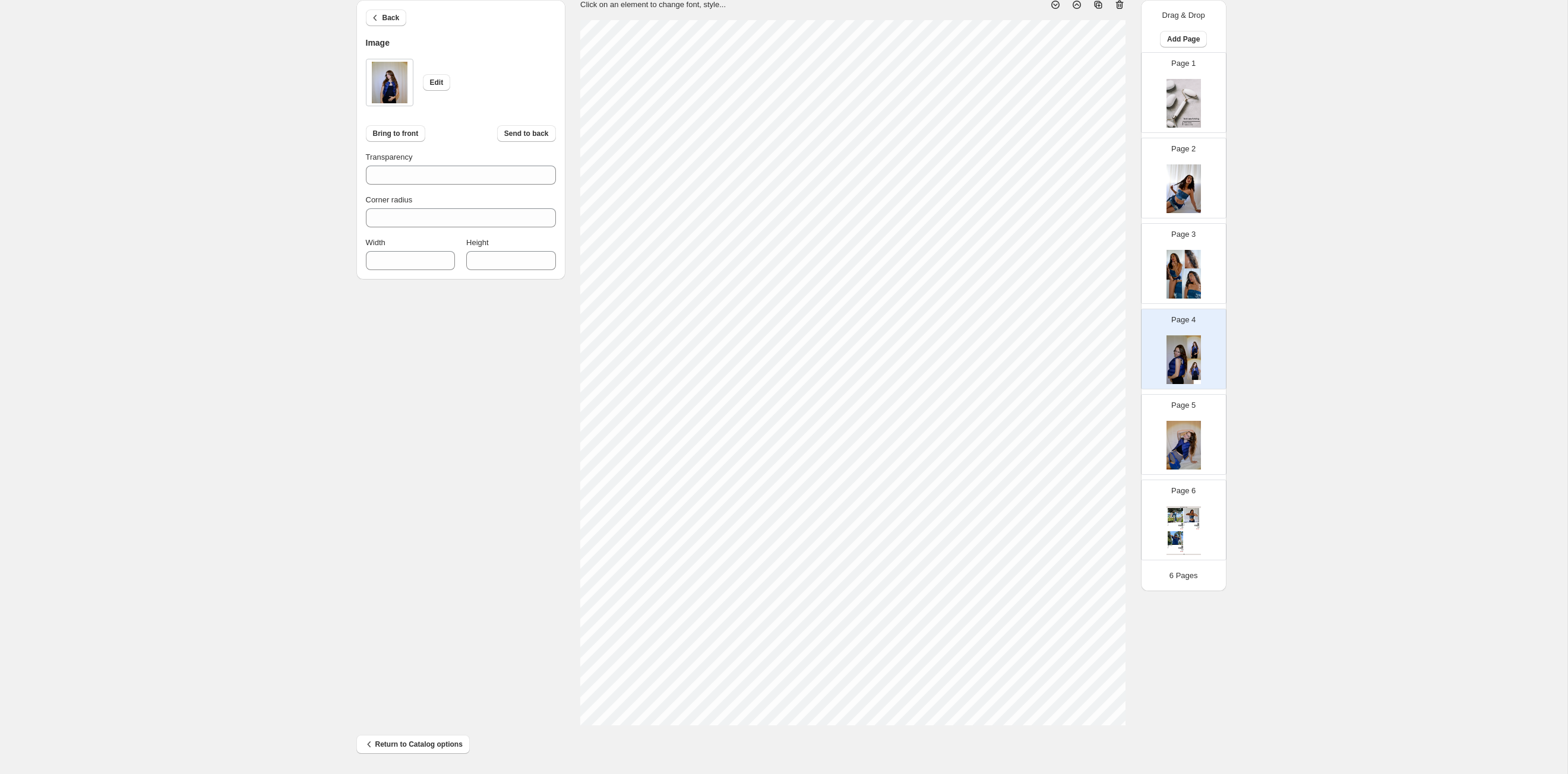 type on "***" 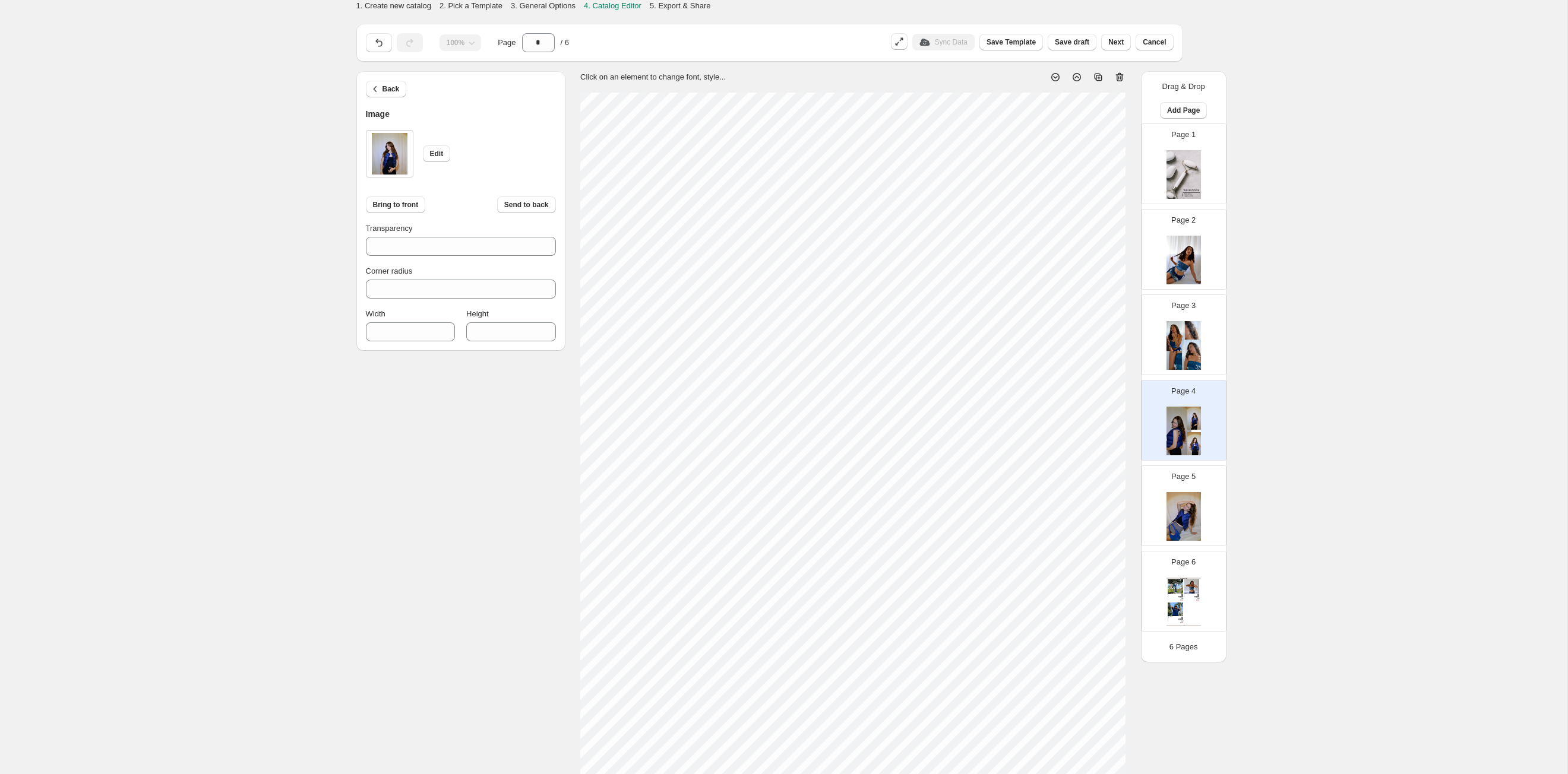 scroll, scrollTop: 72, scrollLeft: 0, axis: vertical 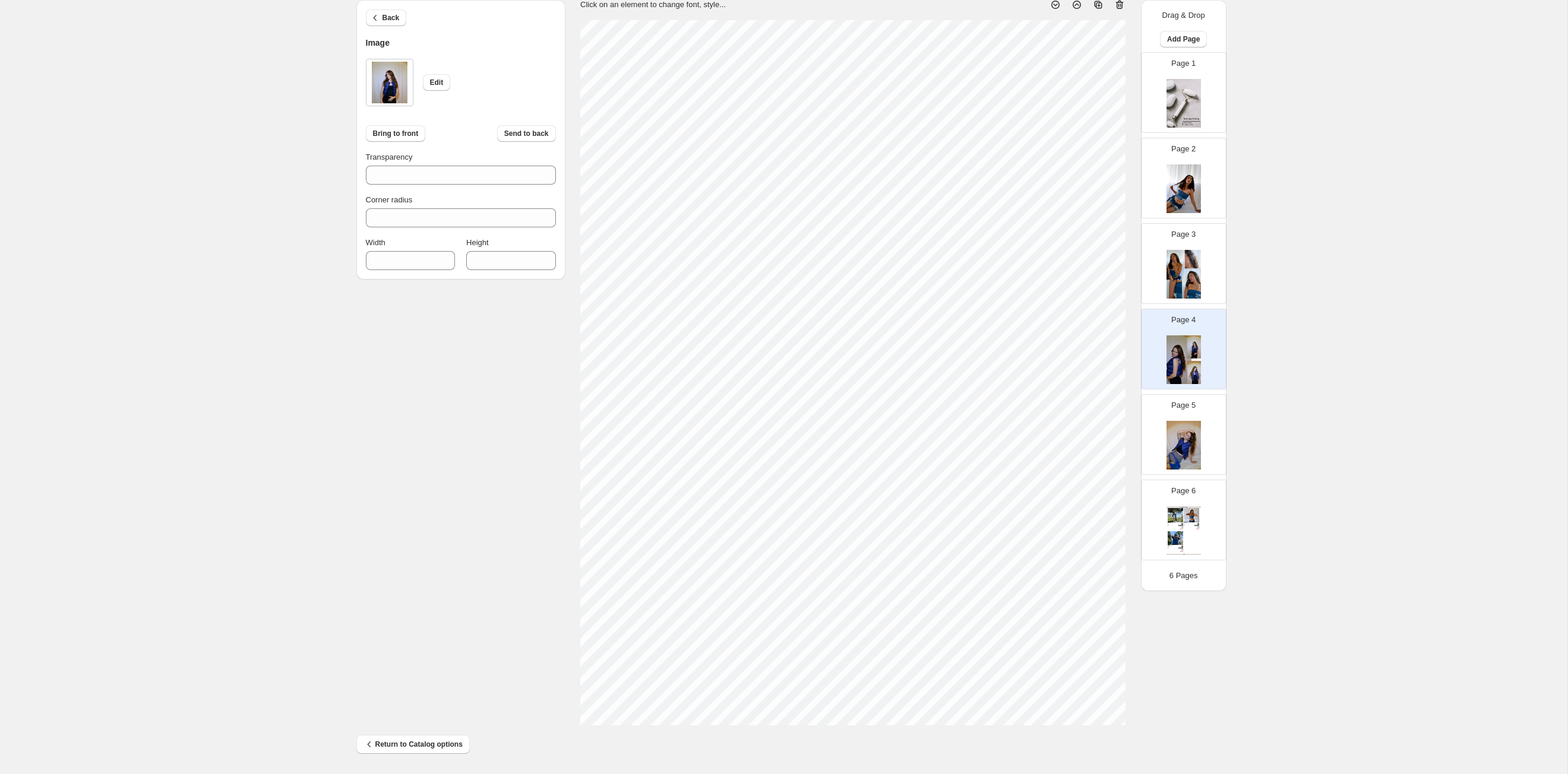 type on "***" 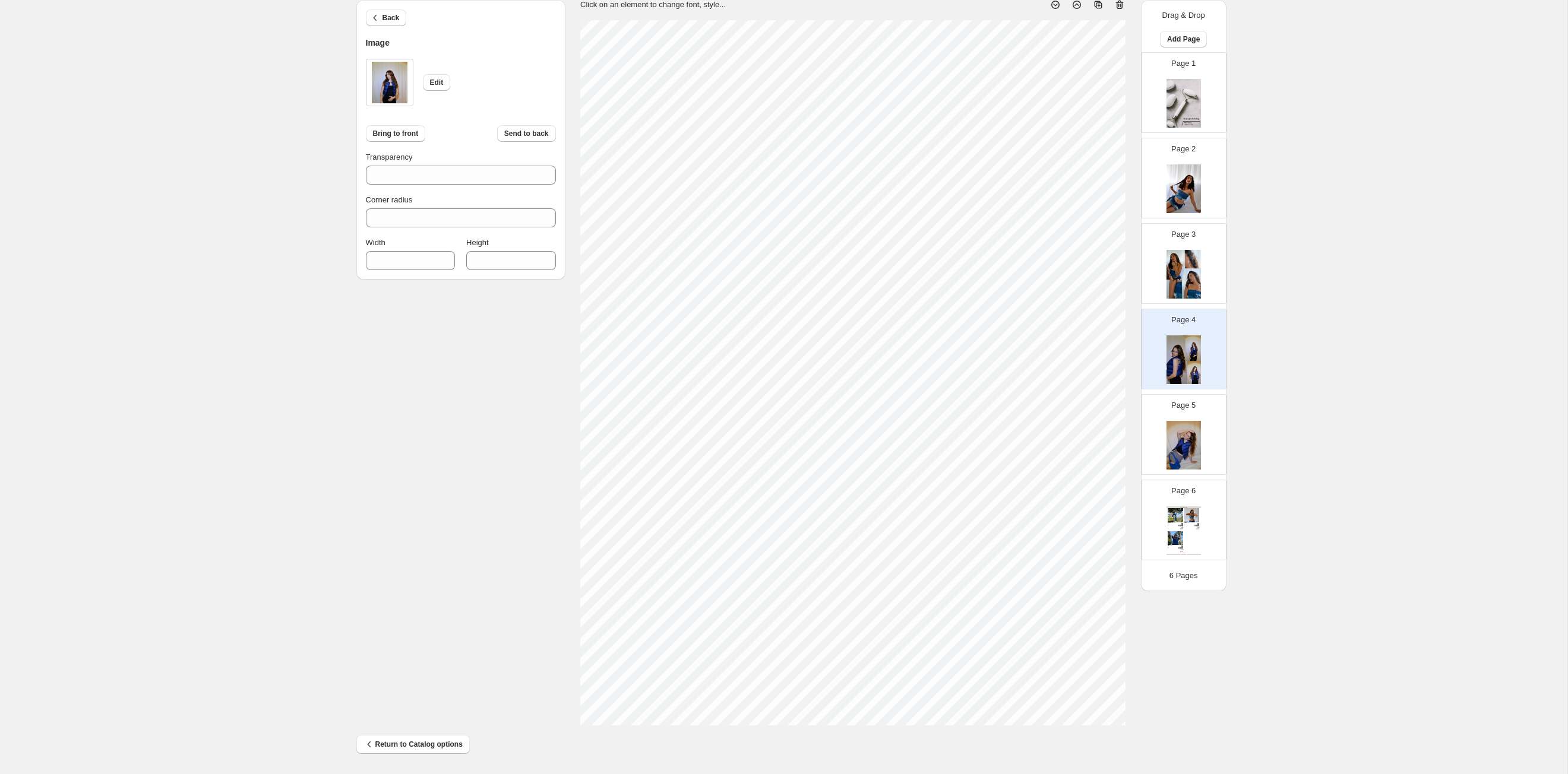 type on "***" 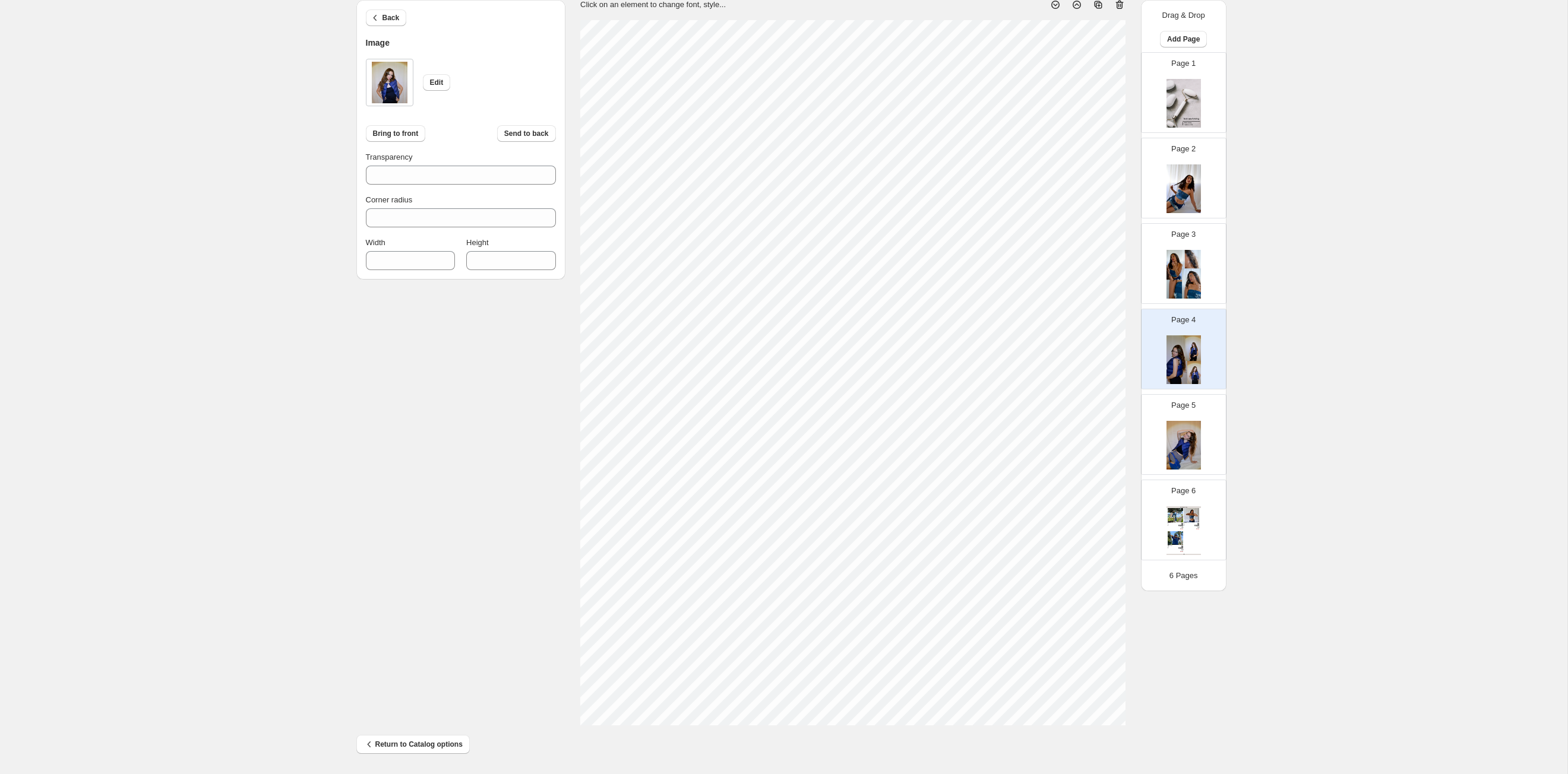 type on "***" 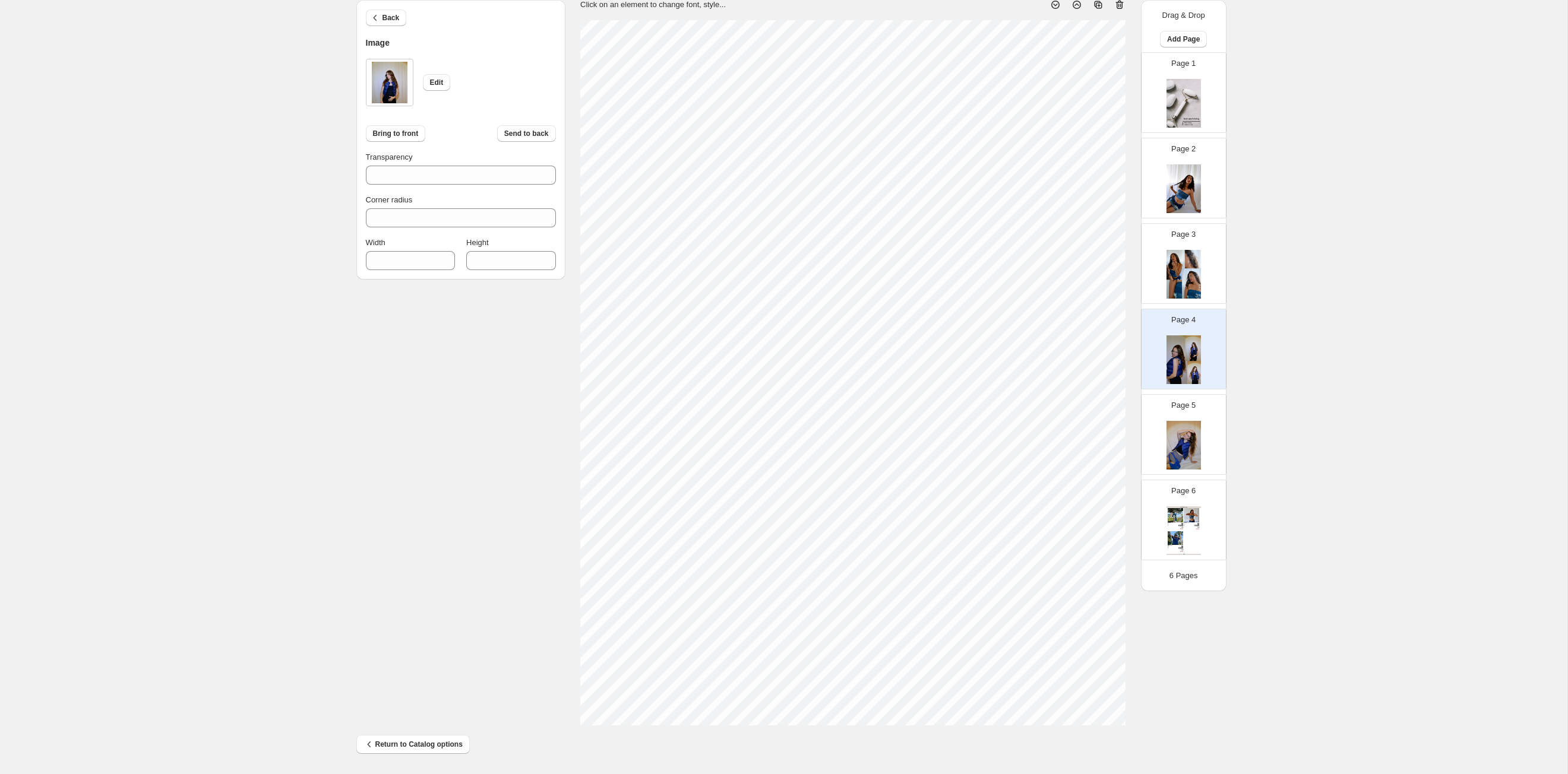 type on "***" 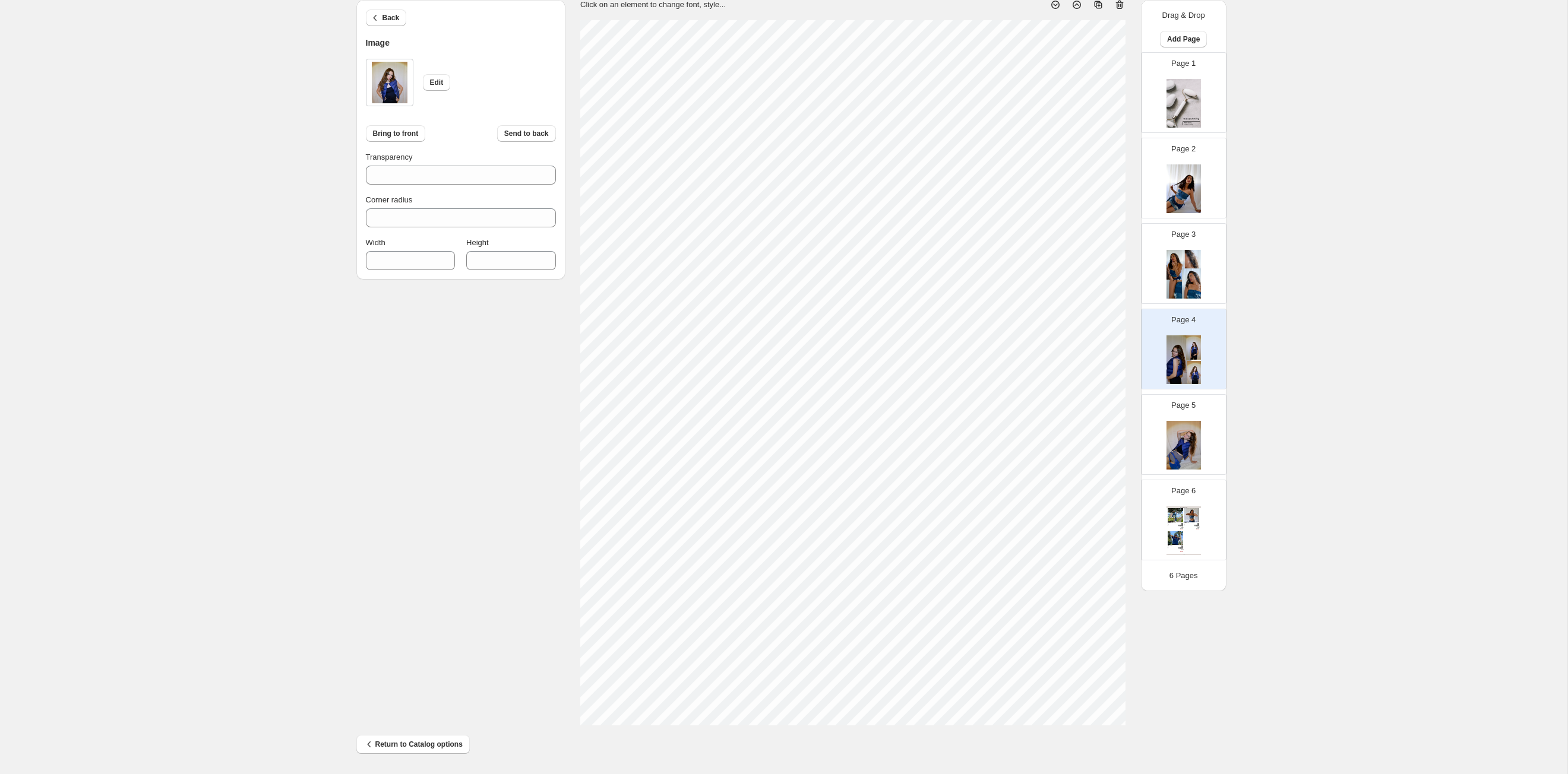 type on "***" 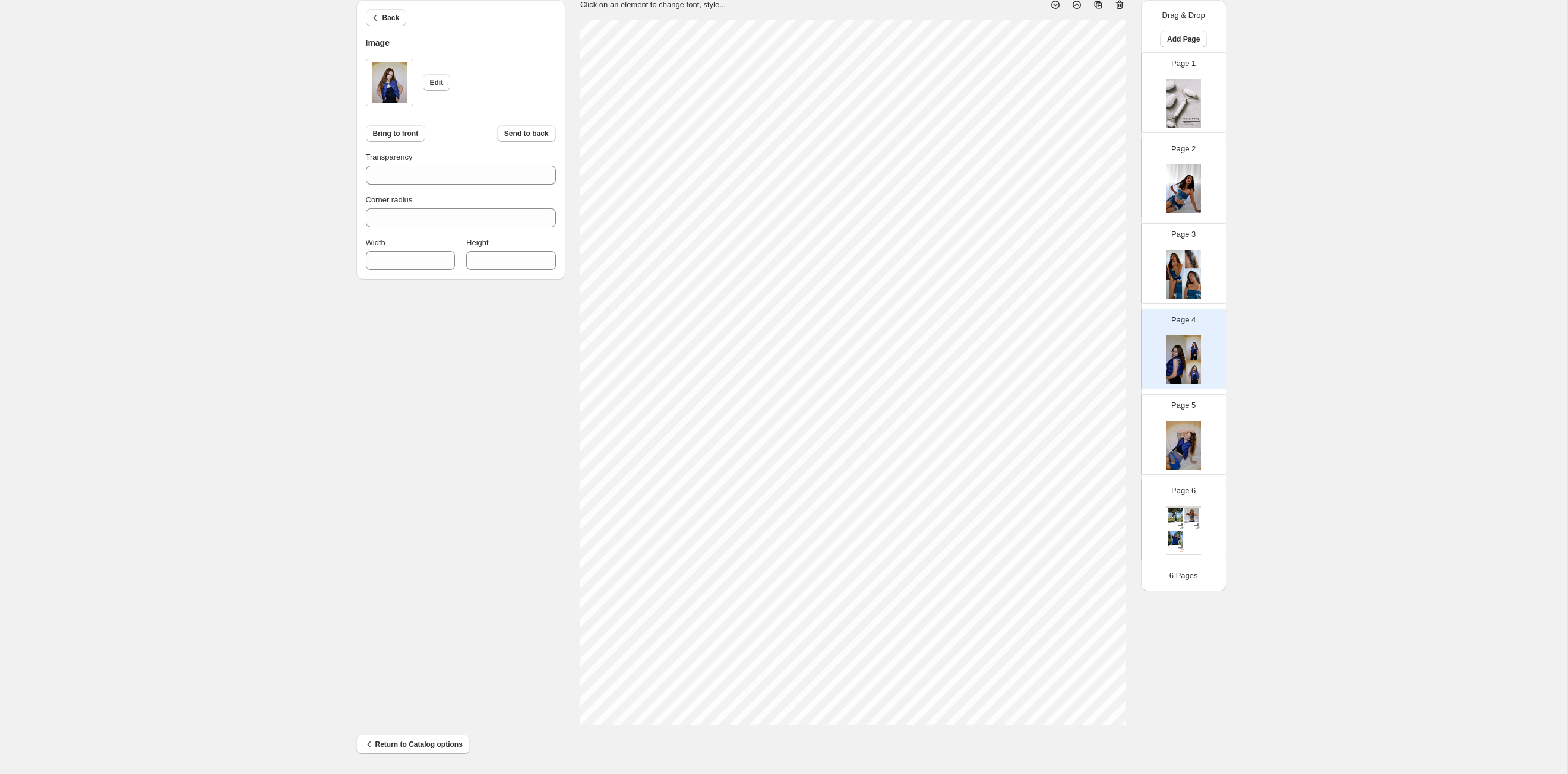 click on "1. Create new catalog 2. Pick a Template 3. General Options 4. Catalog Editor 5. Export & Share 100% Page *  / 6 Sync Data Save Template Save draft Next Cancel Back Image Edit Bring to front Send to back Transparency *** Corner radius * Width *** Height *** Click on an element to change font, style... Drag & Drop Add Page Page 1 Page 2 Page 3 Page 4 Page 5 Page 6 Clothing Catalog Kona Doodle Jeans Take your denim to the next level with these custom jeans! Fill out the custom order form below with your o... Stock Quantity:  0 SKU:   Weight:  0 Tags:   Brand:  Ciel Reverie Barcode №:   $ 10 $ null $ 10.00 $ 10.00 Malibu Set Ripped denim corset top with denim tie skirt! Fill out the custom order form below with your own pop-art id... Stock Quantity:  0 SKU:   Weight:  0 Tags:  preorder Brand:  Ciel Reverie Barcode №:   $ null $ null $ 10.00 $ 10.00 Popart Tshirt Personalize your tee with your favorite popart! Fill out the custom order form below with your own pop-art ... Stock Quantity:  0 SKU:   Weight:  0" at bounding box center [783, 351] 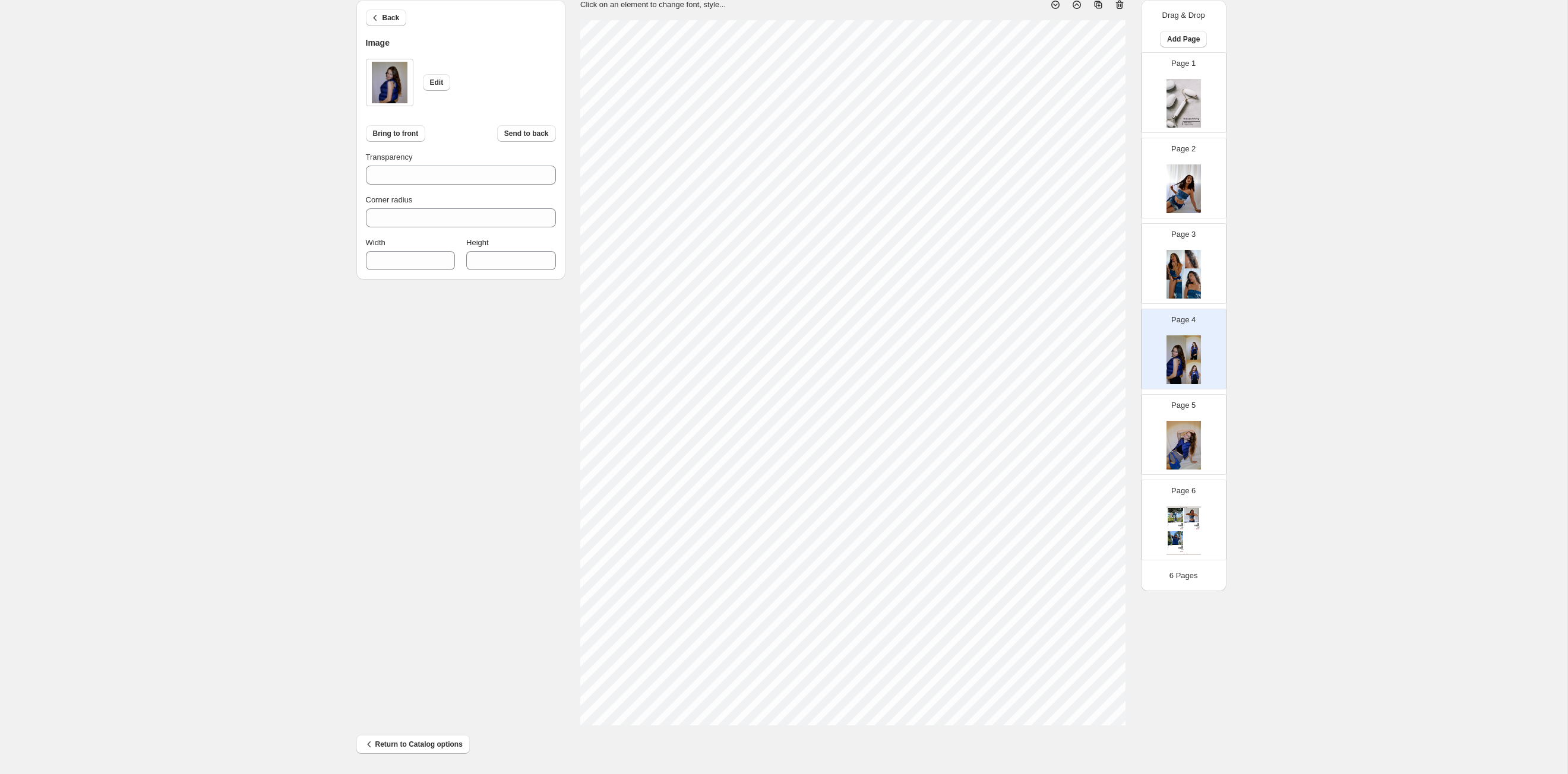type on "***" 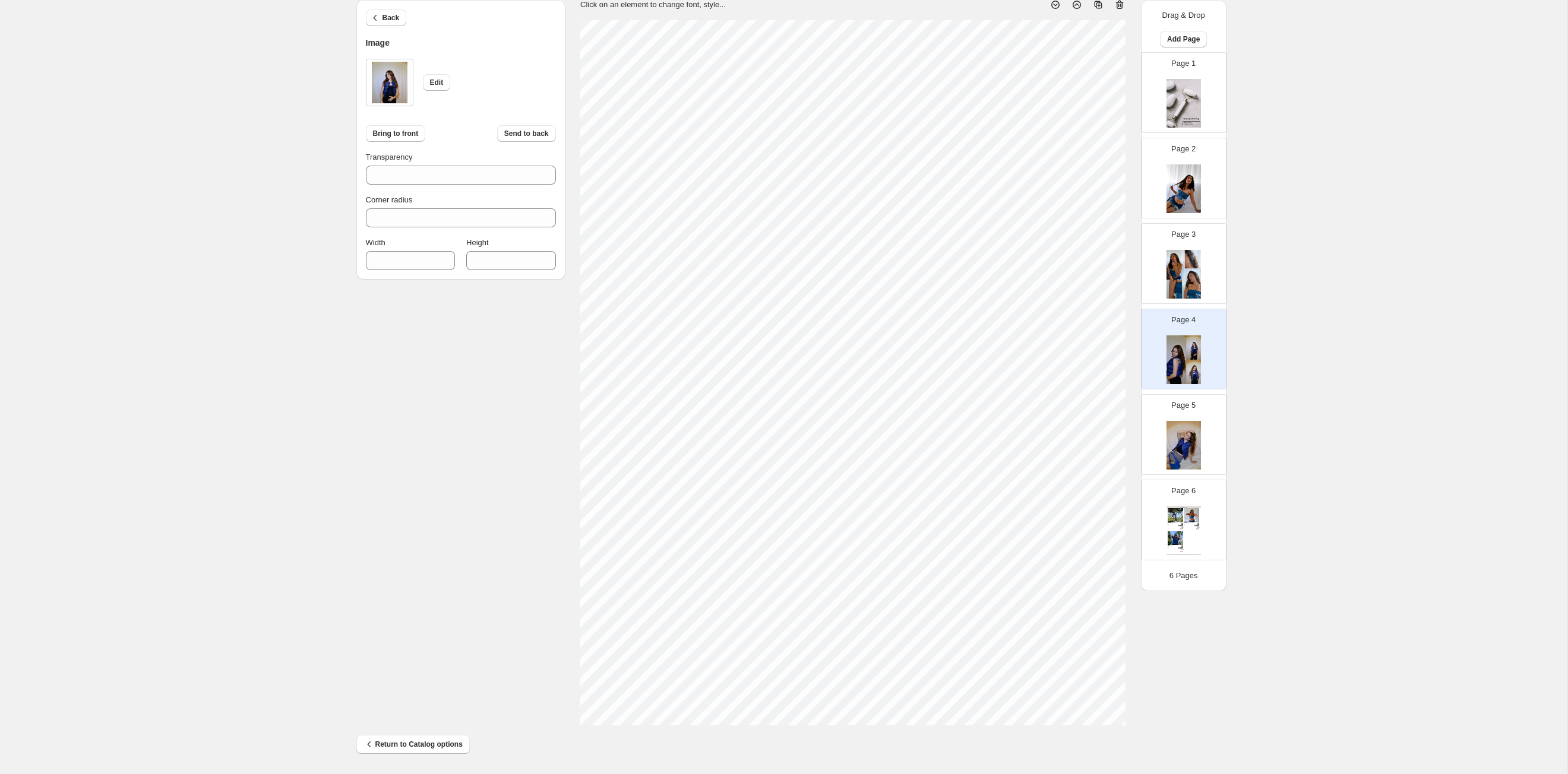 click at bounding box center [1184, 360] 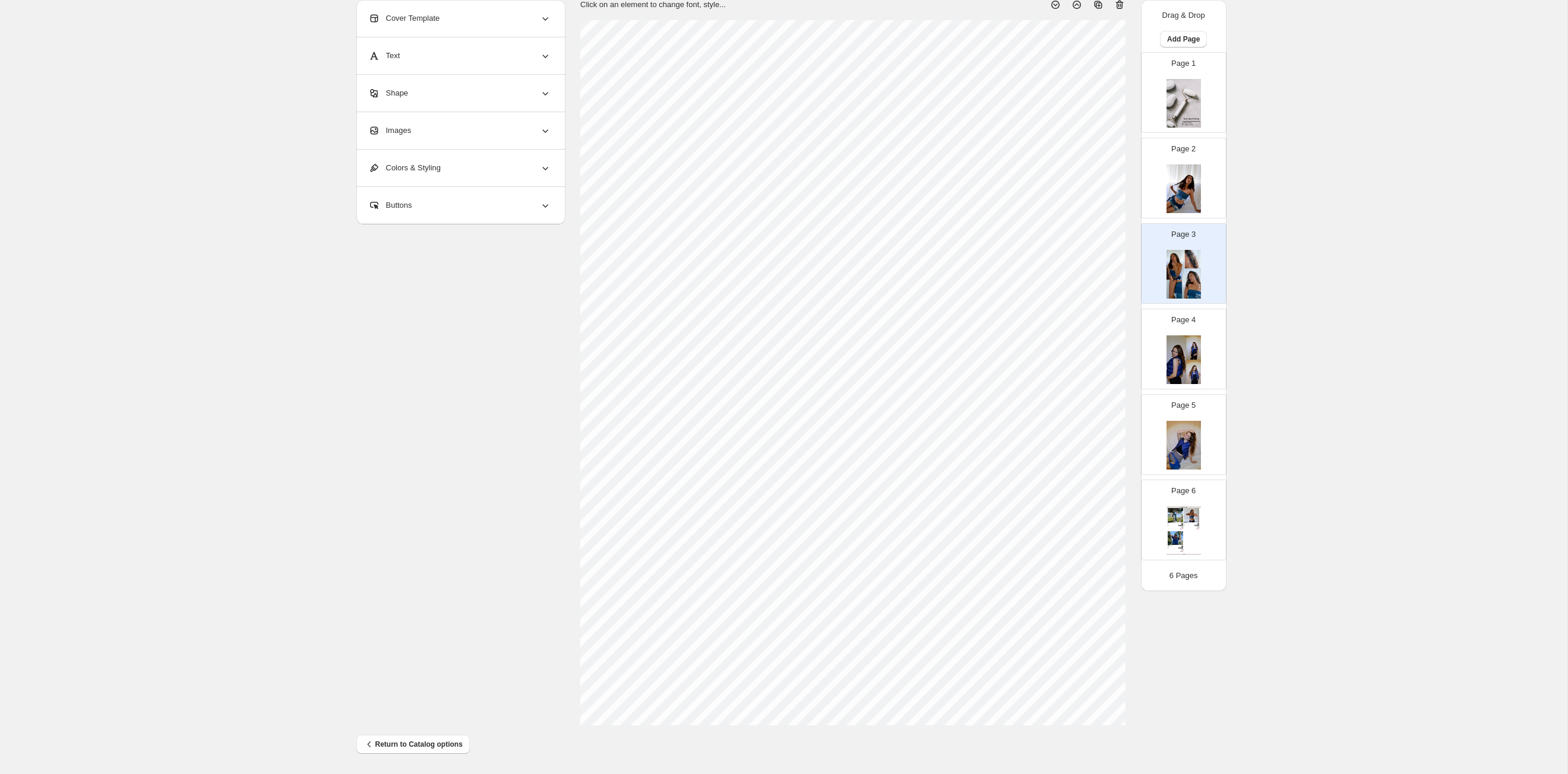 scroll, scrollTop: 0, scrollLeft: 0, axis: both 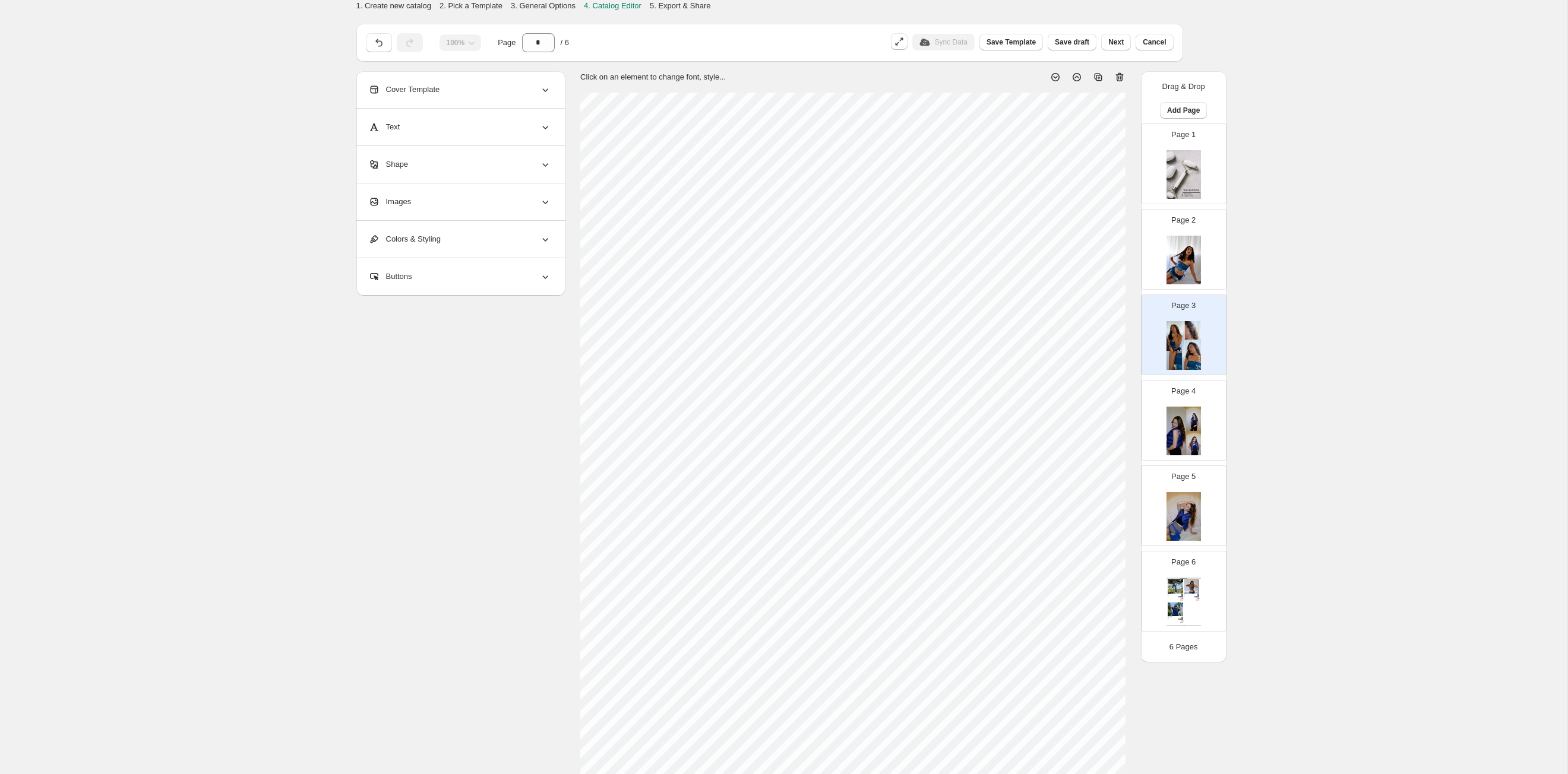 click at bounding box center (1184, 431) 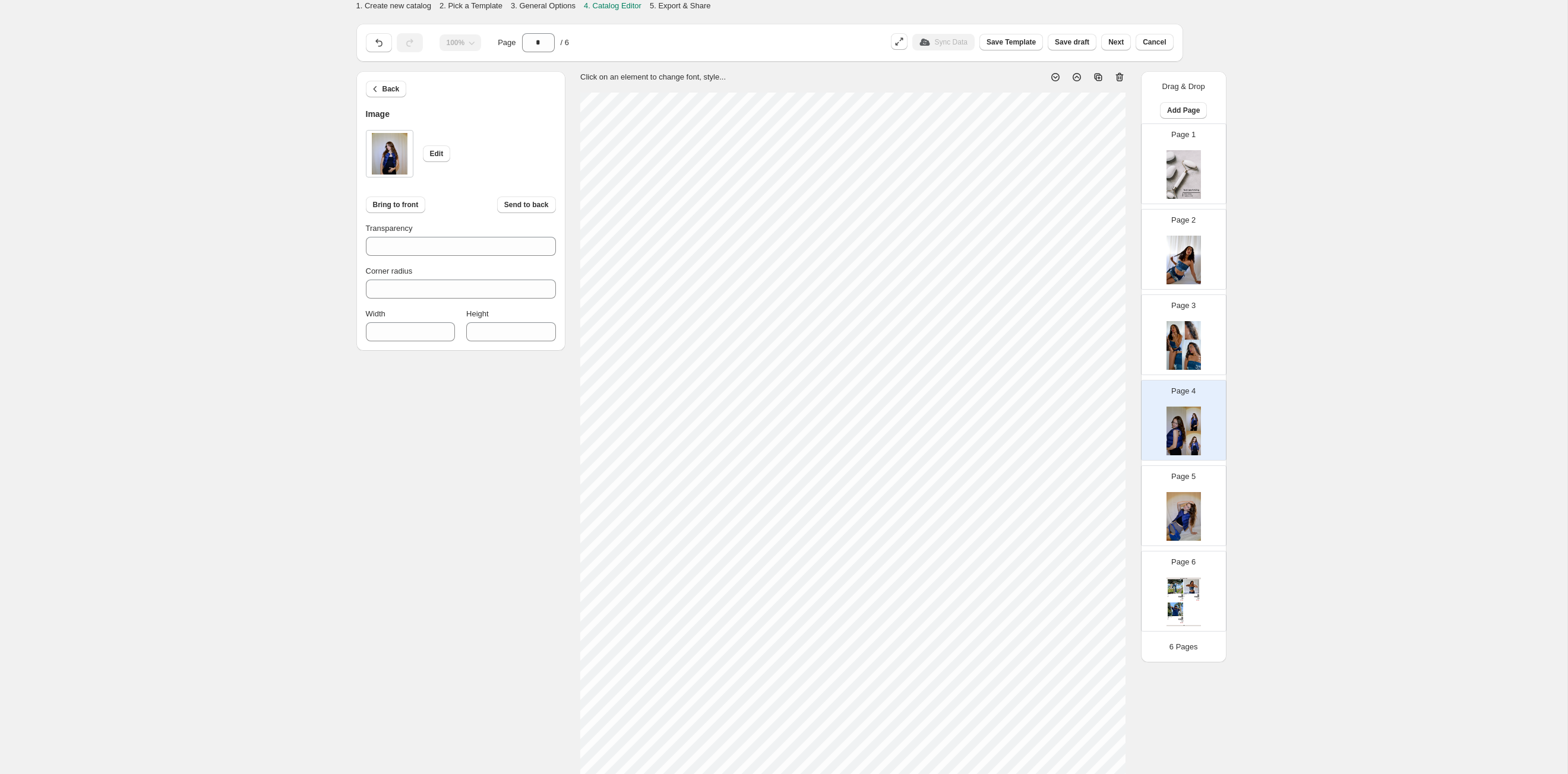 type on "***" 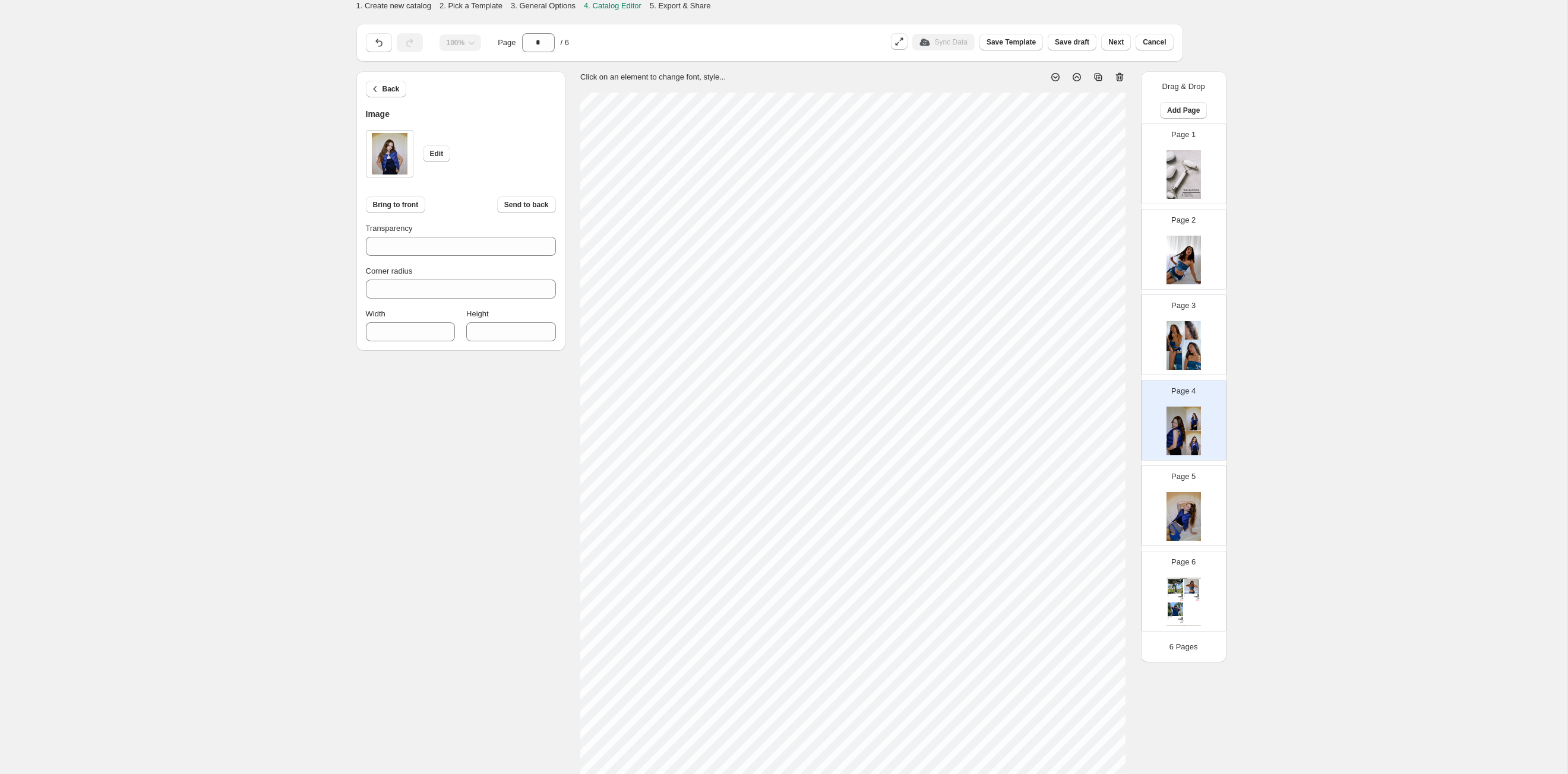 type on "***" 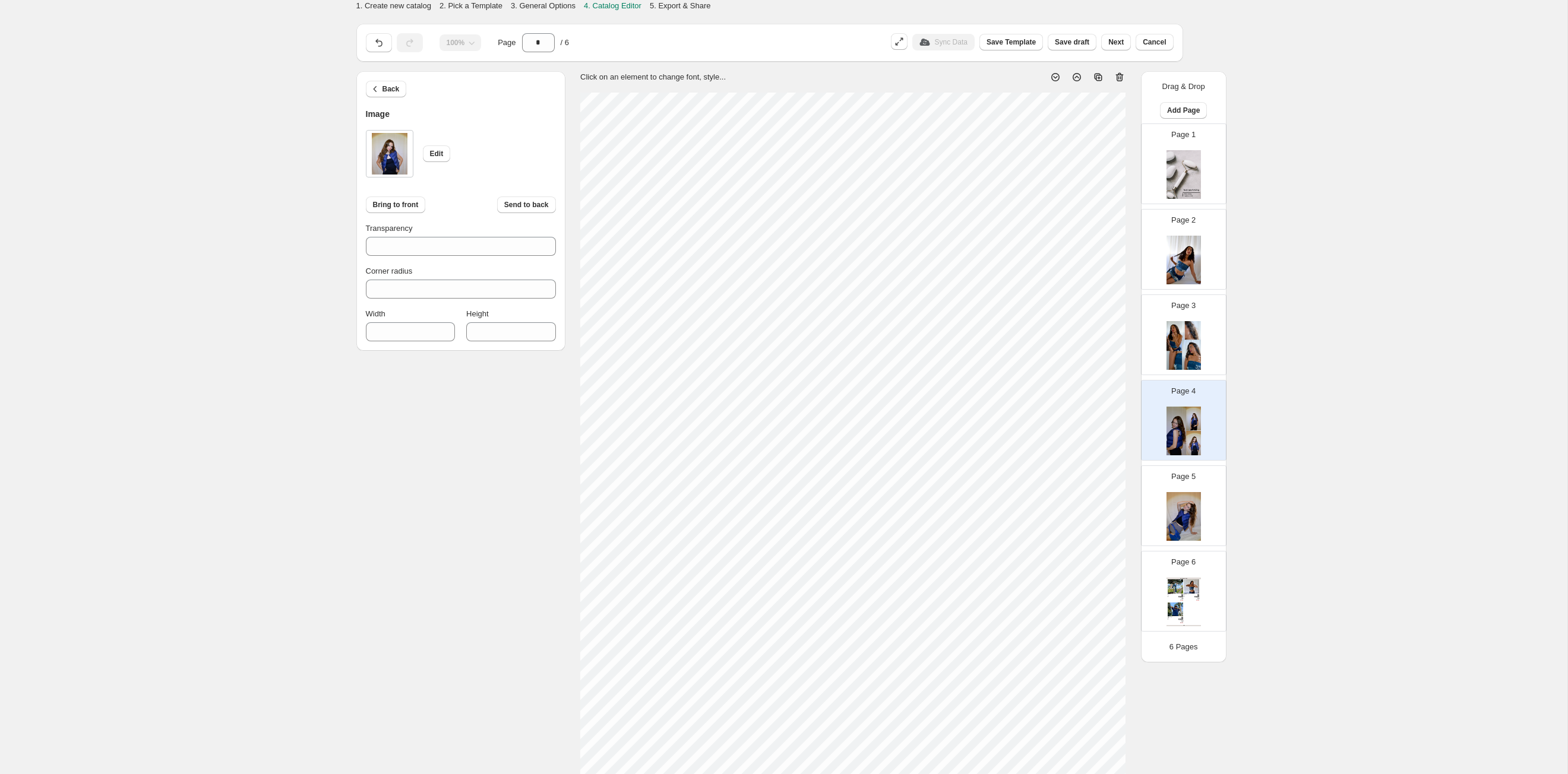 type on "***" 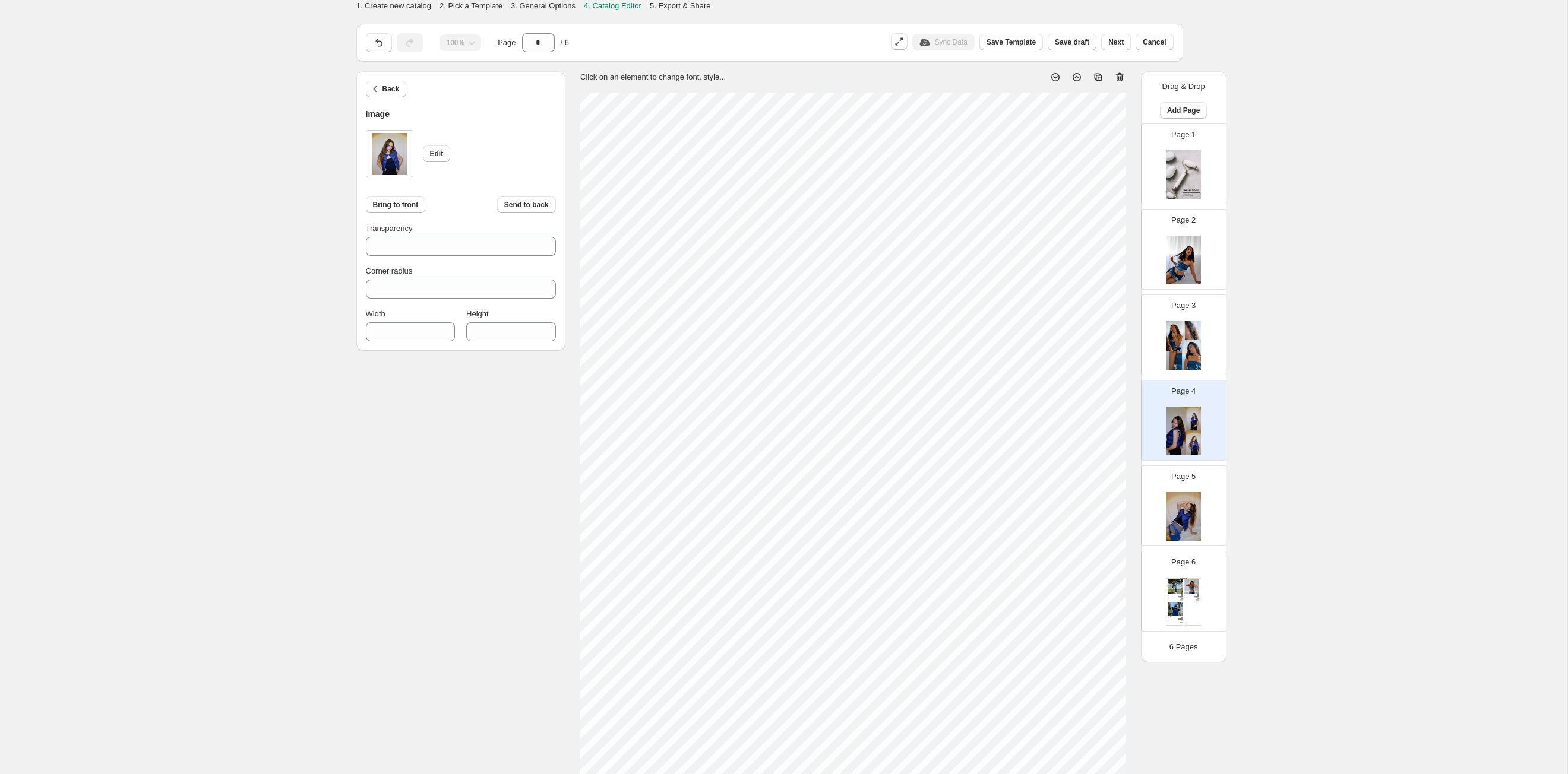 click on "1. Create new catalog 2. Pick a Template 3. General Options 4. Catalog Editor 5. Export & Share 100% Page *  / 6 Sync Data Save Template Save draft Next Cancel Back Image Edit Bring to front Send to back Transparency *** Corner radius * Width *** Height *** Click on an element to change font, style... Drag & Drop Add Page Page 1 Page 2 Page 3 Page 4 Page 5 Page 6 Clothing Catalog Kona Doodle Jeans Take your denim to the next level with these custom jeans! Fill out the custom order form below with your o... Stock Quantity:  0 SKU:   Weight:  0 Tags:   Brand:  Ciel Reverie Barcode №:   $ 10 $ null $ 10.00 $ 10.00 Malibu Set Ripped denim corset top with denim tie skirt! Fill out the custom order form below with your own pop-art id... Stock Quantity:  0 SKU:   Weight:  0 Tags:  preorder Brand:  Ciel Reverie Barcode №:   $ null $ null $ 10.00 $ 10.00 Popart Tshirt Personalize your tee with your favorite popart! Fill out the custom order form below with your own pop-art ... Stock Quantity:  0 SKU:   Weight:  0" at bounding box center [783, 423] 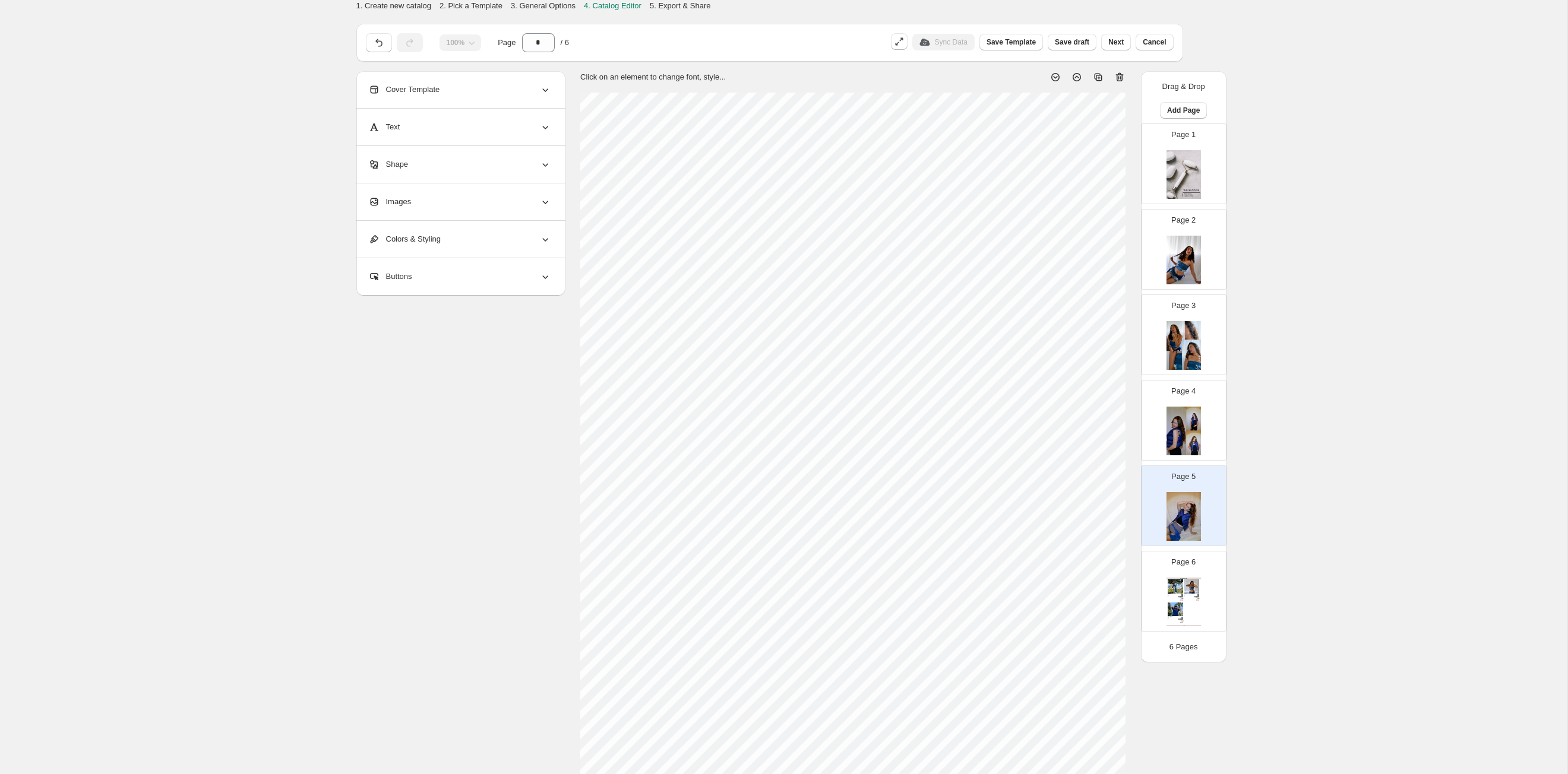 click at bounding box center [1184, 431] 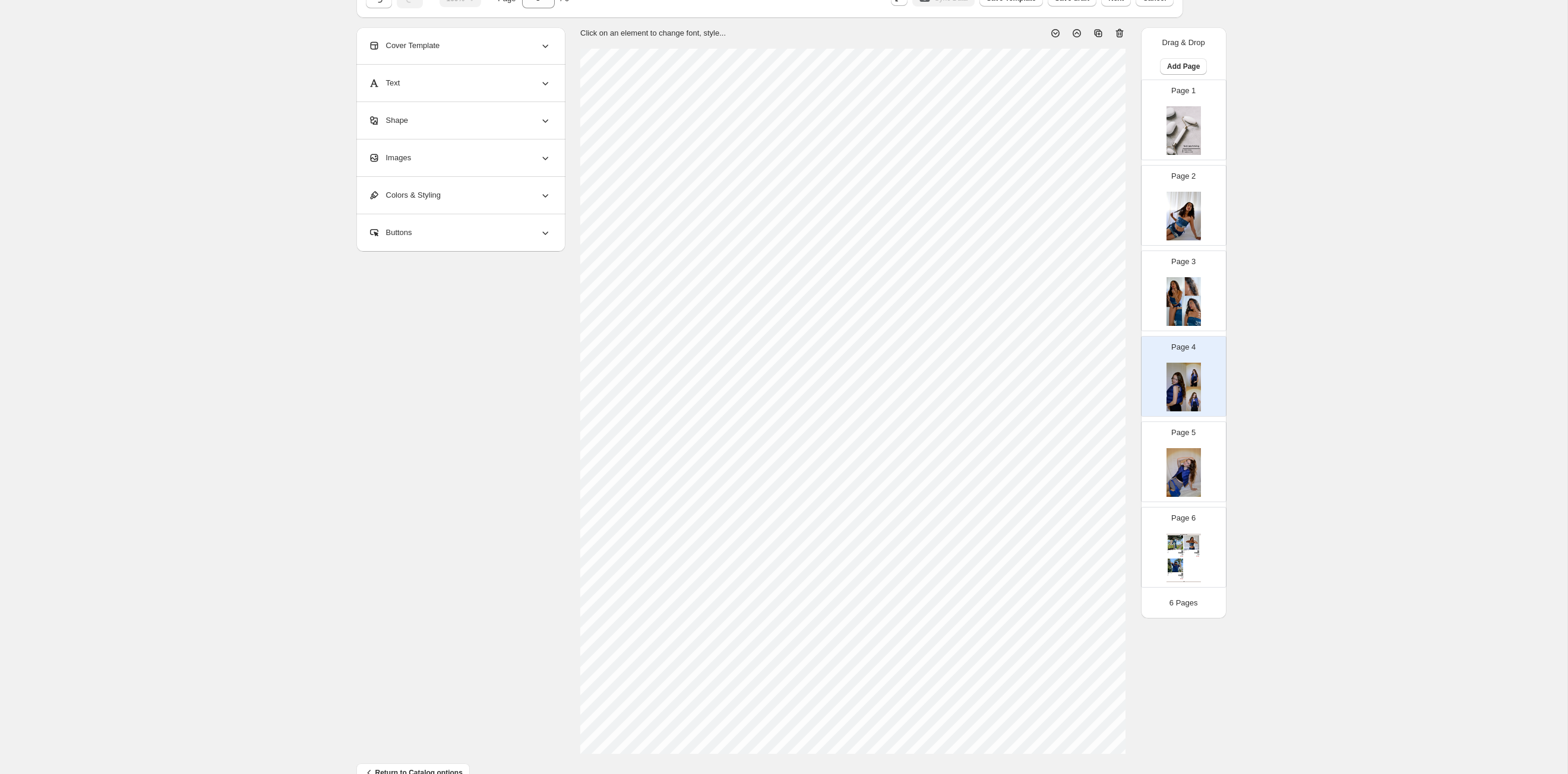 scroll, scrollTop: 49, scrollLeft: 0, axis: vertical 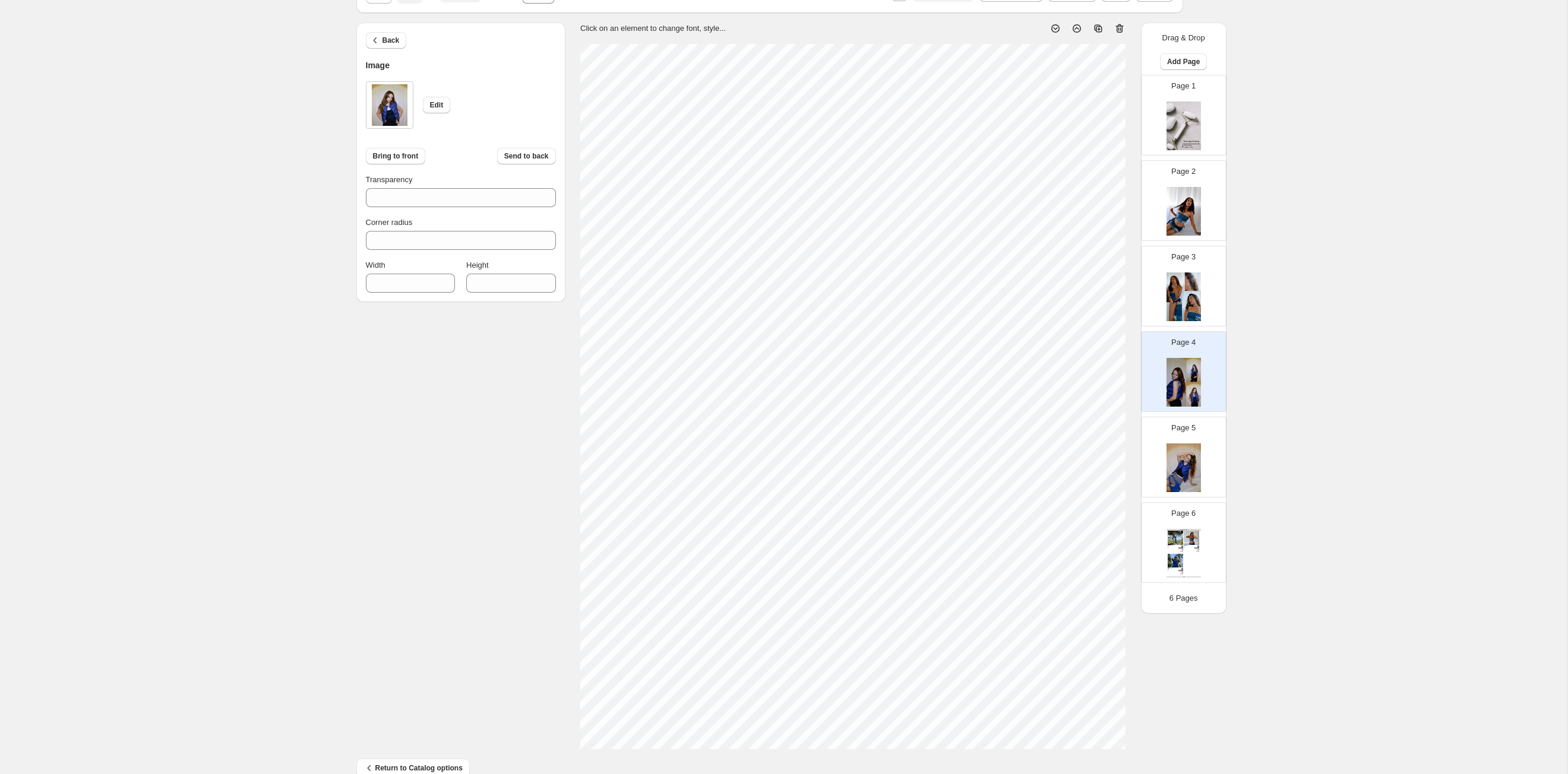click on "1. Create new catalog 2. Pick a Template 3. General Options 4. Catalog Editor 5. Export & Share 100% Page *  / 6 Sync Data Save Template Save draft Next Cancel Back Image Edit Bring to front Send to back Transparency *** Corner radius * Width *** Height *** Click on an element to change font, style... Drag & Drop Add Page Page 1 Page 2 Page 3 Page 4 Page 5 Page 6 Clothing Catalog Kona Doodle Jeans Take your denim to the next level with these custom jeans! Fill out the custom order form below with your o... Stock Quantity:  0 SKU:   Weight:  0 Tags:   Brand:  Ciel Reverie Barcode №:   $ 10 $ null $ 10.00 $ 10.00 Malibu Set Ripped denim corset top with denim tie skirt! Fill out the custom order form below with your own pop-art id... Stock Quantity:  0 SKU:   Weight:  0 Tags:  preorder Brand:  Ciel Reverie Barcode №:   $ null $ null $ 10.00 $ 10.00 Popart Tshirt Personalize your tee with your favorite popart! Fill out the custom order form below with your own pop-art ... Stock Quantity:  0 SKU:   Weight:  0" at bounding box center [783, 375] 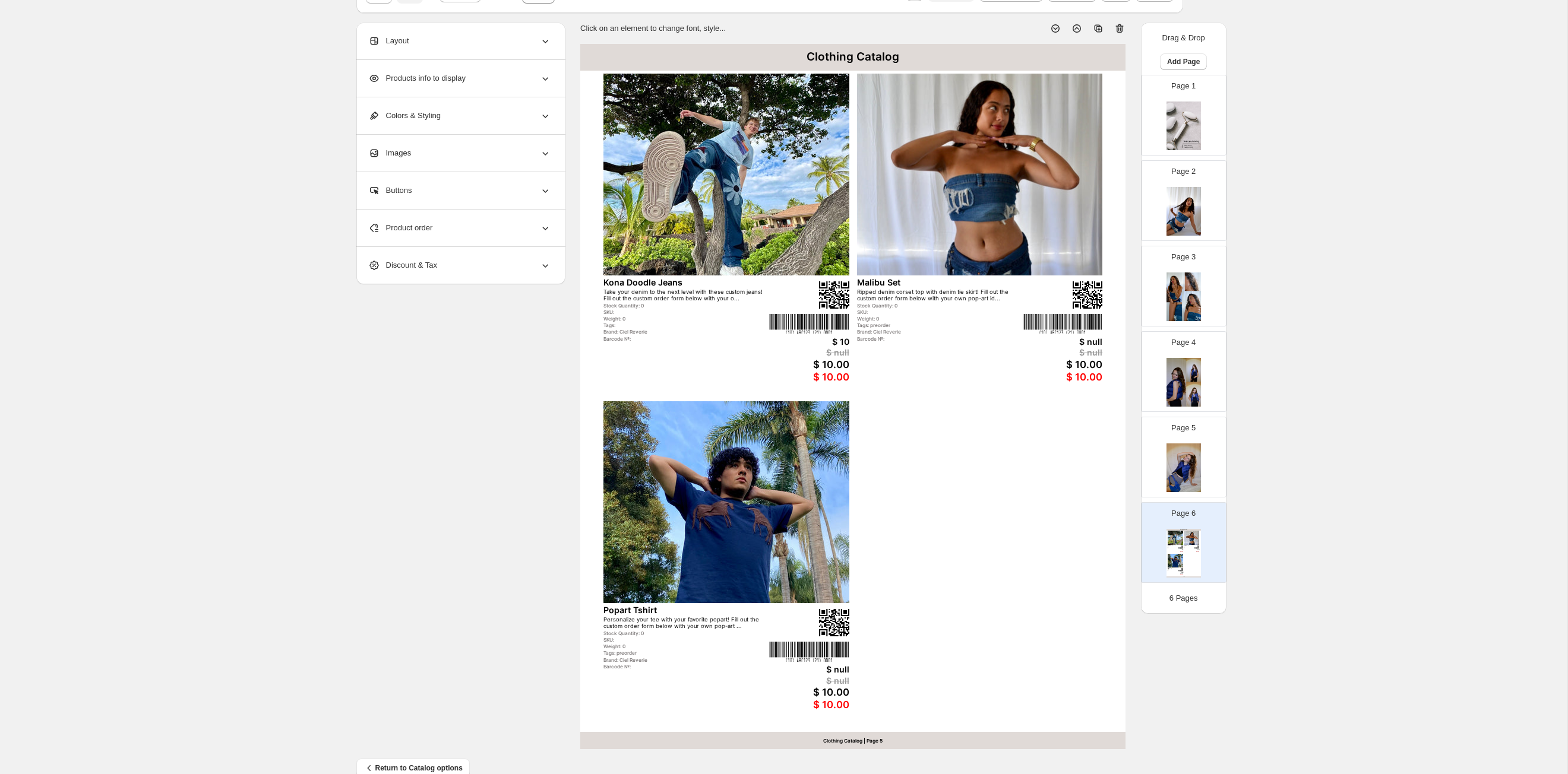 click at bounding box center (1184, 382) 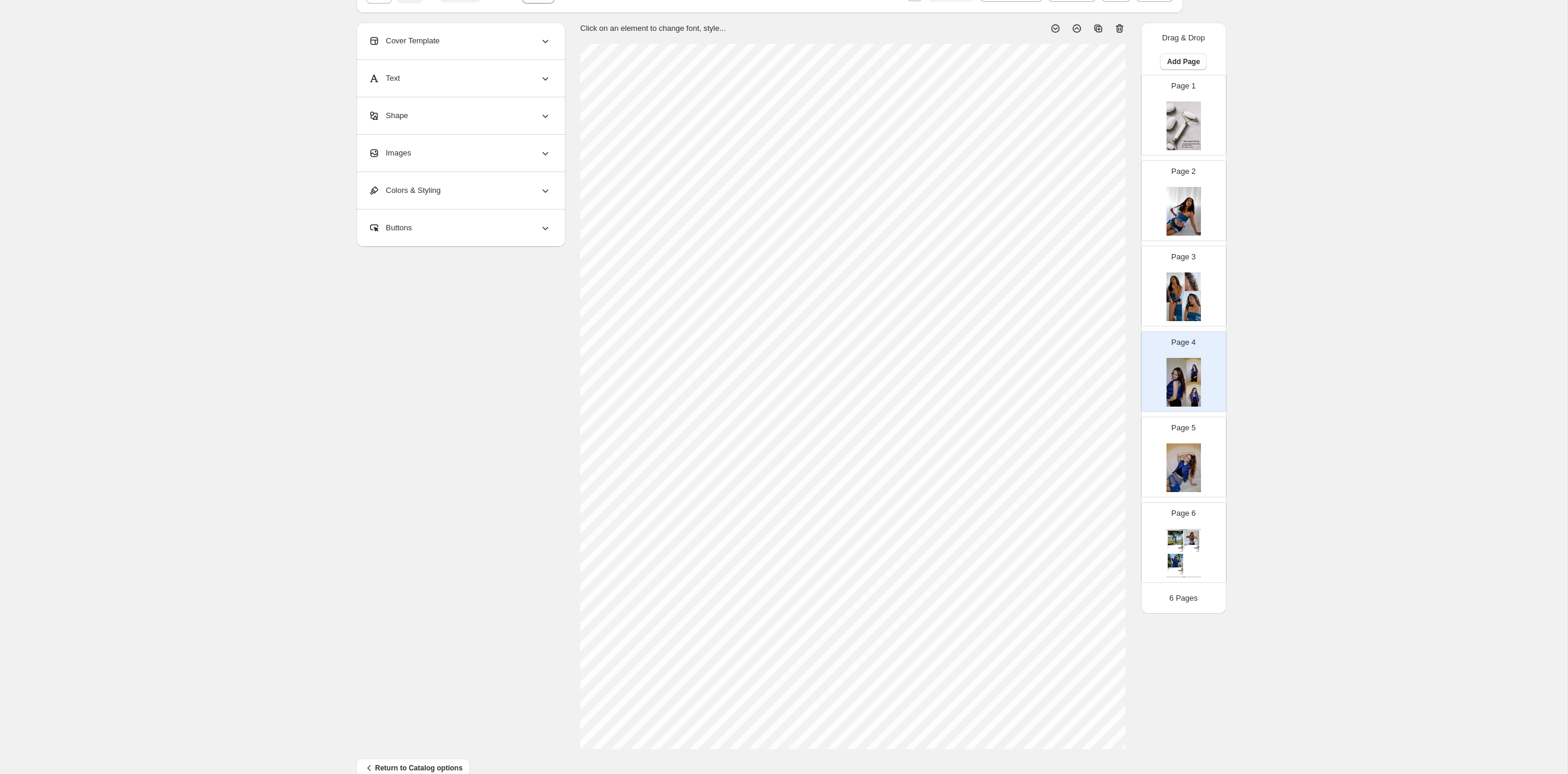 scroll, scrollTop: 0, scrollLeft: 0, axis: both 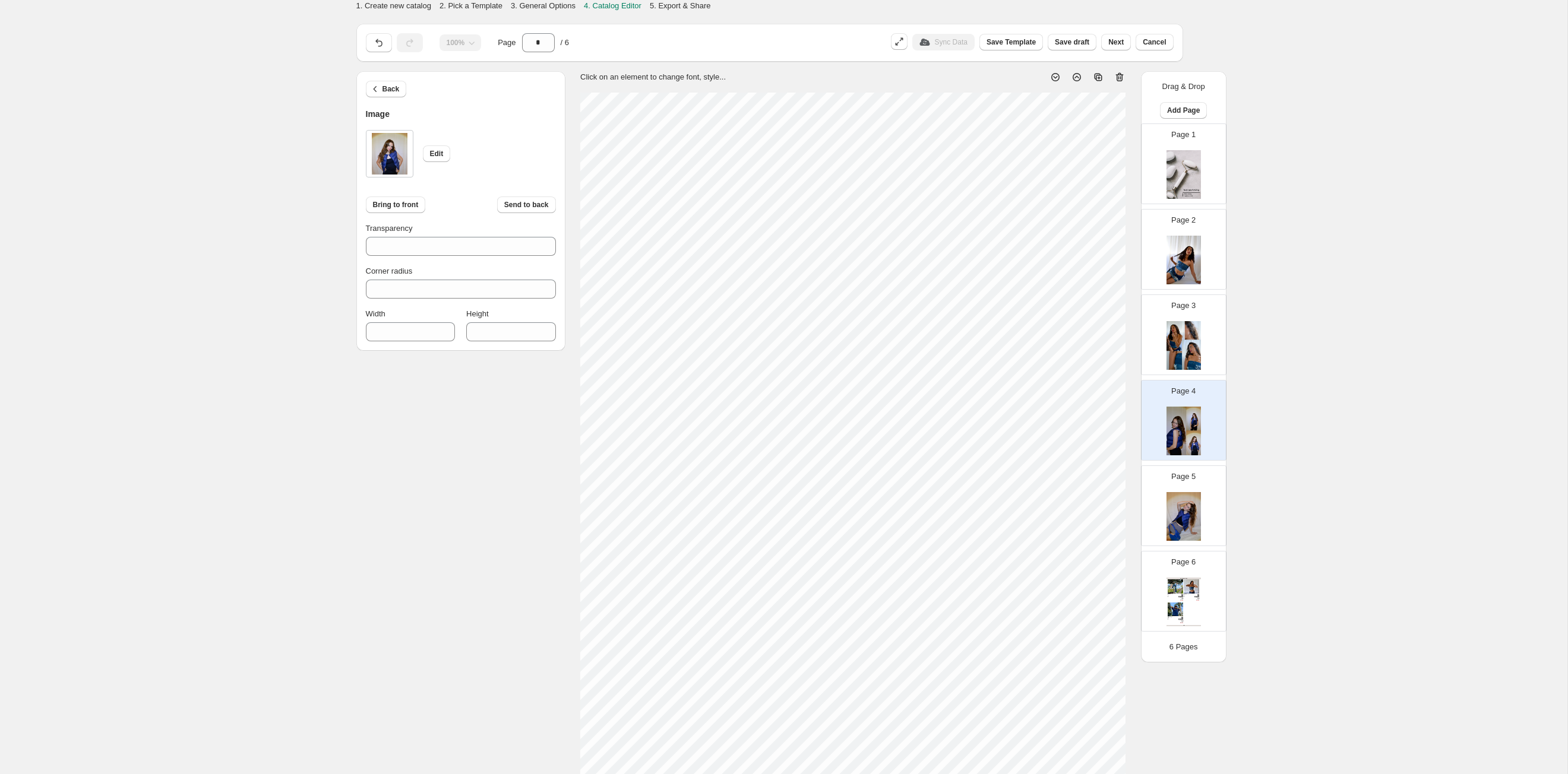 click on "1. Create new catalog 2. Pick a Template 3. General Options 4. Catalog Editor 5. Export & Share 100% Page *  / 6 Sync Data Save Template Save draft Next Cancel Back Image Edit Bring to front Send to back Transparency *** Corner radius * Width *** Height *** Click on an element to change font, style... Drag & Drop Add Page Page 1 Page 2 Page 3 Page 4 Page 5 Page 6 Clothing Catalog Kona Doodle Jeans Take your denim to the next level with these custom jeans! Fill out the custom order form below with your o... Stock Quantity:  0 SKU:   Weight:  0 Tags:   Brand:  Ciel Reverie Barcode №:   $ 10 $ null $ 10.00 $ 10.00 Malibu Set Ripped denim corset top with denim tie skirt! Fill out the custom order form below with your own pop-art id... Stock Quantity:  0 SKU:   Weight:  0 Tags:  preorder Brand:  Ciel Reverie Barcode №:   $ null $ null $ 10.00 $ 10.00 Popart Tshirt Personalize your tee with your favorite popart! Fill out the custom order form below with your own pop-art ... Stock Quantity:  0 SKU:   Weight:  0" at bounding box center [783, 423] 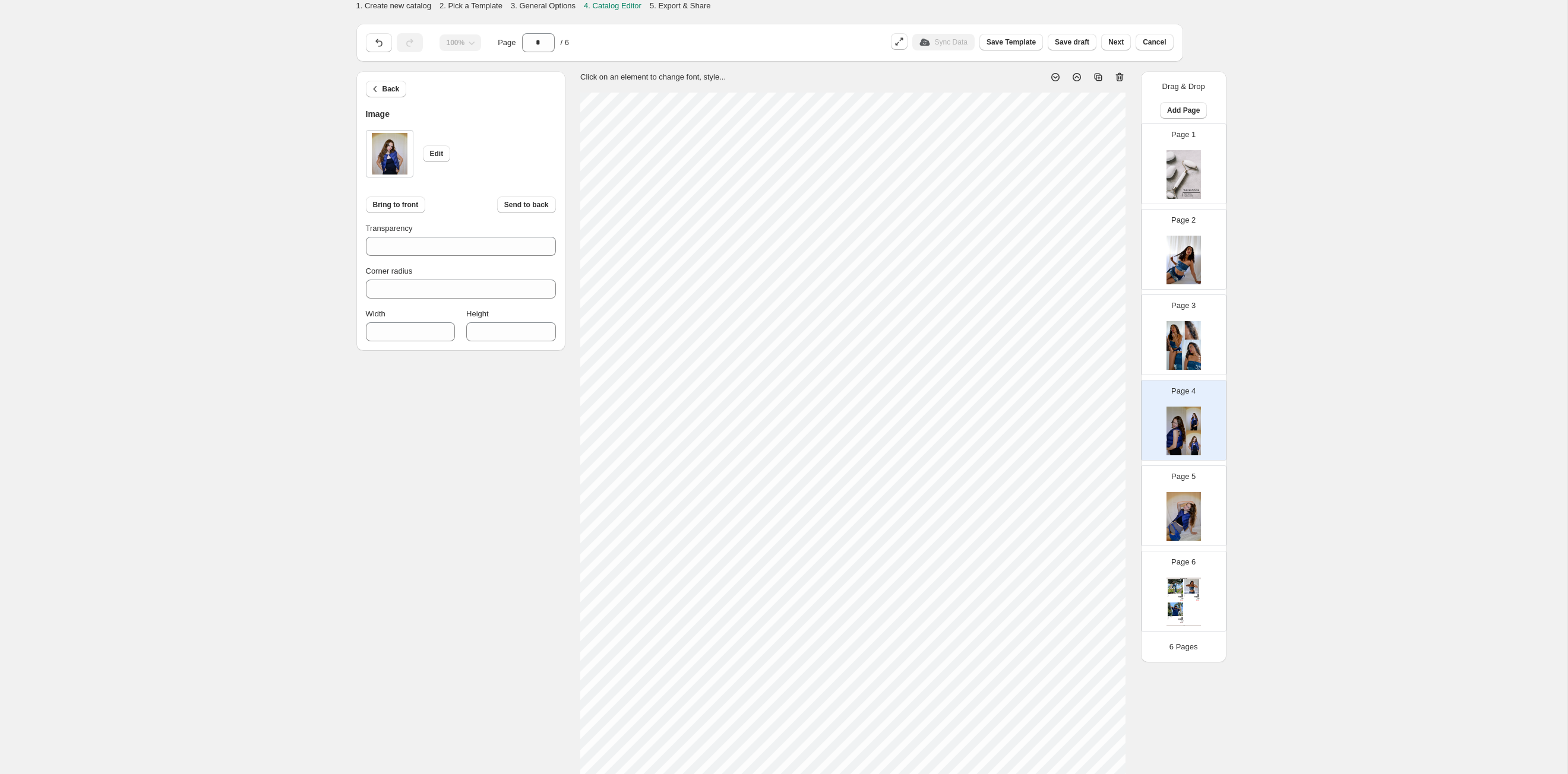 type on "***" 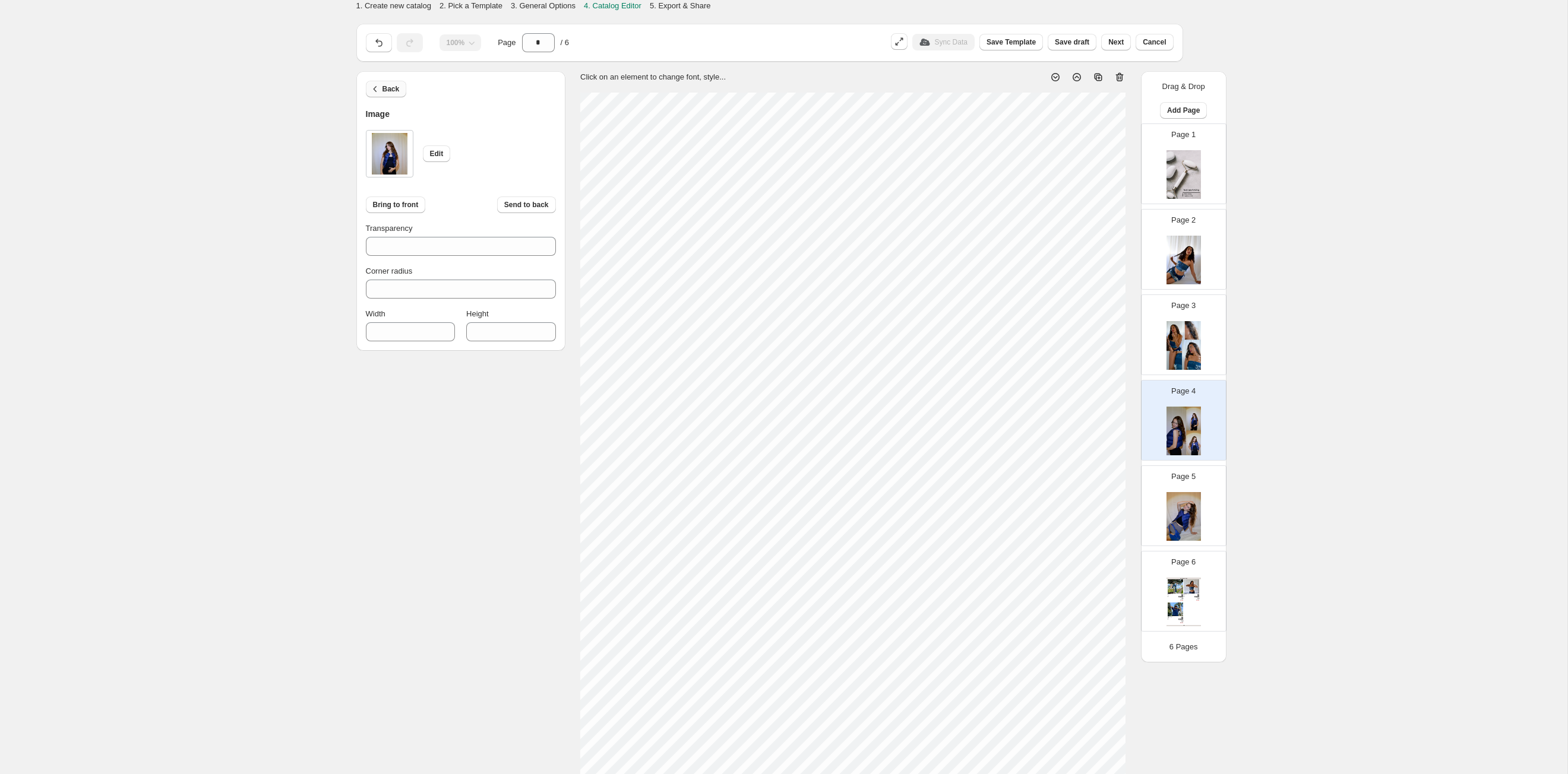 click on "Back" at bounding box center [386, 89] 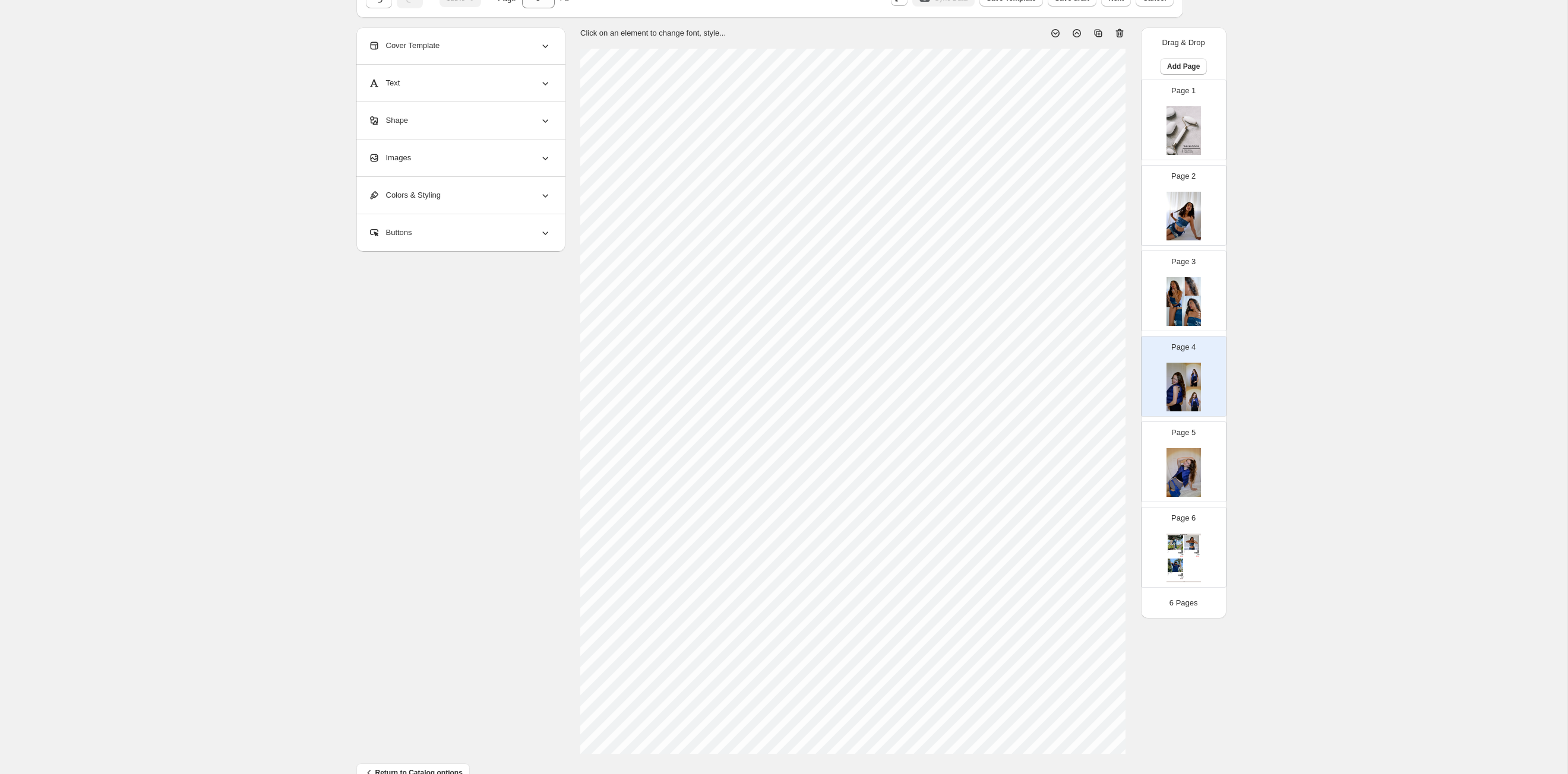 scroll, scrollTop: 49, scrollLeft: 0, axis: vertical 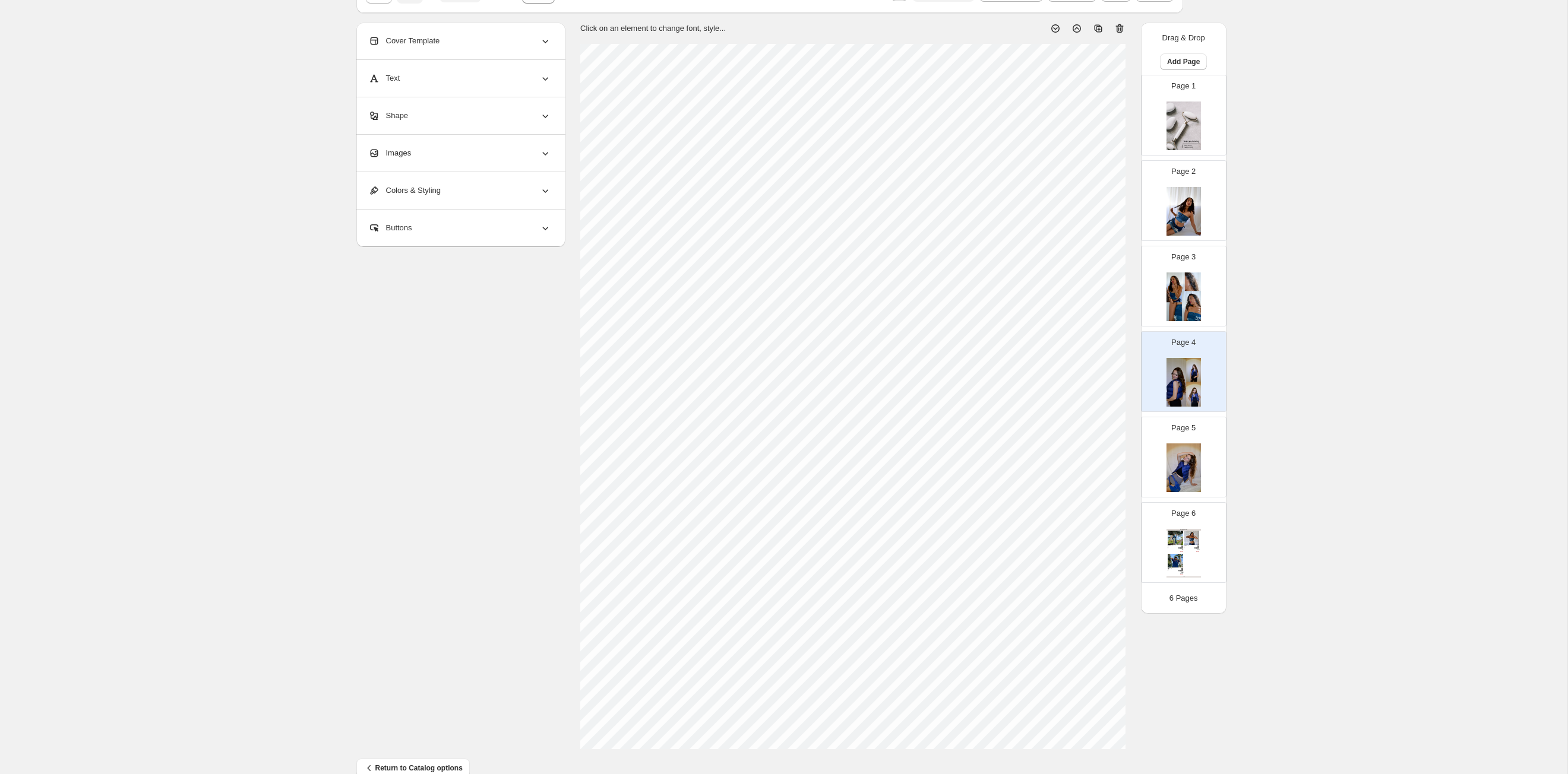 click at bounding box center [1184, 468] 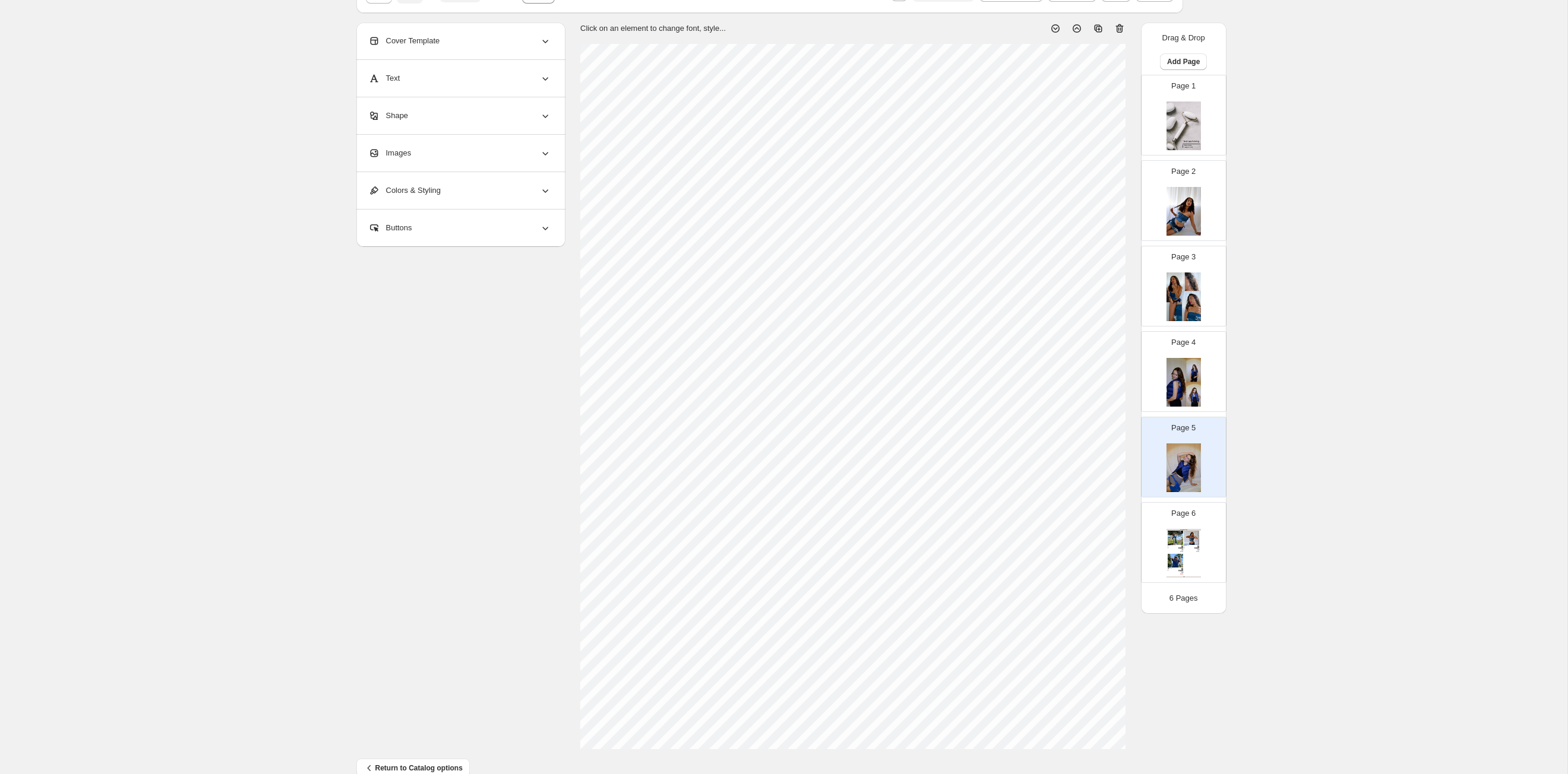 scroll, scrollTop: 0, scrollLeft: 0, axis: both 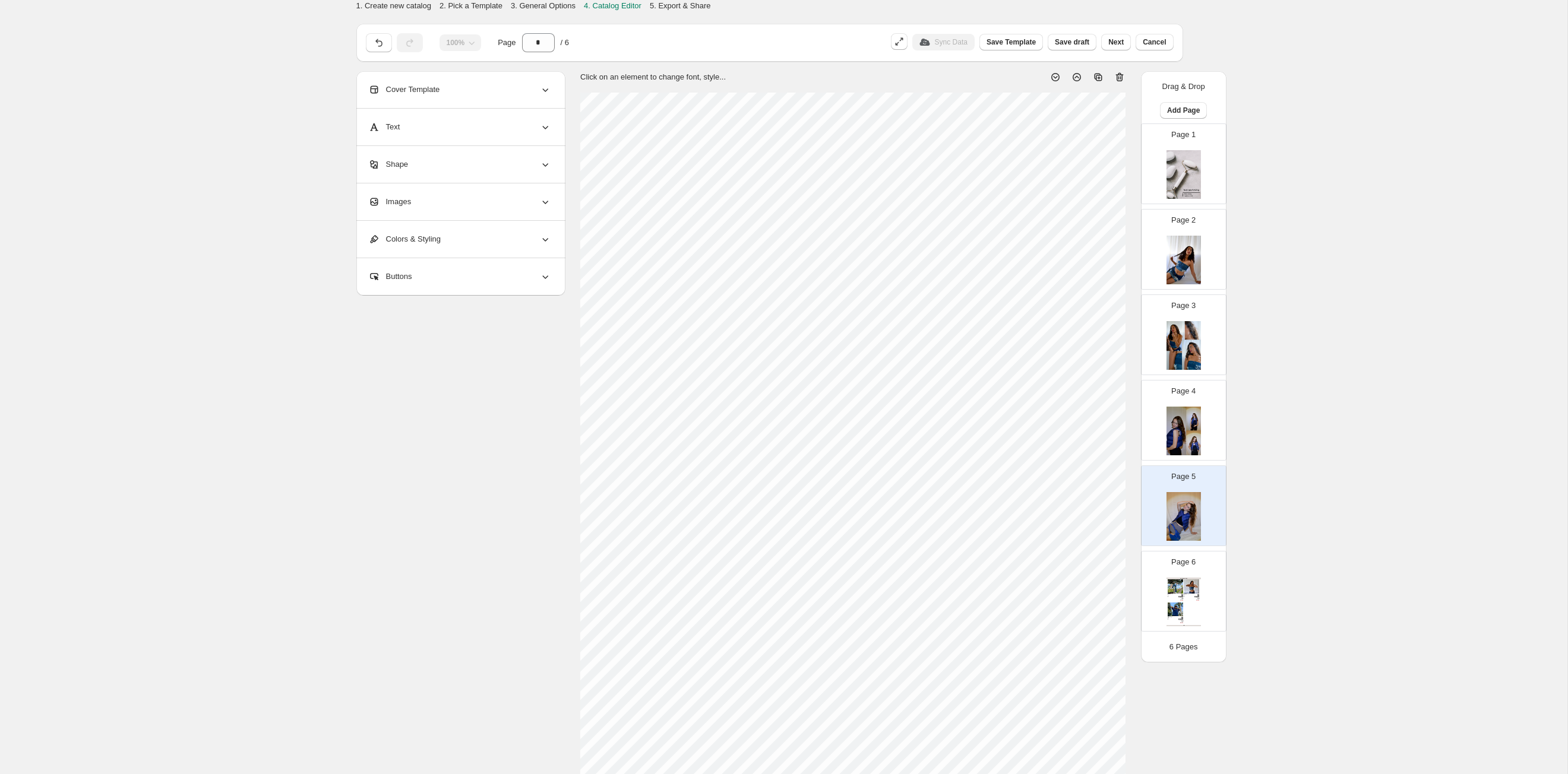 click at bounding box center [1184, 431] 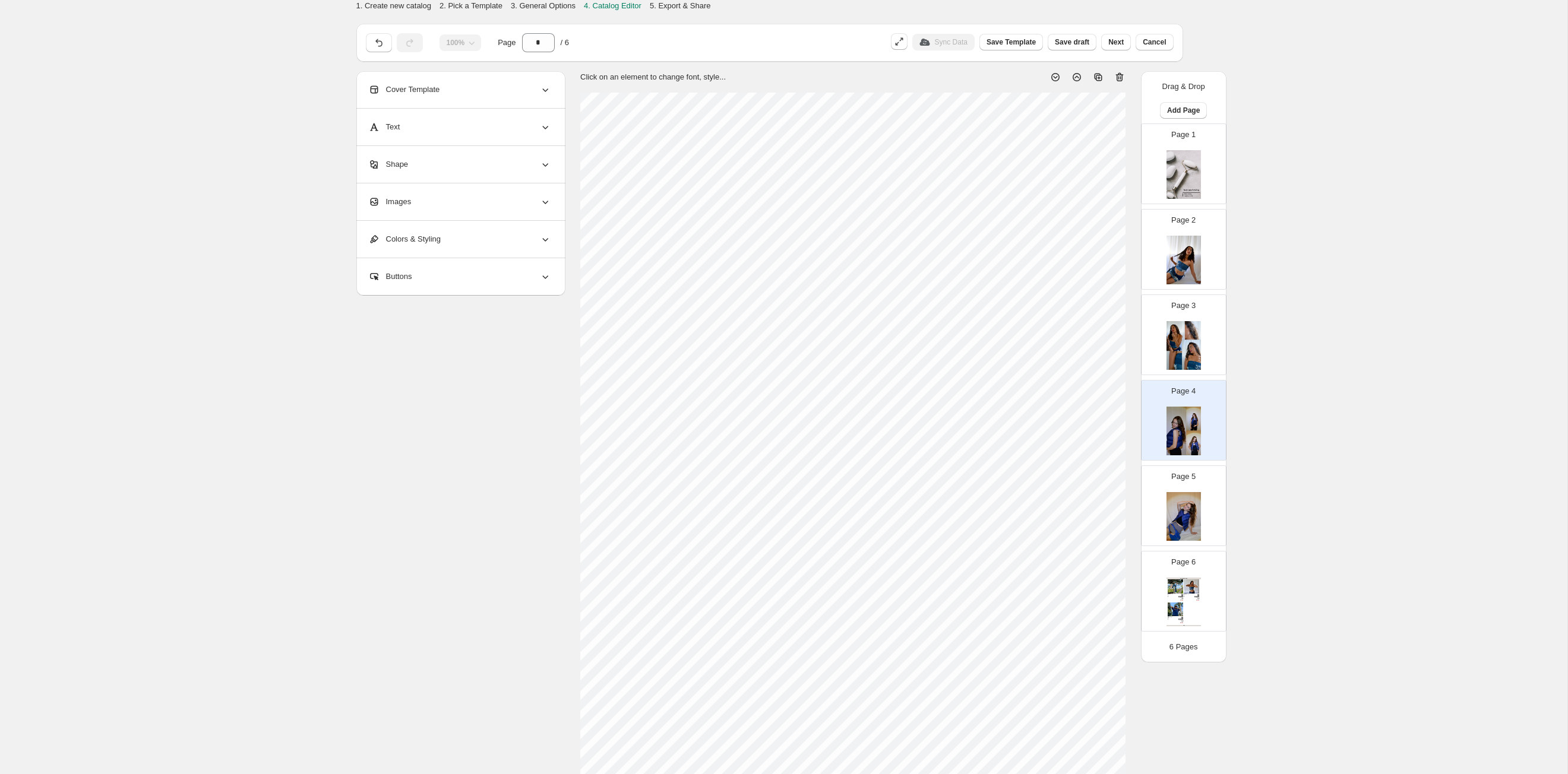 scroll, scrollTop: 0, scrollLeft: 0, axis: both 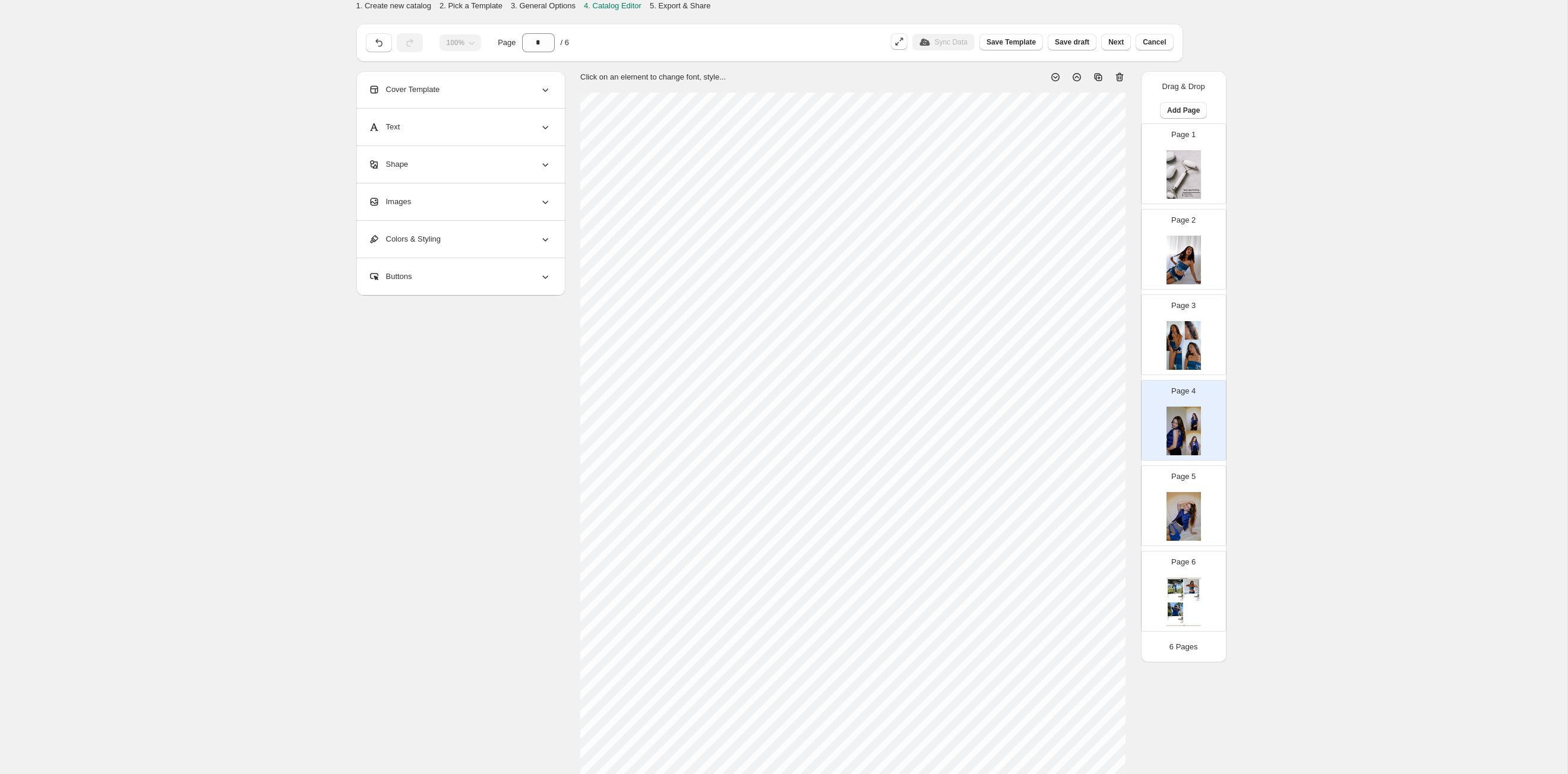 click on "Images" at bounding box center (460, 202) 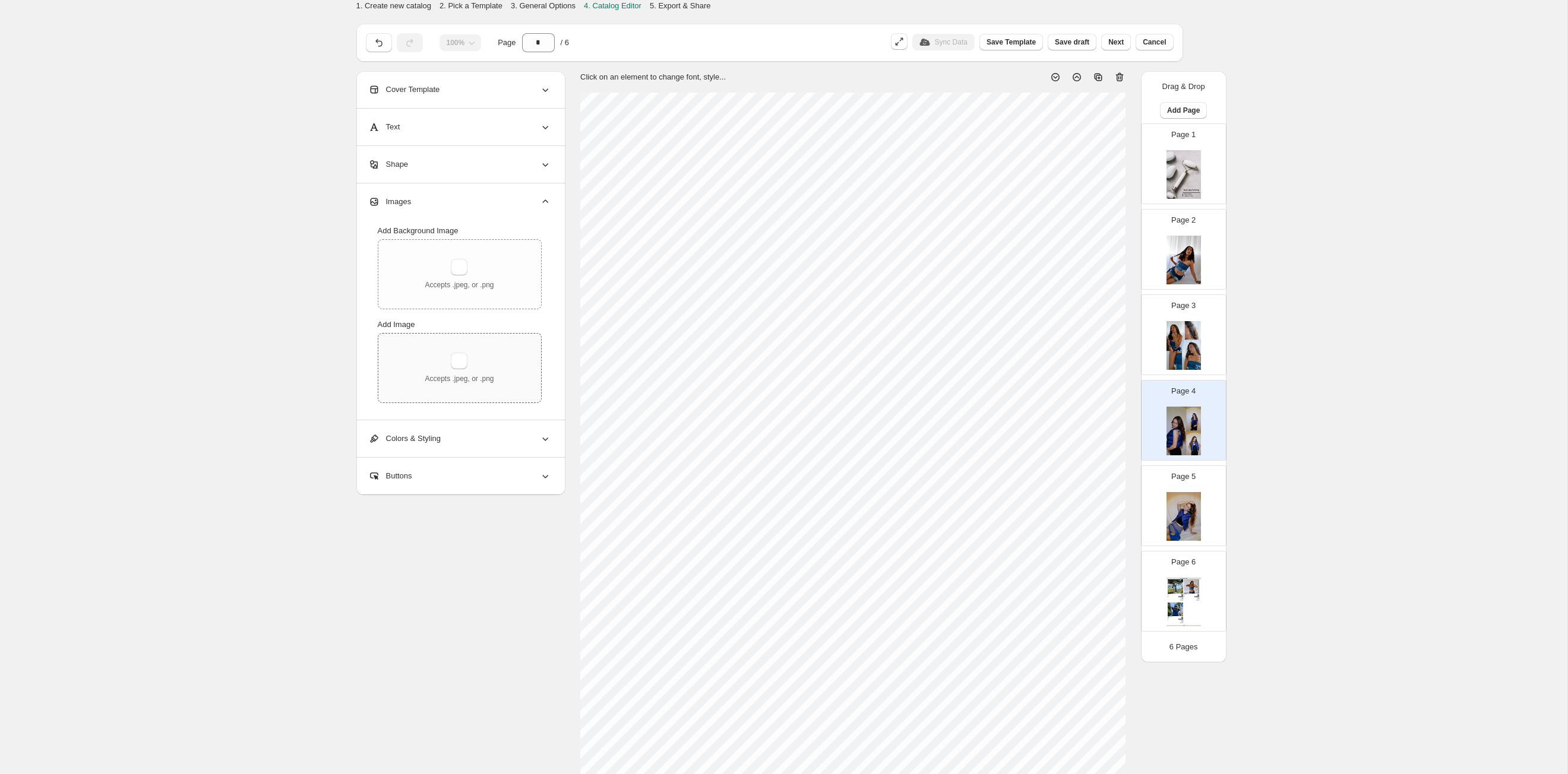 click on "Accepts .jpeg, or .png" at bounding box center (459, 379) 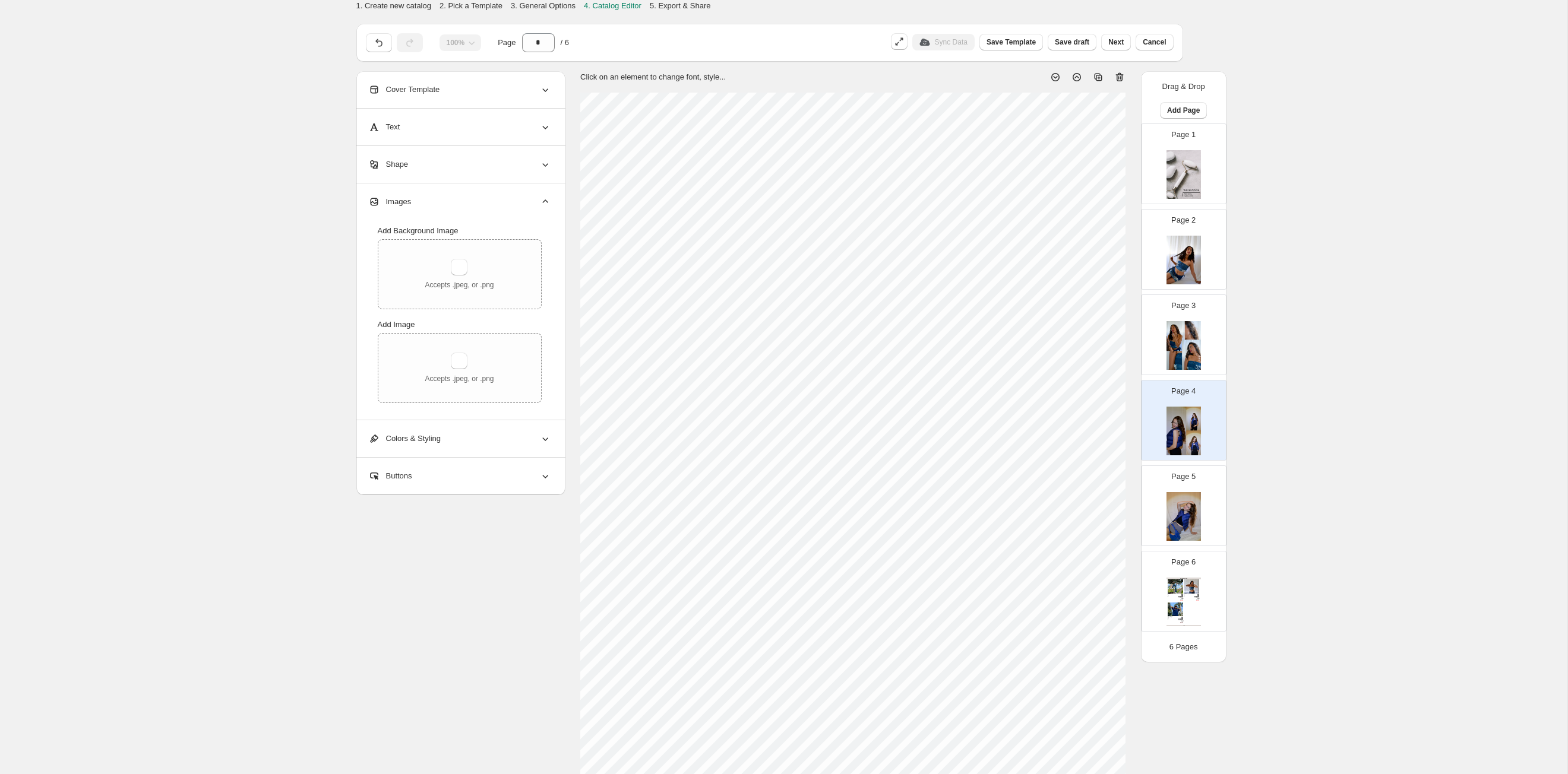 type on "**********" 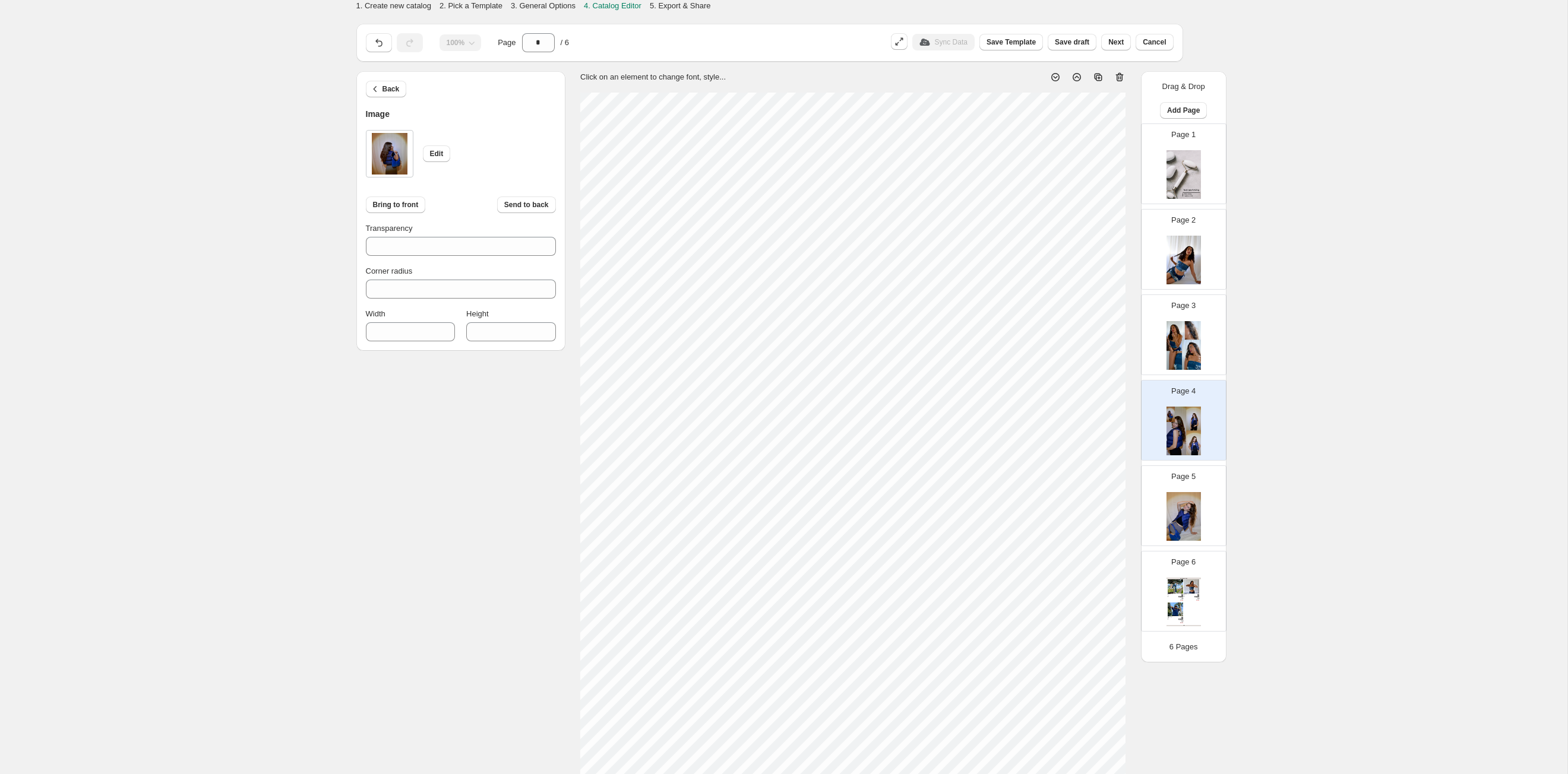 type on "***" 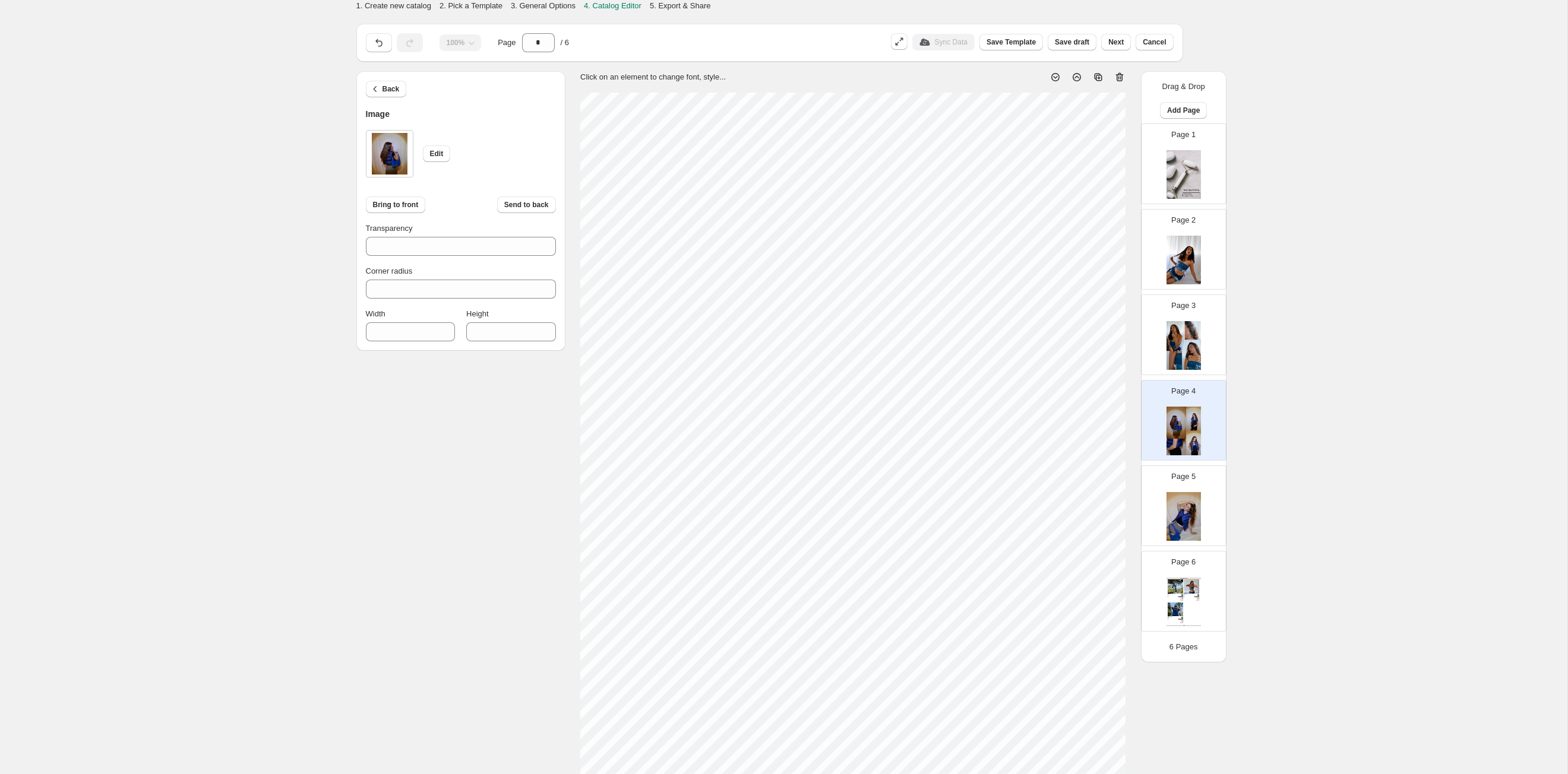click on "1. Create new catalog 2. Pick a Template 3. General Options 4. Catalog Editor 5. Export & Share 100% Page *  / 6 Sync Data Save Template Save draft Next Cancel Back Image Edit Bring to front Send to back Transparency *** Corner radius * Width *** Height *** Click on an element to change font, style... Drag & Drop Add Page Page 1 Page 2 Page 3 Page 4 Page 5 Page 6 Clothing Catalog Kona Doodle Jeans Take your denim to the next level with these custom jeans! Fill out the custom order form below with your o... Stock Quantity:  0 SKU:   Weight:  0 Tags:   Brand:  Ciel Reverie Barcode №:   $ 10 $ null $ 10.00 $ 10.00 Malibu Set Ripped denim corset top with denim tie skirt! Fill out the custom order form below with your own pop-art id... Stock Quantity:  0 SKU:   Weight:  0 Tags:  preorder Brand:  Ciel Reverie Barcode №:   $ null $ null $ 10.00 $ 10.00 Popart Tshirt Personalize your tee with your favorite popart! Fill out the custom order form below with your own pop-art ... Stock Quantity:  0 SKU:   Weight:  0" at bounding box center (783, 423) 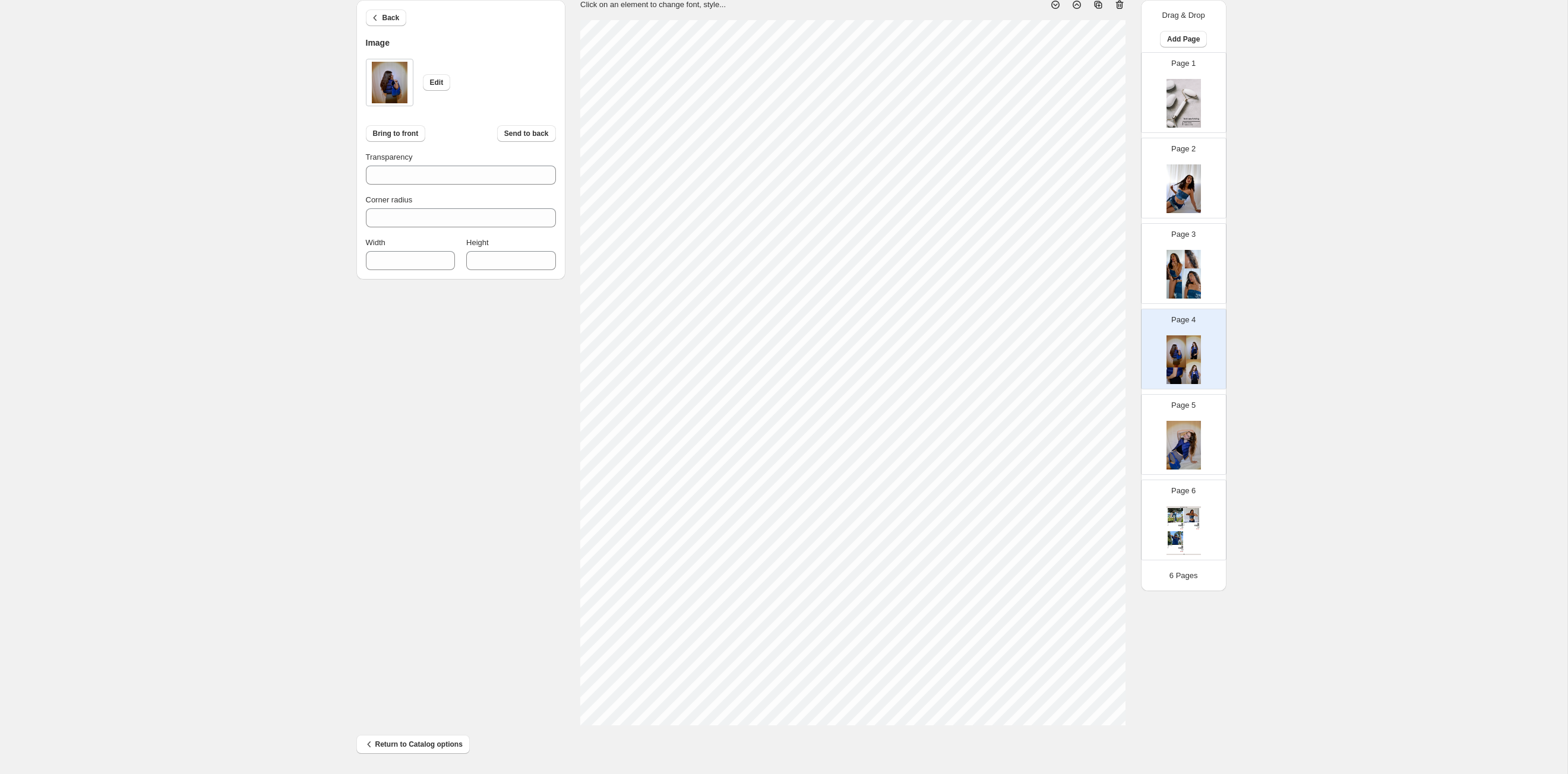 scroll, scrollTop: 70, scrollLeft: 0, axis: vertical 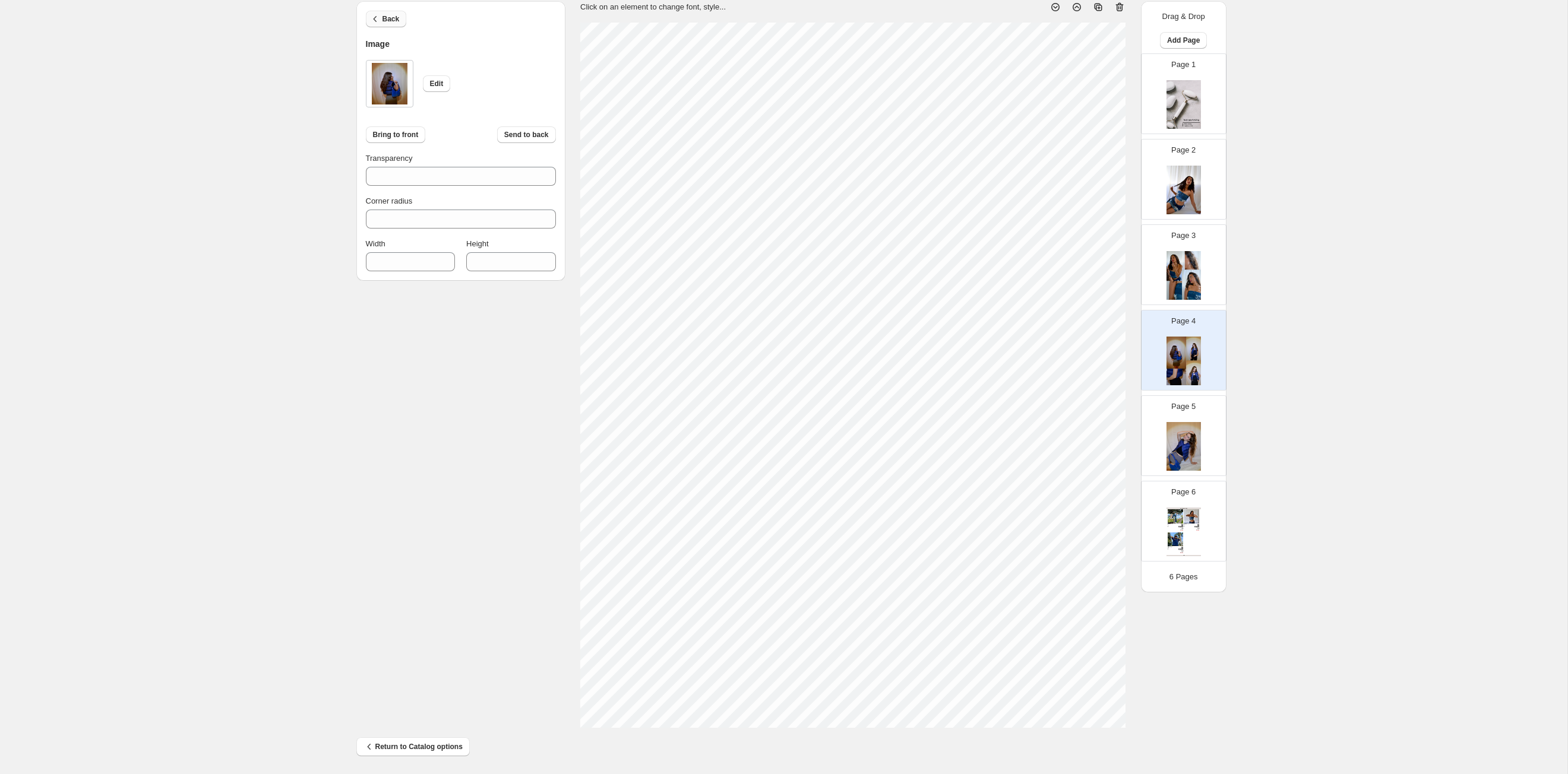 click 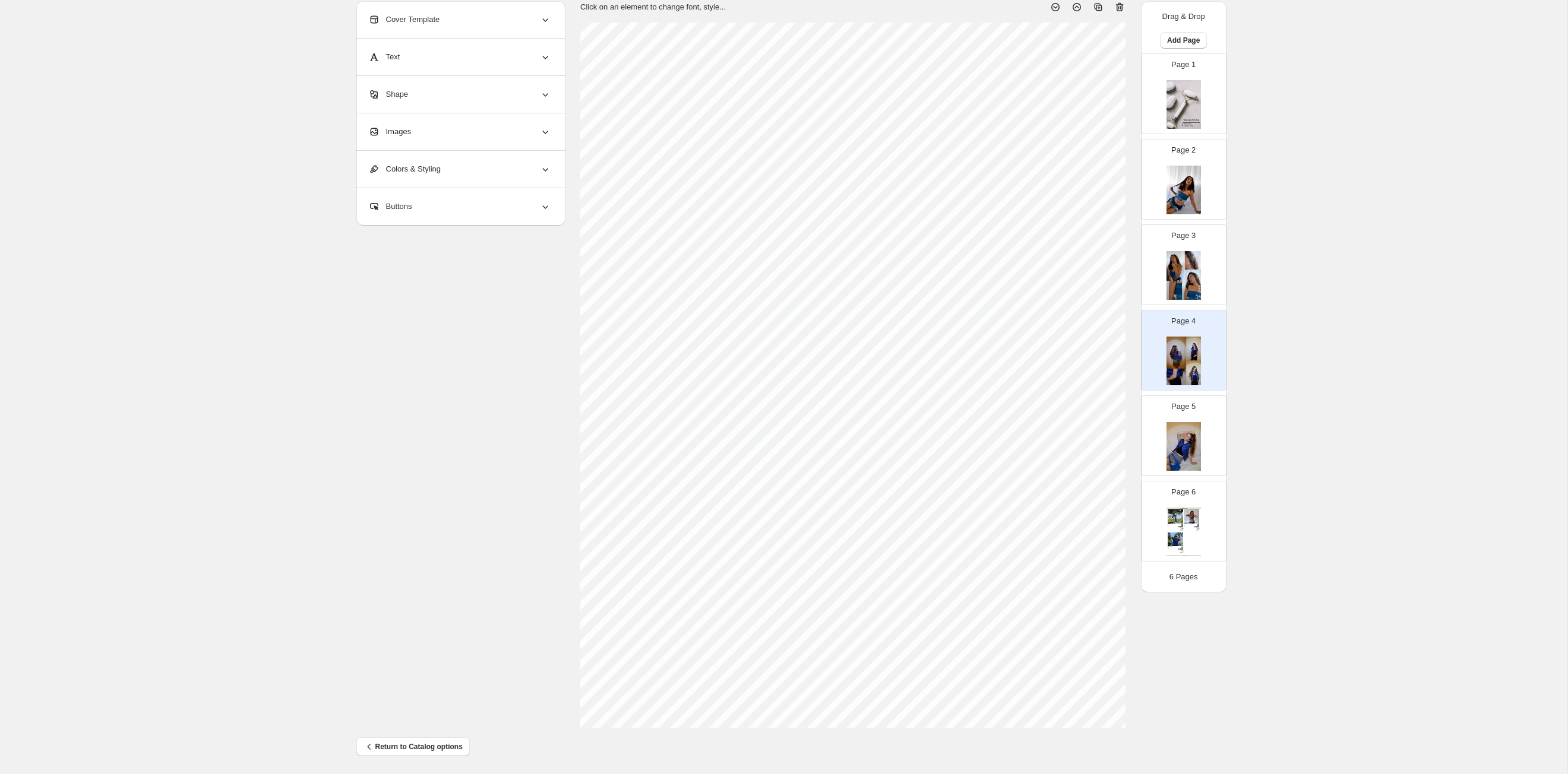 click on "Images" at bounding box center [460, 132] 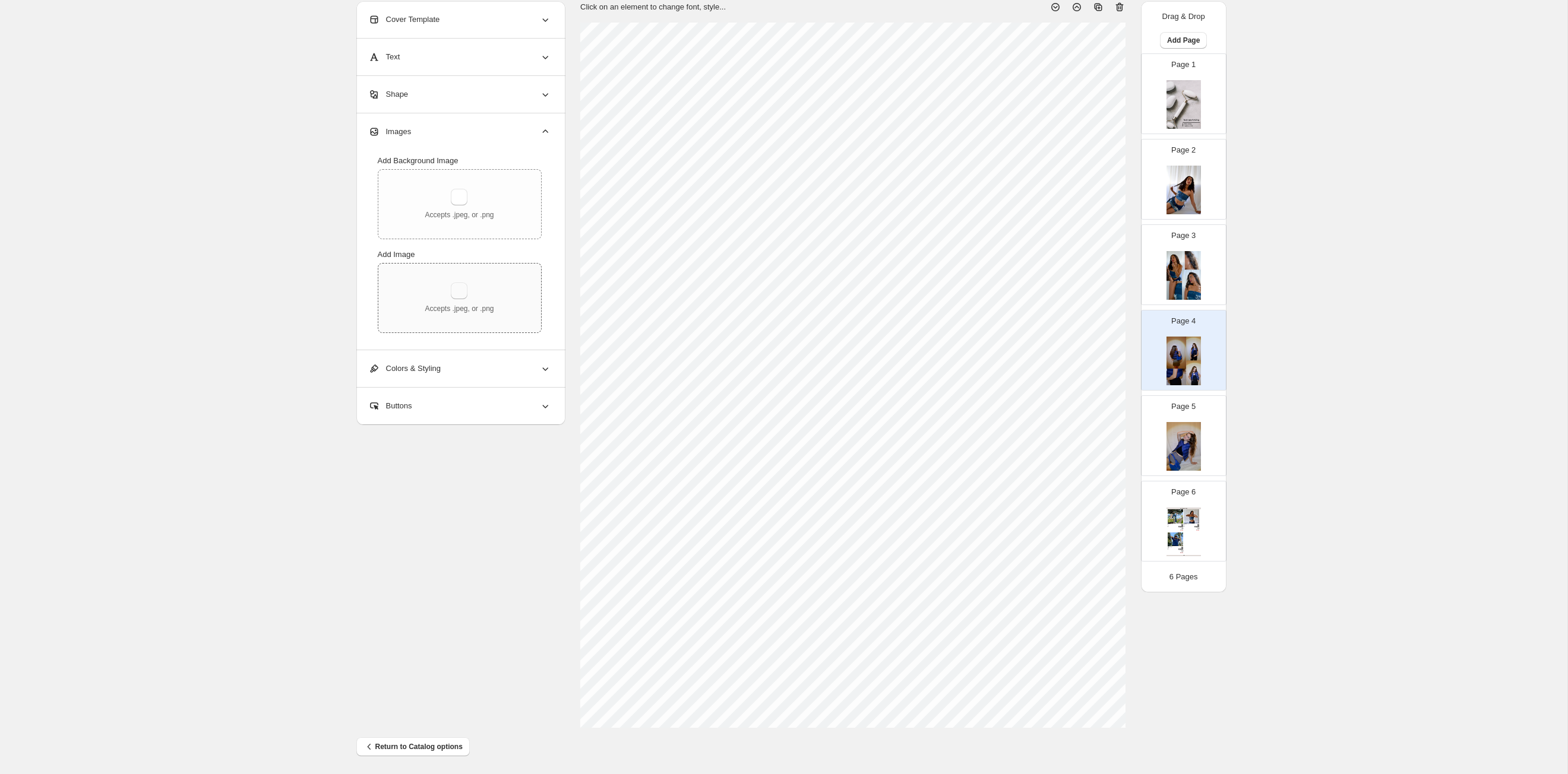 click at bounding box center [459, 291] 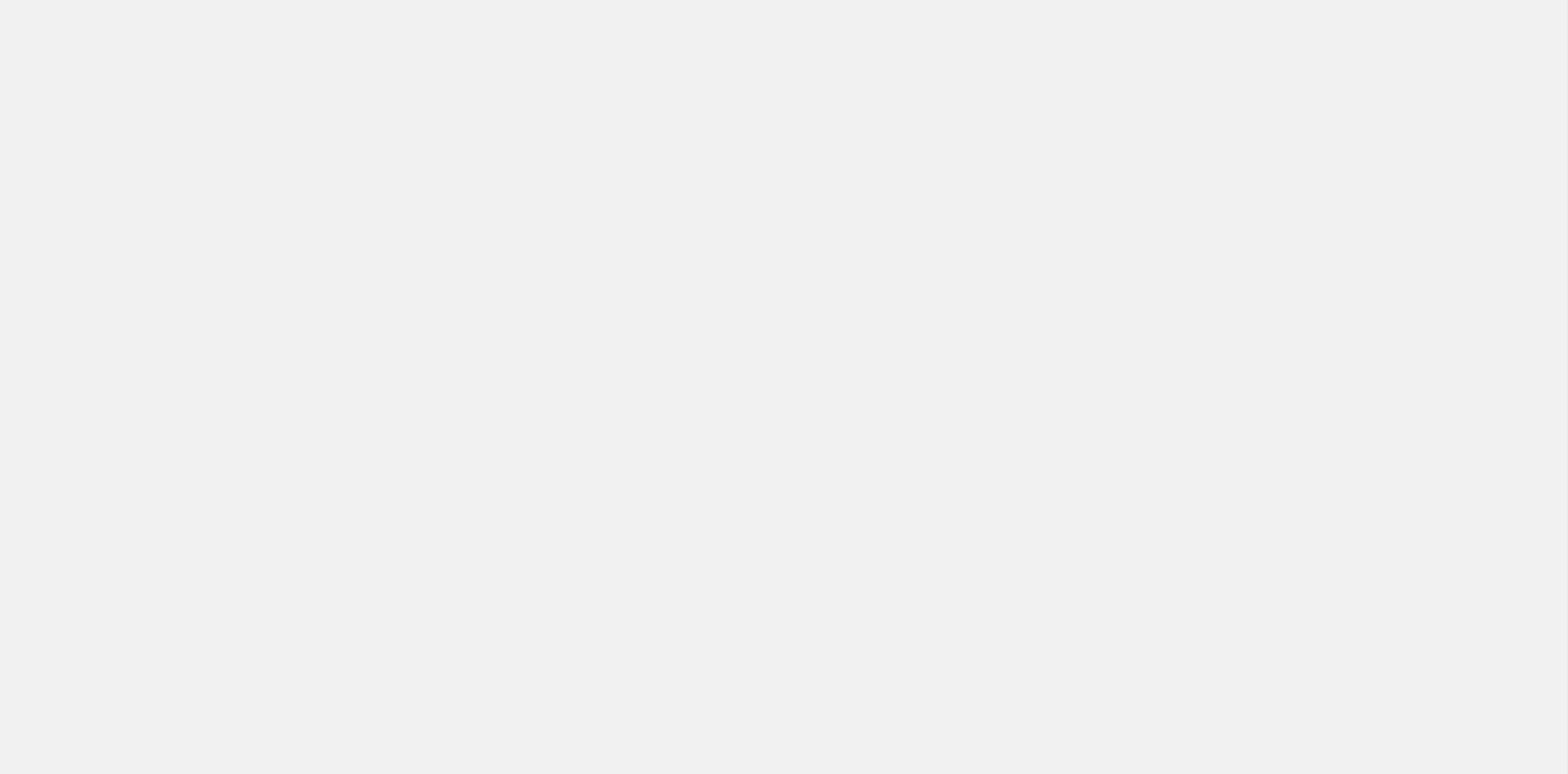 scroll, scrollTop: 0, scrollLeft: 0, axis: both 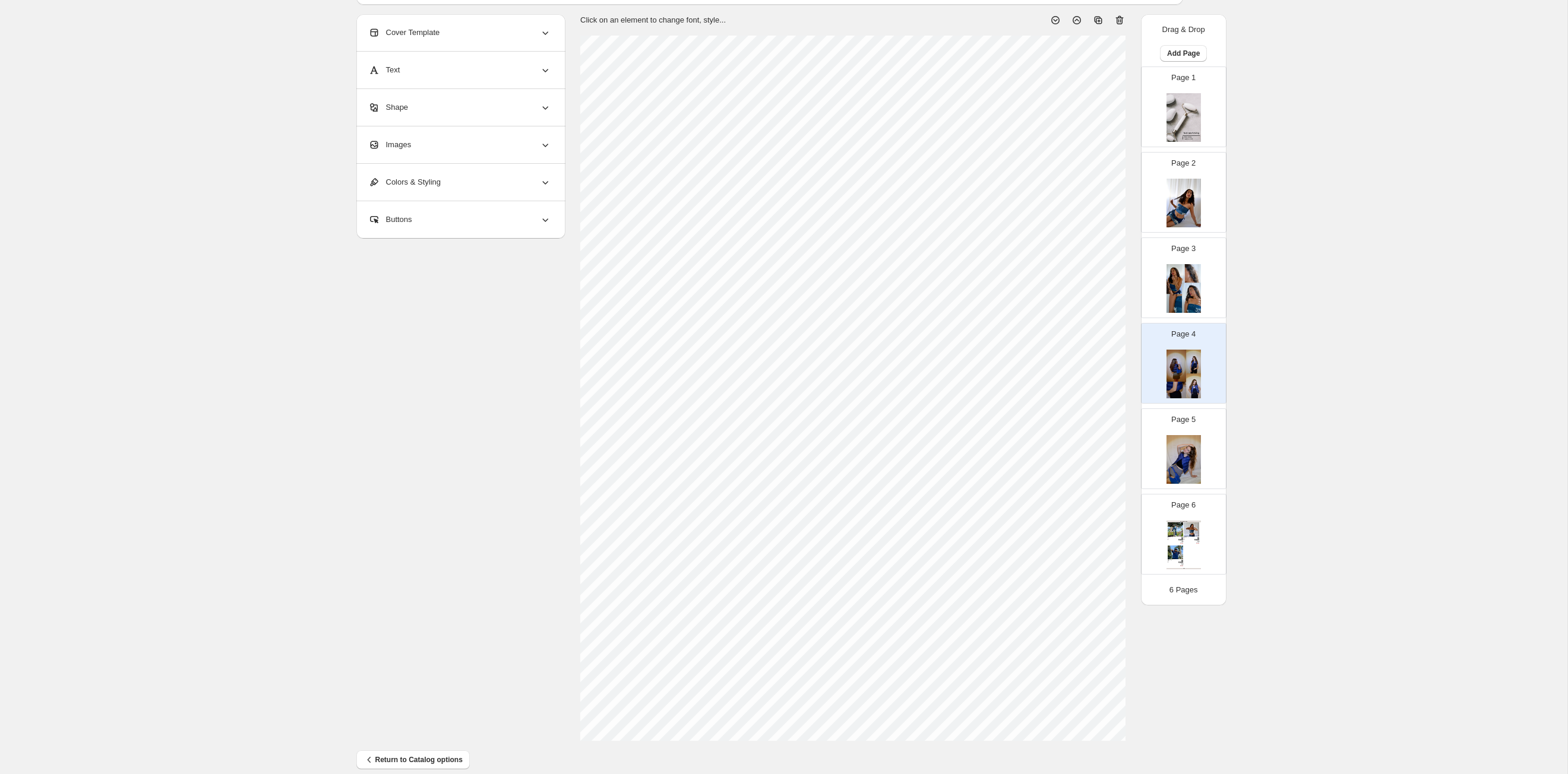 click on "Images" at bounding box center (460, 145) 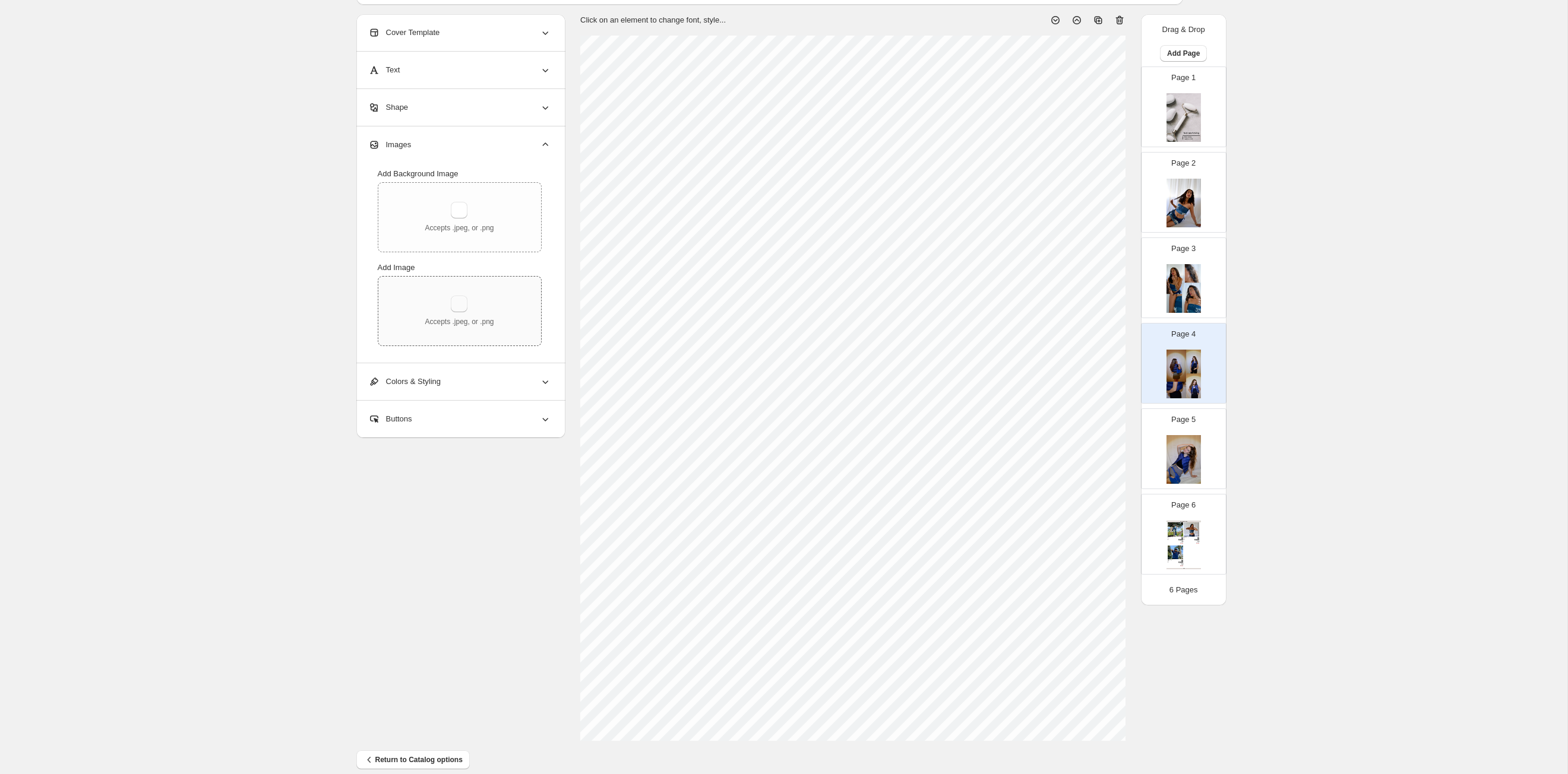click at bounding box center (459, 304) 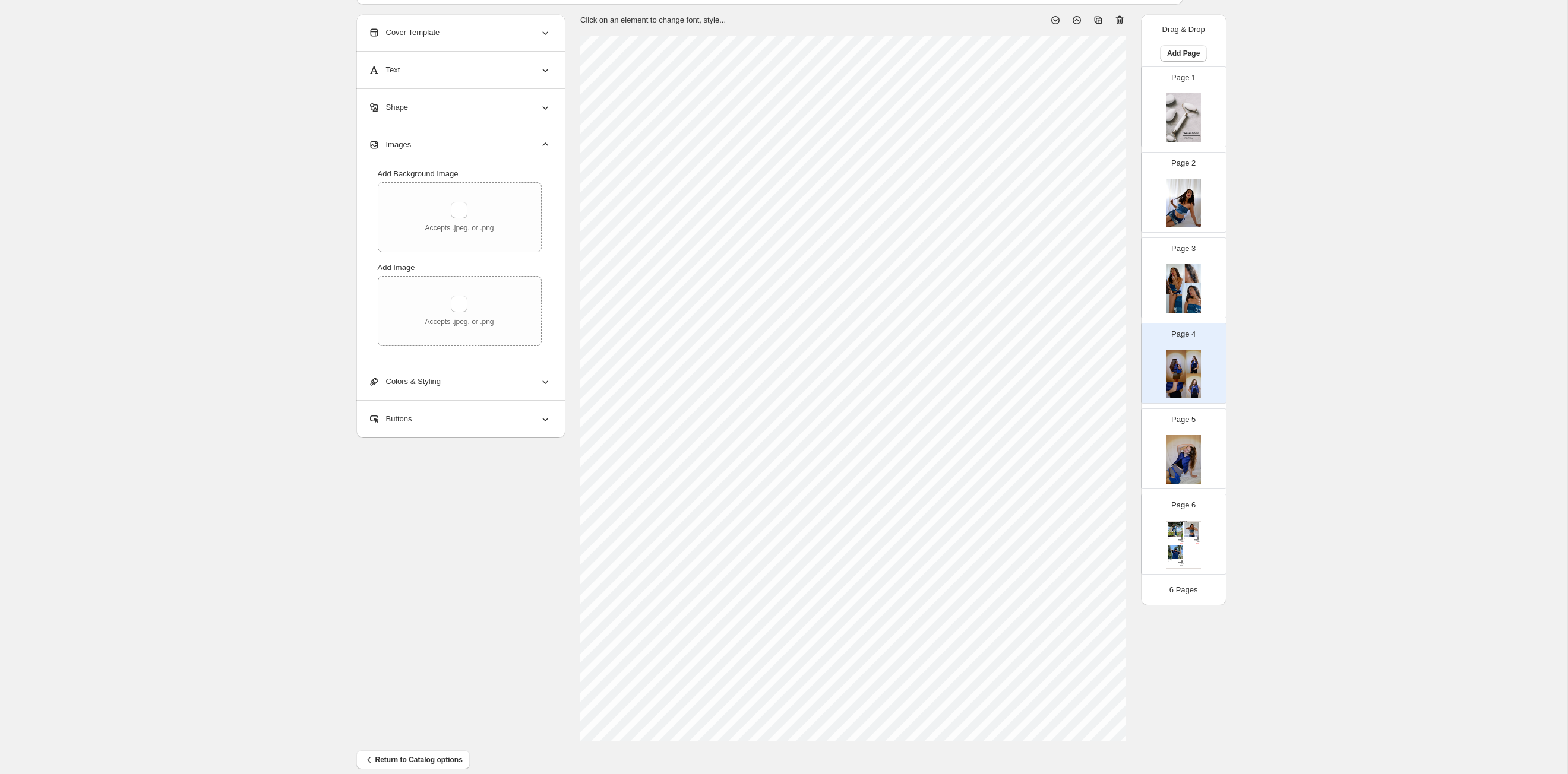type 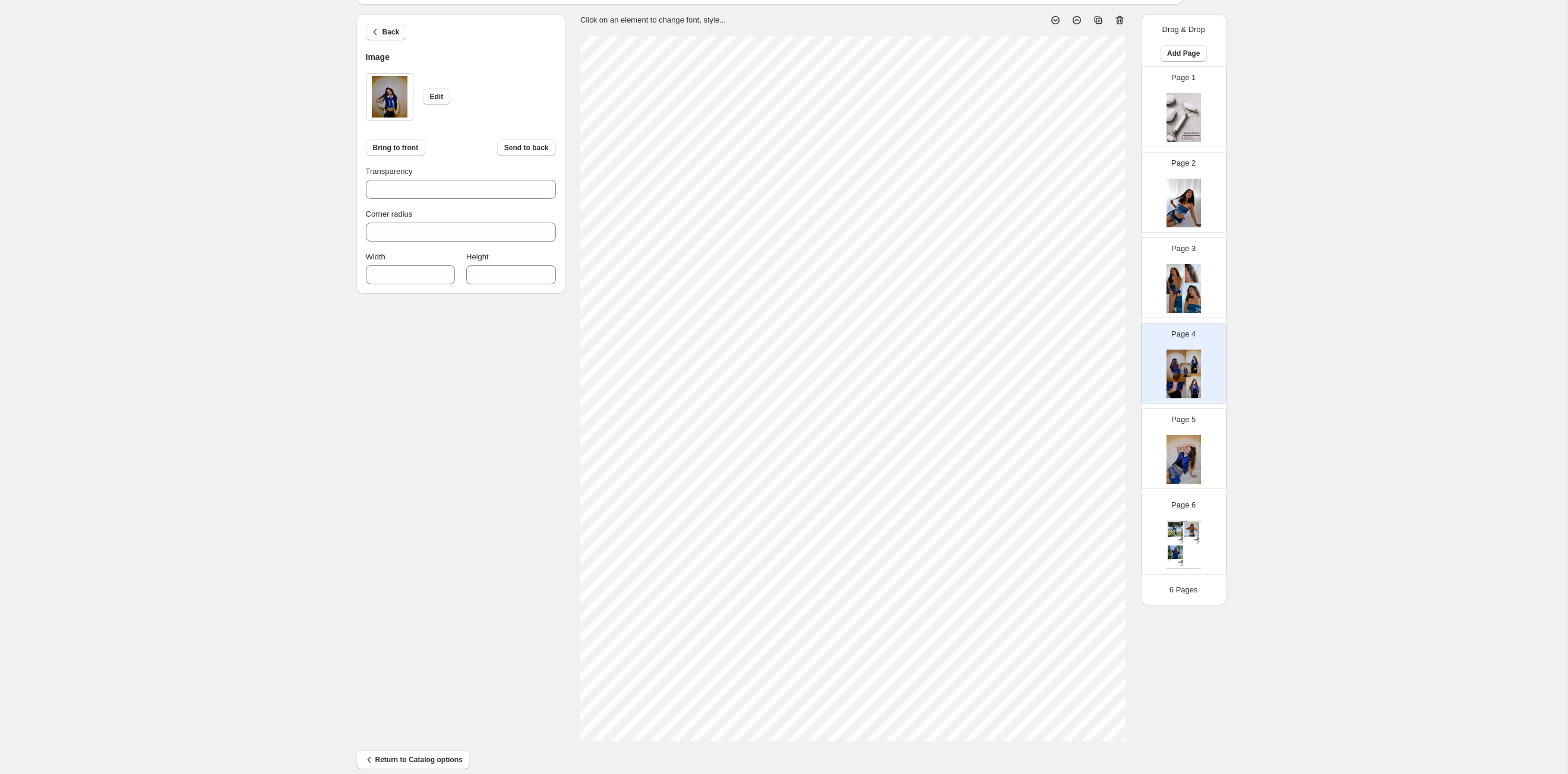 type on "***" 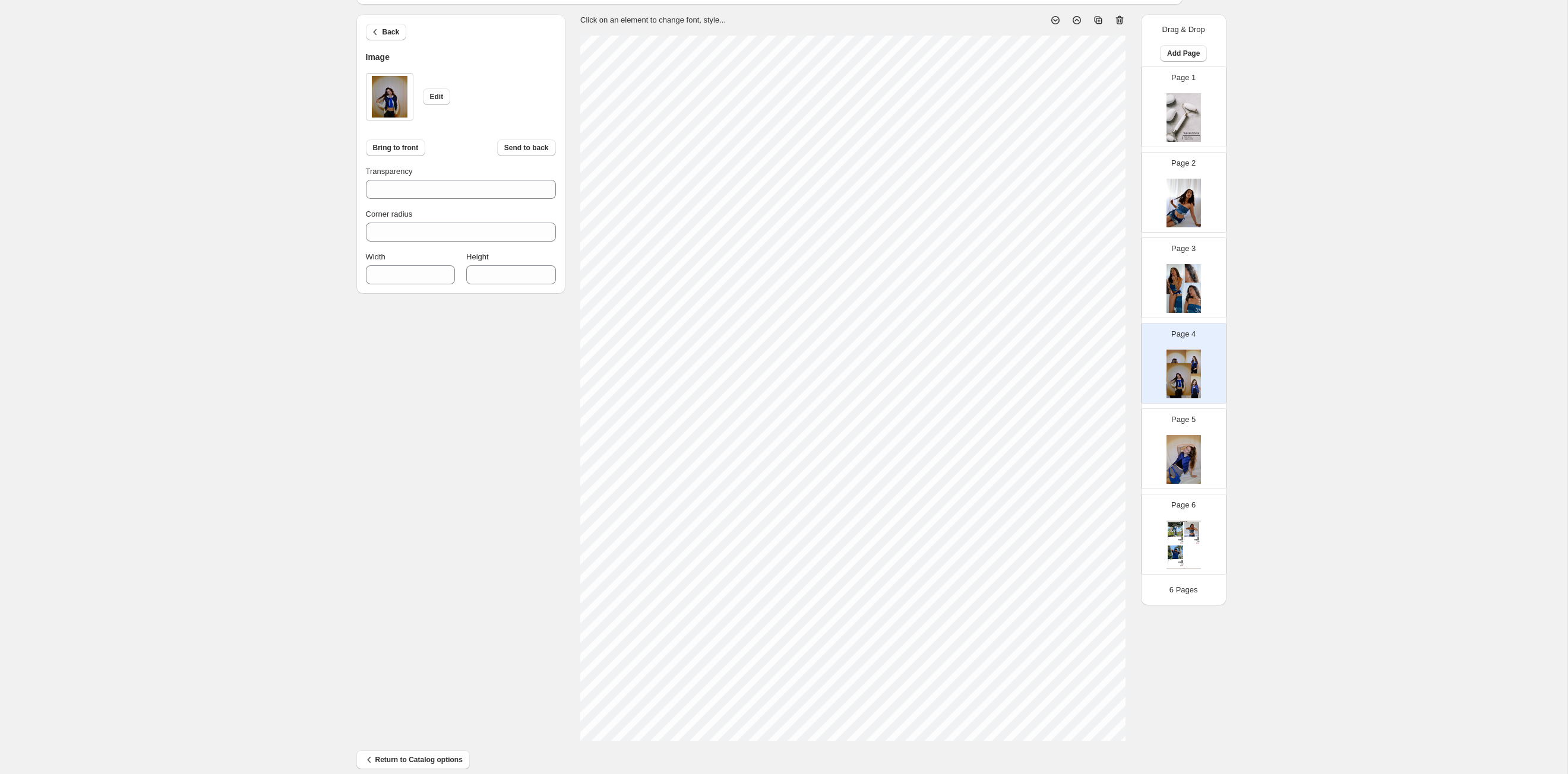 scroll, scrollTop: 72, scrollLeft: 0, axis: vertical 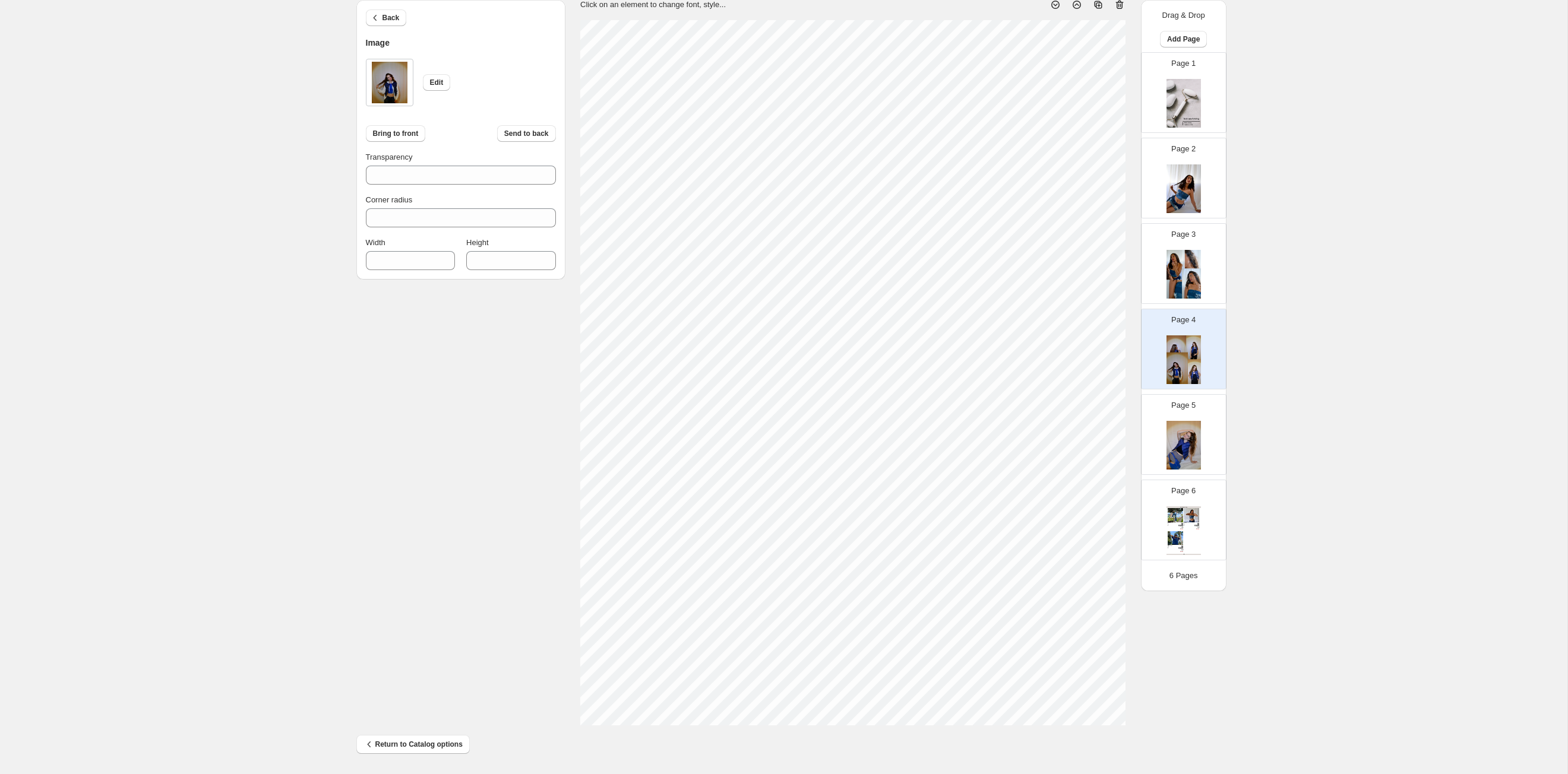 type on "***" 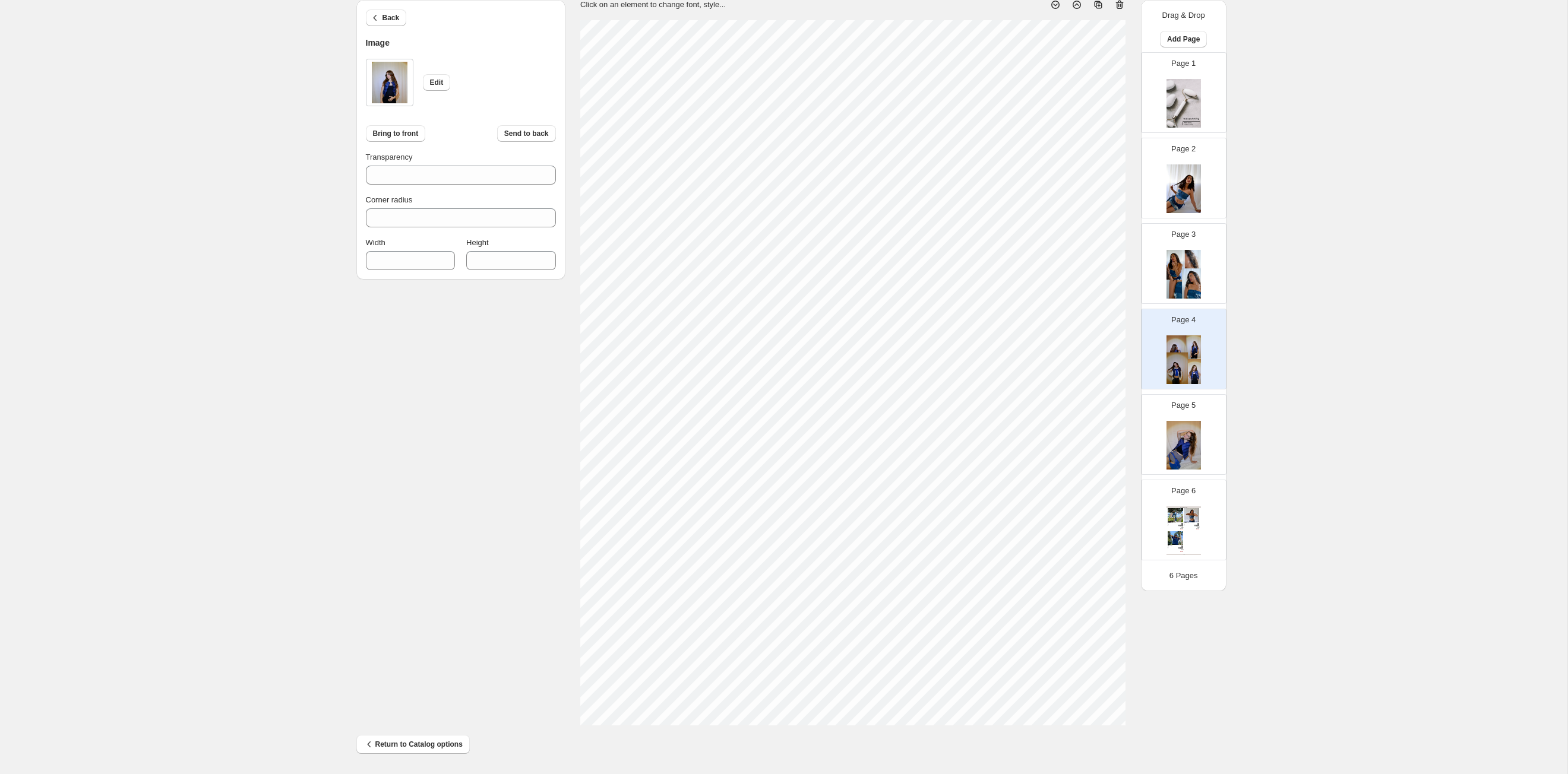 type on "***" 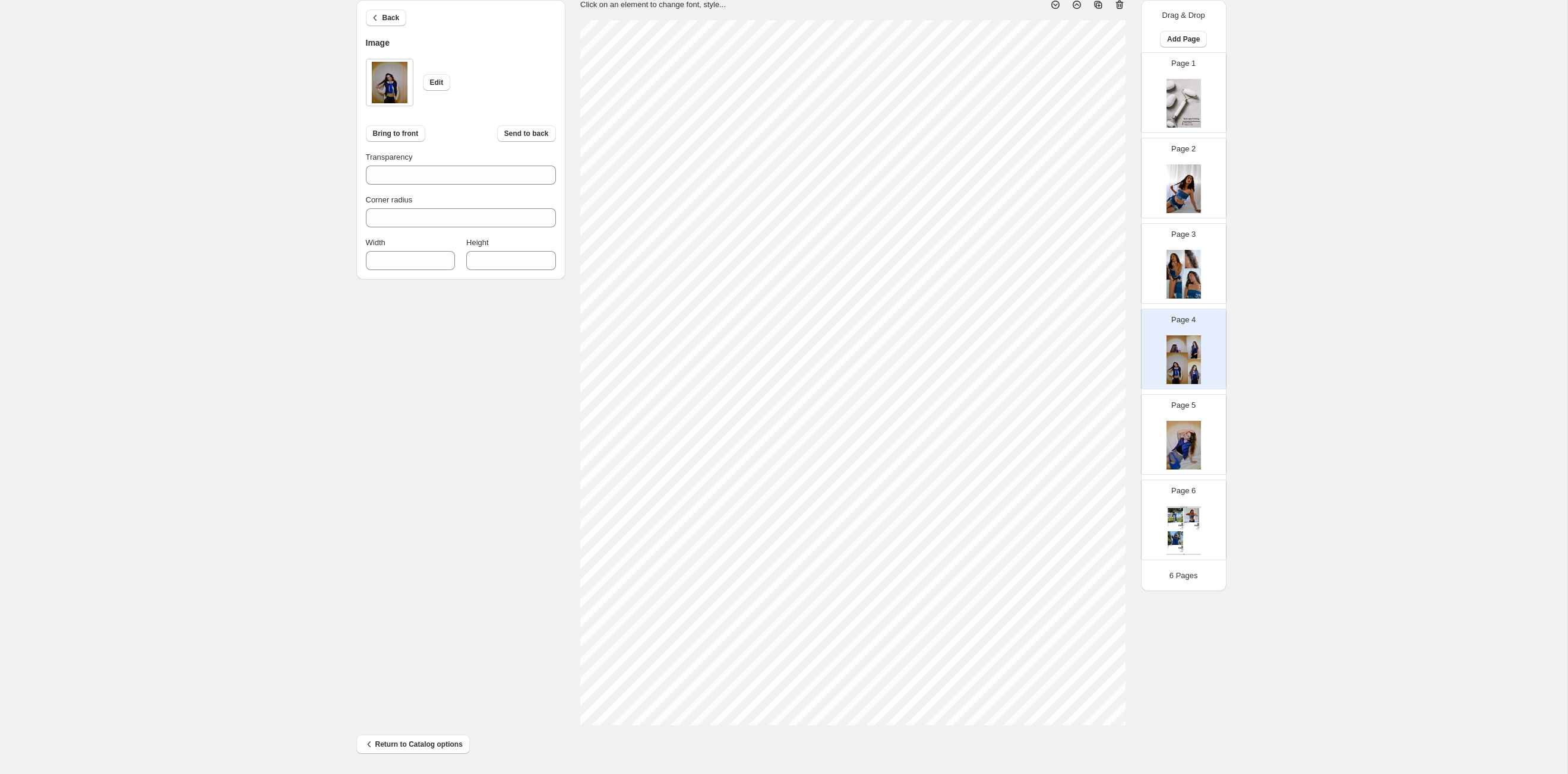 type on "***" 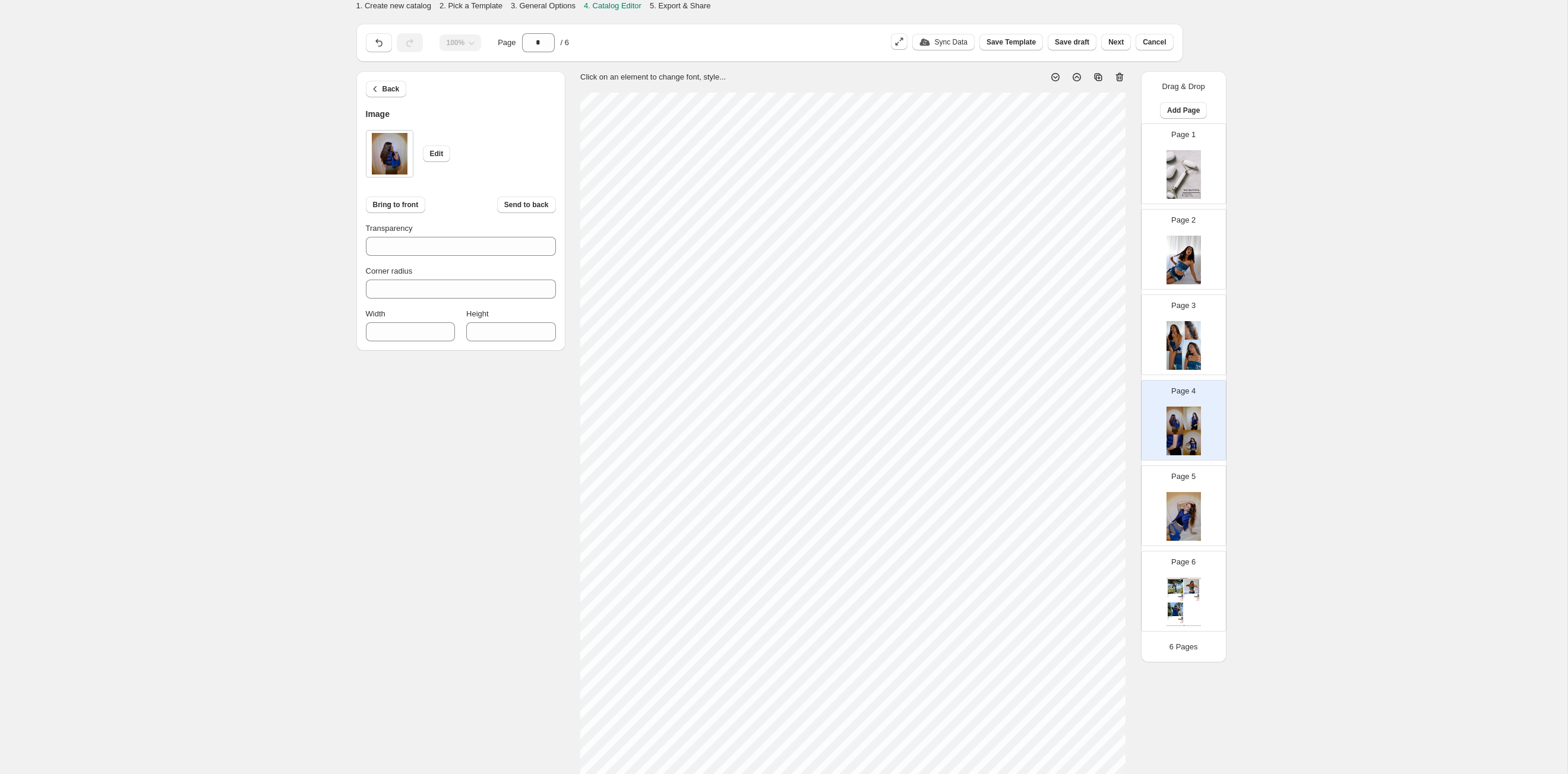 scroll, scrollTop: 72, scrollLeft: 0, axis: vertical 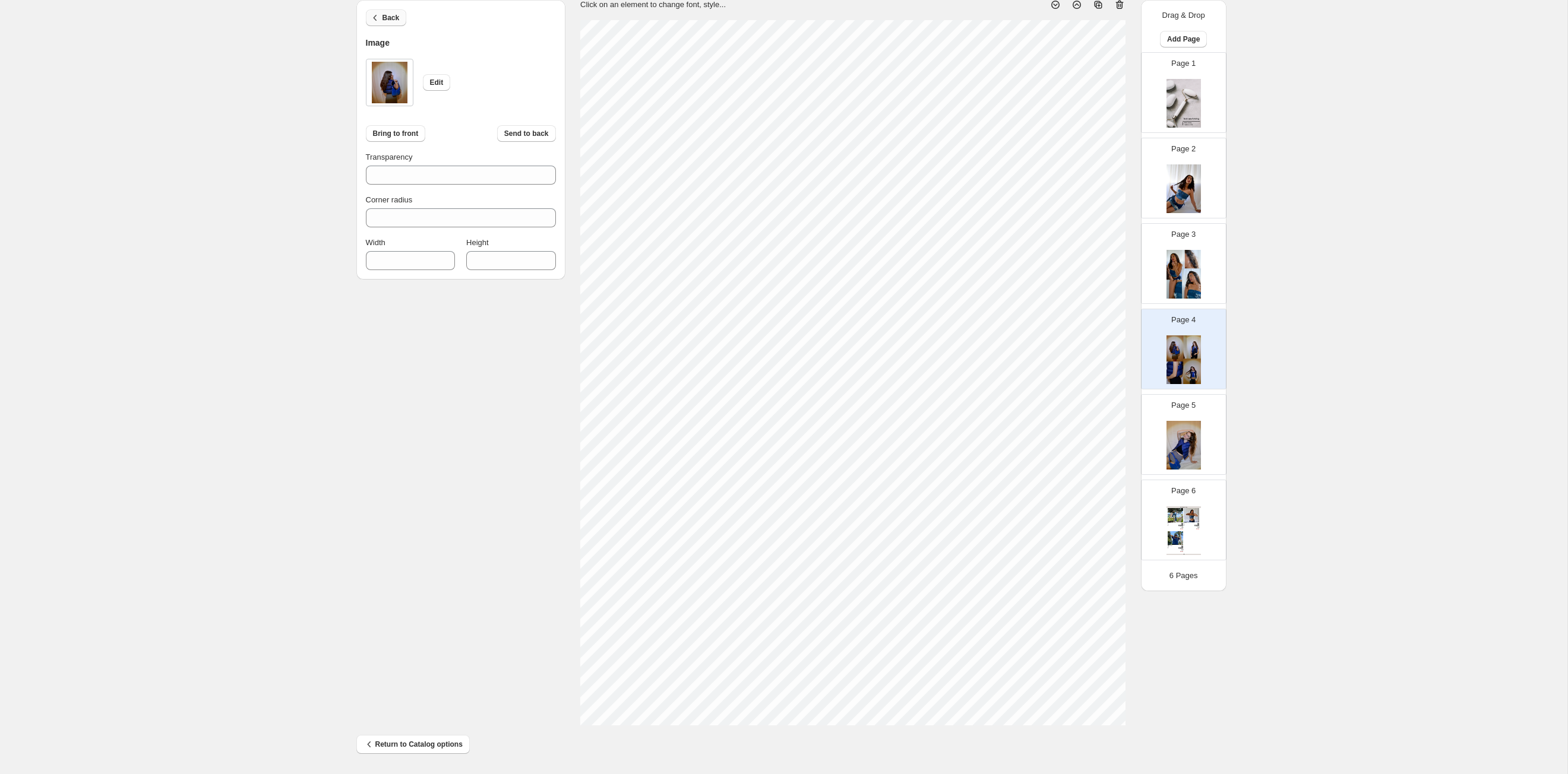 click on "Back" at bounding box center [391, 18] 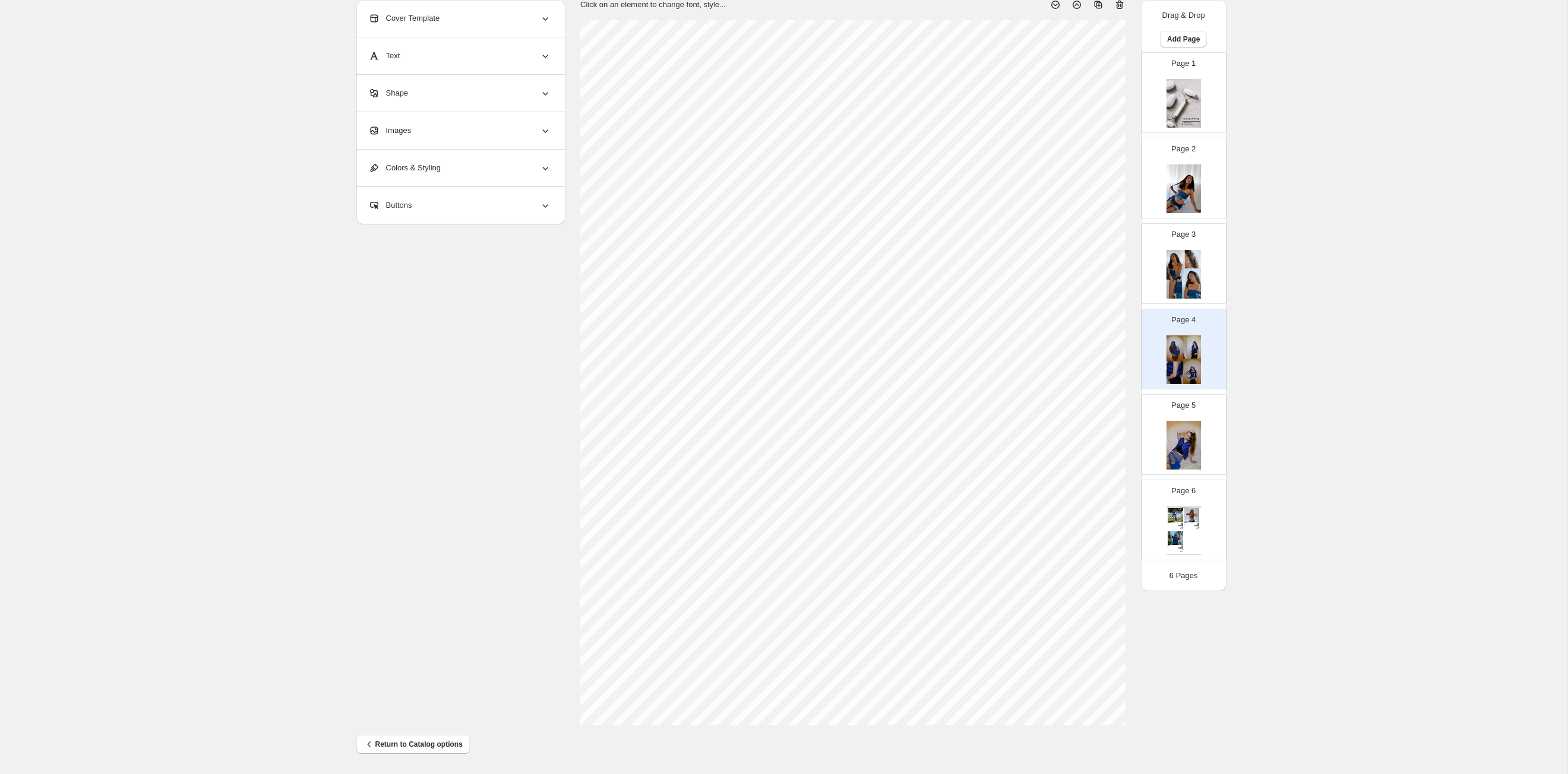 click on "Images" at bounding box center (460, 131) 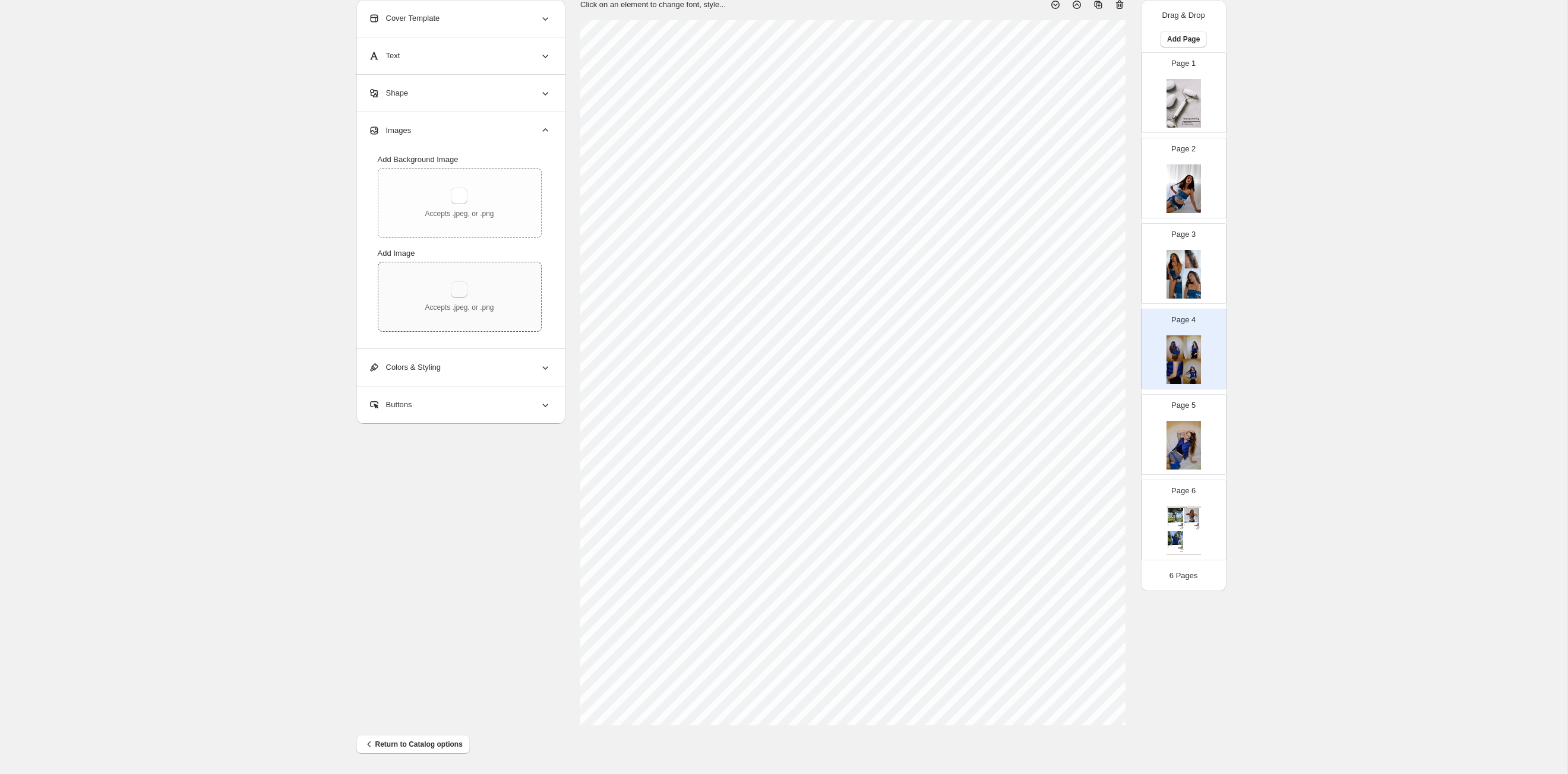 click at bounding box center (459, 290) 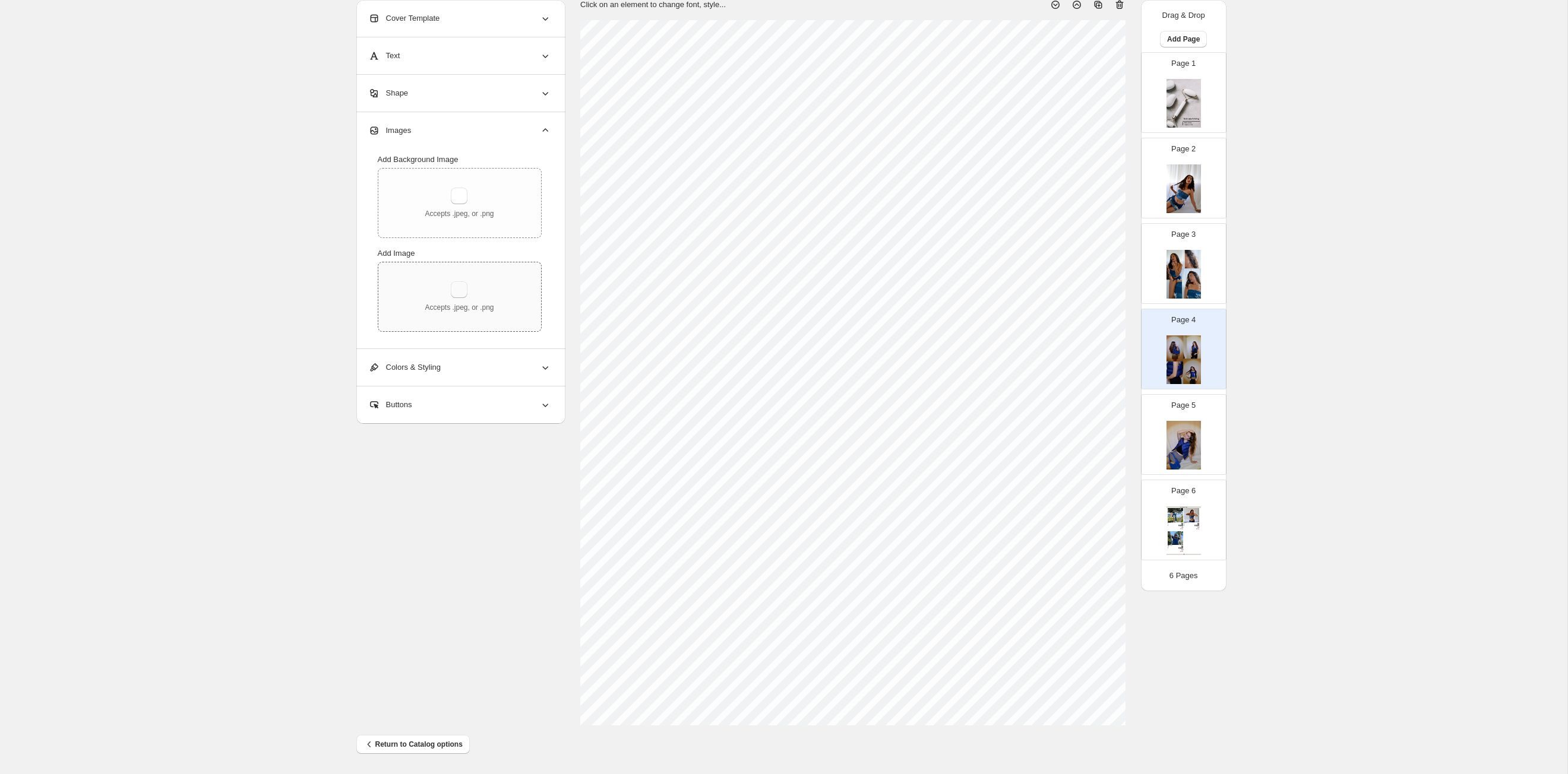 type on "**********" 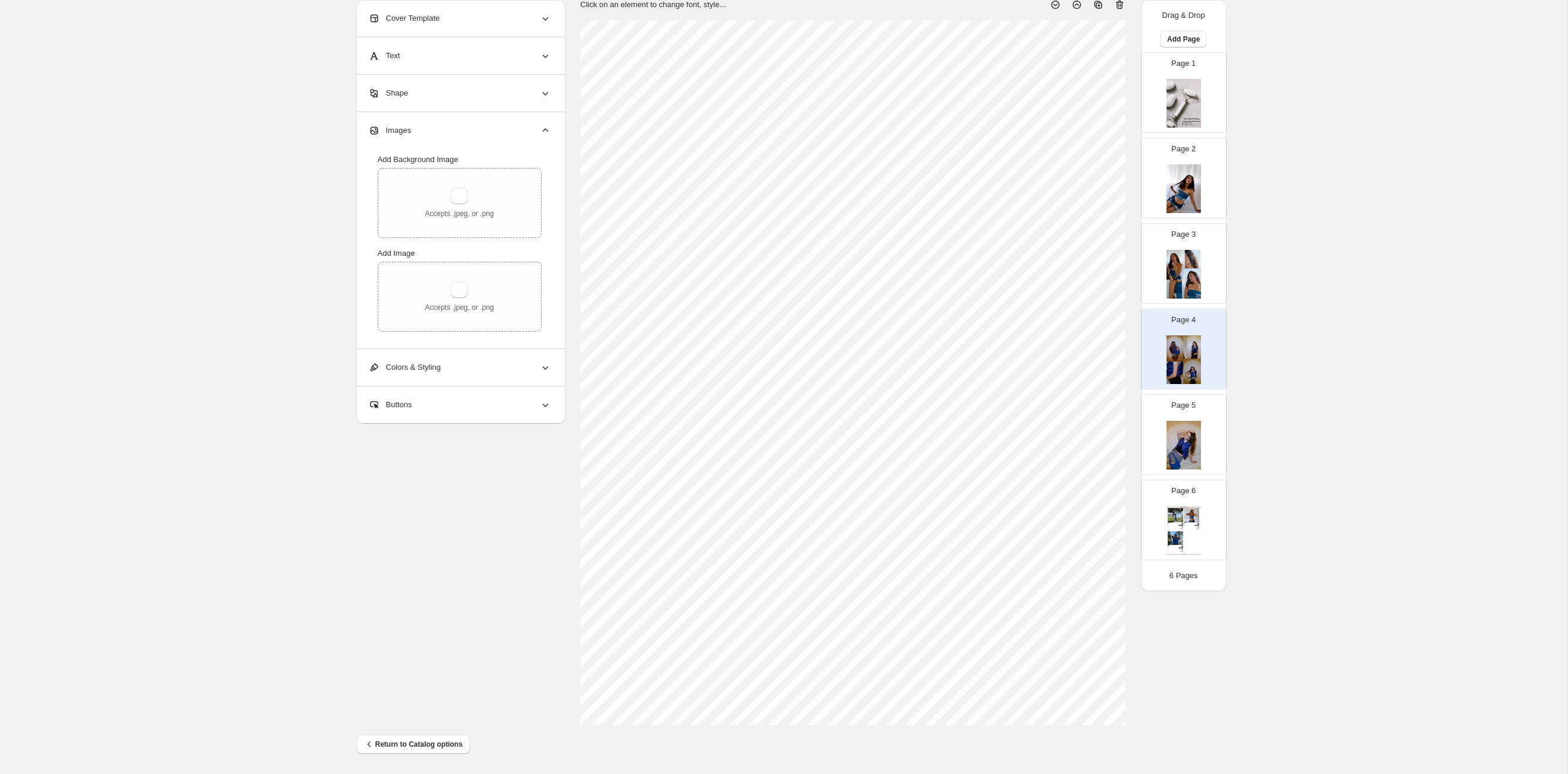type 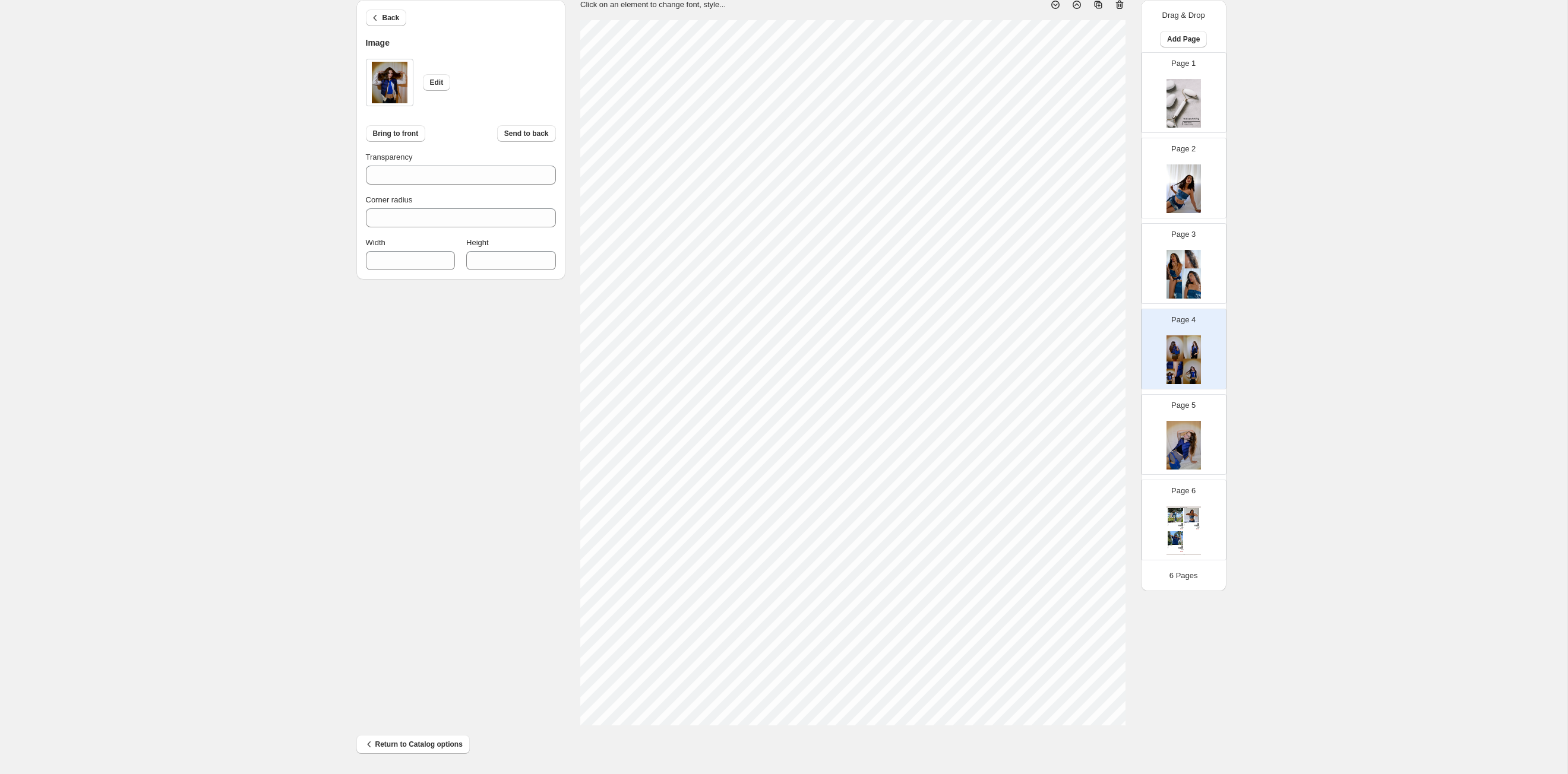type on "***" 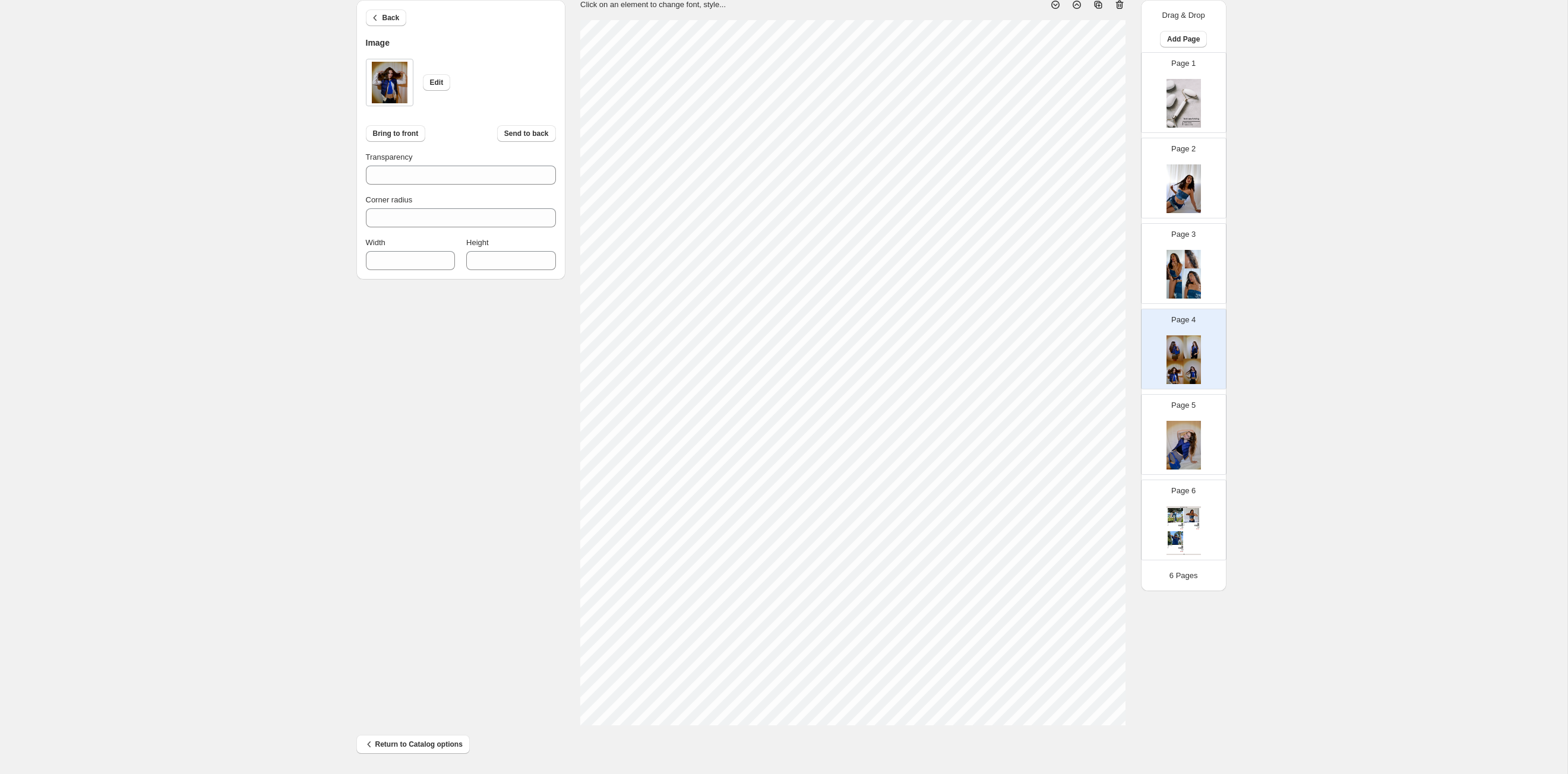 type on "***" 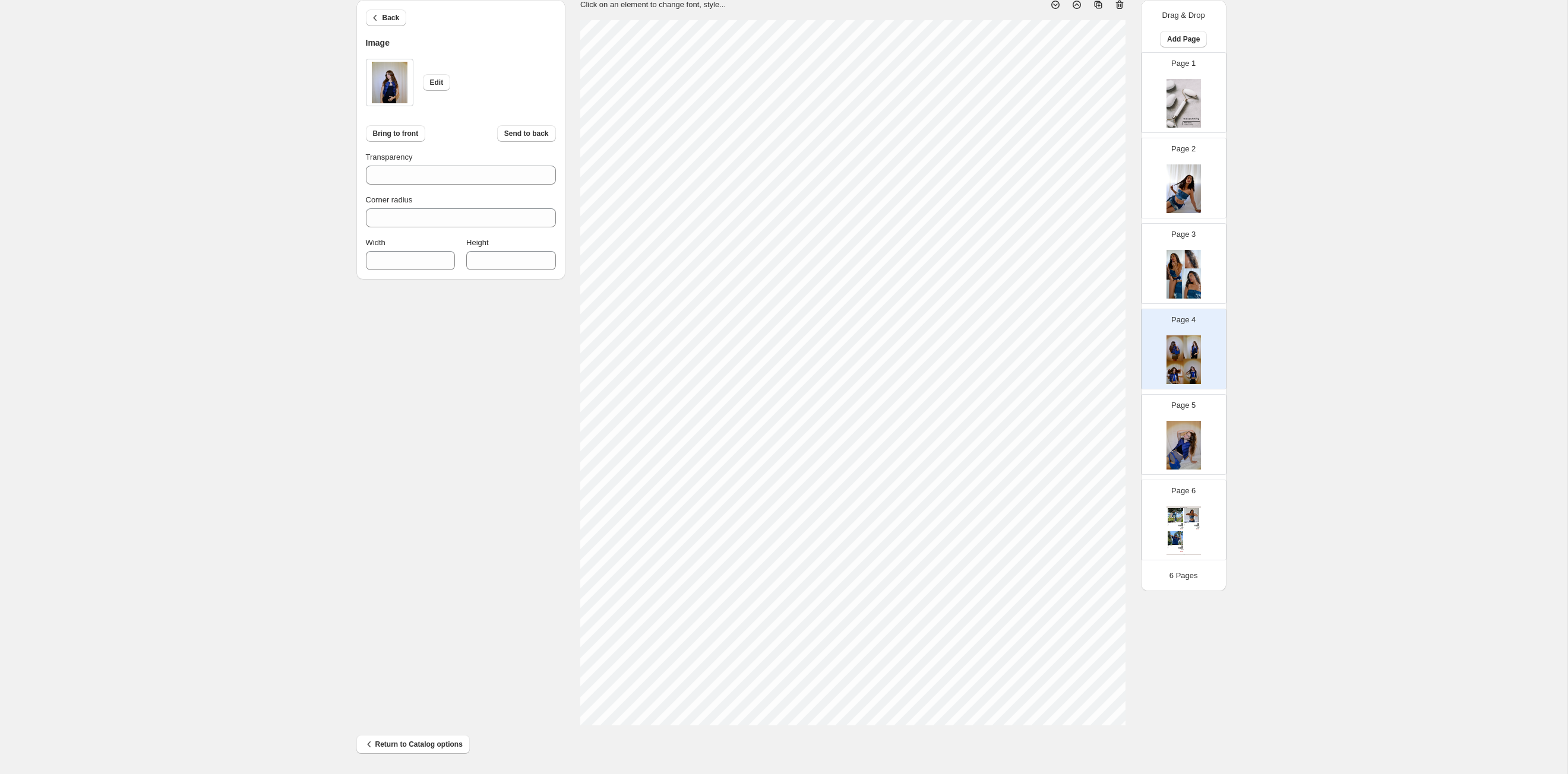 type on "***" 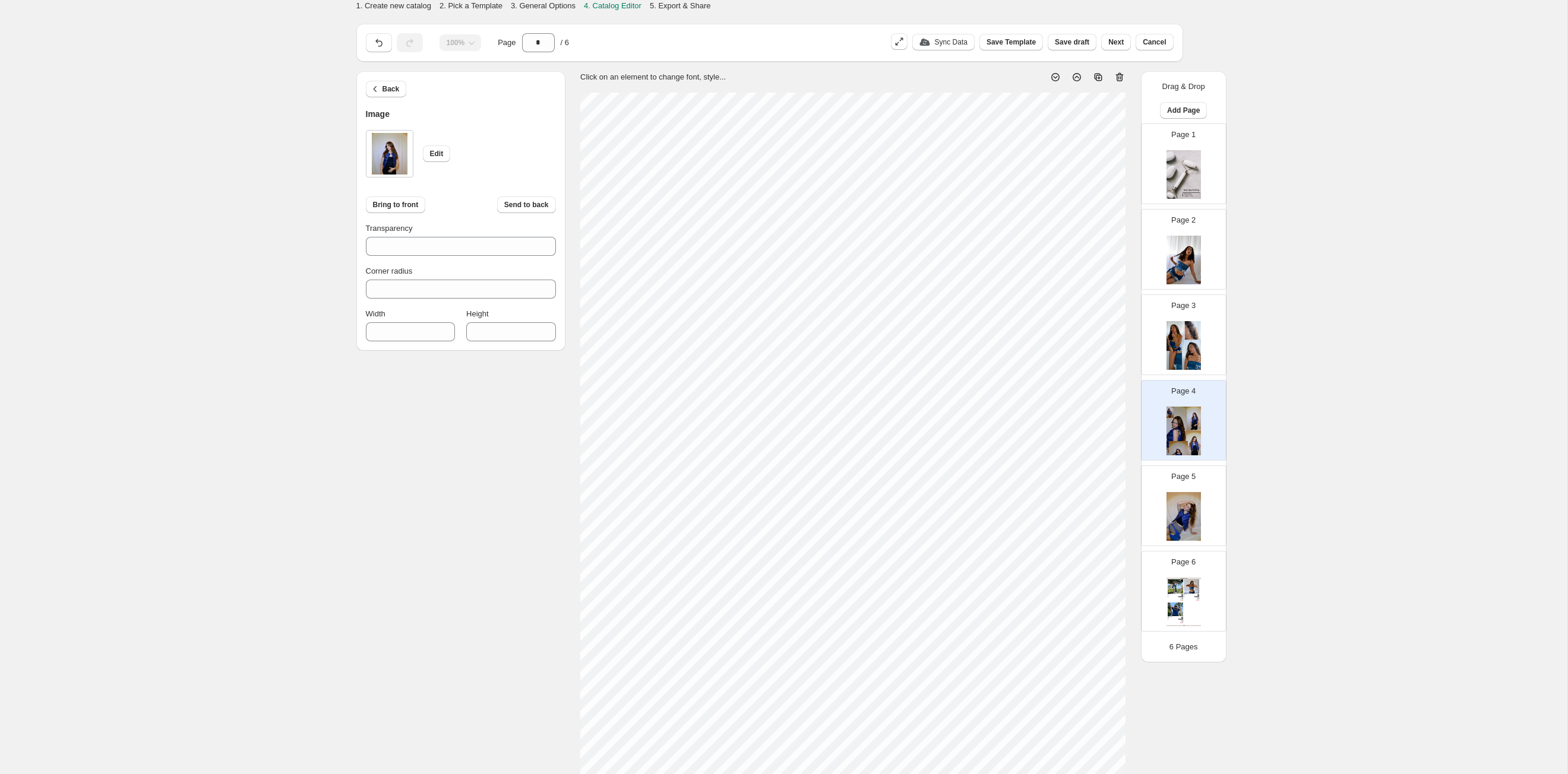 scroll, scrollTop: 72, scrollLeft: 0, axis: vertical 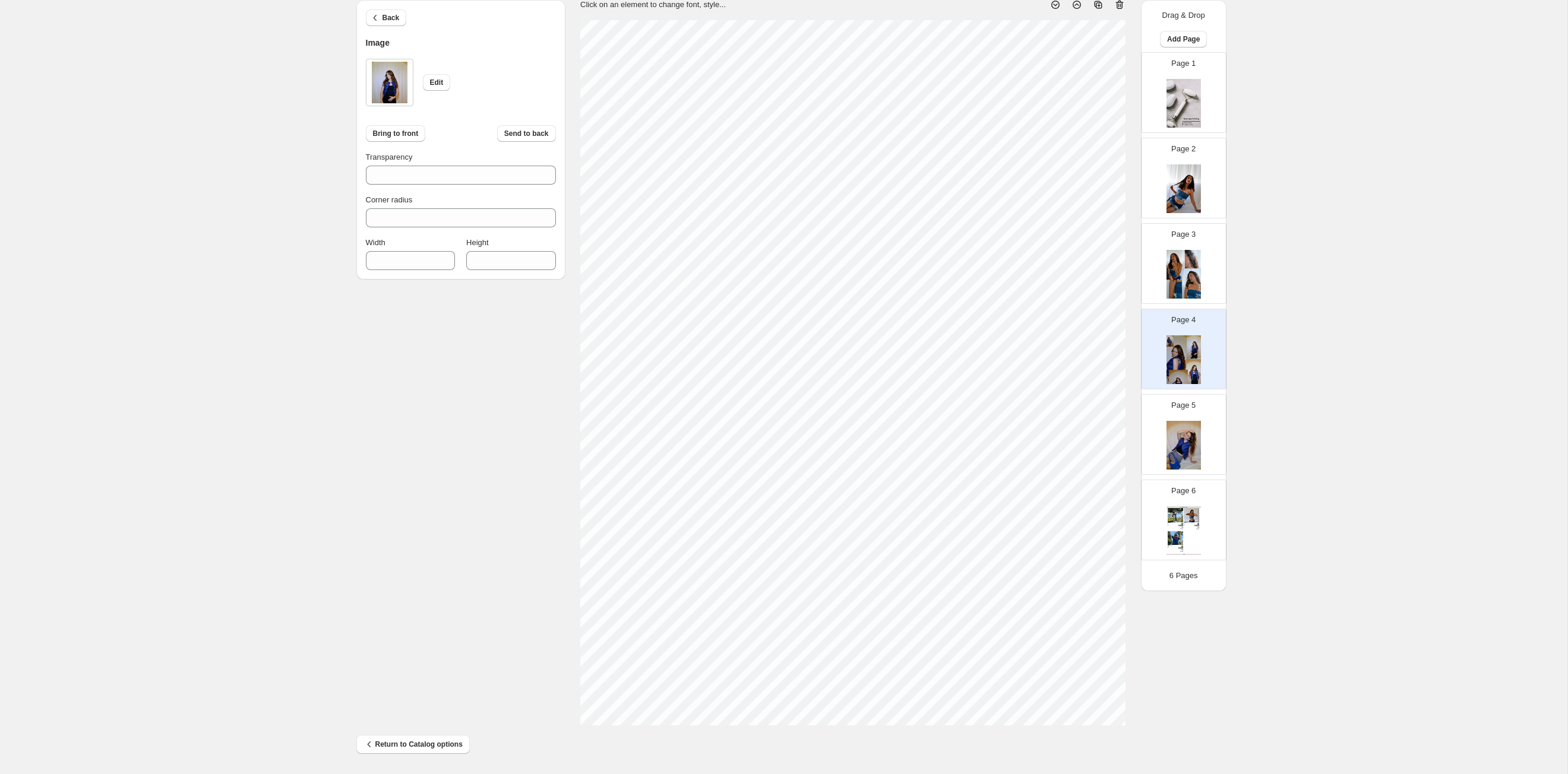 type on "***" 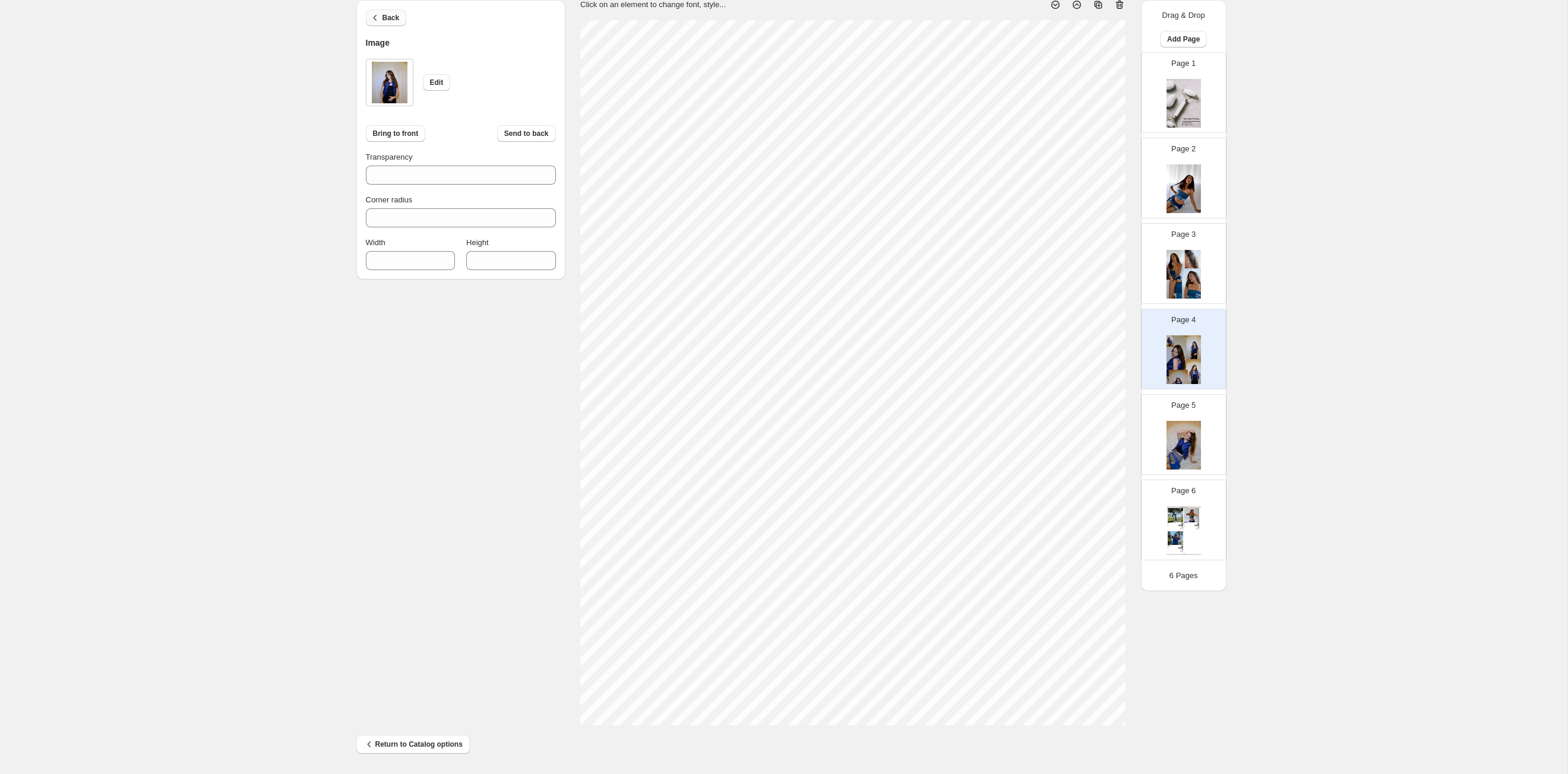 click on "Back" at bounding box center [391, 18] 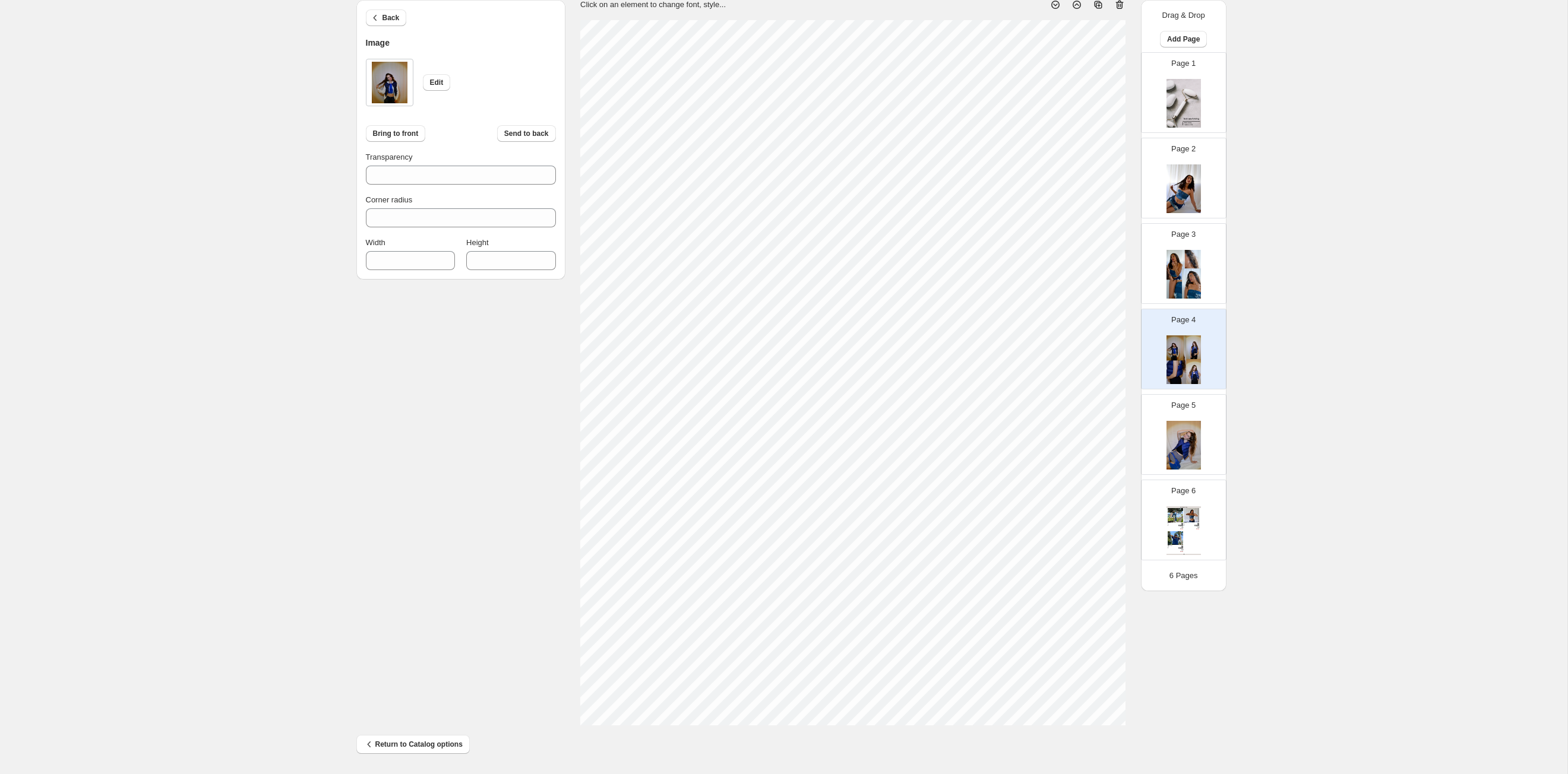 click at bounding box center [1184, 445] 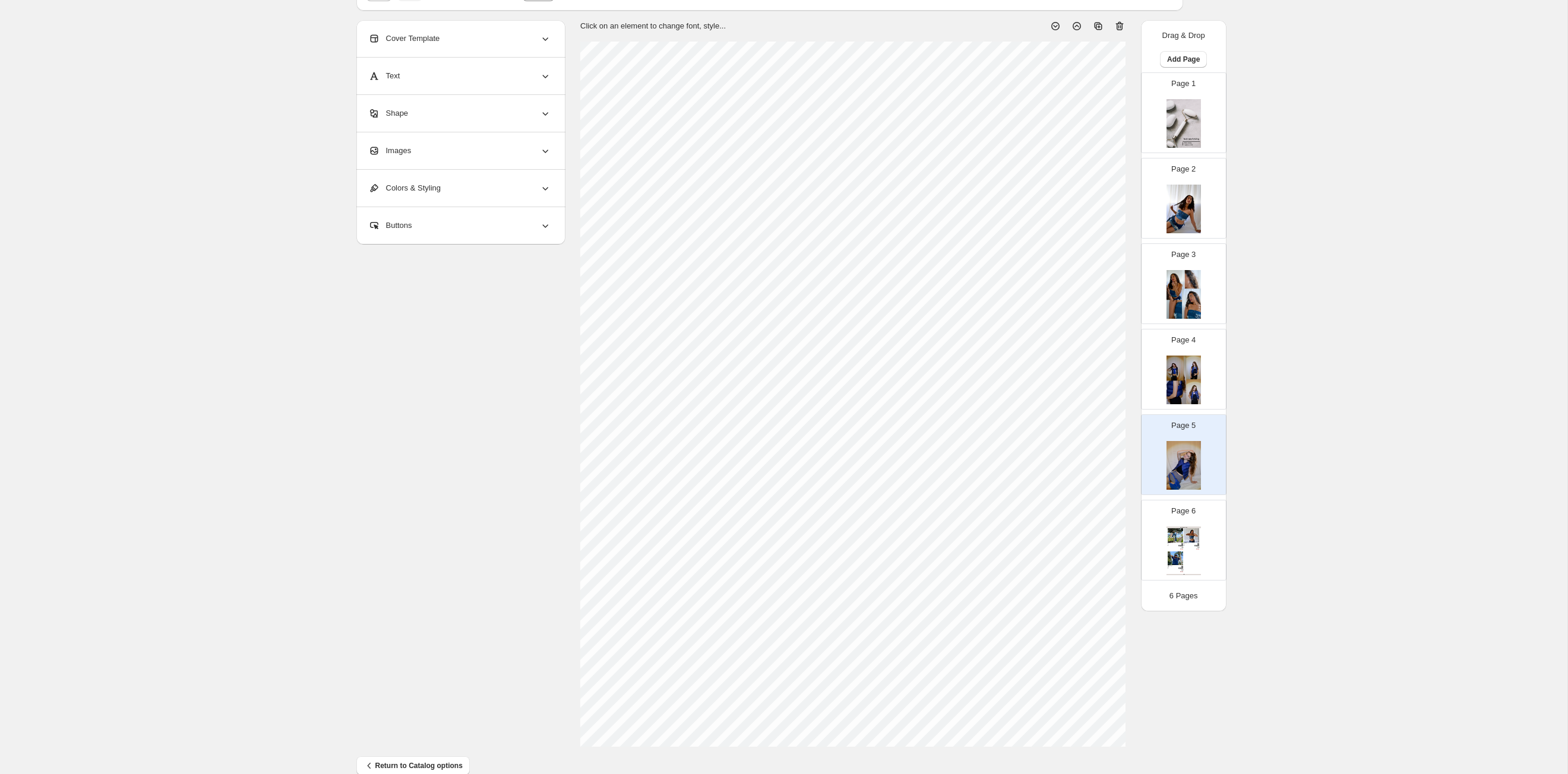 scroll, scrollTop: 47, scrollLeft: 0, axis: vertical 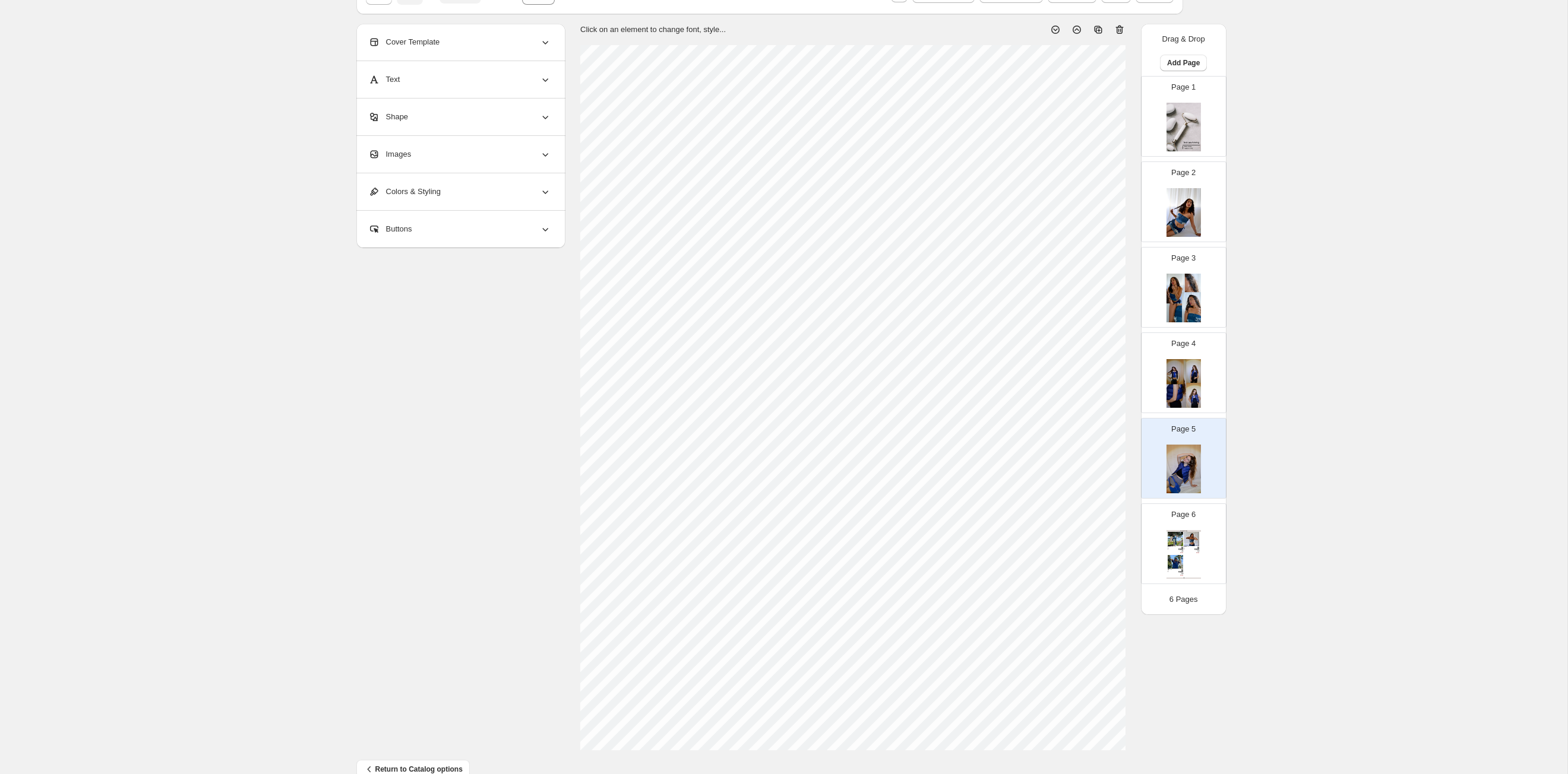 click at bounding box center (1184, 383) 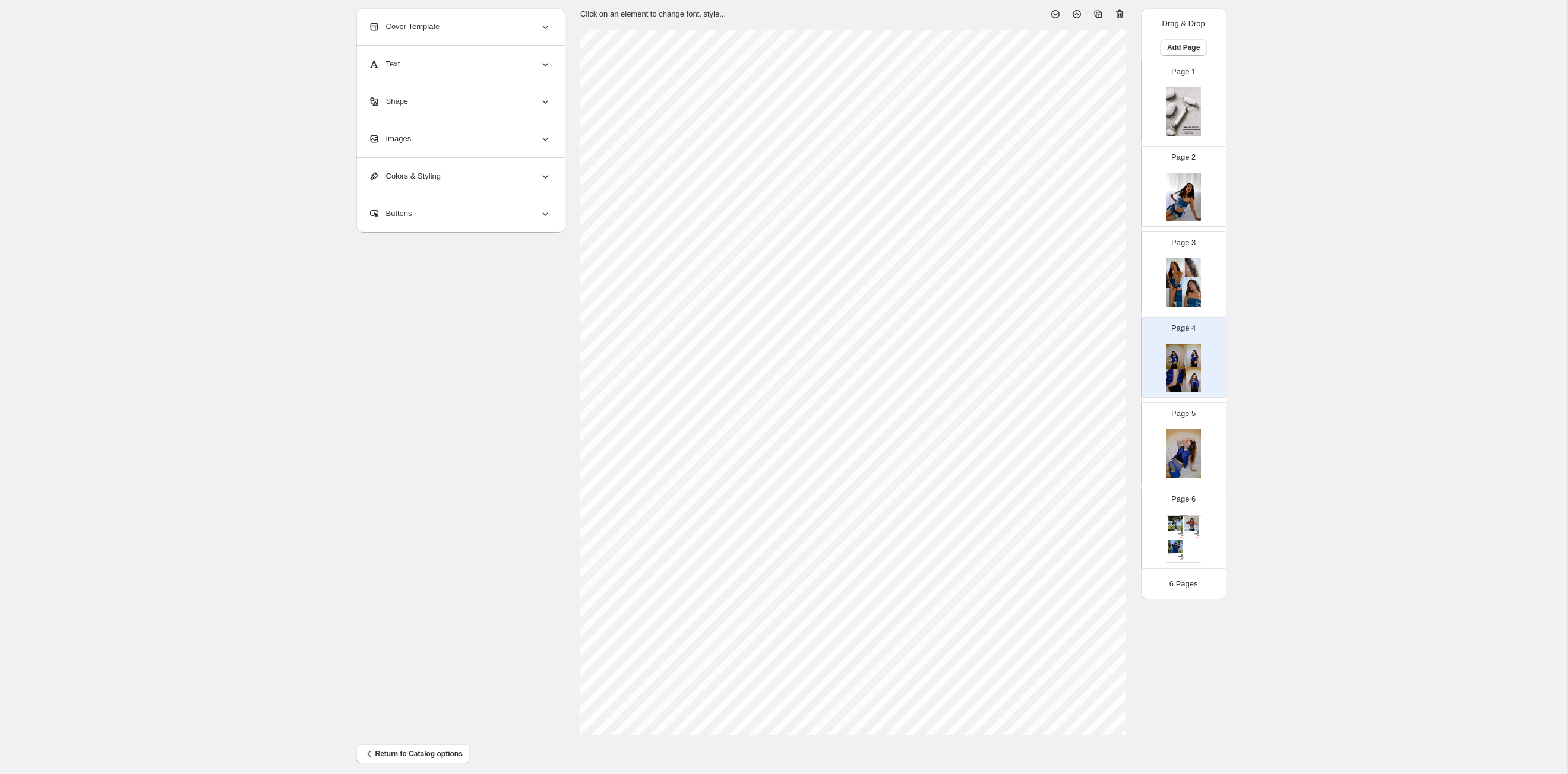 scroll, scrollTop: 64, scrollLeft: 0, axis: vertical 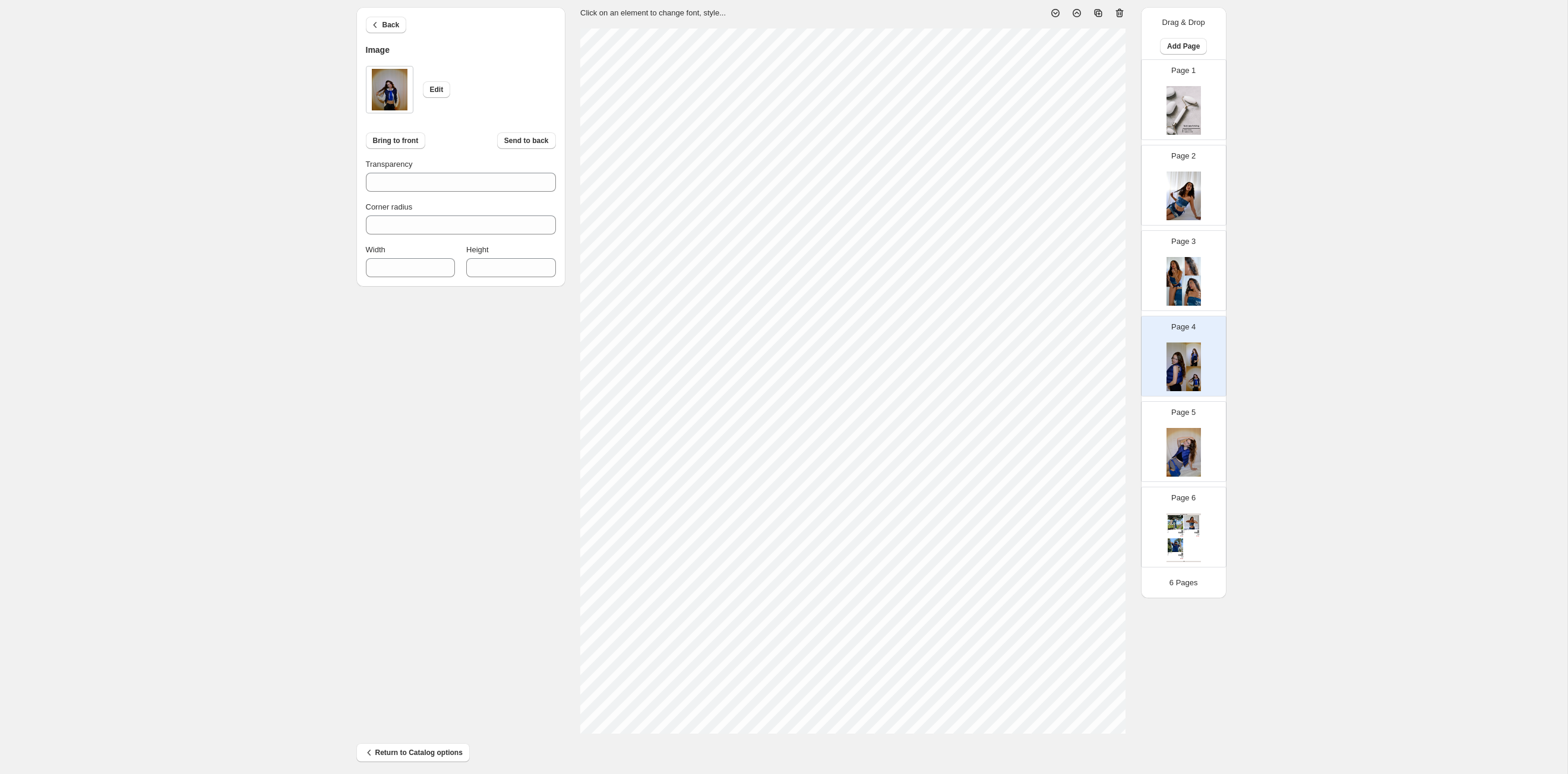type on "***" 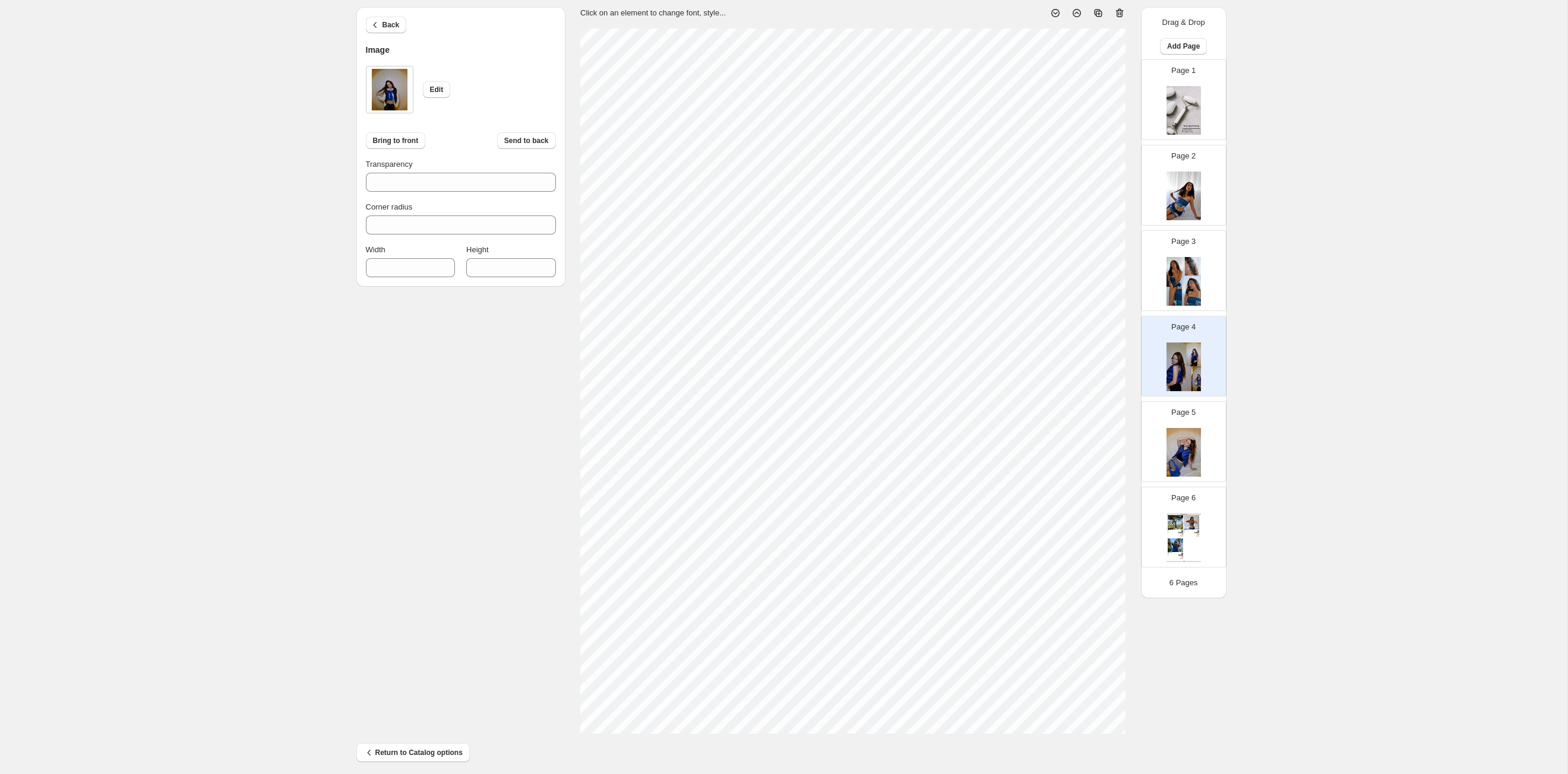scroll, scrollTop: 0, scrollLeft: 0, axis: both 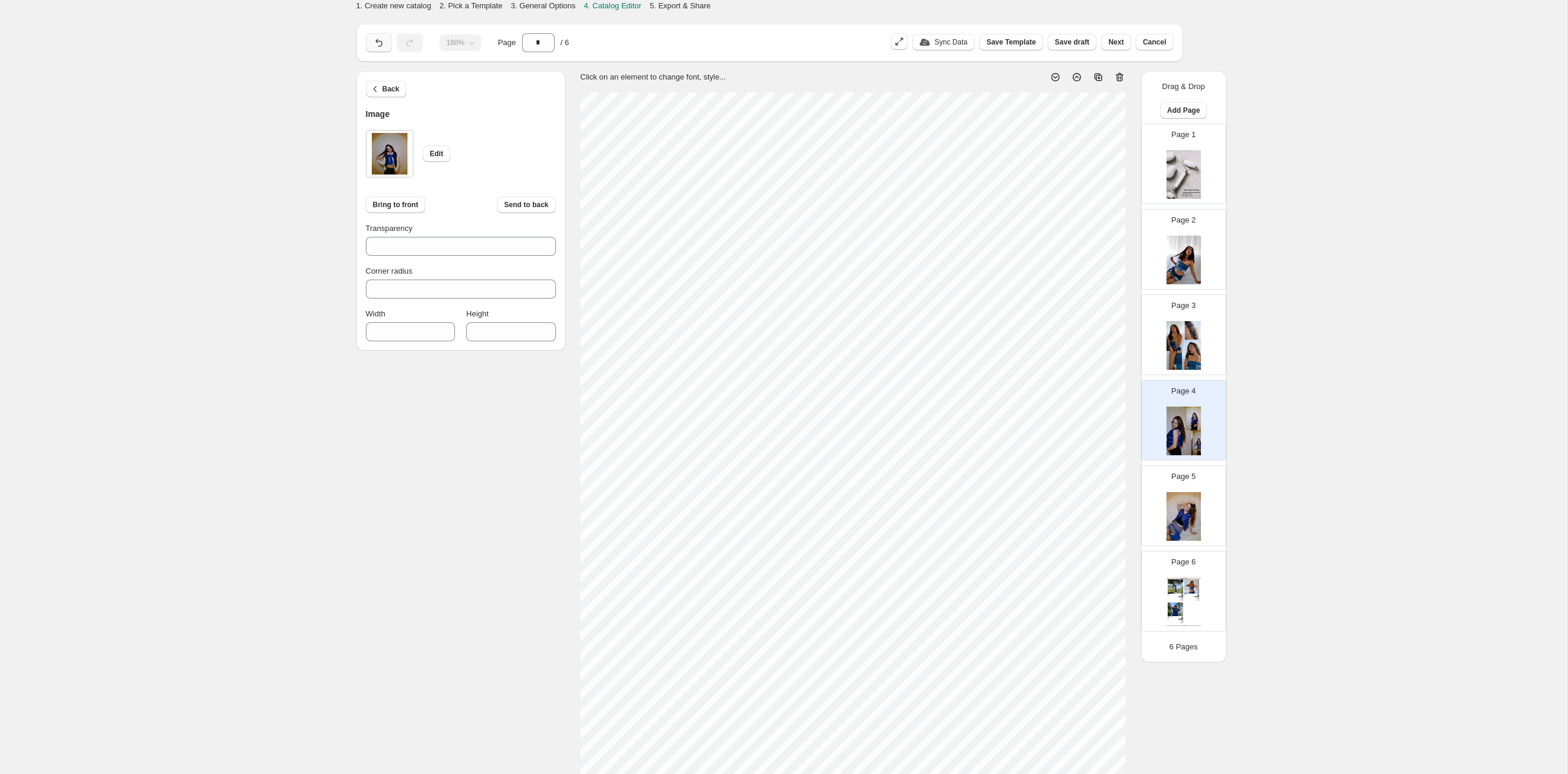 click 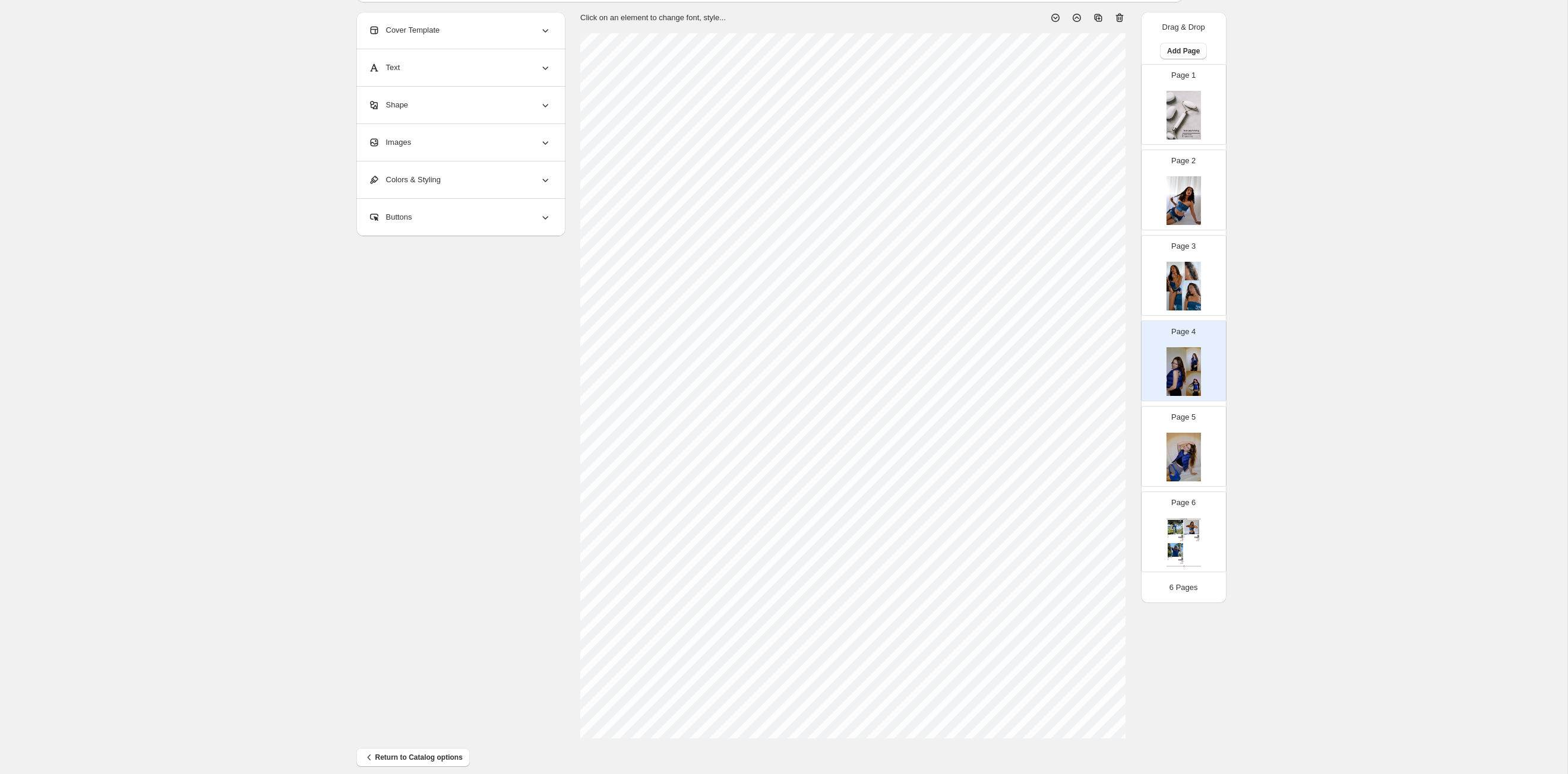 scroll, scrollTop: 72, scrollLeft: 0, axis: vertical 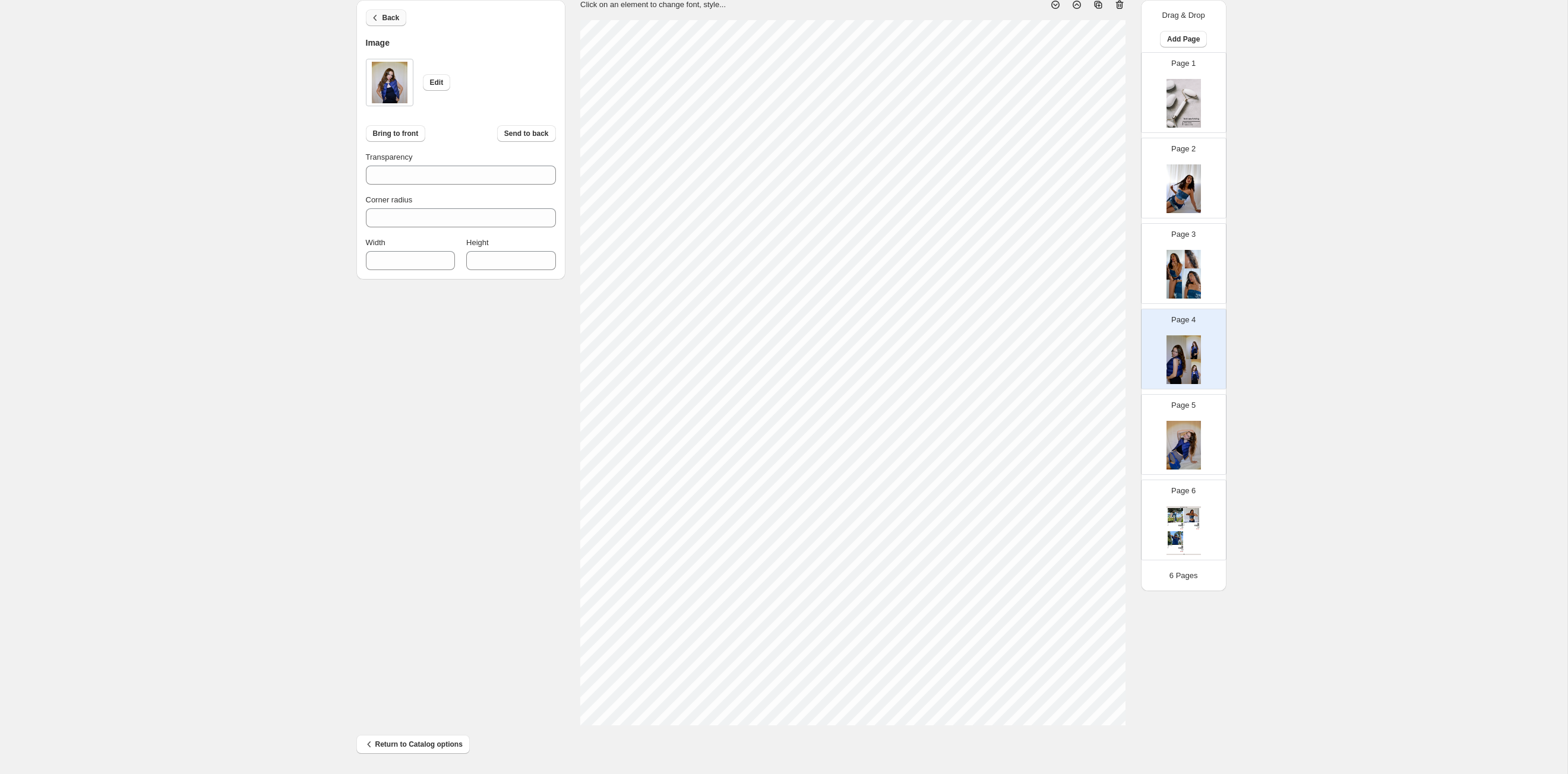 click on "Back" at bounding box center (391, 18) 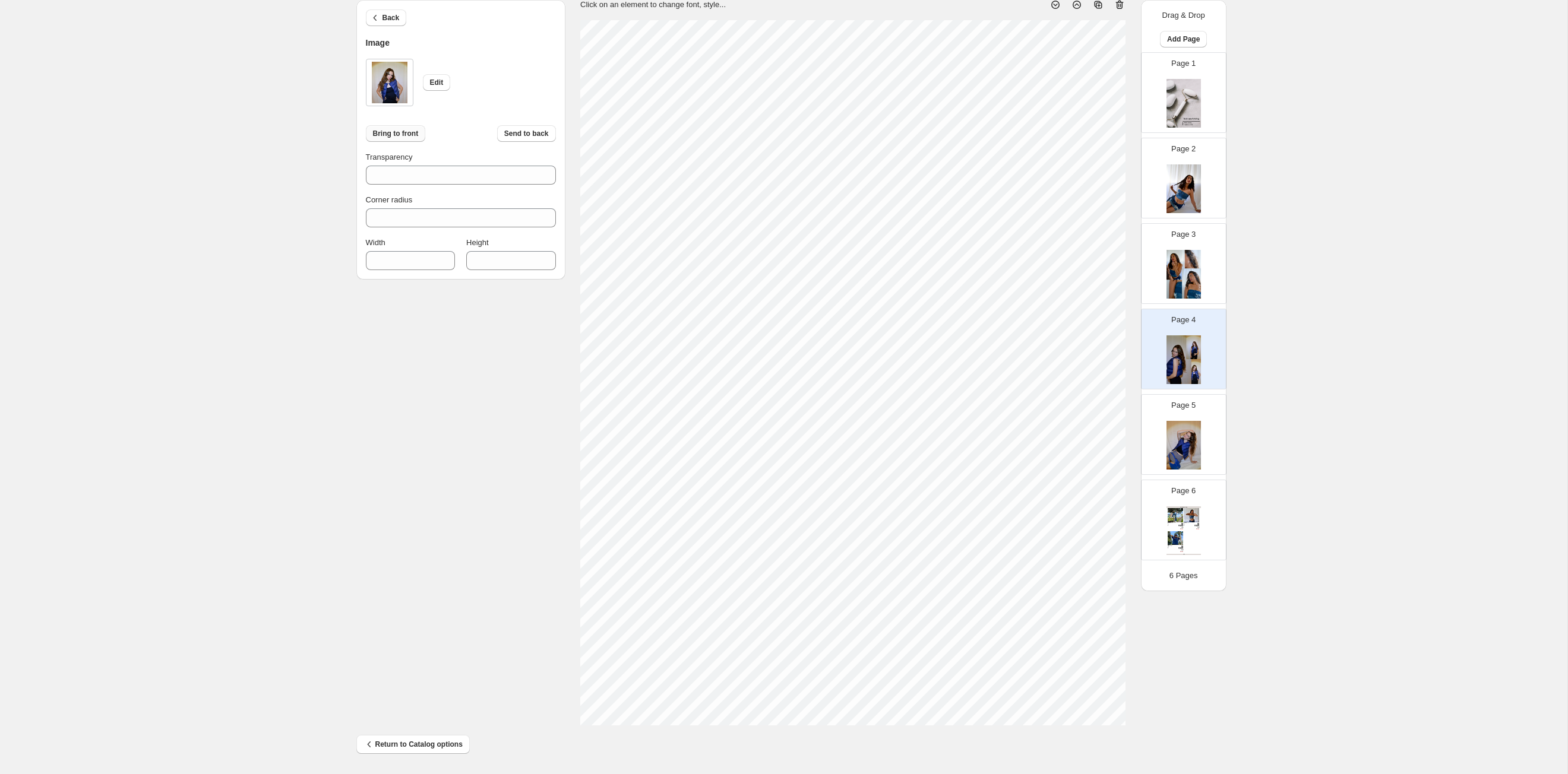 click on "Bring to front" at bounding box center (396, 134) 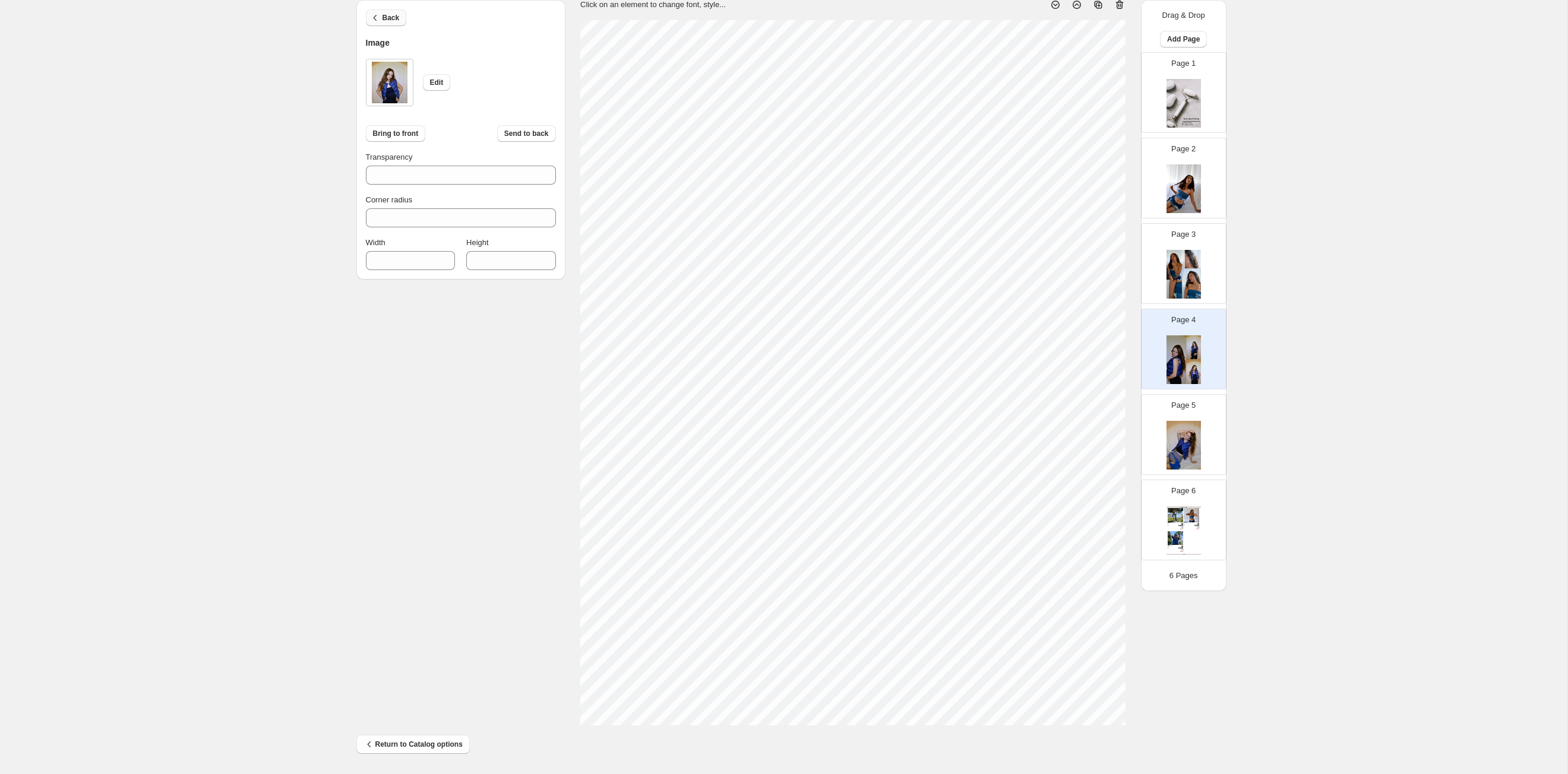 click 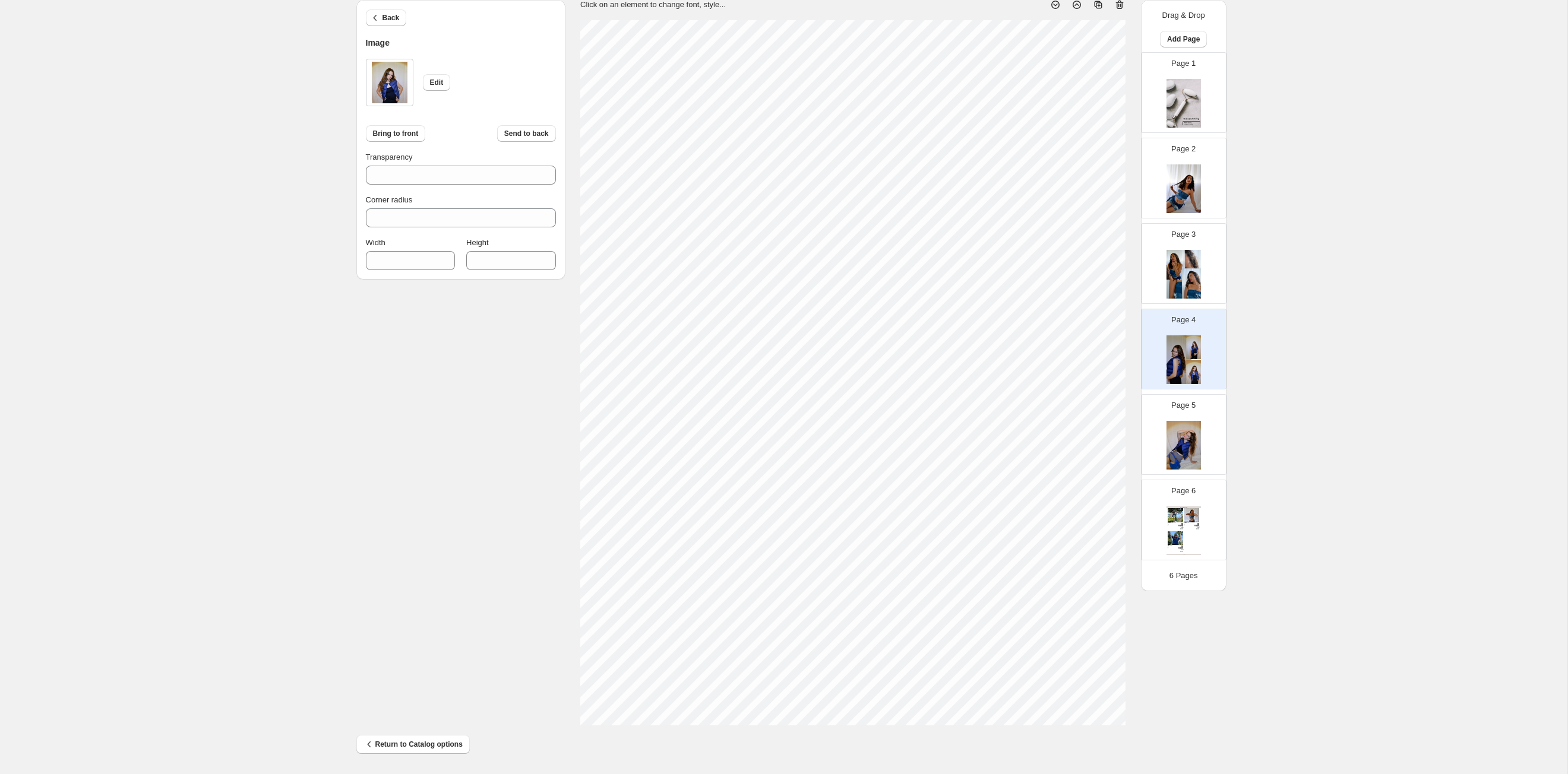 type on "***" 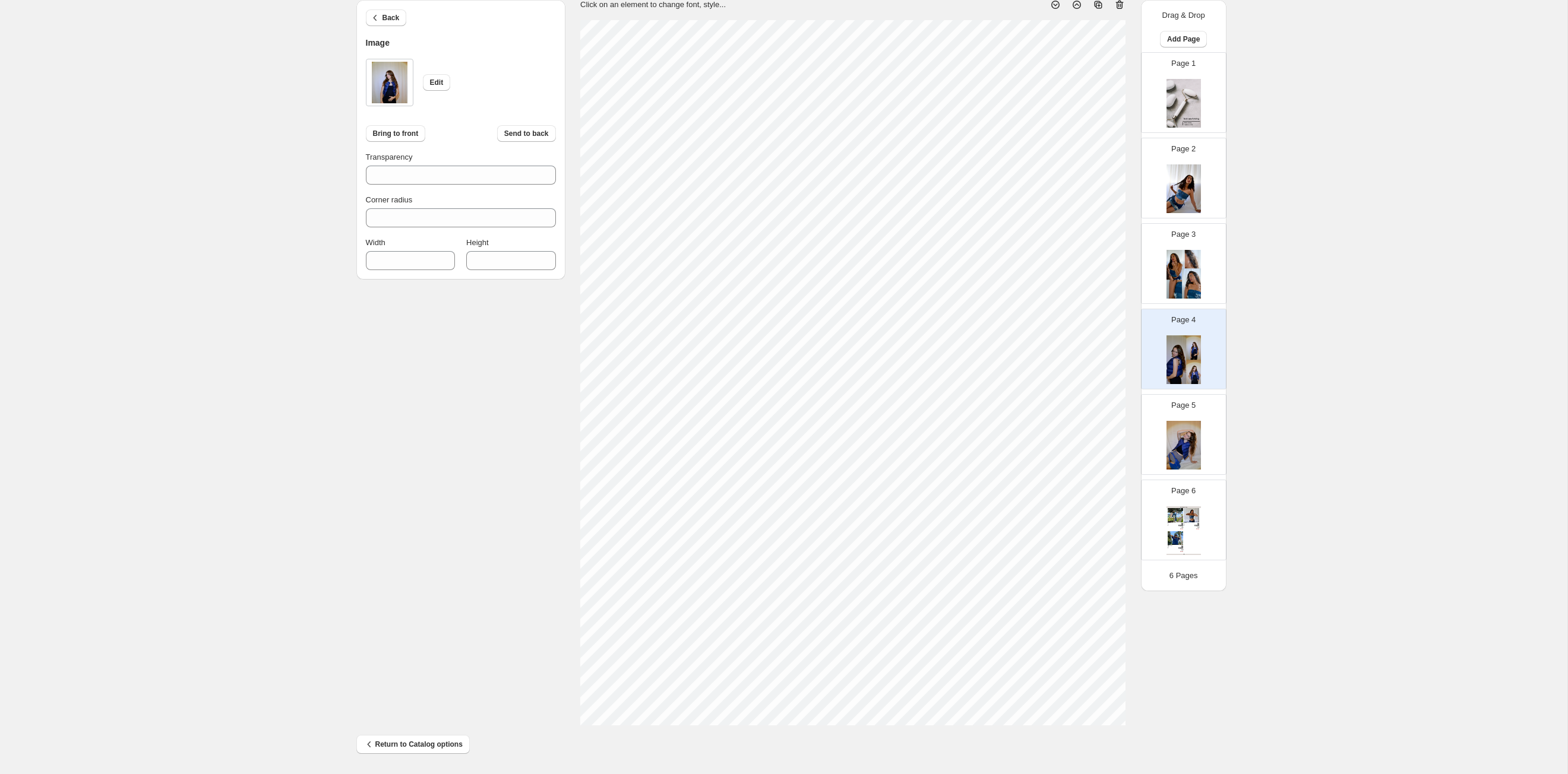 click on "1. Create new catalog 2. Pick a Template 3. General Options 4. Catalog Editor 5. Export & Share 100% Page *  / 6 Sync Data Save Template Save draft Next Cancel Back Image Edit Bring to front Send to back Transparency *** Corner radius * Width *** Height *** Click on an element to change font, style... Drag & Drop Add Page Page 1 Page 2 Page 3 Page 4 Page 5 Page 6 Clothing Catalog Kona Doodle Jeans Take your denim to the next level with these custom jeans! Fill out the custom order form below with your o... Stock Quantity:  0 SKU:   Weight:  0 Tags:   Brand:  Ciel Reverie Barcode №:   $ 10 $ null $ 10.00 $ 10.00 Malibu Set Ripped denim corset top with denim tie skirt! Fill out the custom order form below with your own pop-art id... Stock Quantity:  0 SKU:   Weight:  0 Tags:  preorder Brand:  Ciel Reverie Barcode №:   $ null $ null $ 10.00 $ 10.00 Popart Tshirt Personalize your tee with your favorite popart! Fill out the custom order form below with your own pop-art ... Stock Quantity:  0 SKU:   Weight:  0" at bounding box center (783, 351) 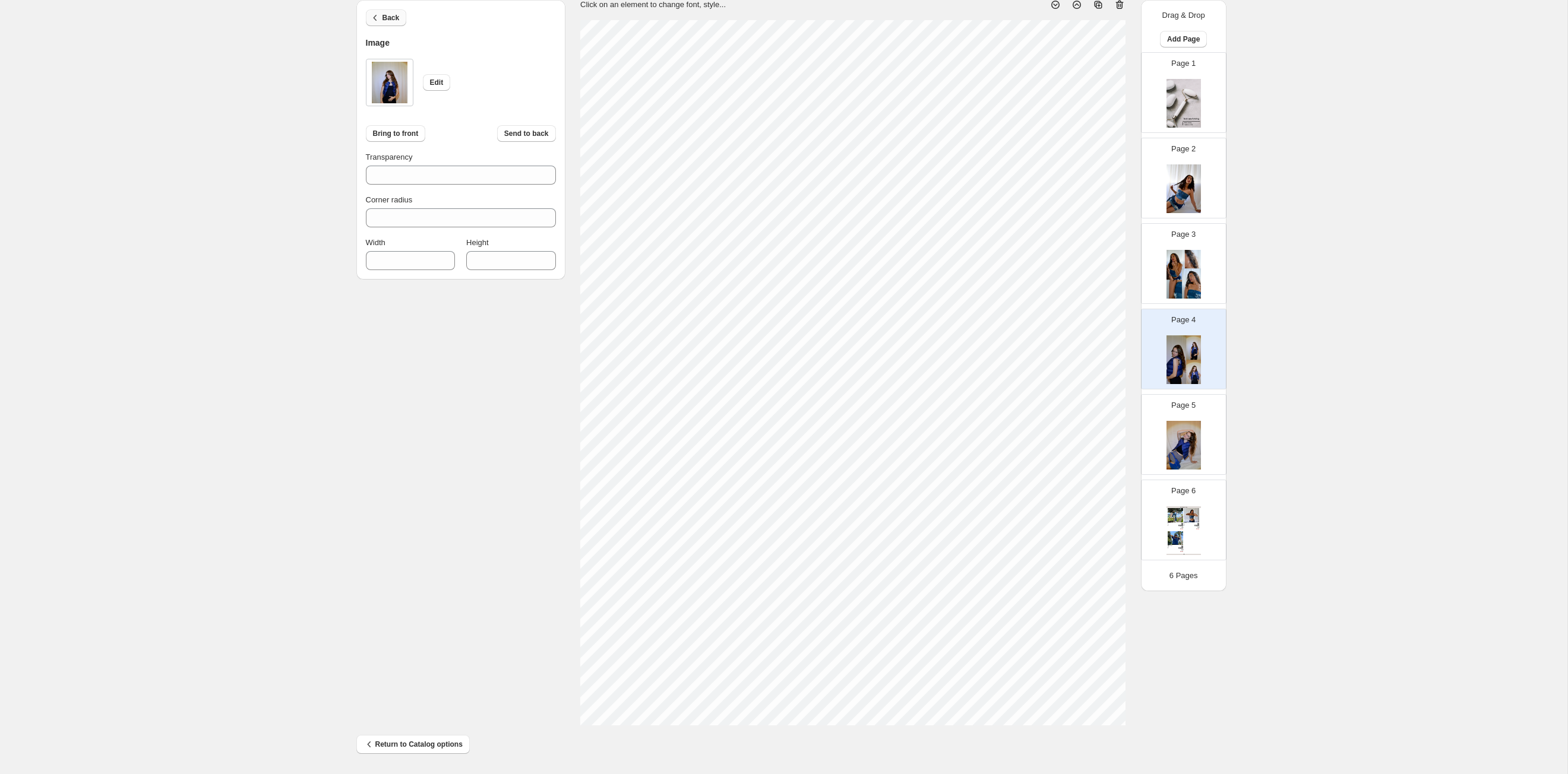 click 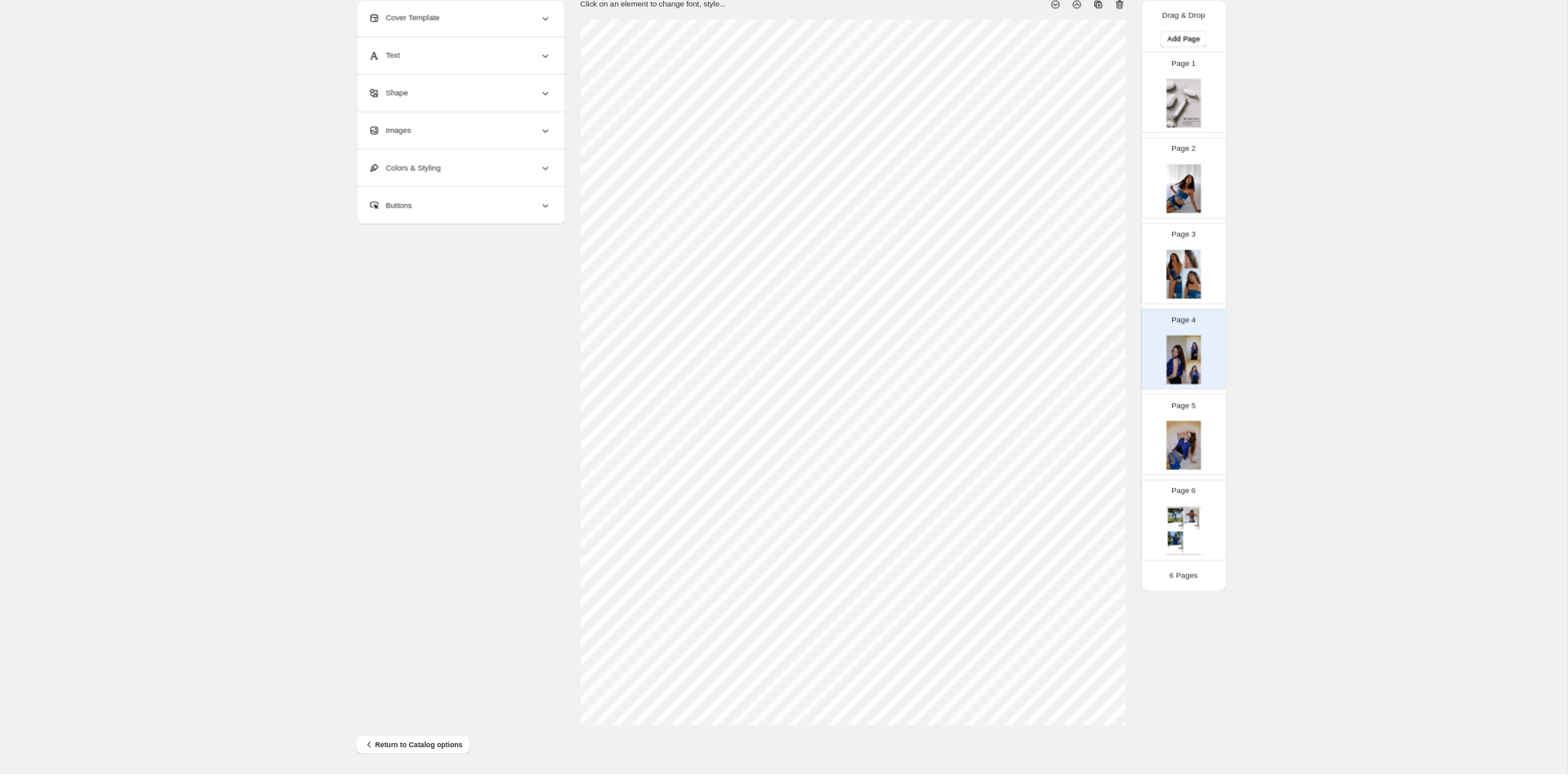 scroll, scrollTop: 99, scrollLeft: 0, axis: vertical 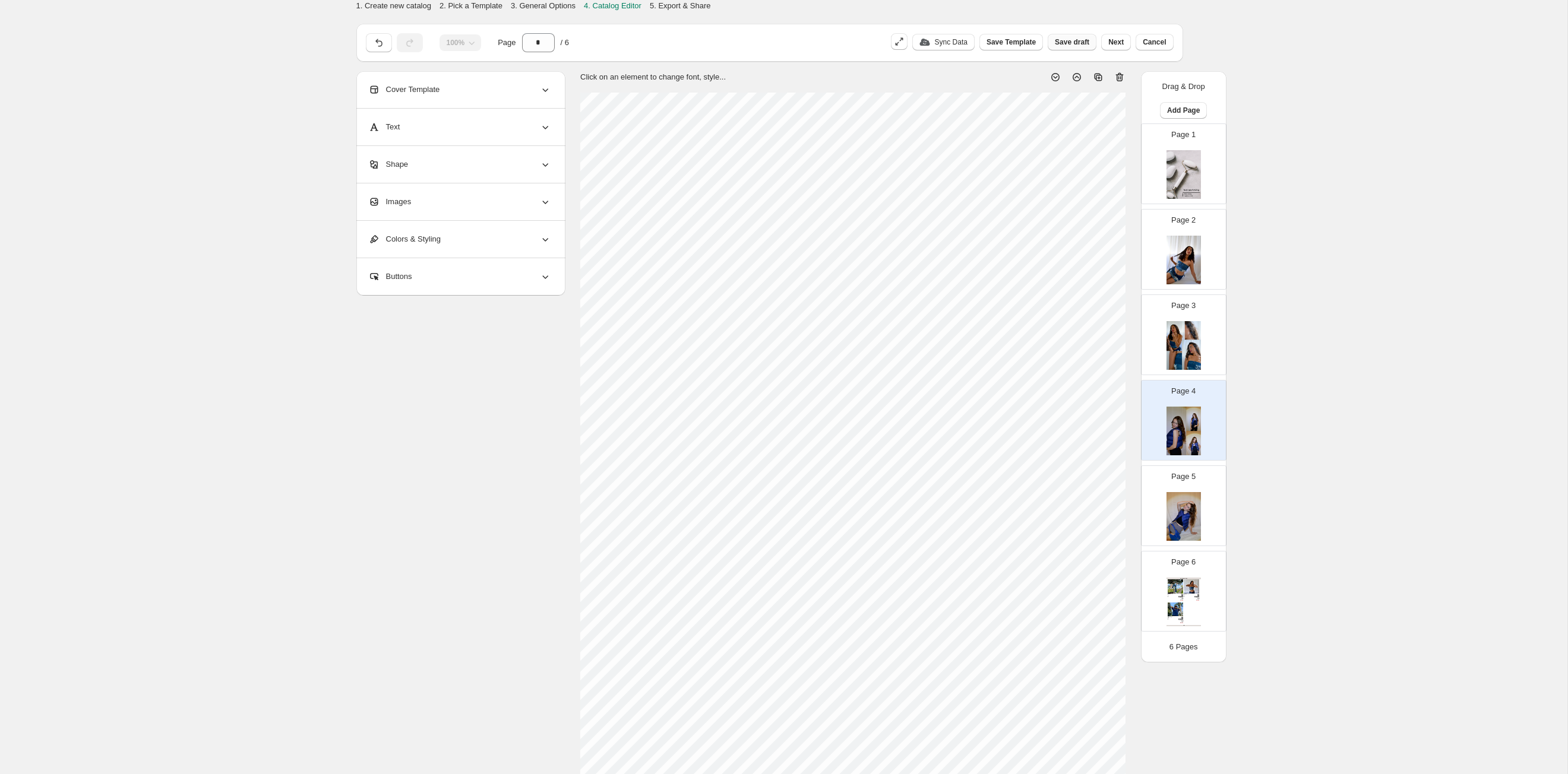 click on "Save draft" at bounding box center (1072, 42) 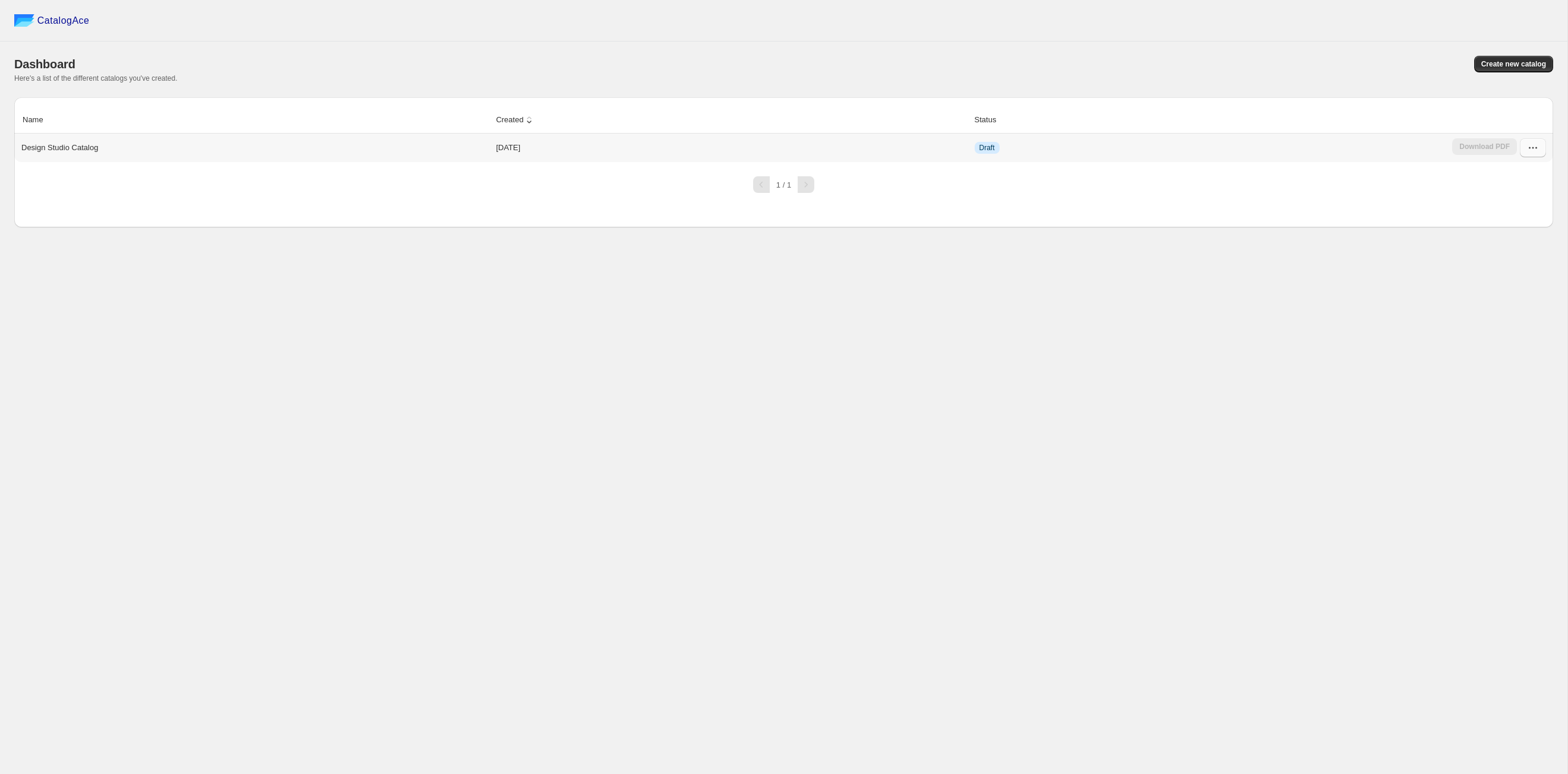 click at bounding box center [1533, 148] 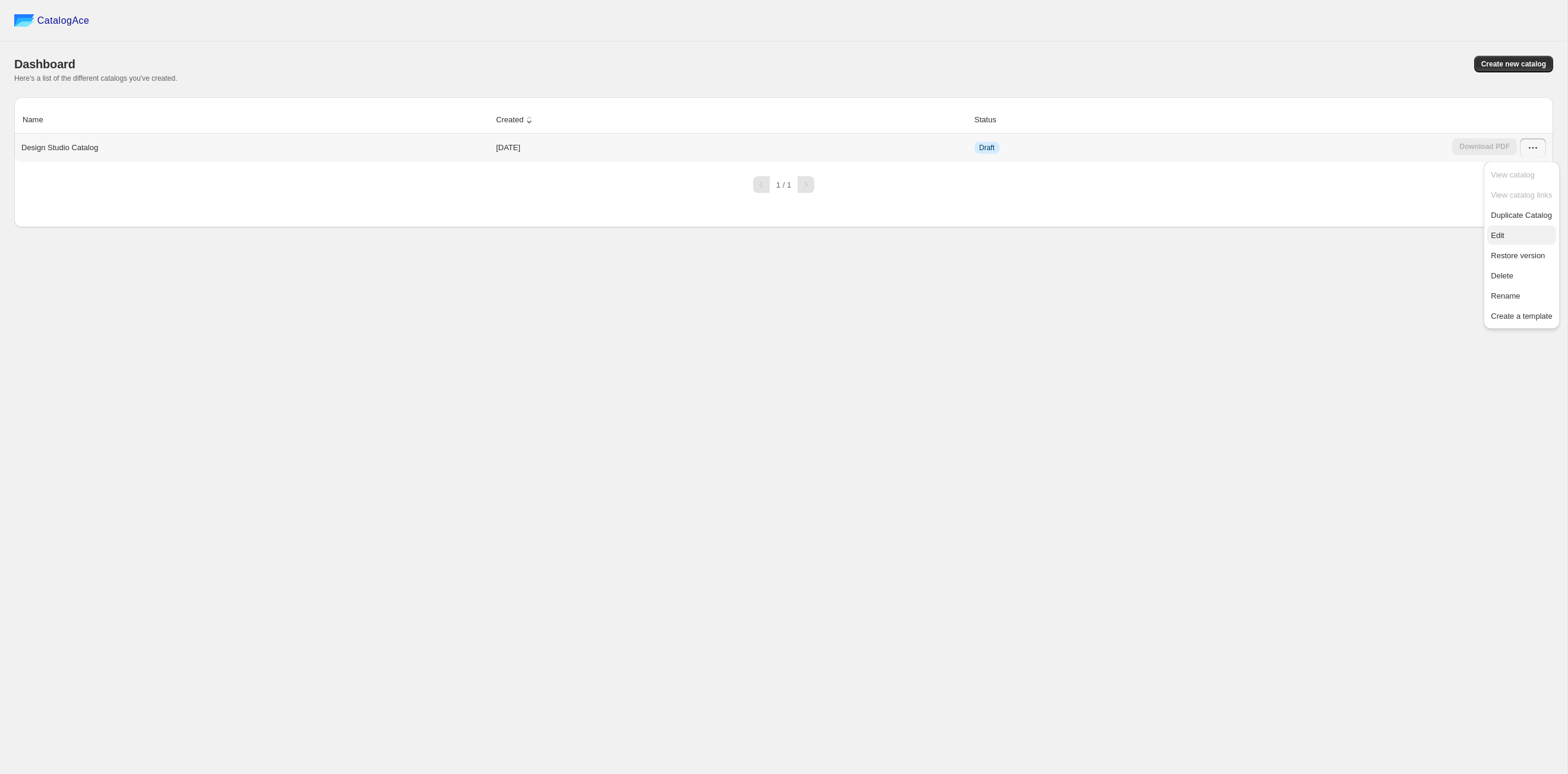 click on "Edit" at bounding box center [1521, 236] 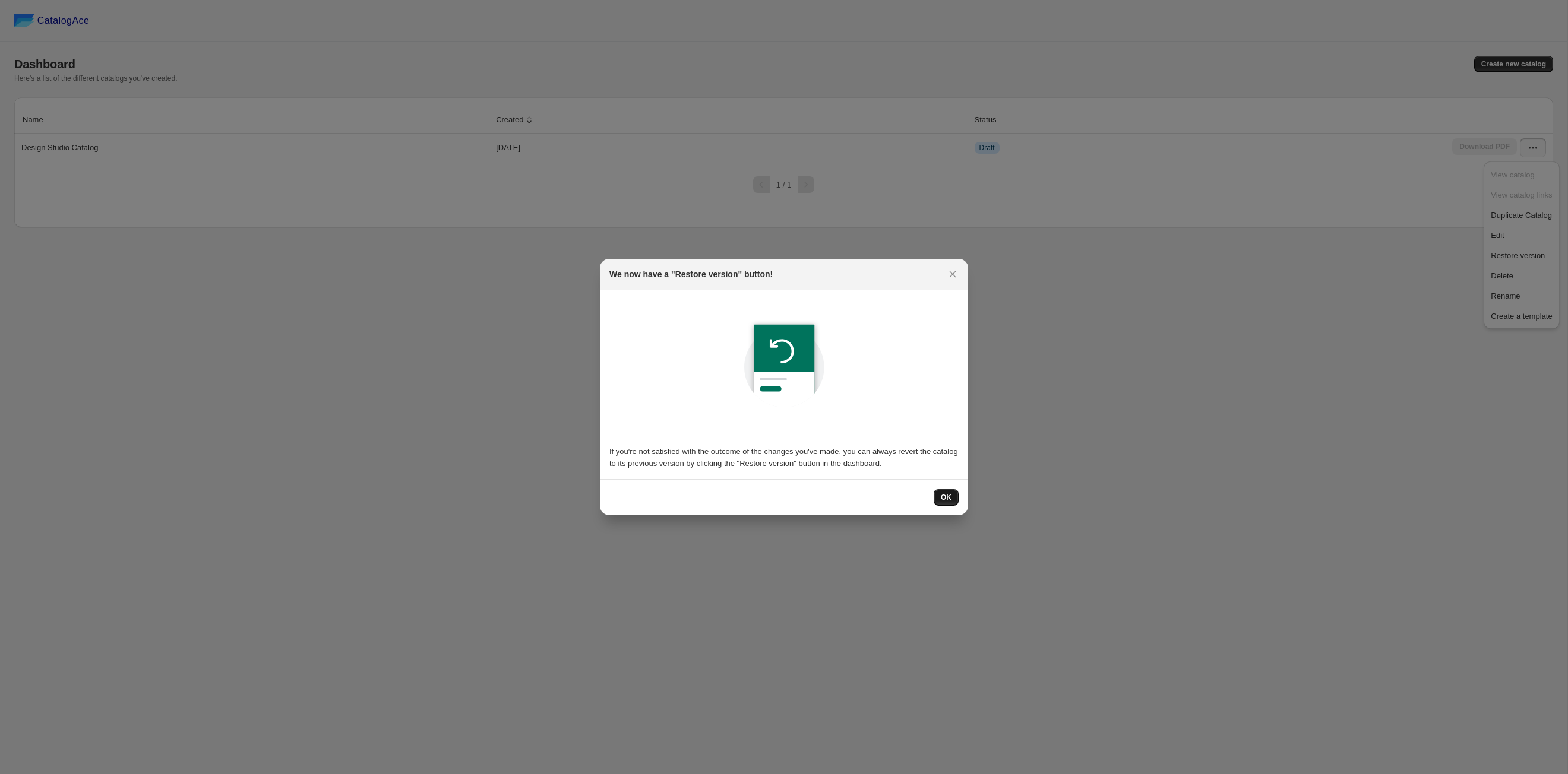 click on "OK" at bounding box center [946, 497] 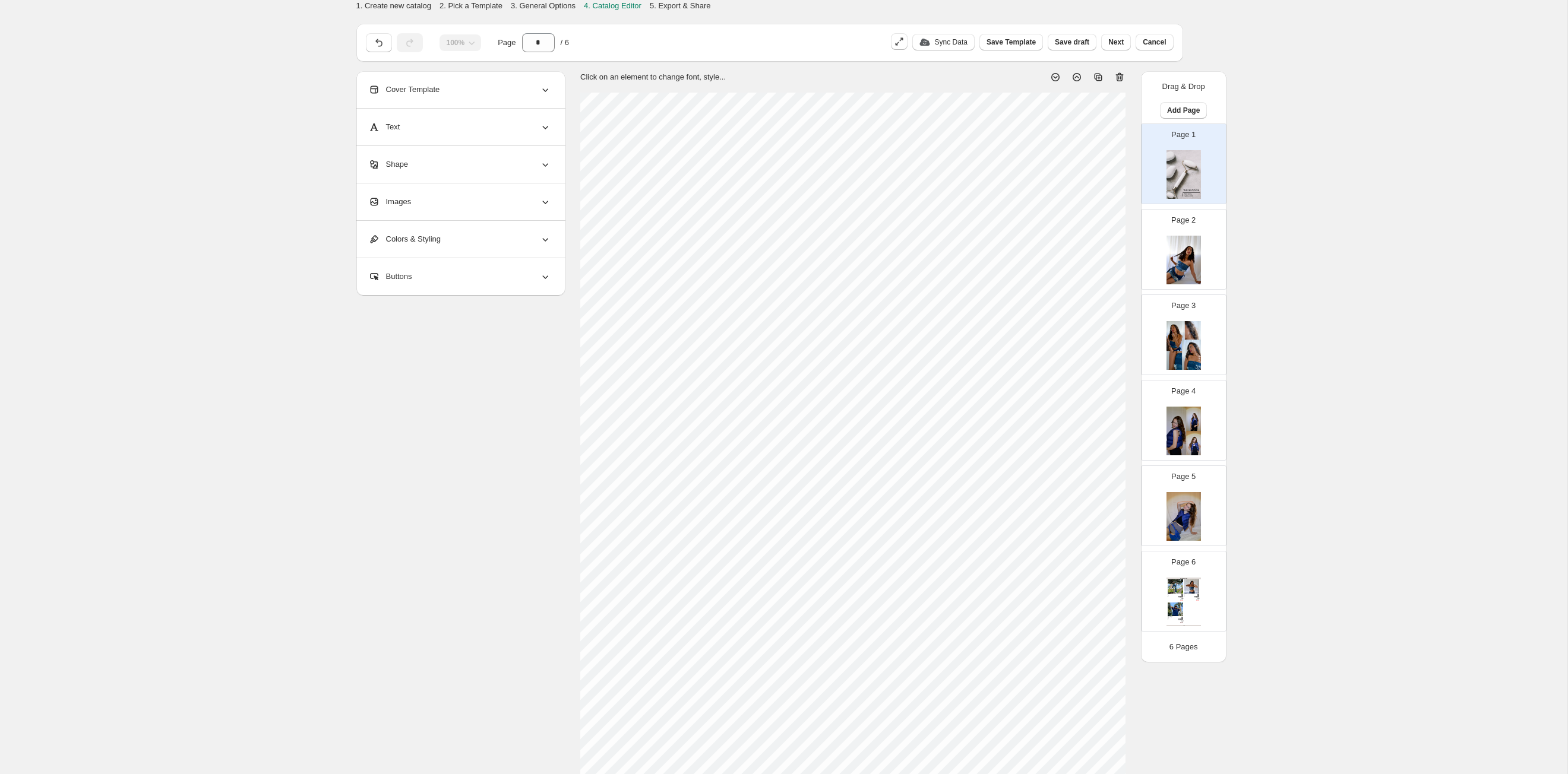 click at bounding box center [1184, 431] 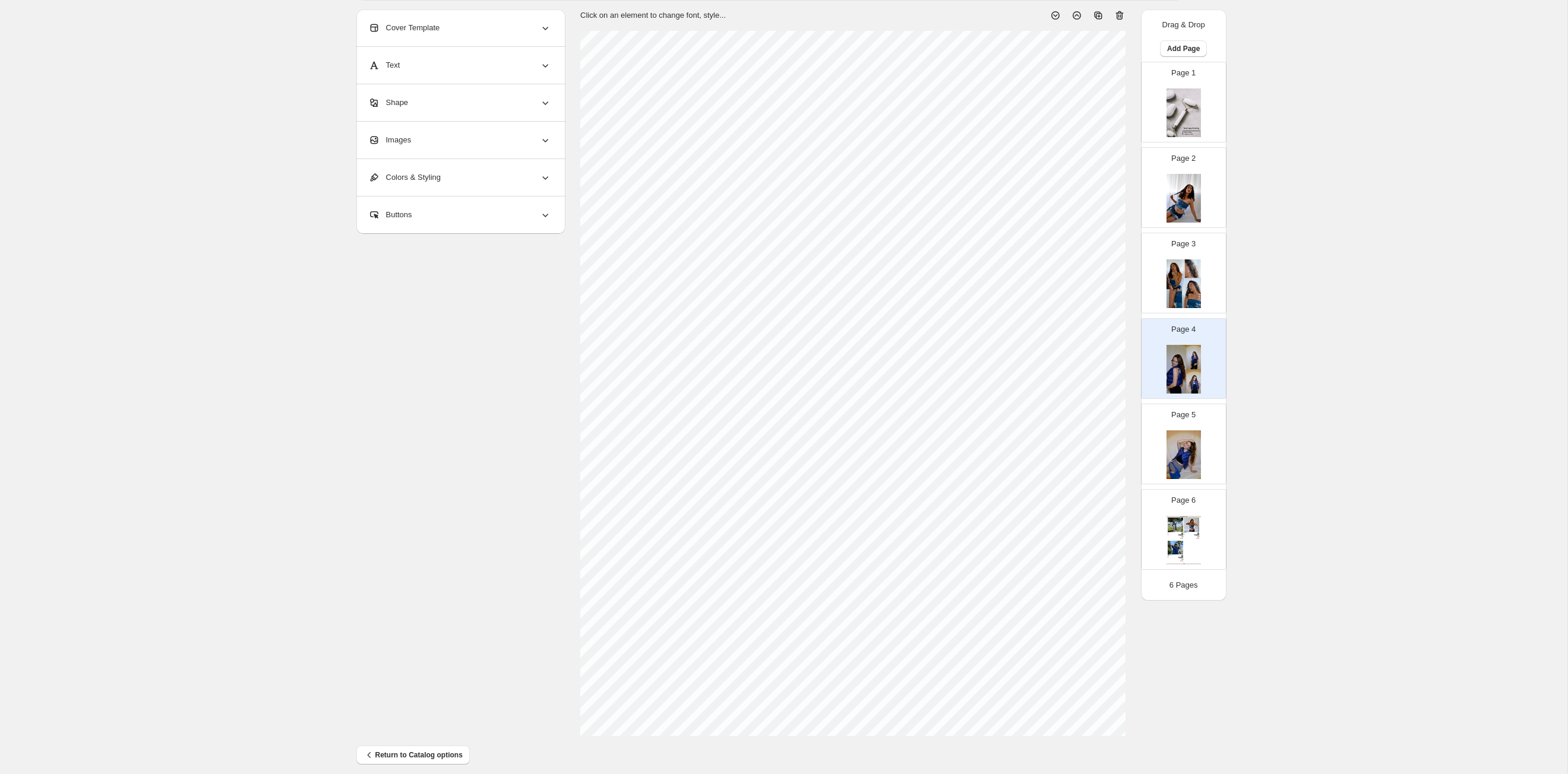 scroll, scrollTop: 72, scrollLeft: 0, axis: vertical 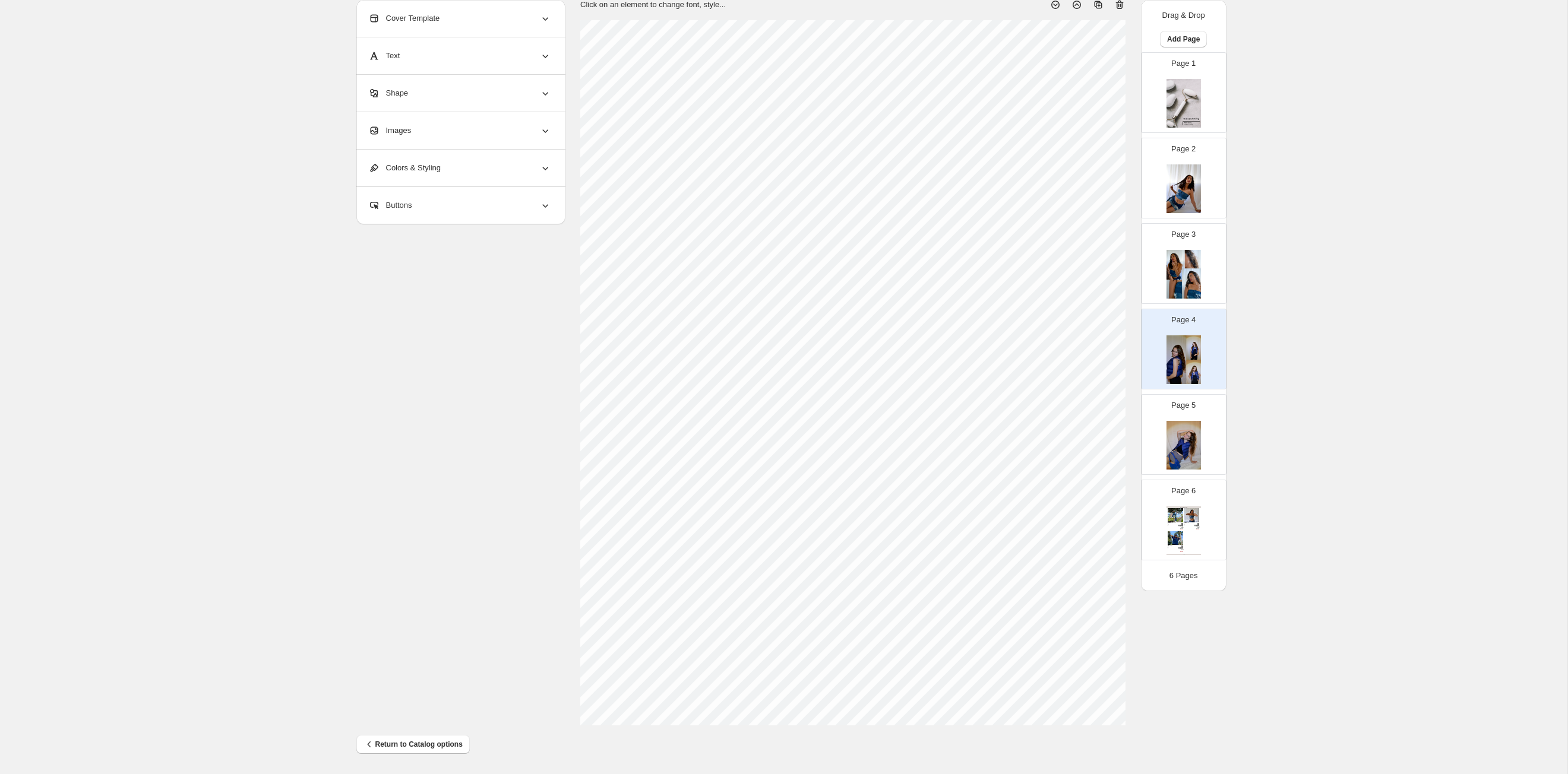 click on "Page 3" at bounding box center (1179, 259) 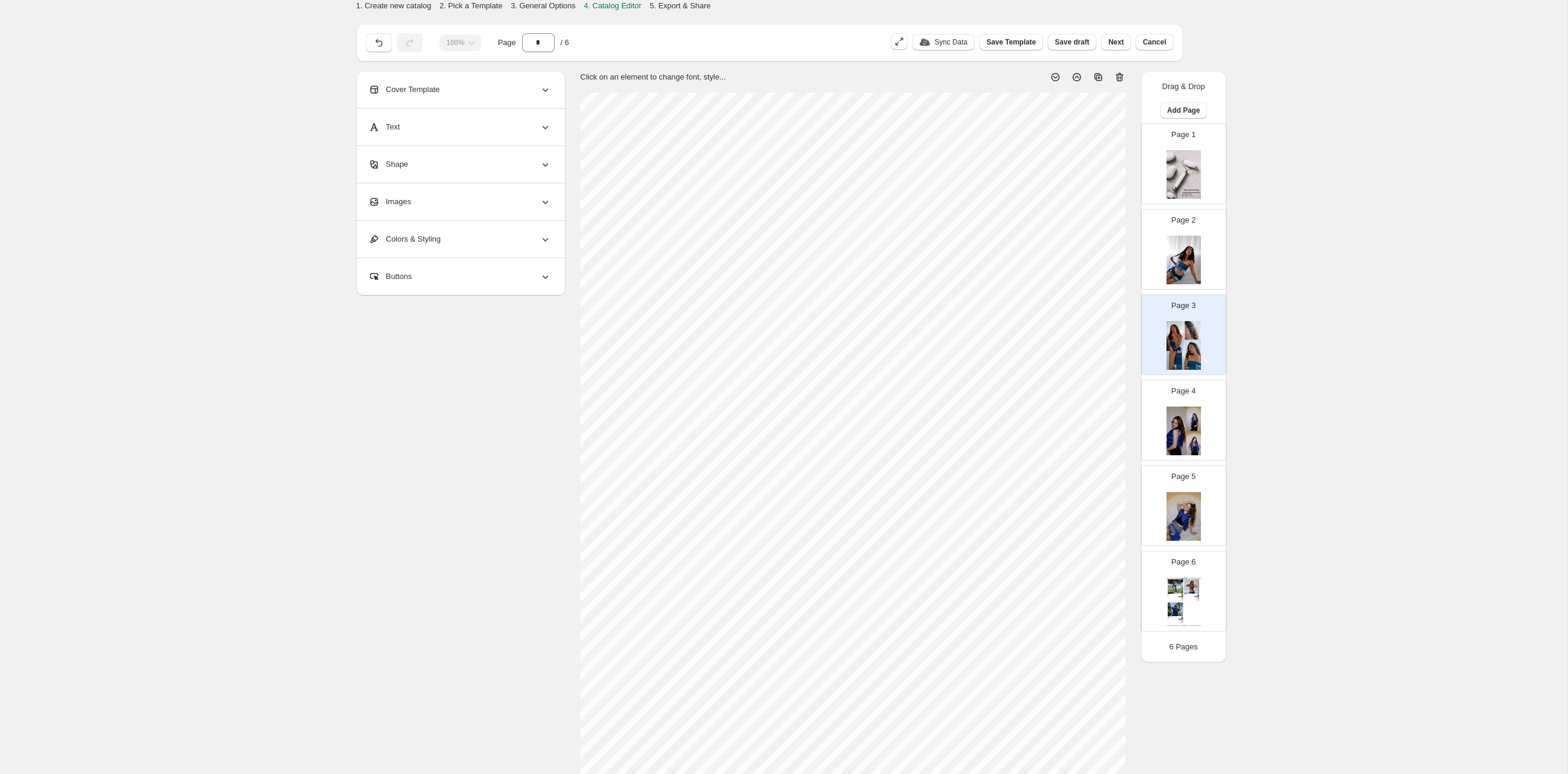 scroll, scrollTop: 72, scrollLeft: 0, axis: vertical 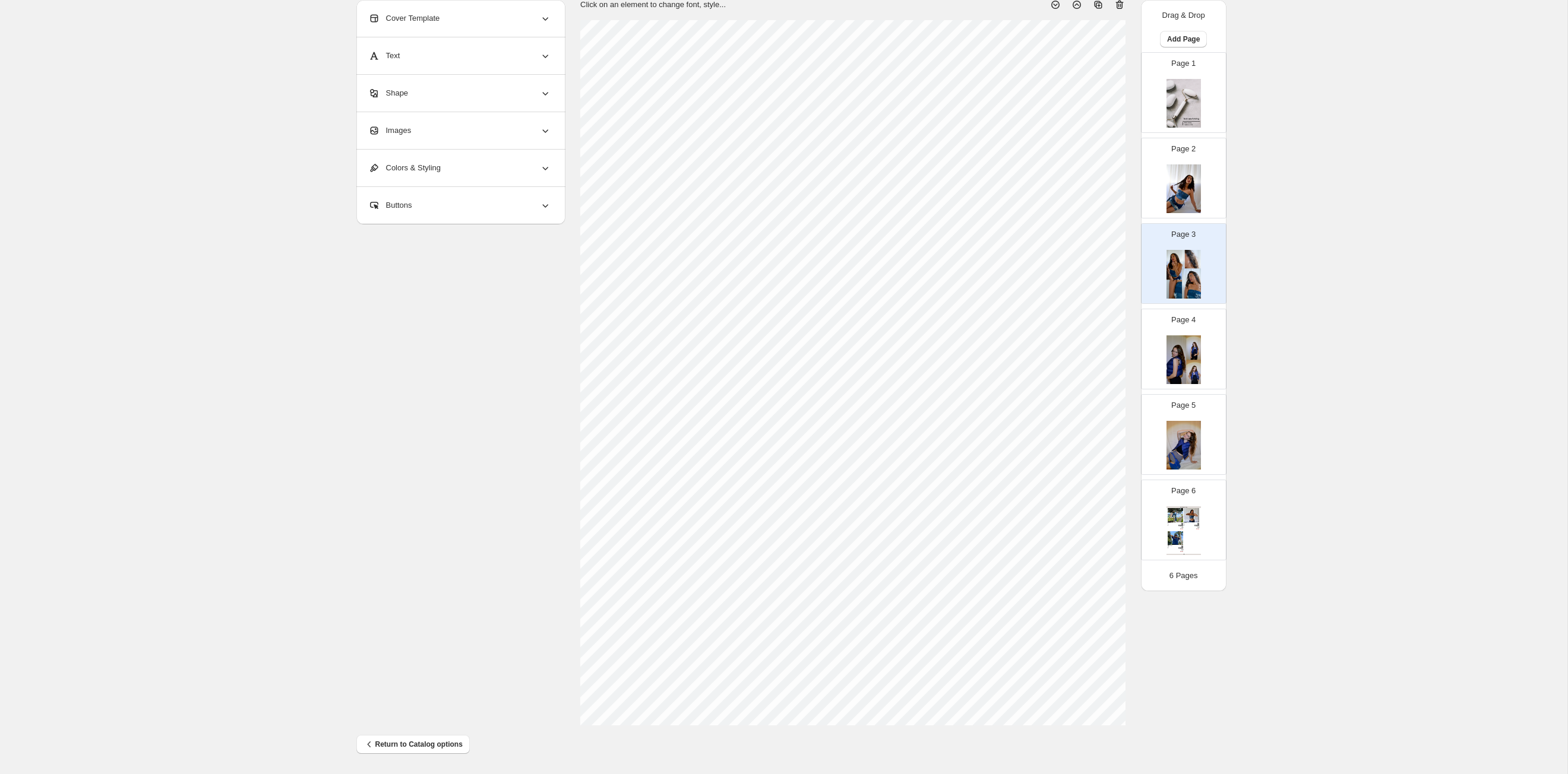 click on "Page 4" at bounding box center (1179, 344) 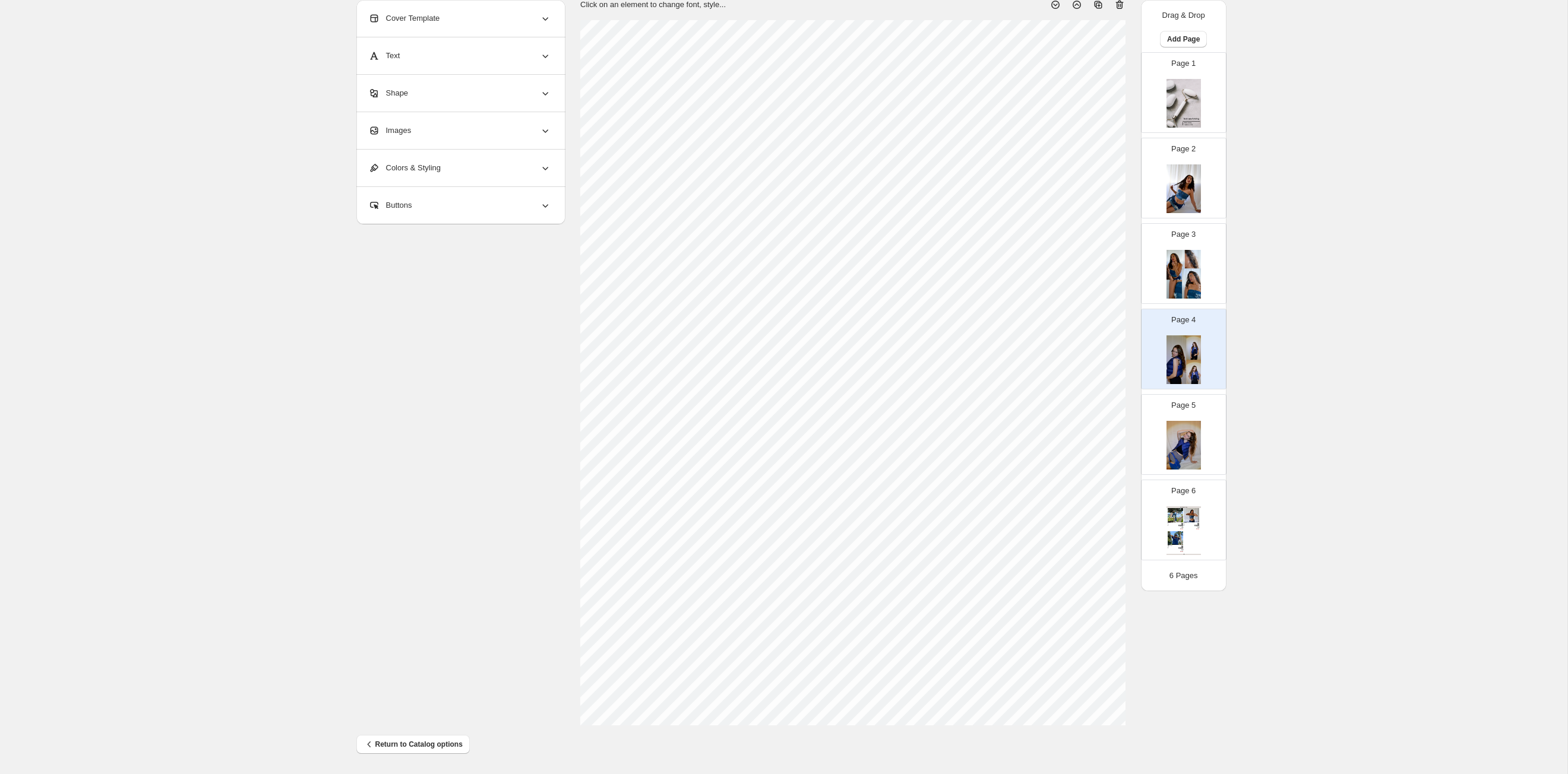 scroll, scrollTop: 0, scrollLeft: 0, axis: both 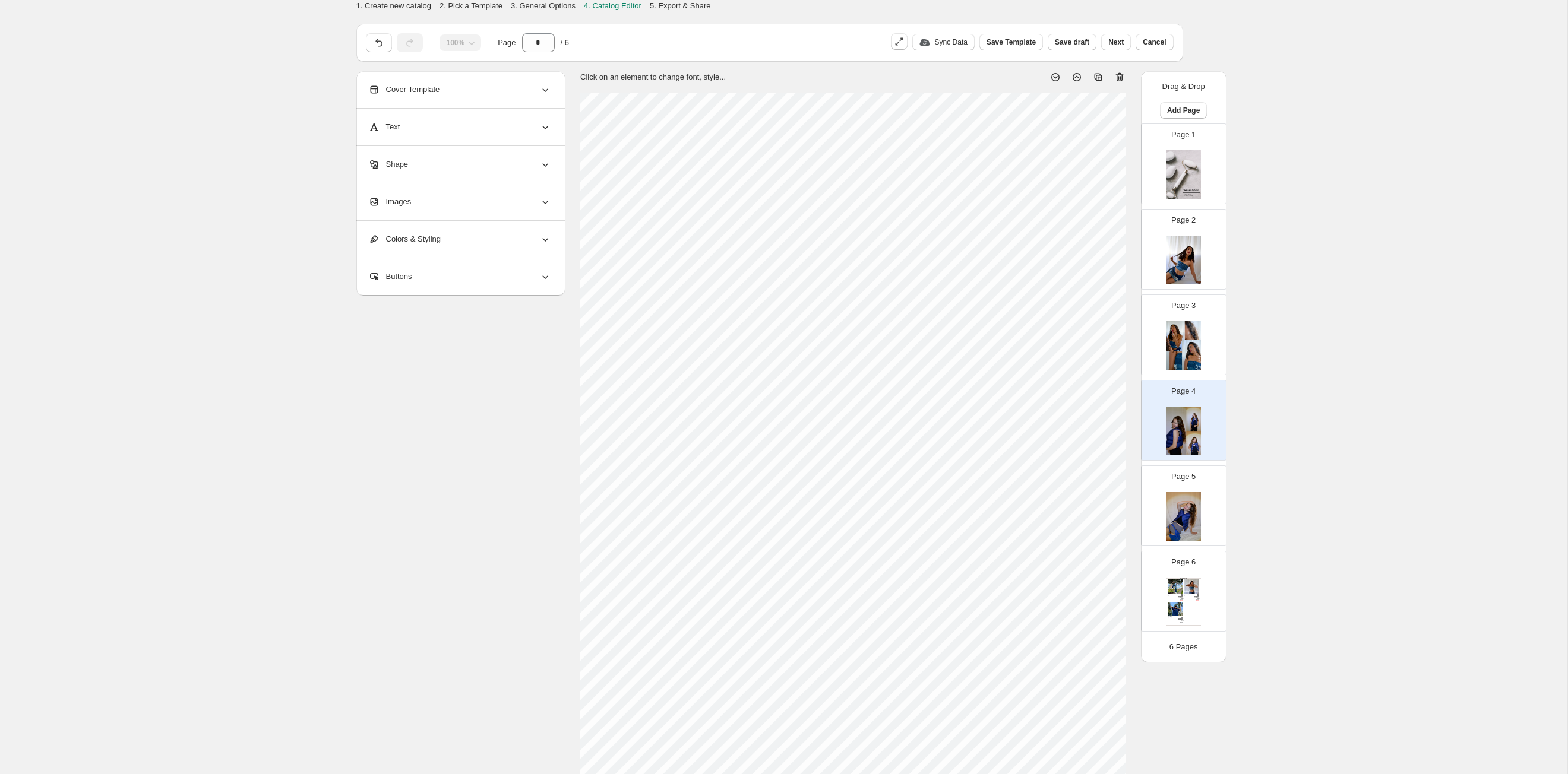click at bounding box center (1184, 516) 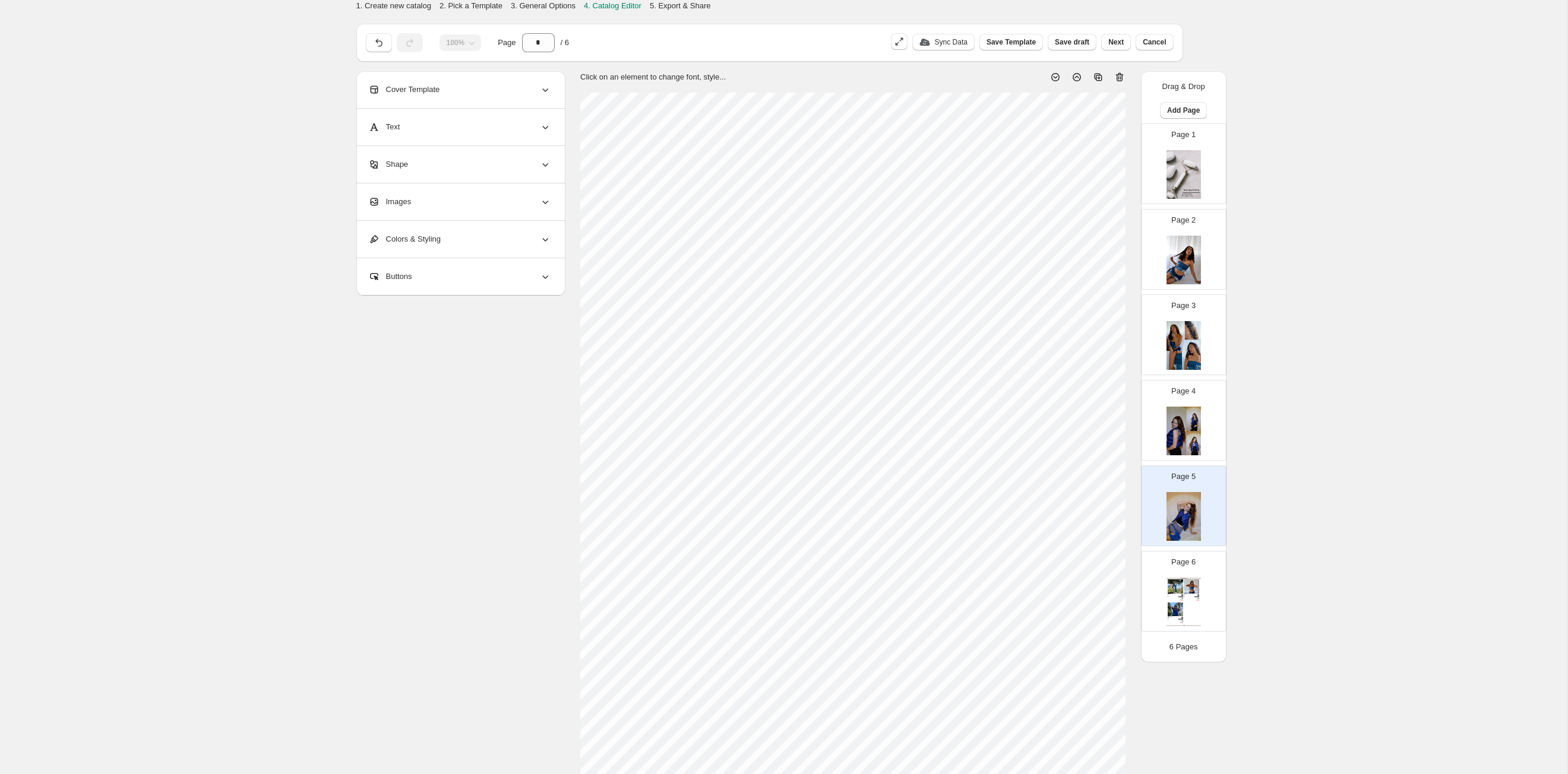 click at bounding box center (1184, 431) 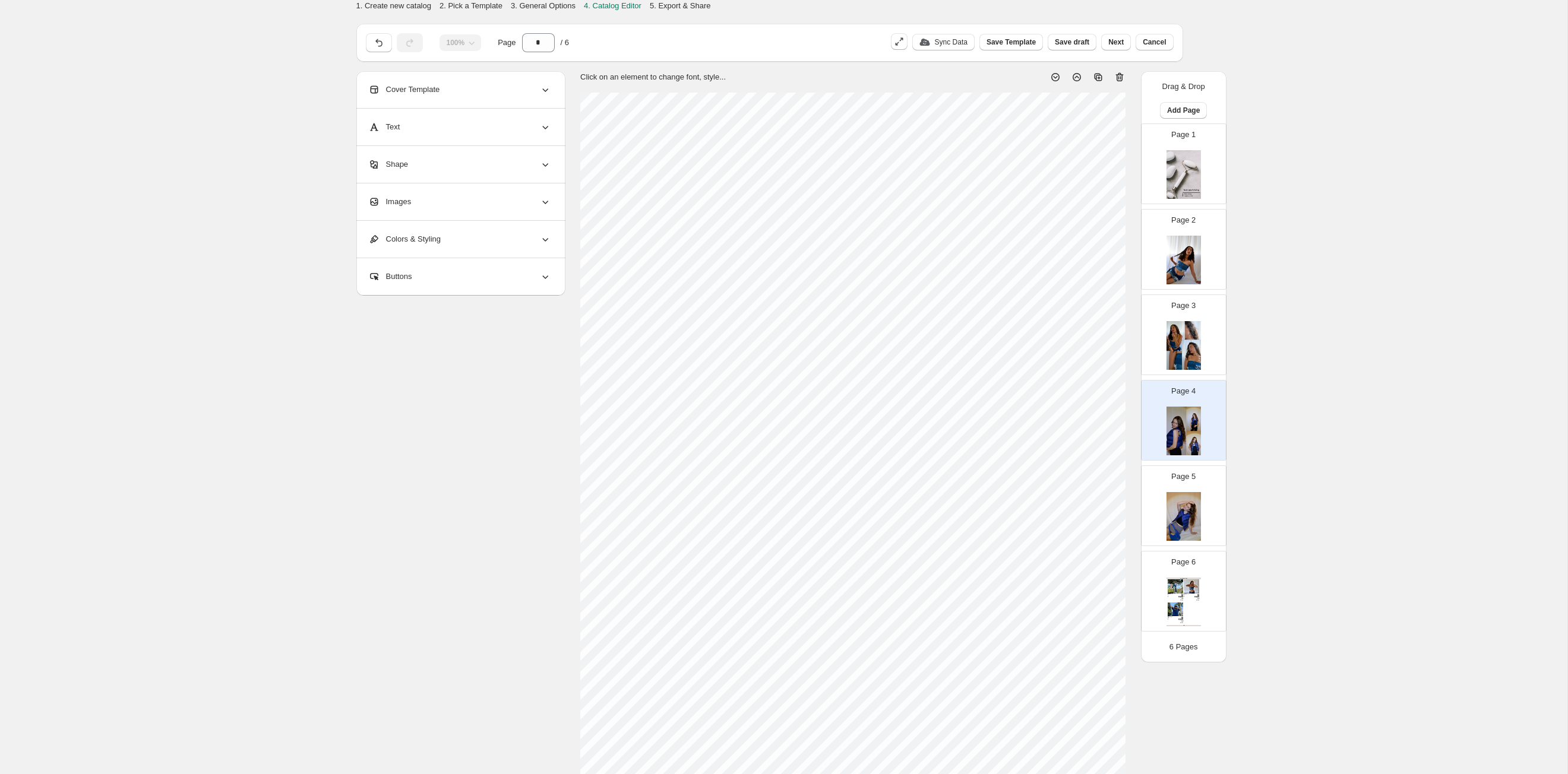 click at bounding box center (1184, 516) 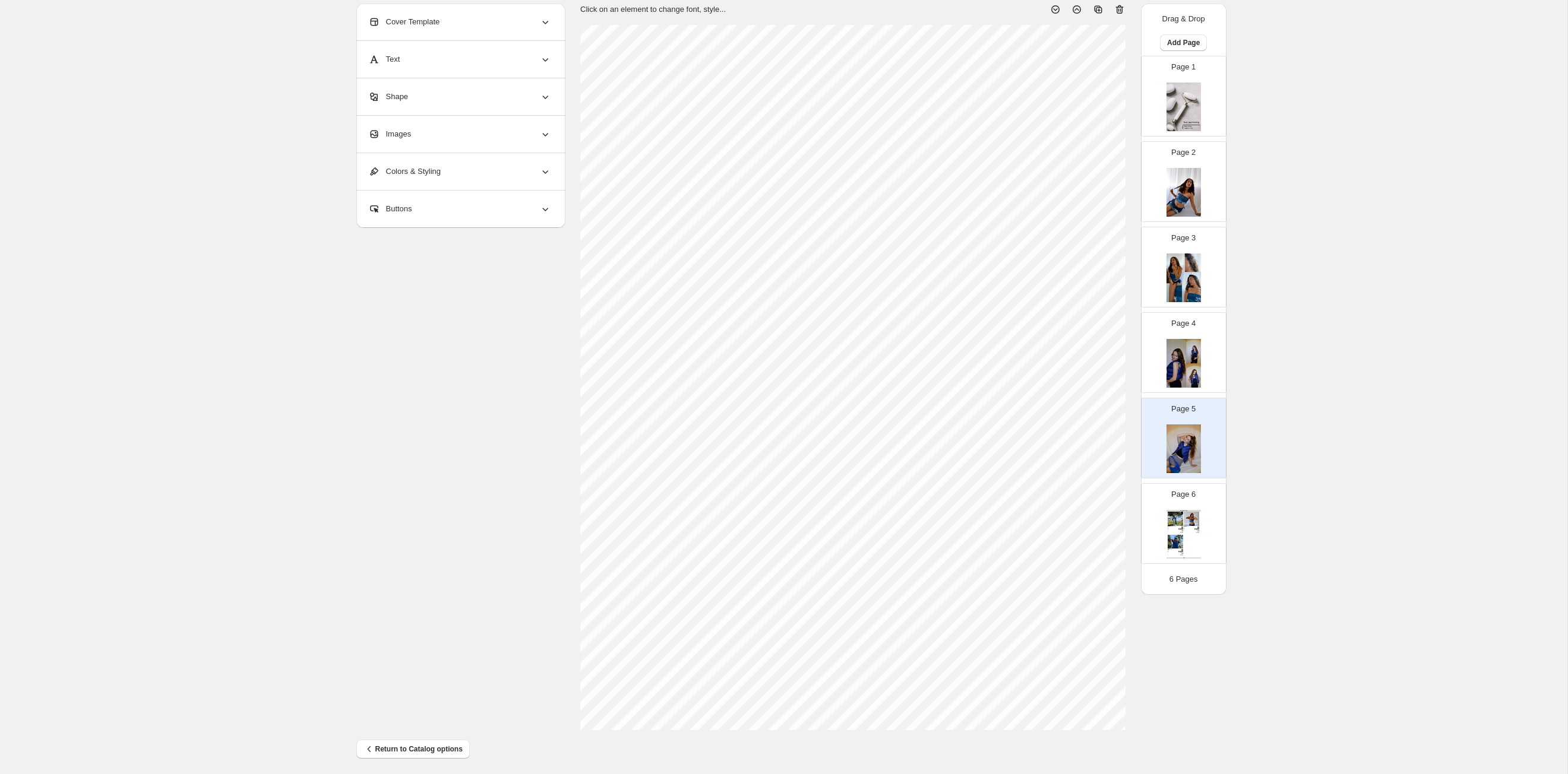 scroll, scrollTop: 72, scrollLeft: 0, axis: vertical 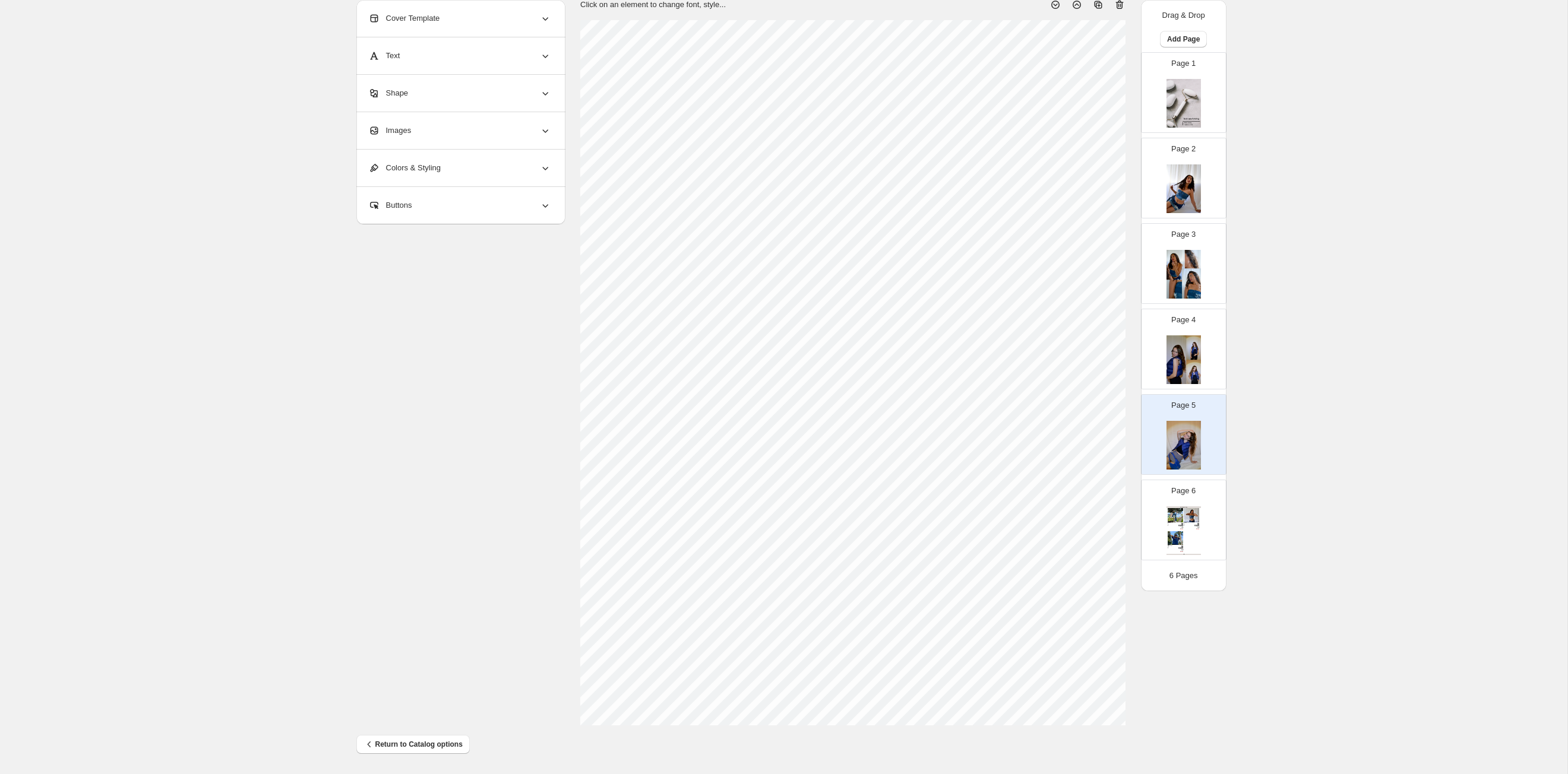 click on "Page 6 Clothing Catalog Kona Doodle Jeans Take your denim to the next level with these custom jeans! Fill out the custom order form below with your o... Stock Quantity:  0 SKU:   Weight:  0 Tags:   Brand:  Ciel Reverie Barcode №:   $ 10 $ null $ 10.00 $ 10.00 Malibu Set Ripped denim corset top with denim tie skirt! Fill out the custom order form below with your own pop-art id... Stock Quantity:  0 SKU:   Weight:  0 Tags:  preorder Brand:  Ciel Reverie Barcode №:   $ null $ null $ 10.00 $ 10.00 Popart Tshirt Personalize your tee with your favorite popart! Fill out the custom order form below with your own pop-art ... Stock Quantity:  0 SKU:   Weight:  0 Tags:  preorder Brand:  Ciel Reverie Barcode №:   $ null $ null $ 10.00 $ 10.00 Clothing Catalog | Page undefined" at bounding box center (1179, 515) 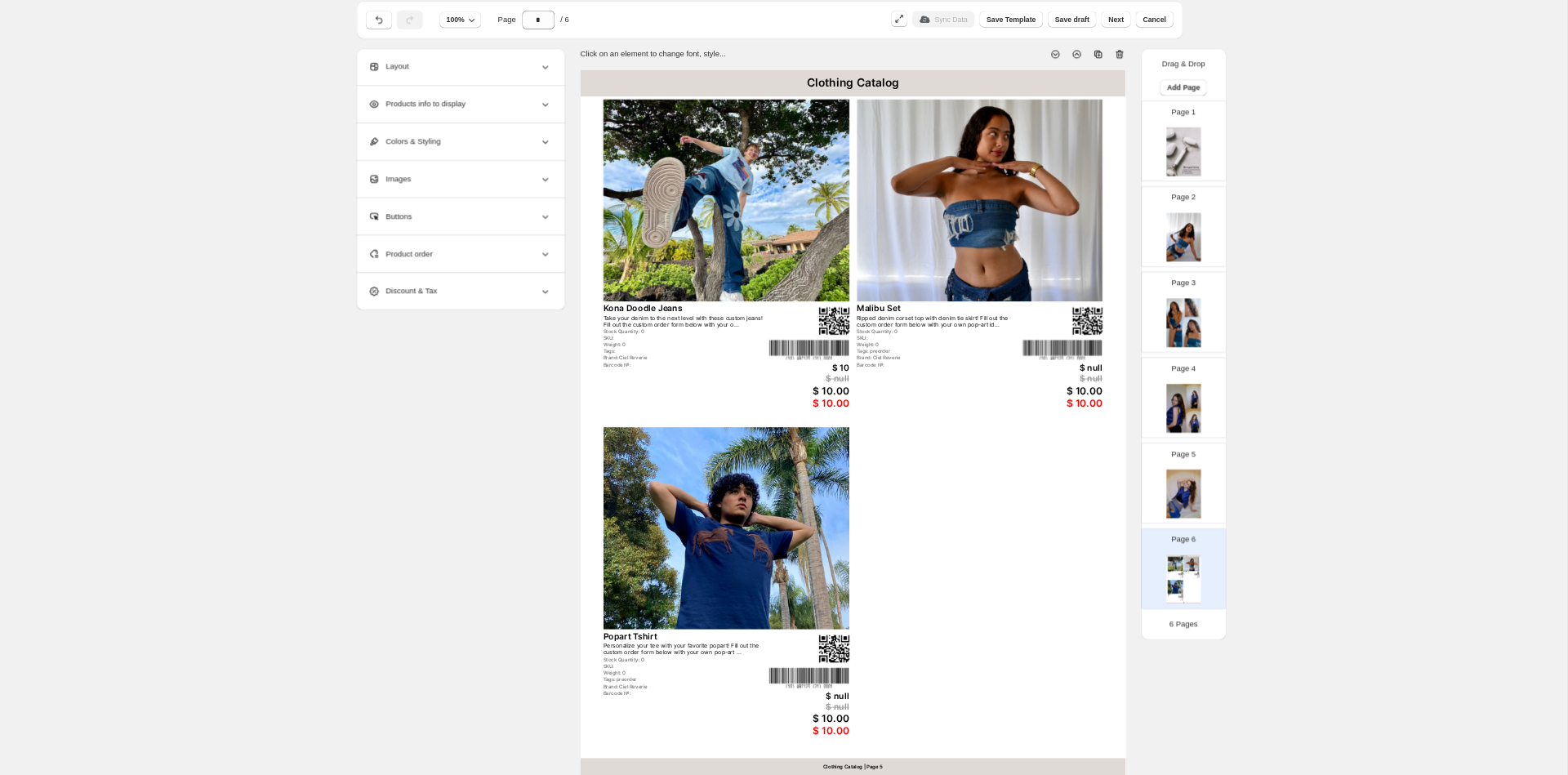 scroll, scrollTop: 30, scrollLeft: 0, axis: vertical 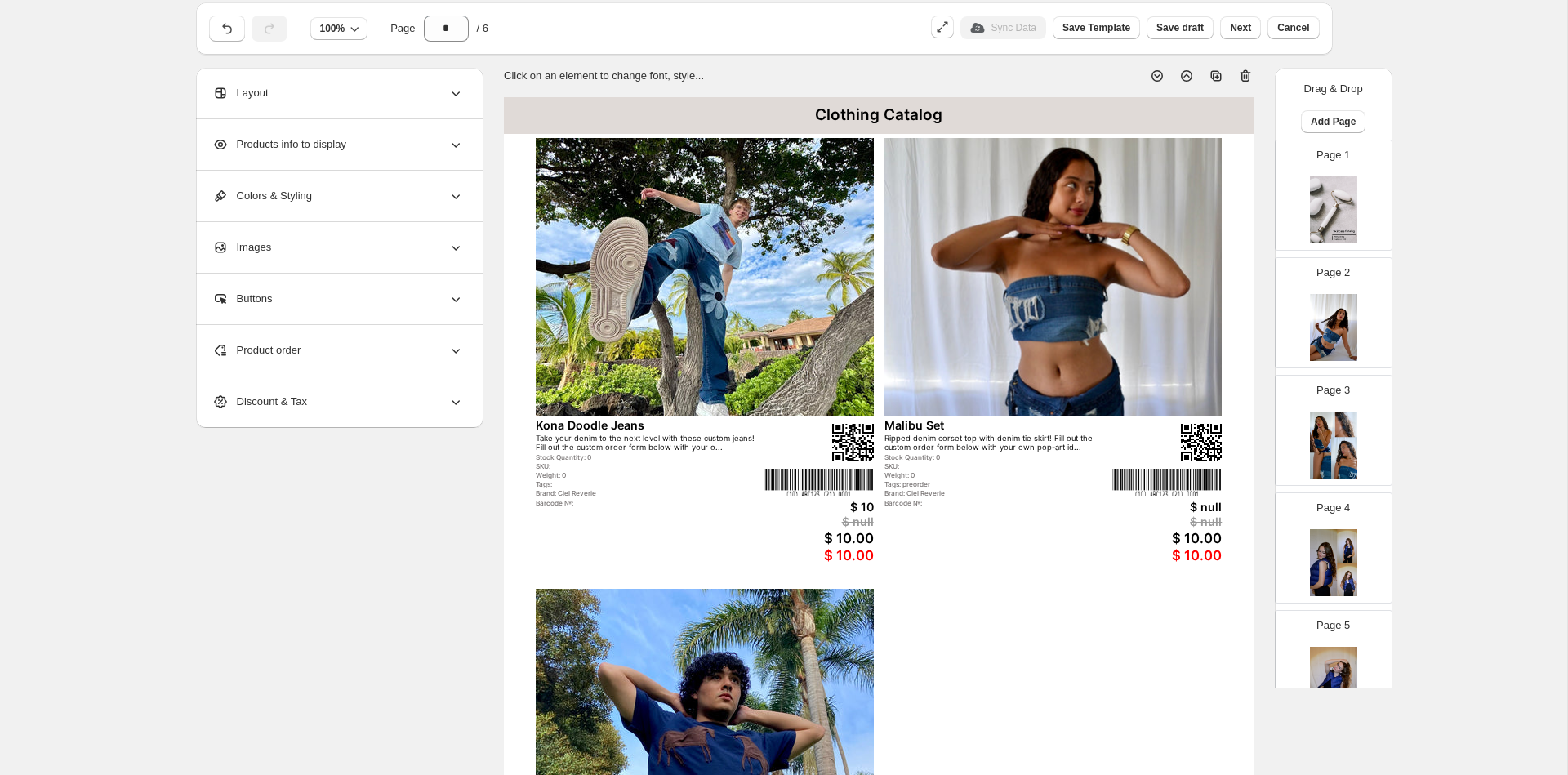 click 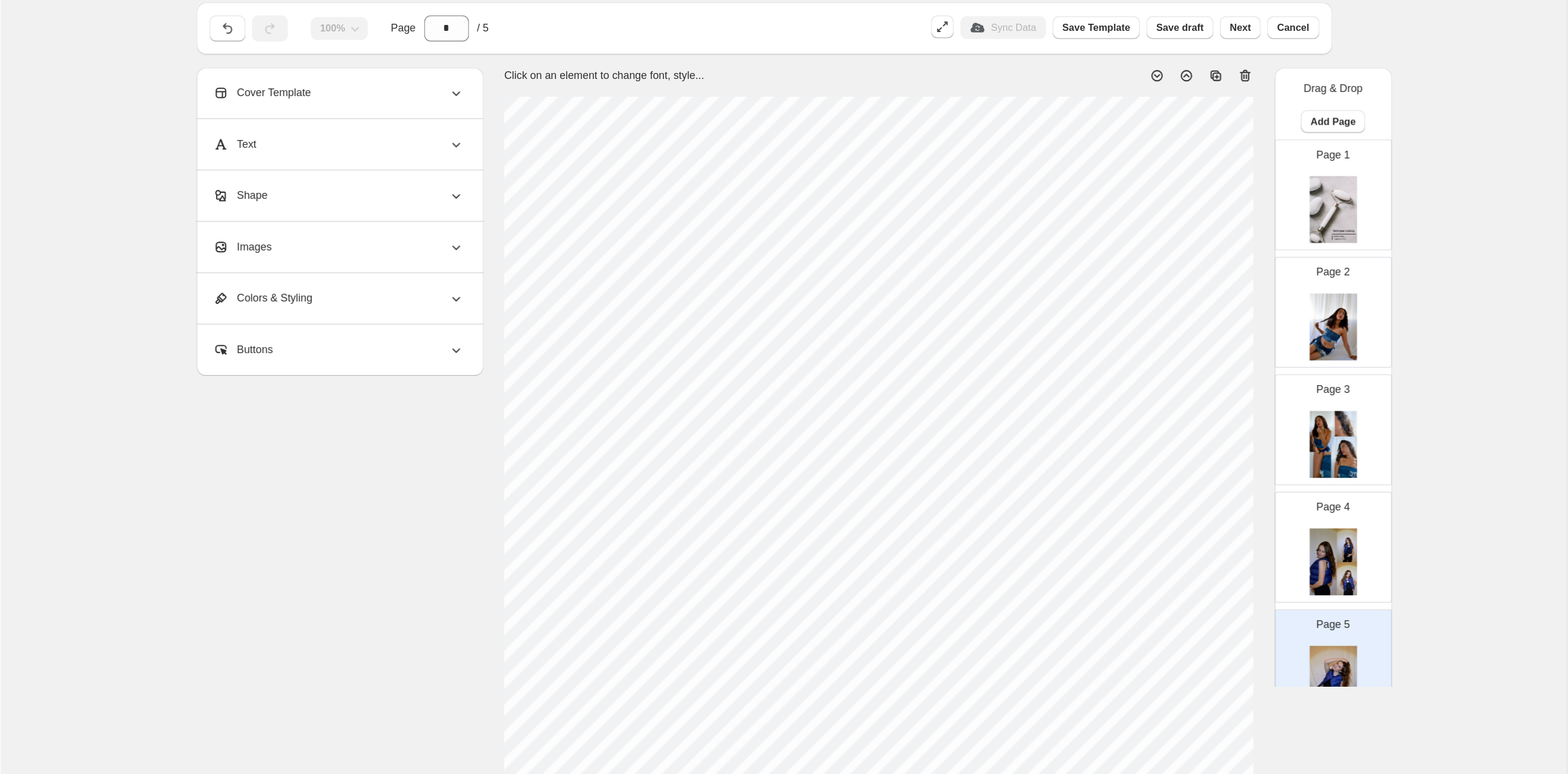 scroll, scrollTop: 23, scrollLeft: 0, axis: vertical 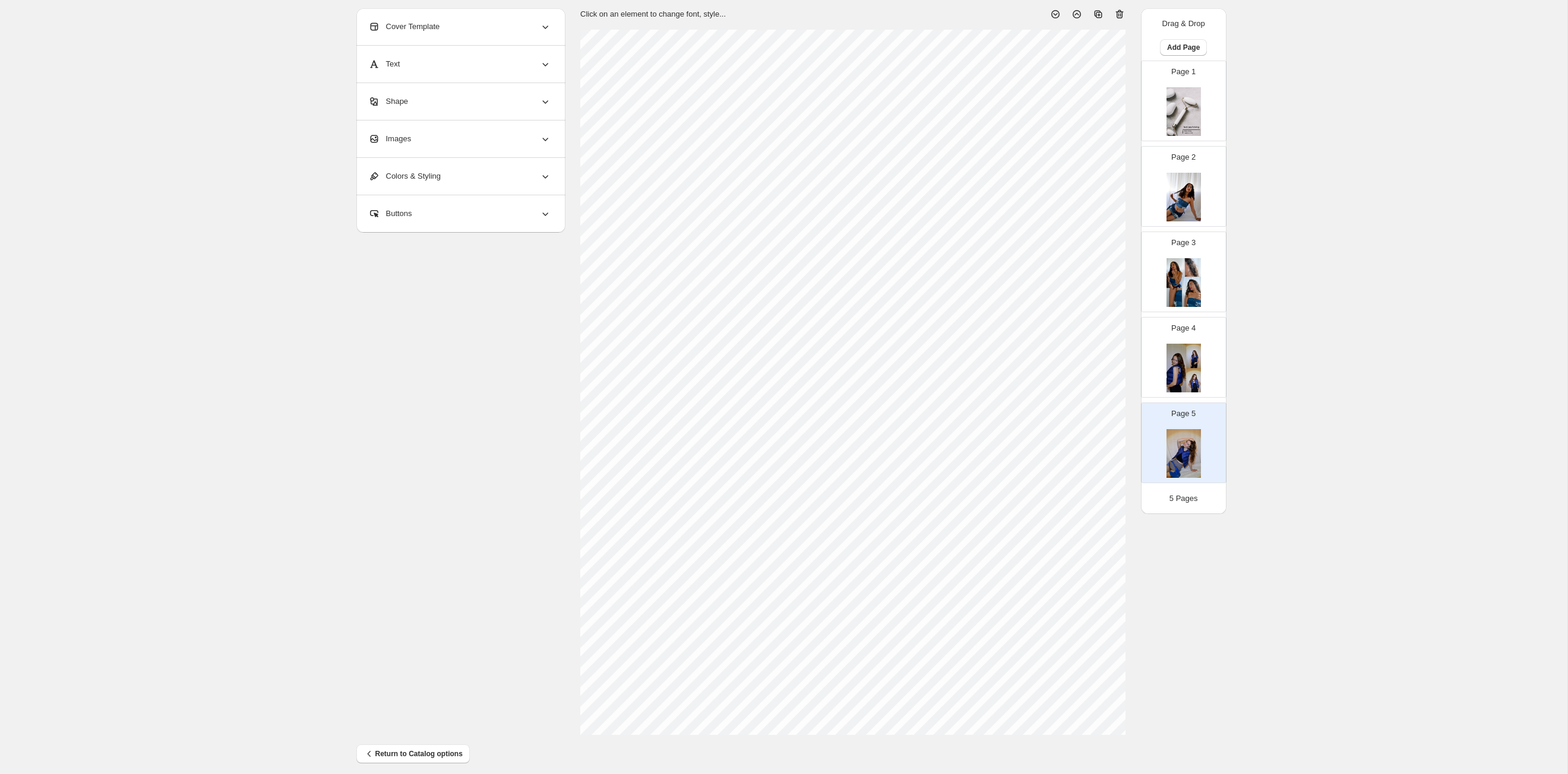 click at bounding box center (1184, 197) 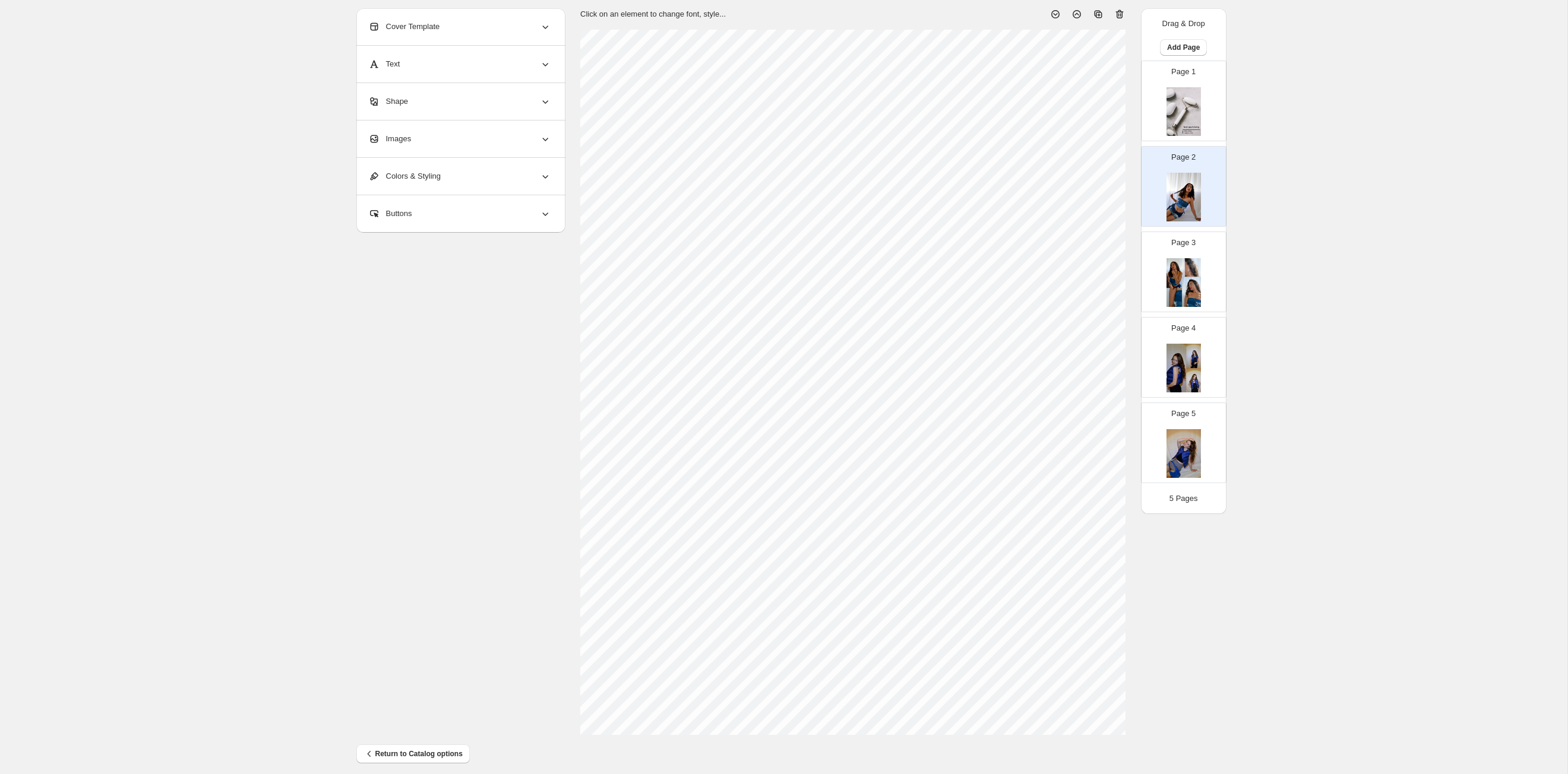 scroll, scrollTop: 0, scrollLeft: 0, axis: both 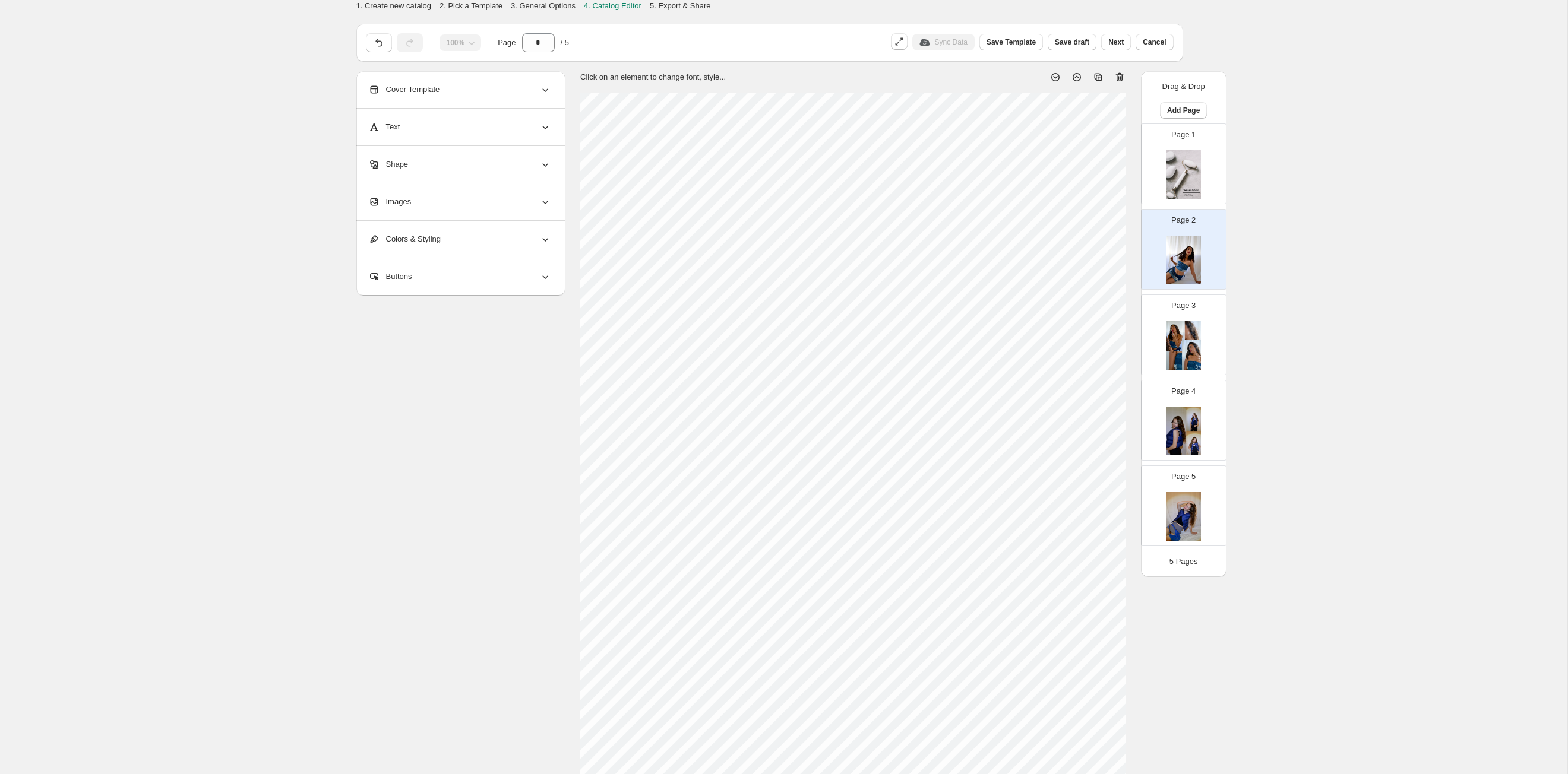 click at bounding box center [1184, 345] 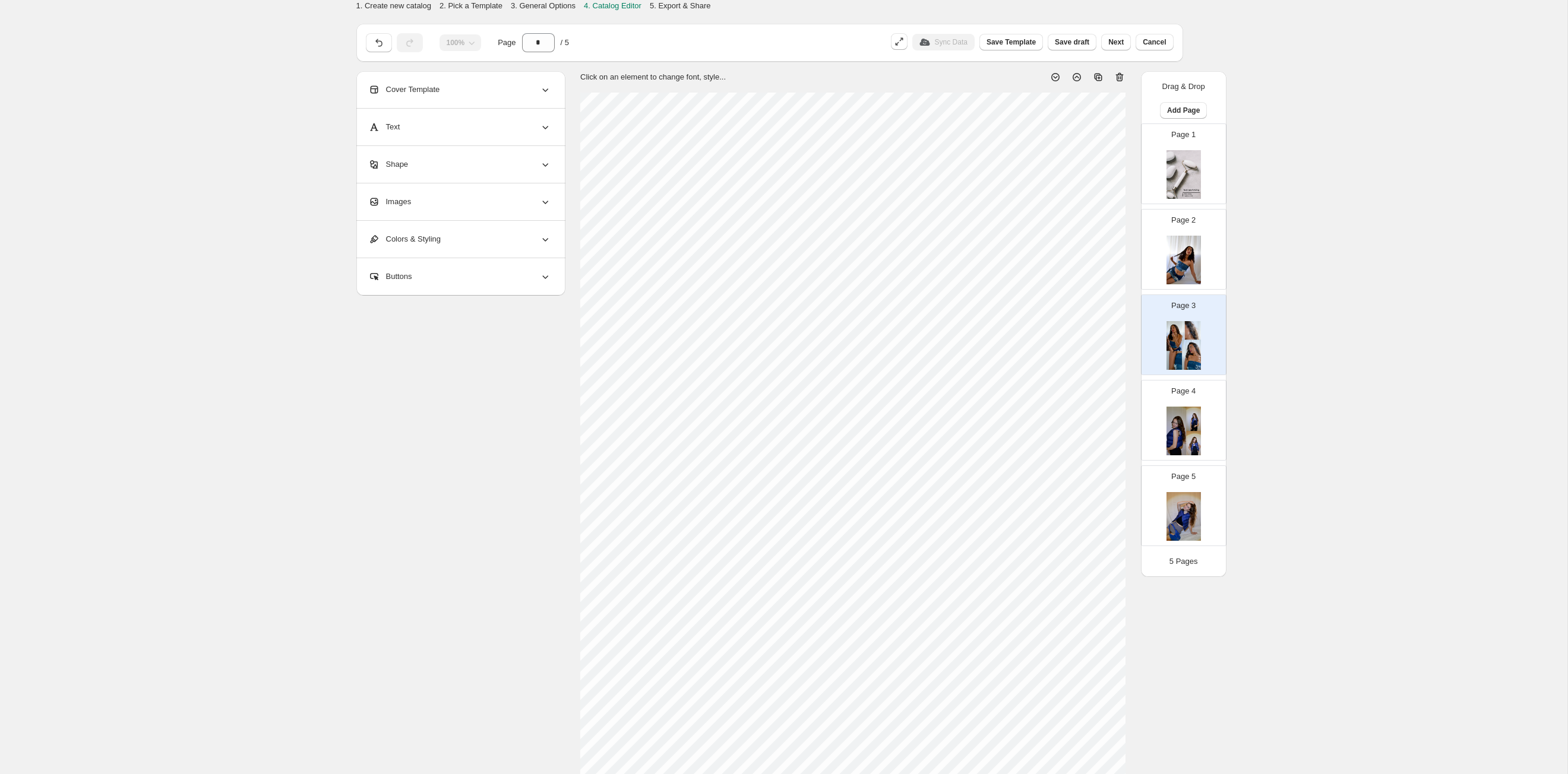 scroll, scrollTop: 72, scrollLeft: 0, axis: vertical 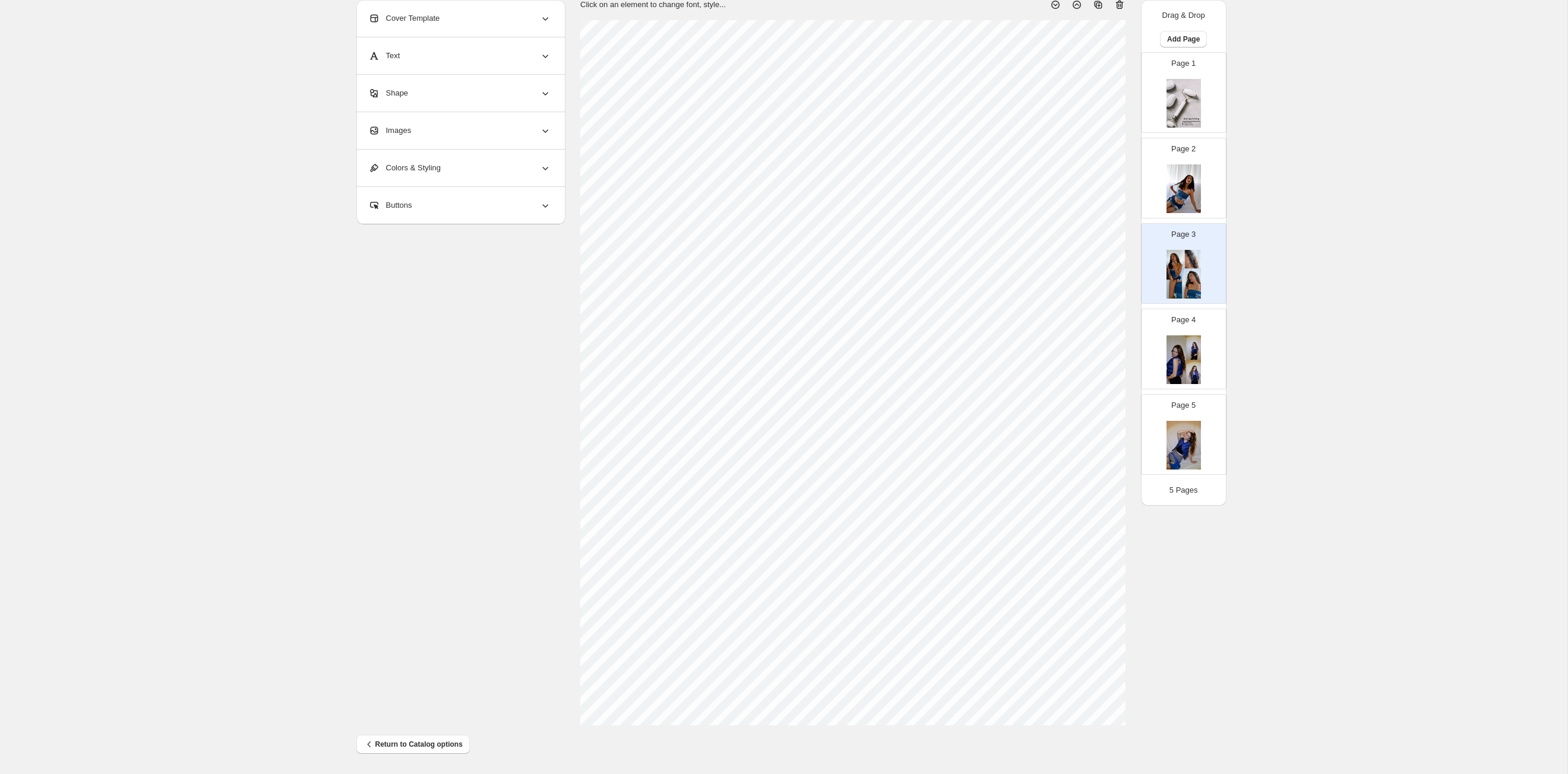 click at bounding box center (1184, 189) 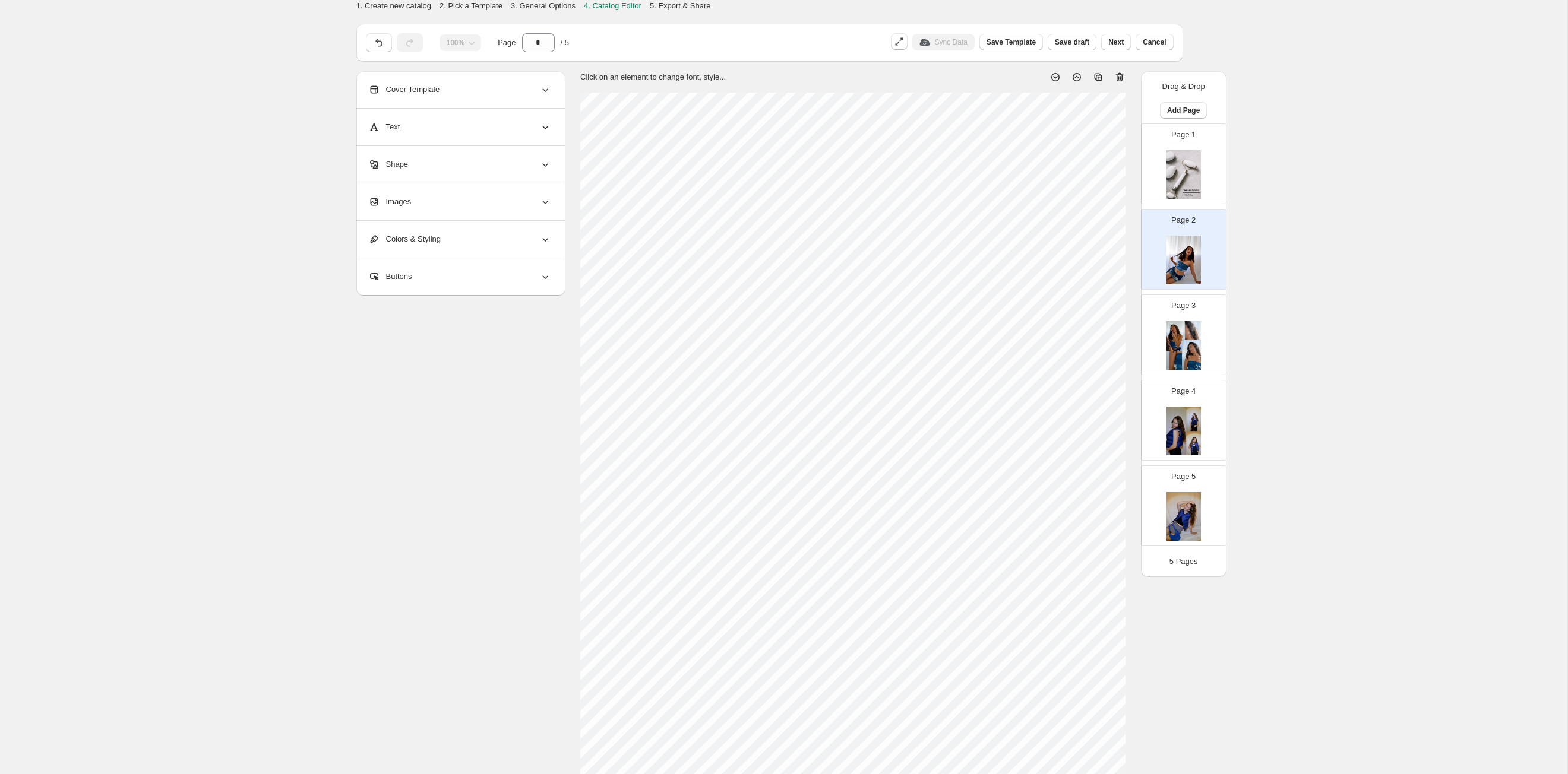 click at bounding box center (1184, 345) 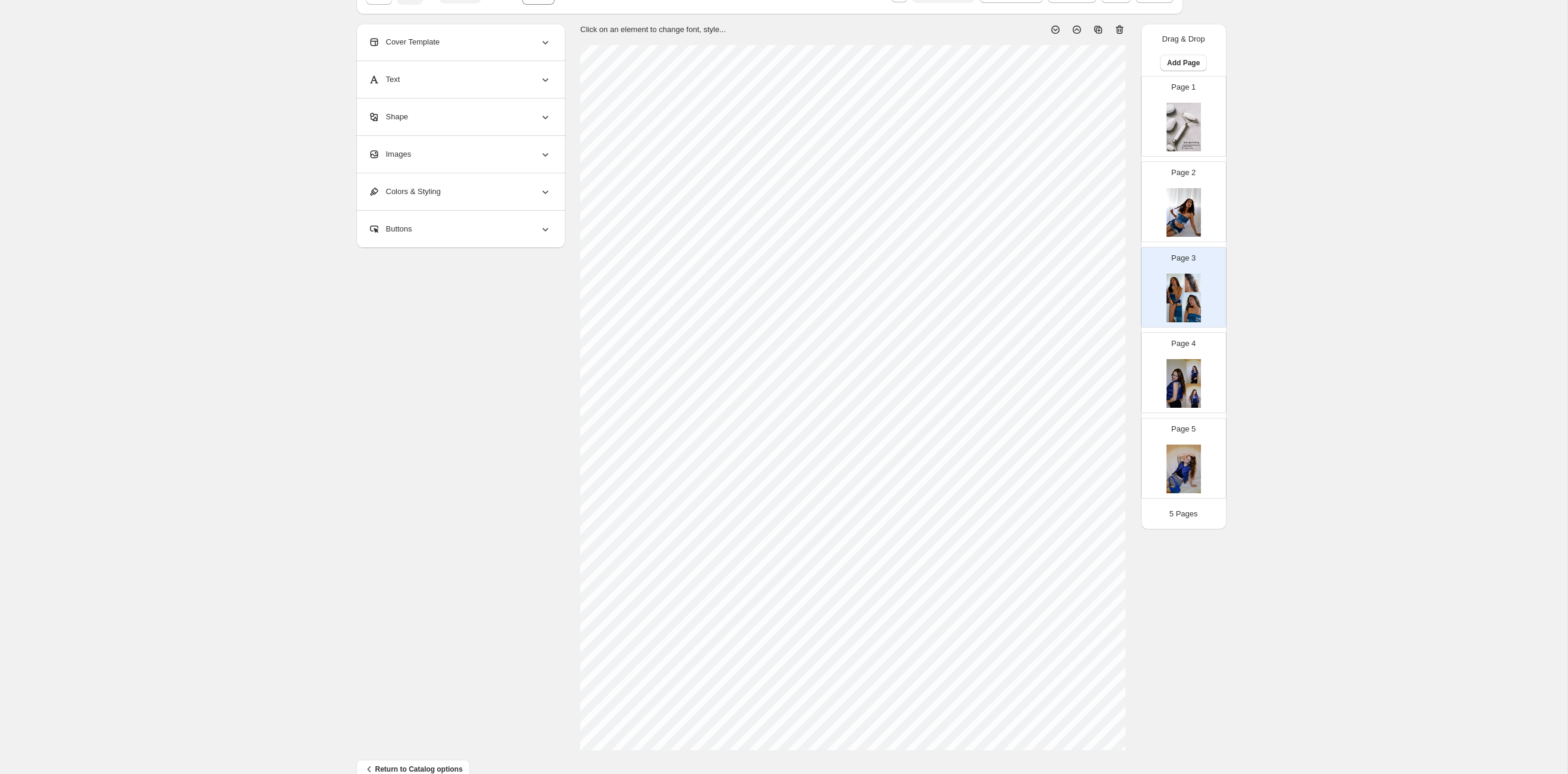 scroll, scrollTop: 72, scrollLeft: 0, axis: vertical 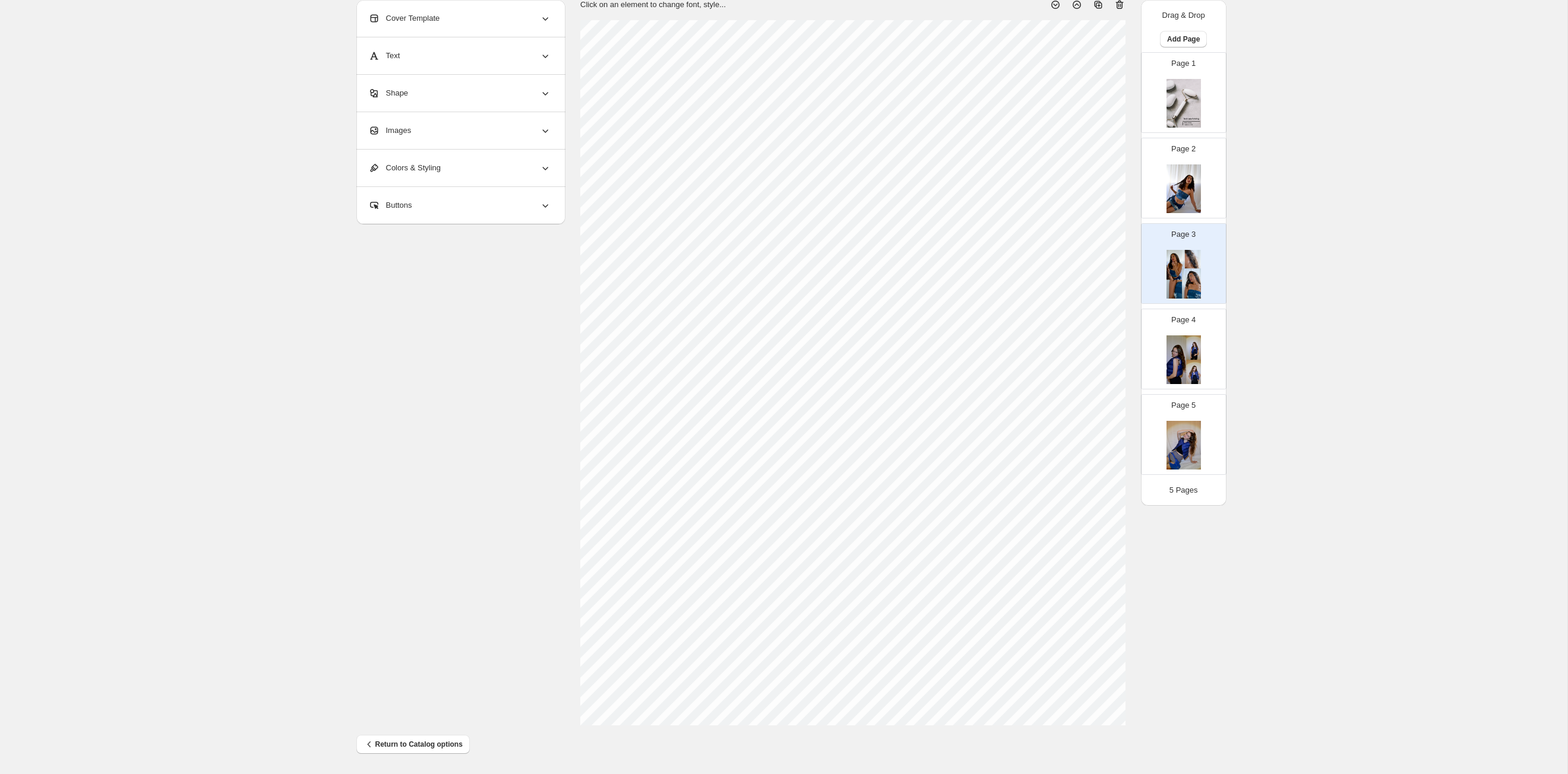 click at bounding box center (1184, 360) 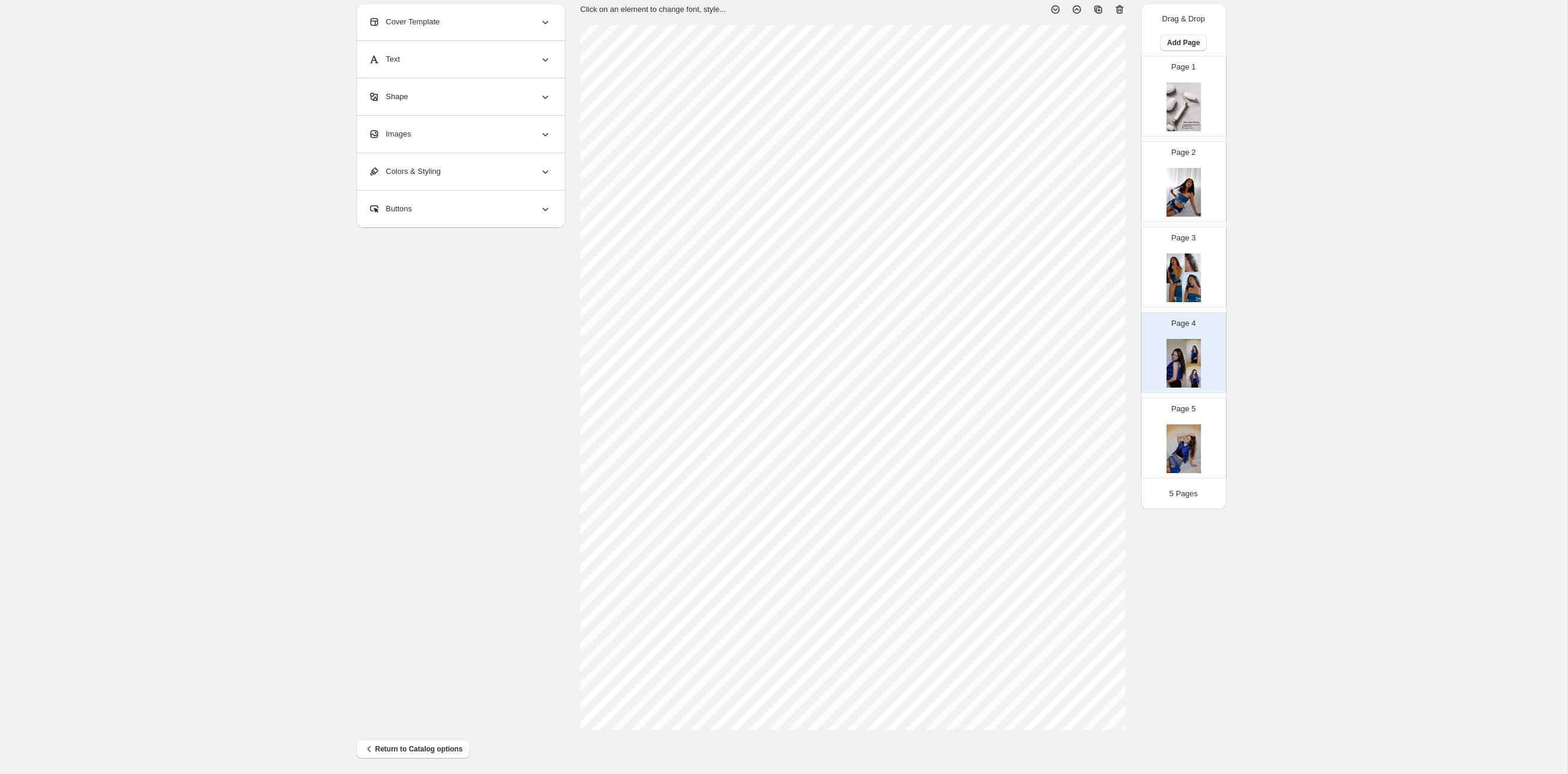scroll, scrollTop: 72, scrollLeft: 0, axis: vertical 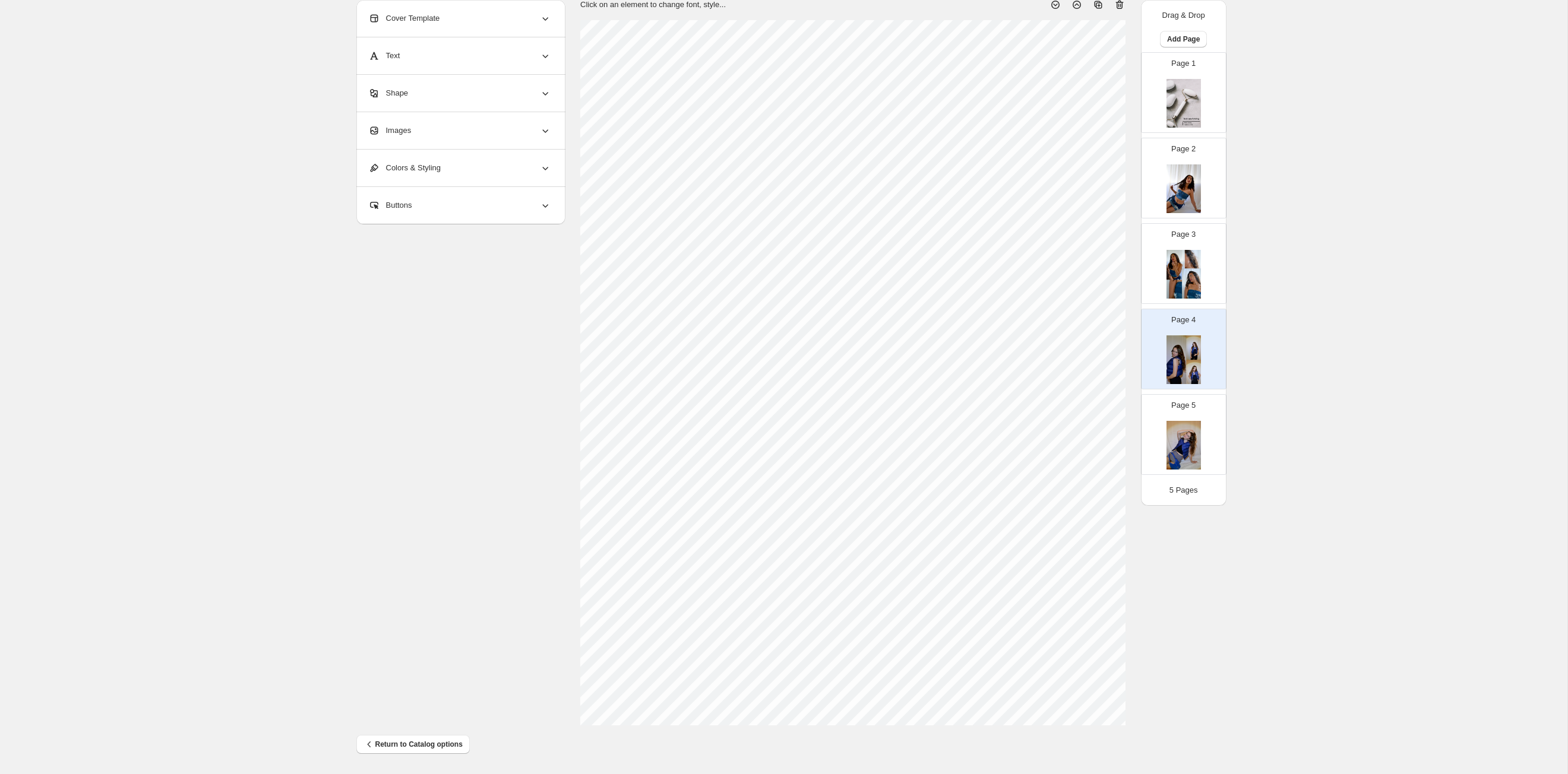 click at bounding box center [1184, 445] 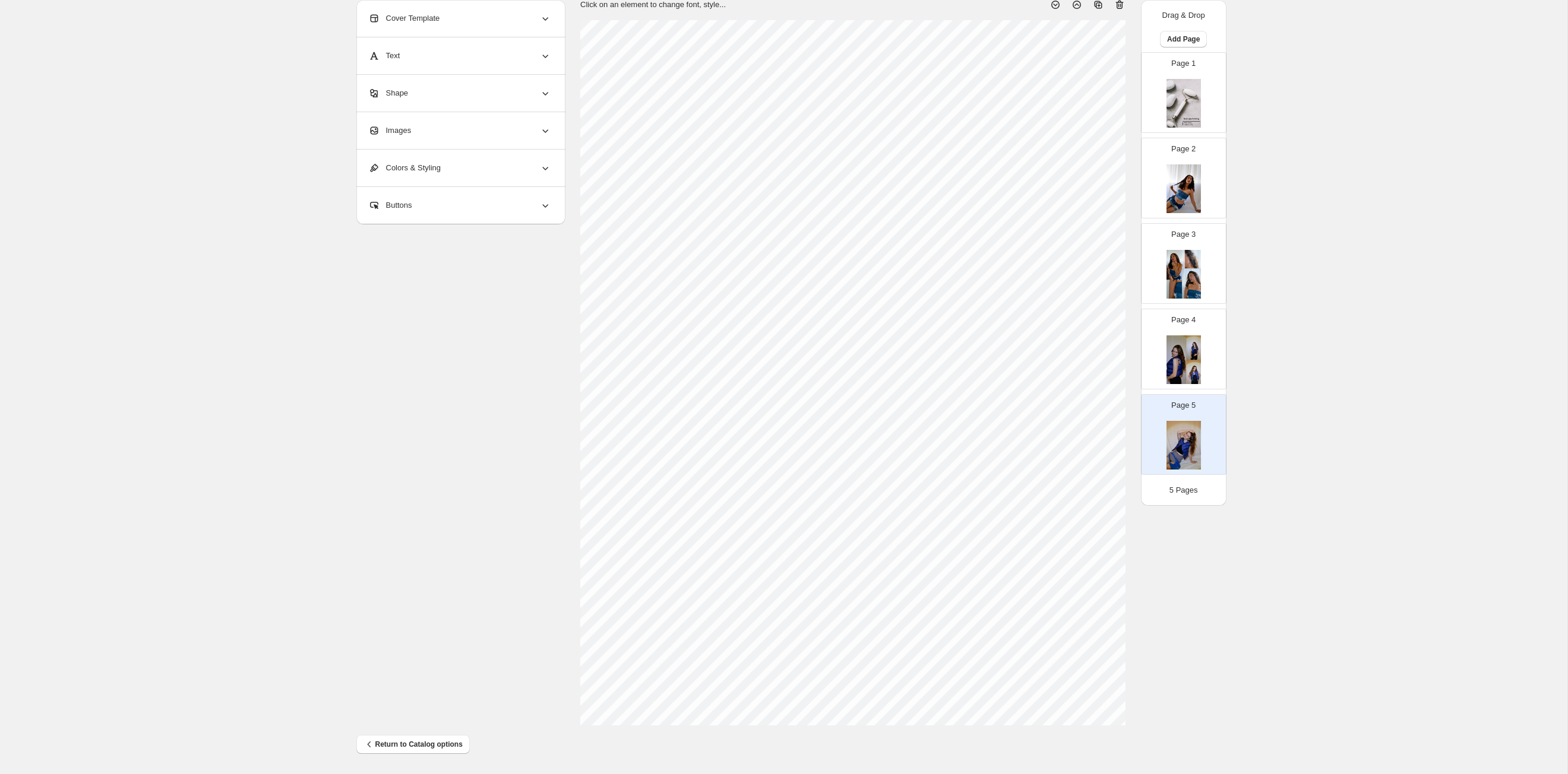scroll, scrollTop: 0, scrollLeft: 0, axis: both 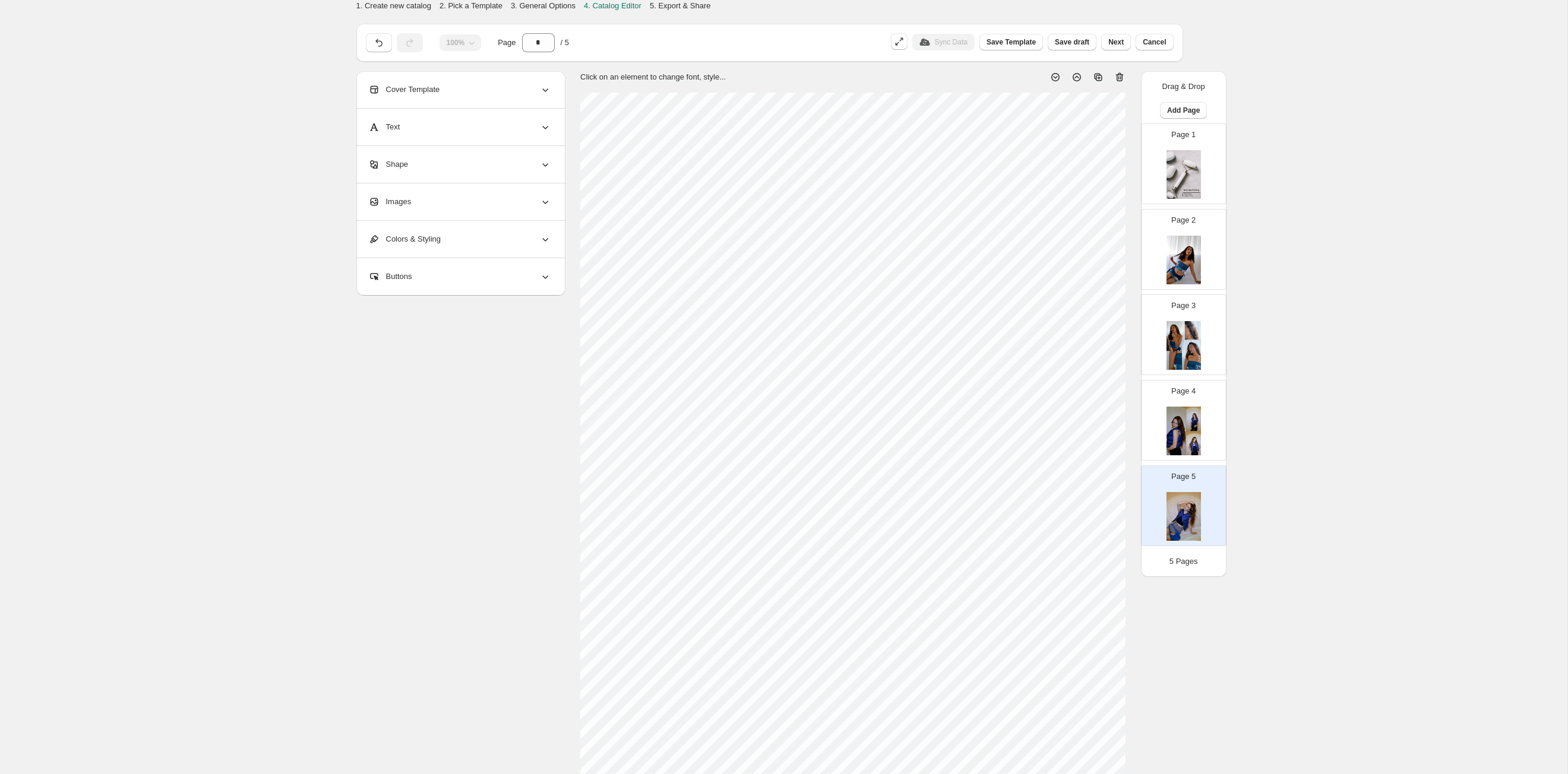 click on "Page 3" at bounding box center (1179, 330) 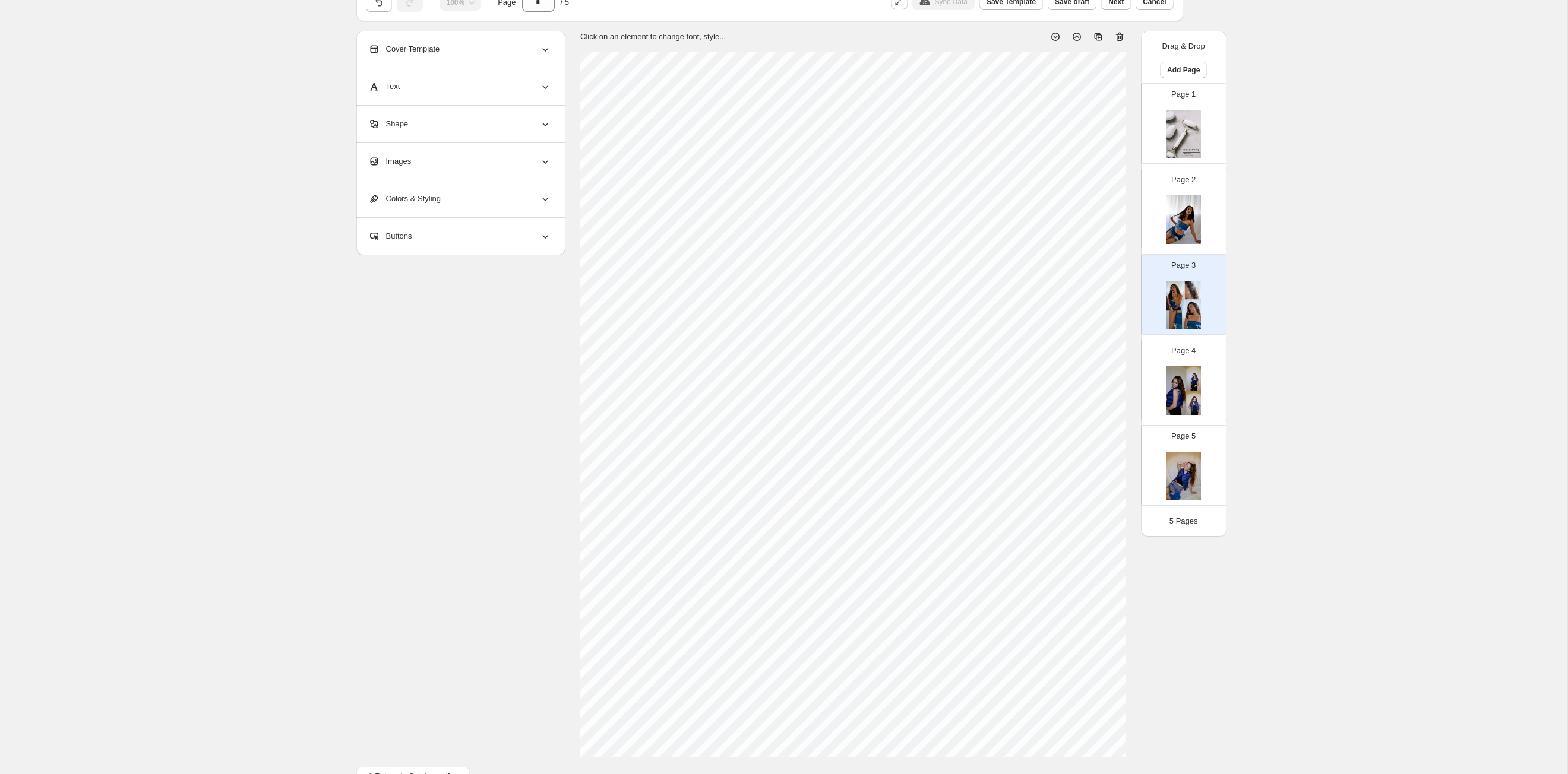 scroll, scrollTop: 37, scrollLeft: 0, axis: vertical 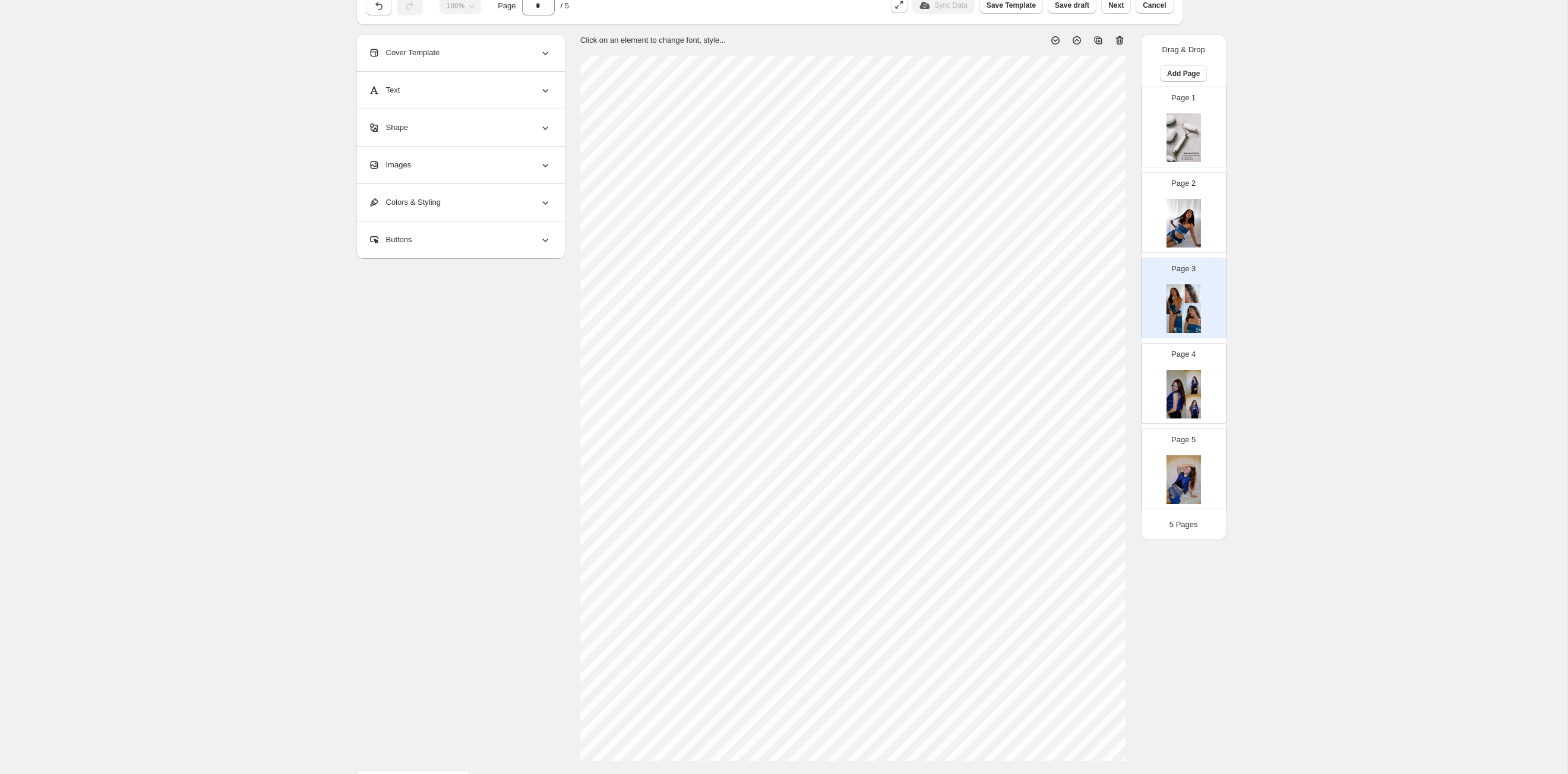 click at bounding box center (1184, 223) 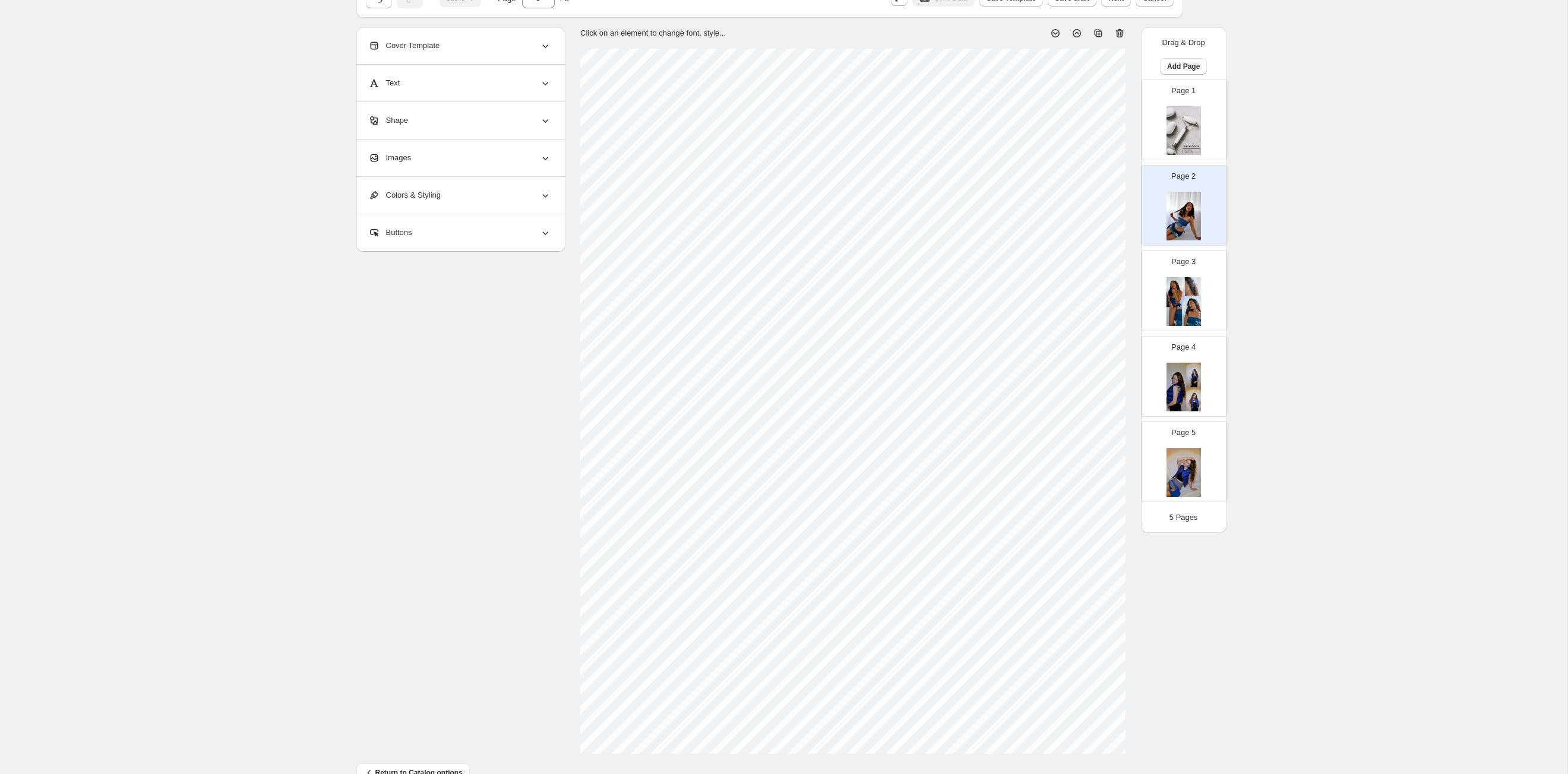 scroll, scrollTop: 50, scrollLeft: 0, axis: vertical 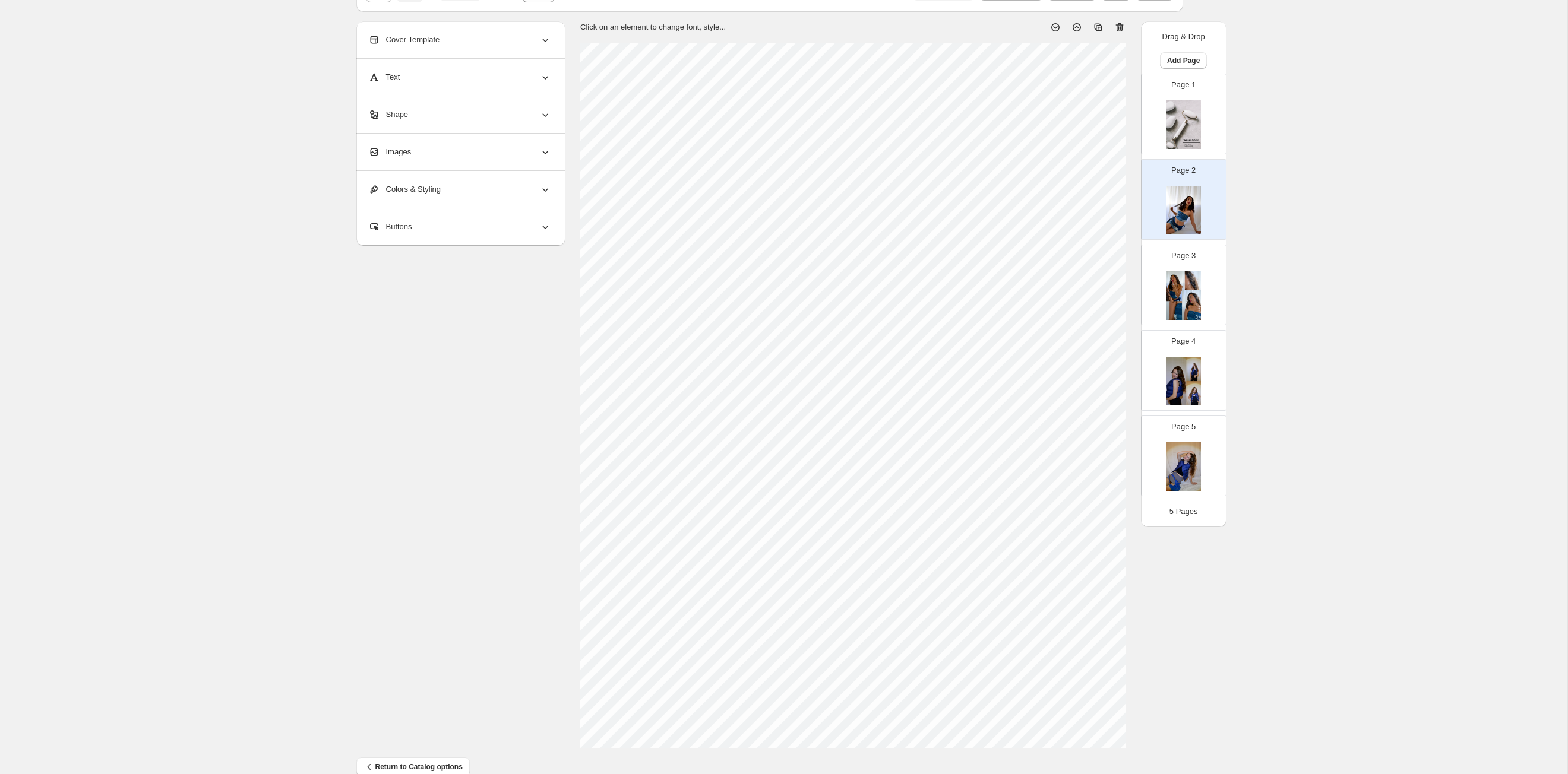 click on "Page 3" at bounding box center [1179, 280] 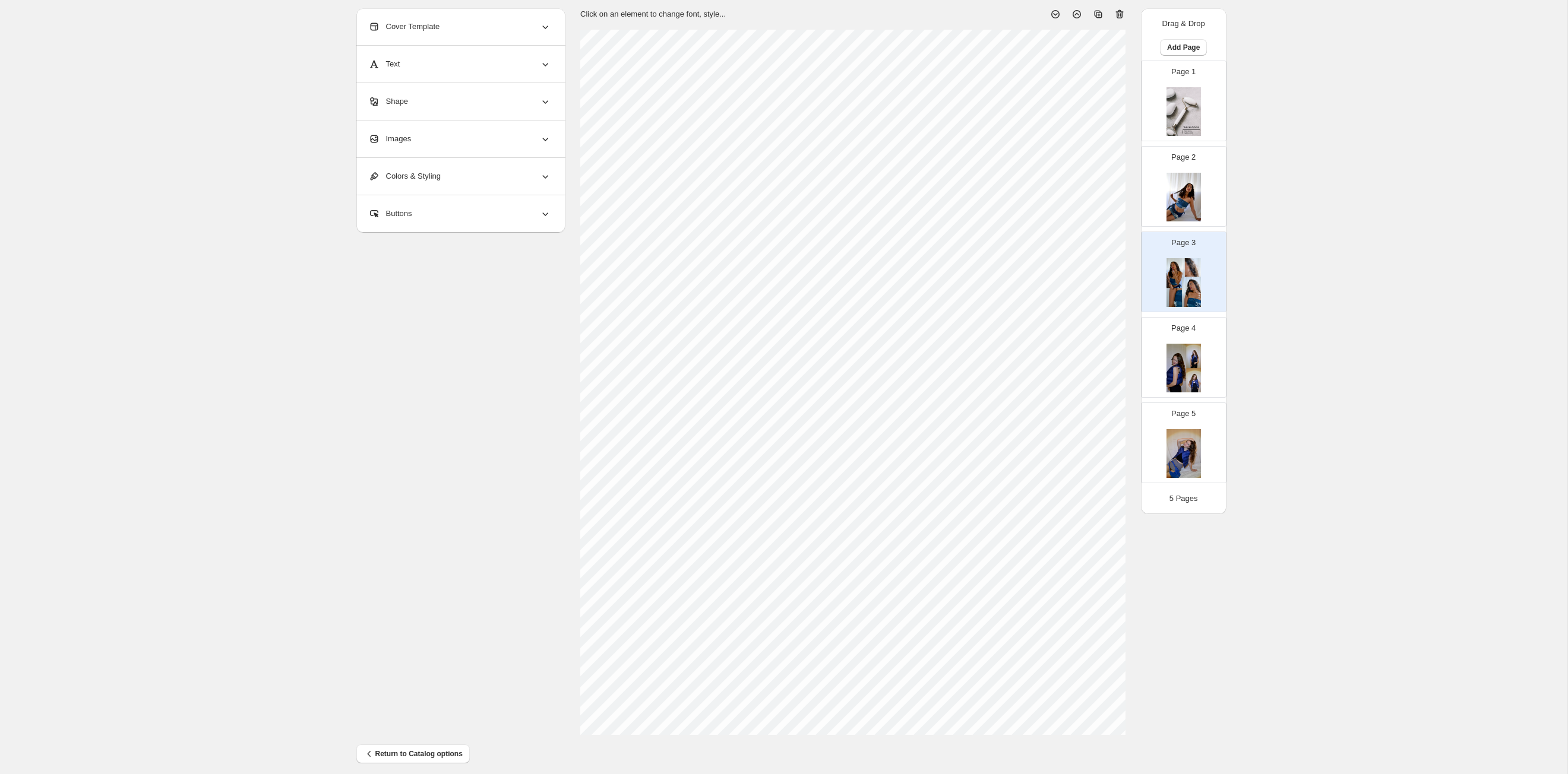 scroll, scrollTop: 72, scrollLeft: 0, axis: vertical 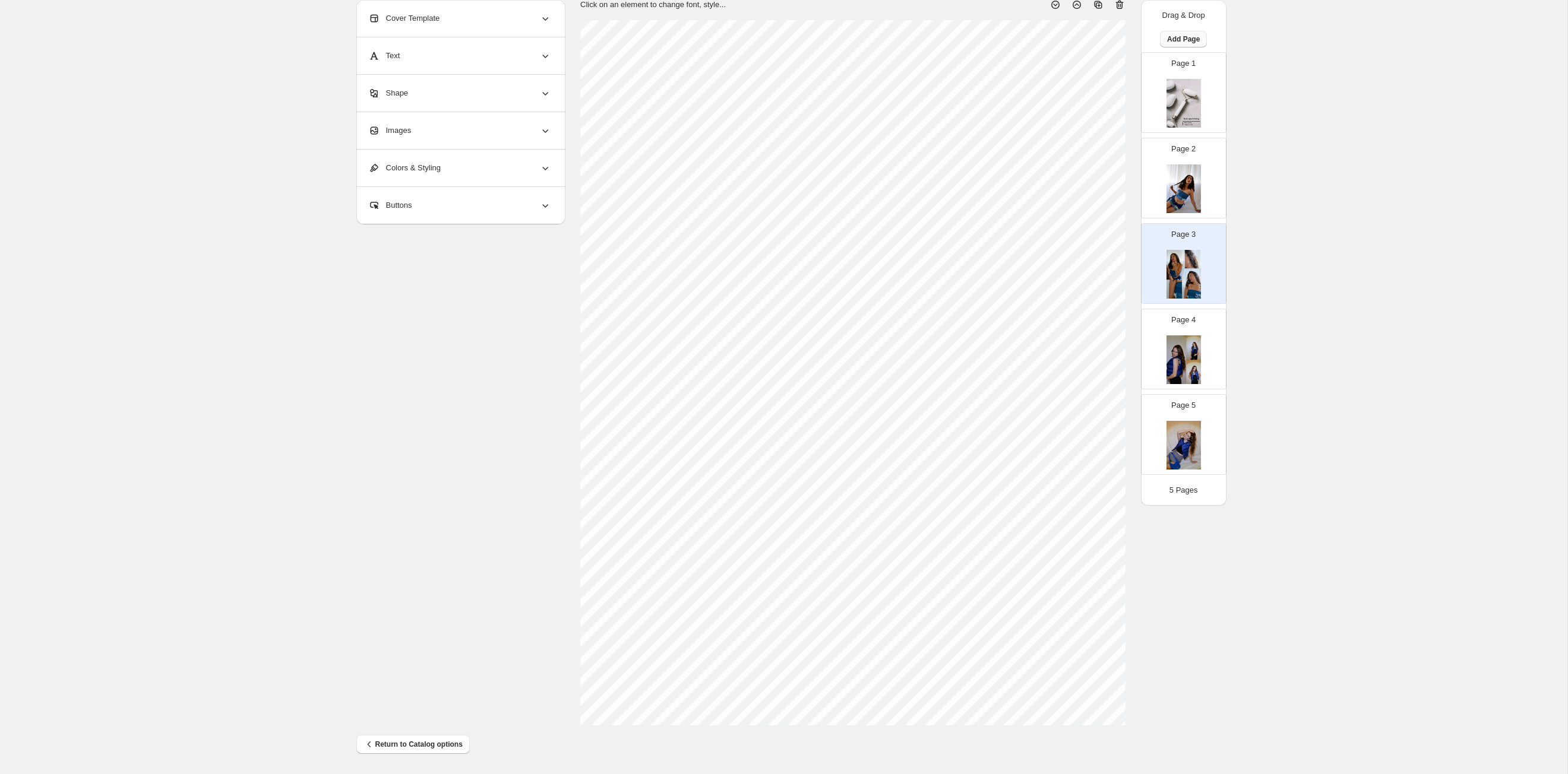 click on "Add Page" at bounding box center [1183, 39] 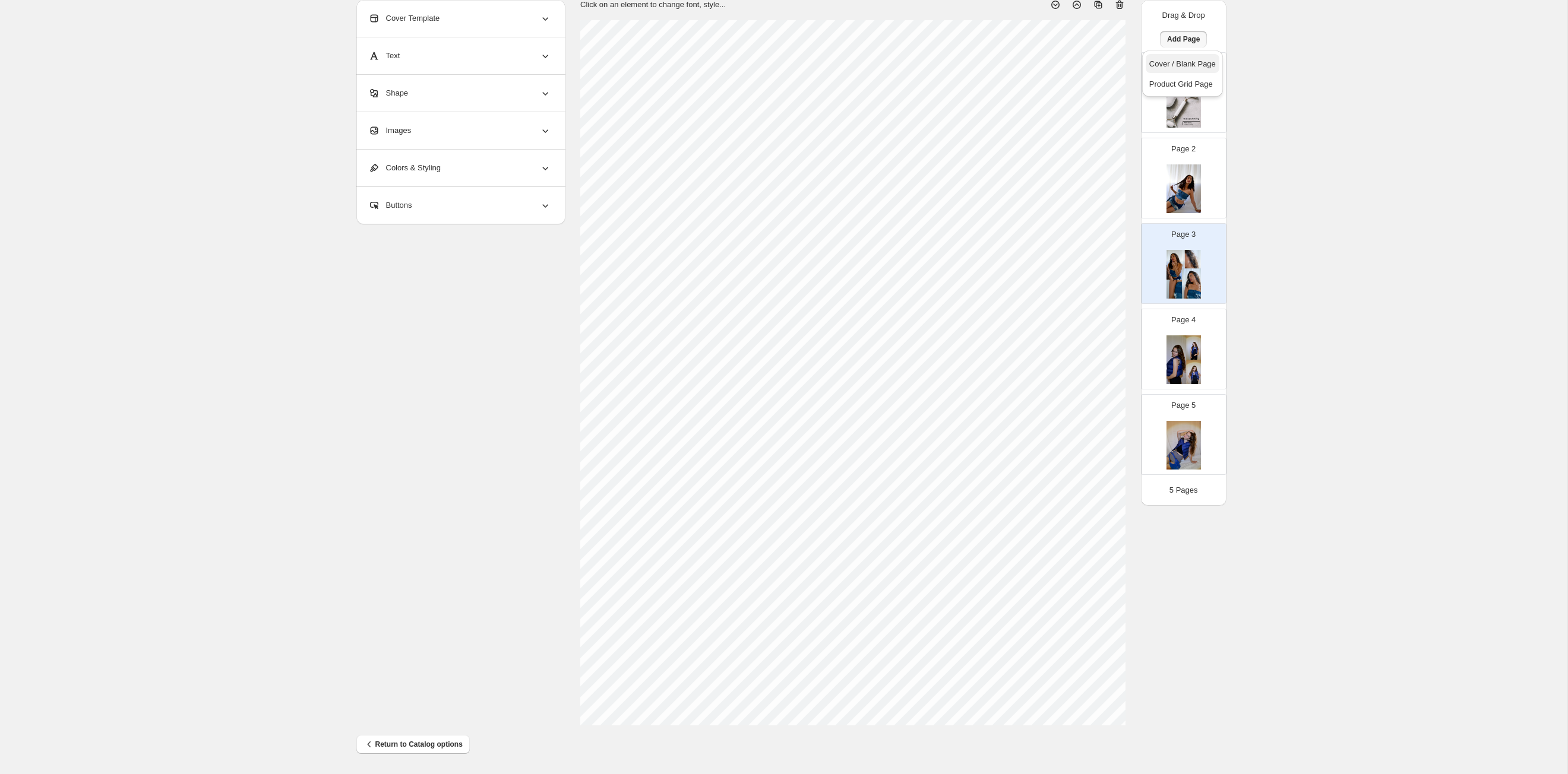 click on "Cover / Blank Page" at bounding box center (1183, 64) 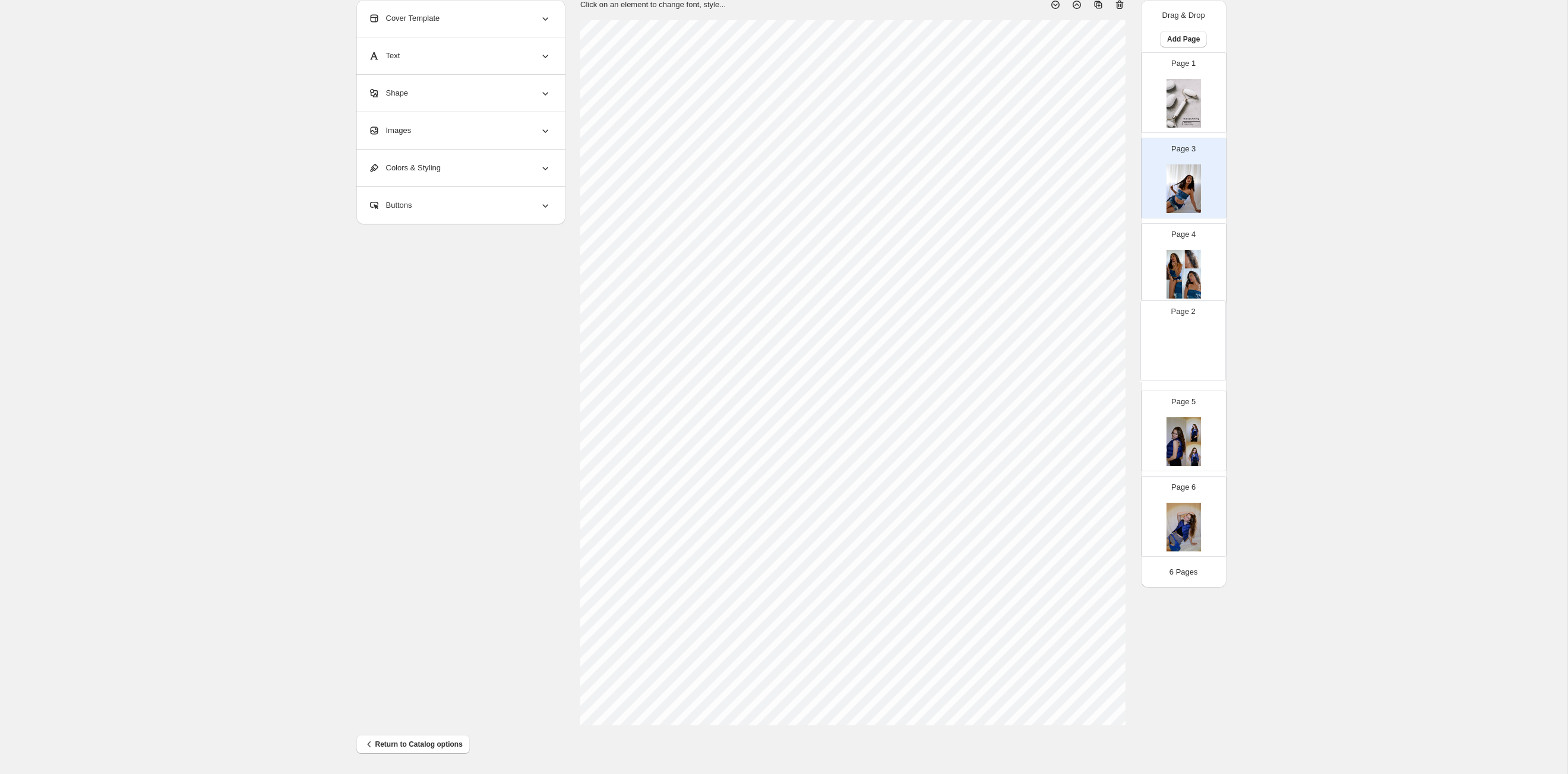 drag, startPoint x: 1196, startPoint y: 165, endPoint x: 1196, endPoint y: 331, distance: 166 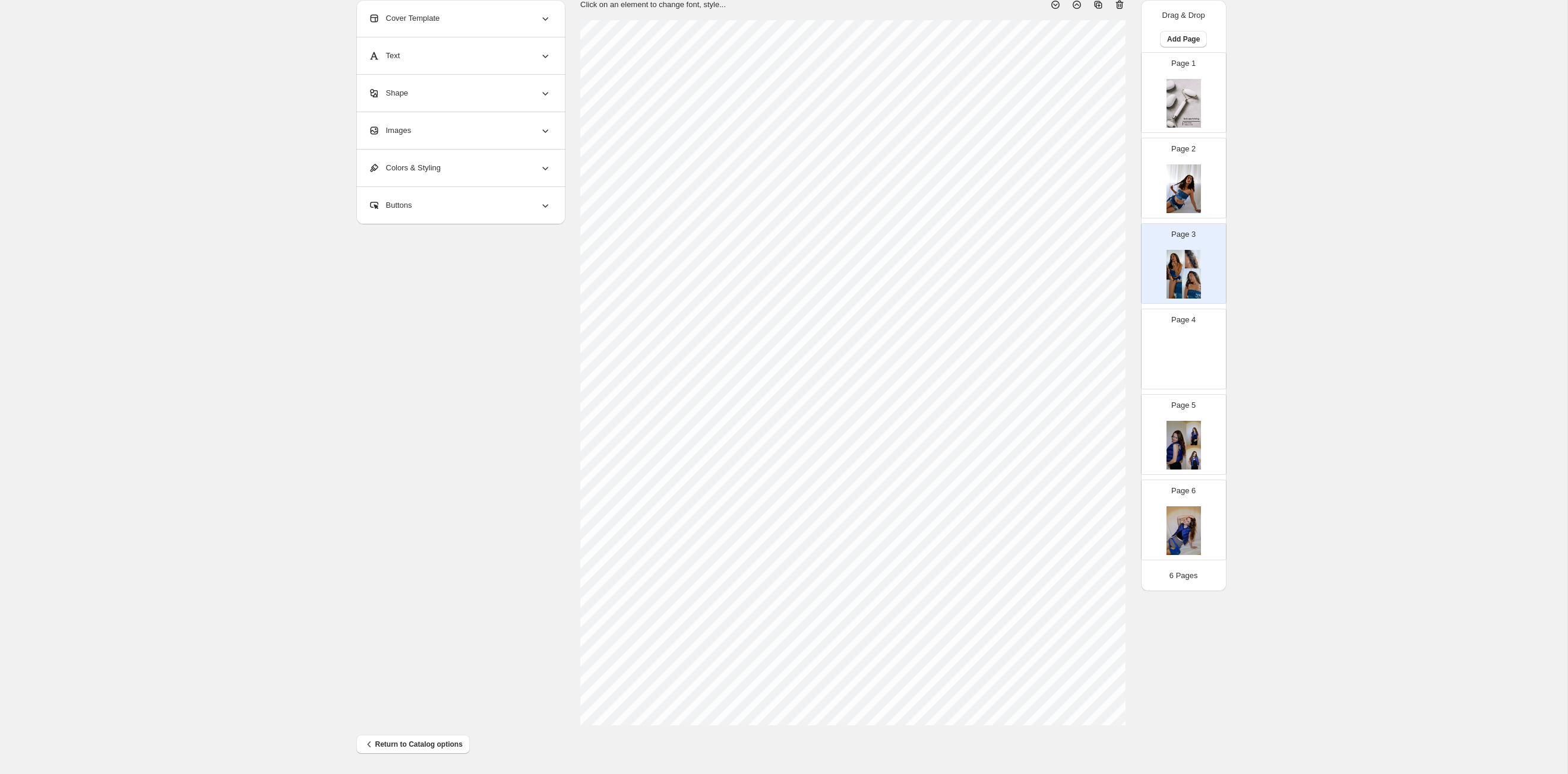 click at bounding box center [1184, 360] 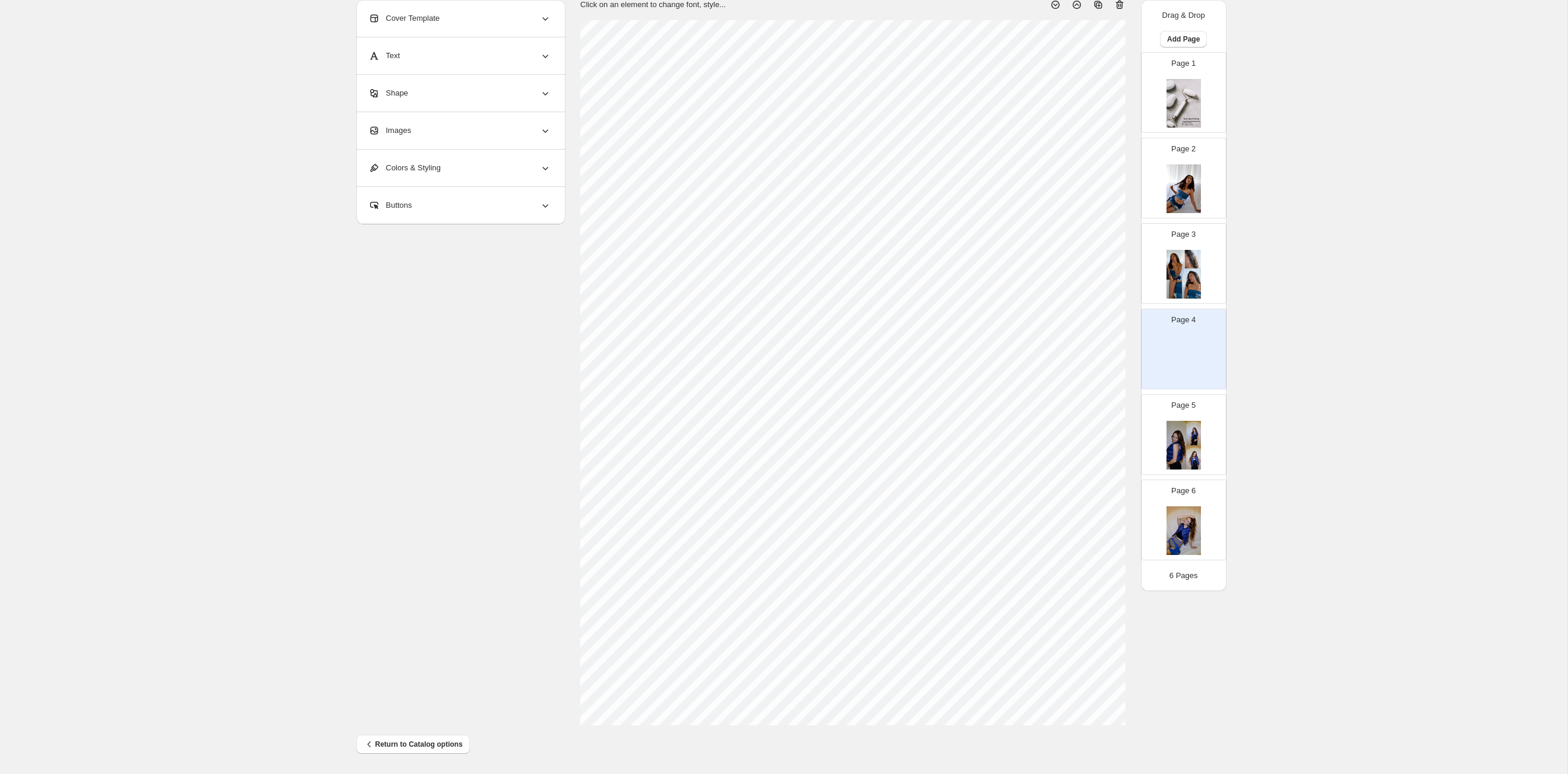 scroll, scrollTop: 0, scrollLeft: 0, axis: both 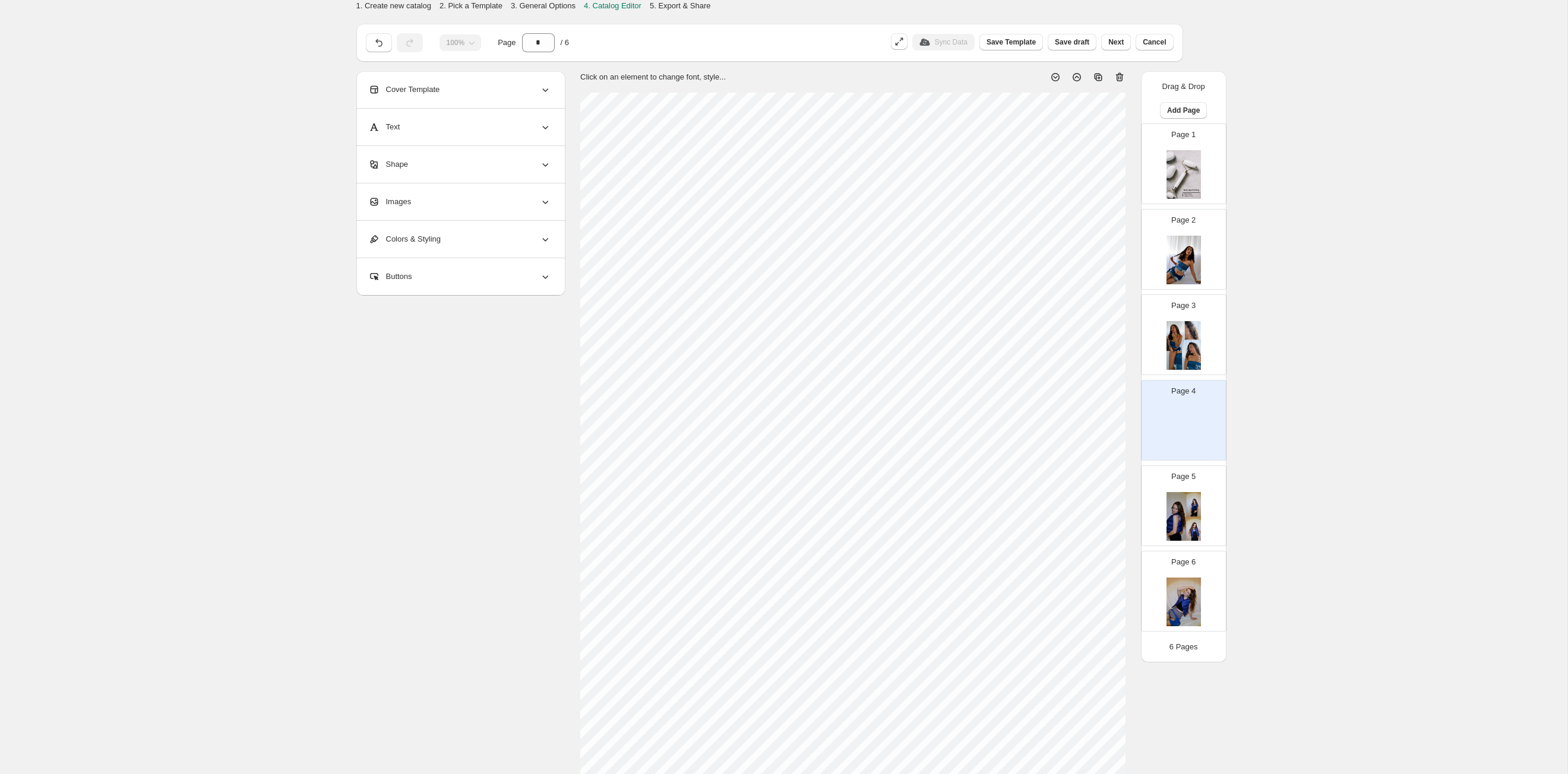click on "Images" at bounding box center (460, 202) 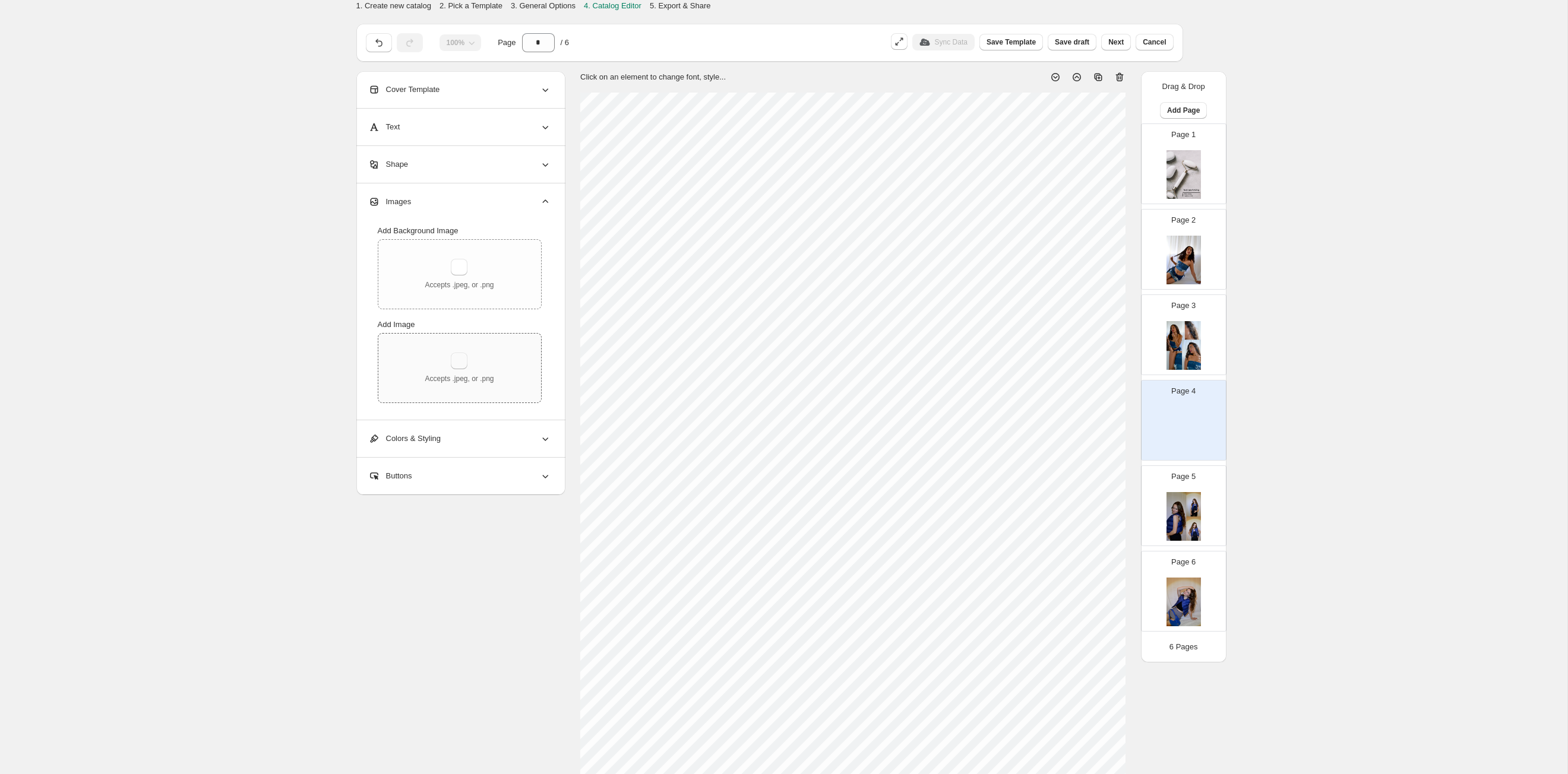 click at bounding box center (459, 361) 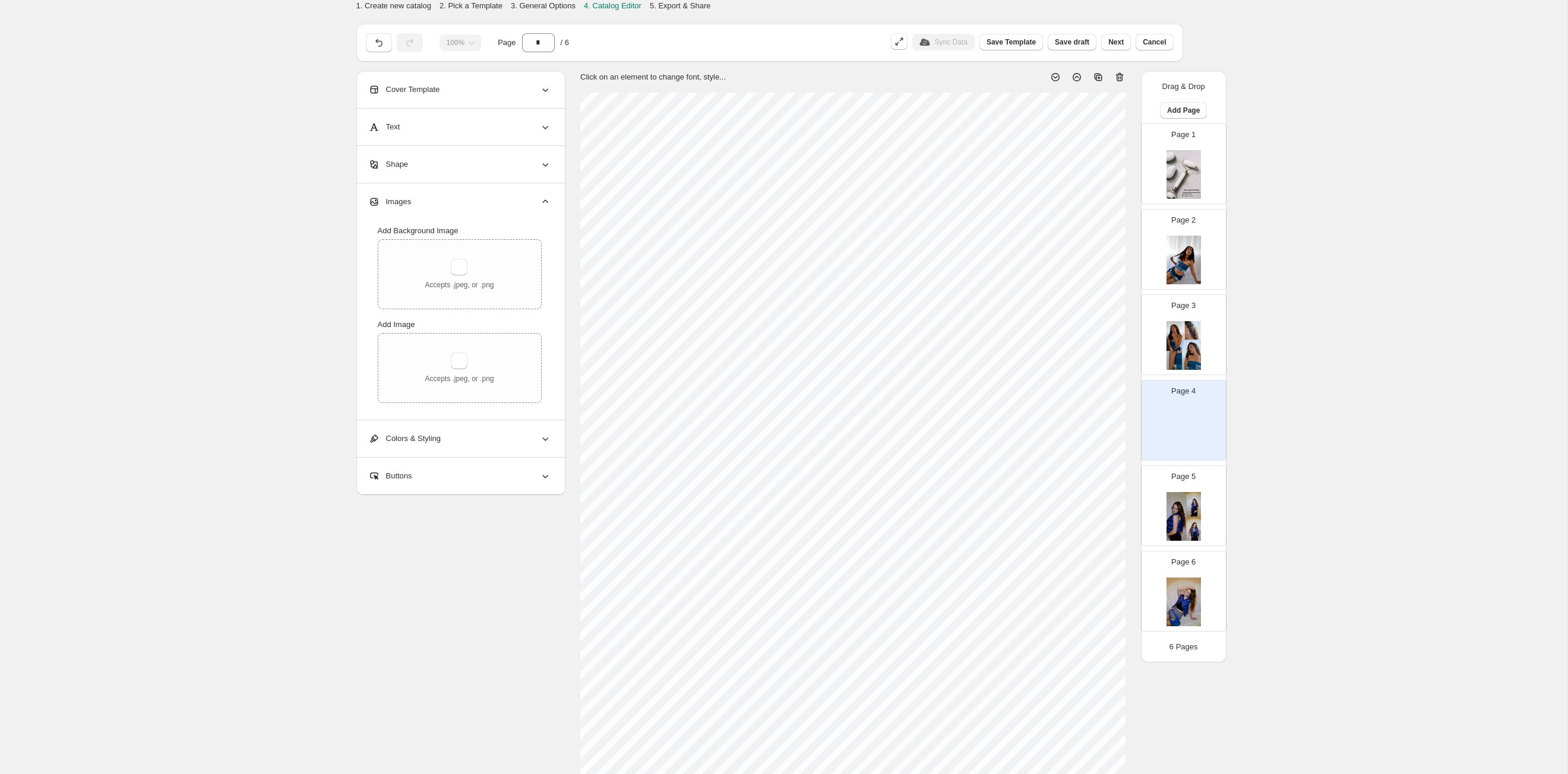 type on "**********" 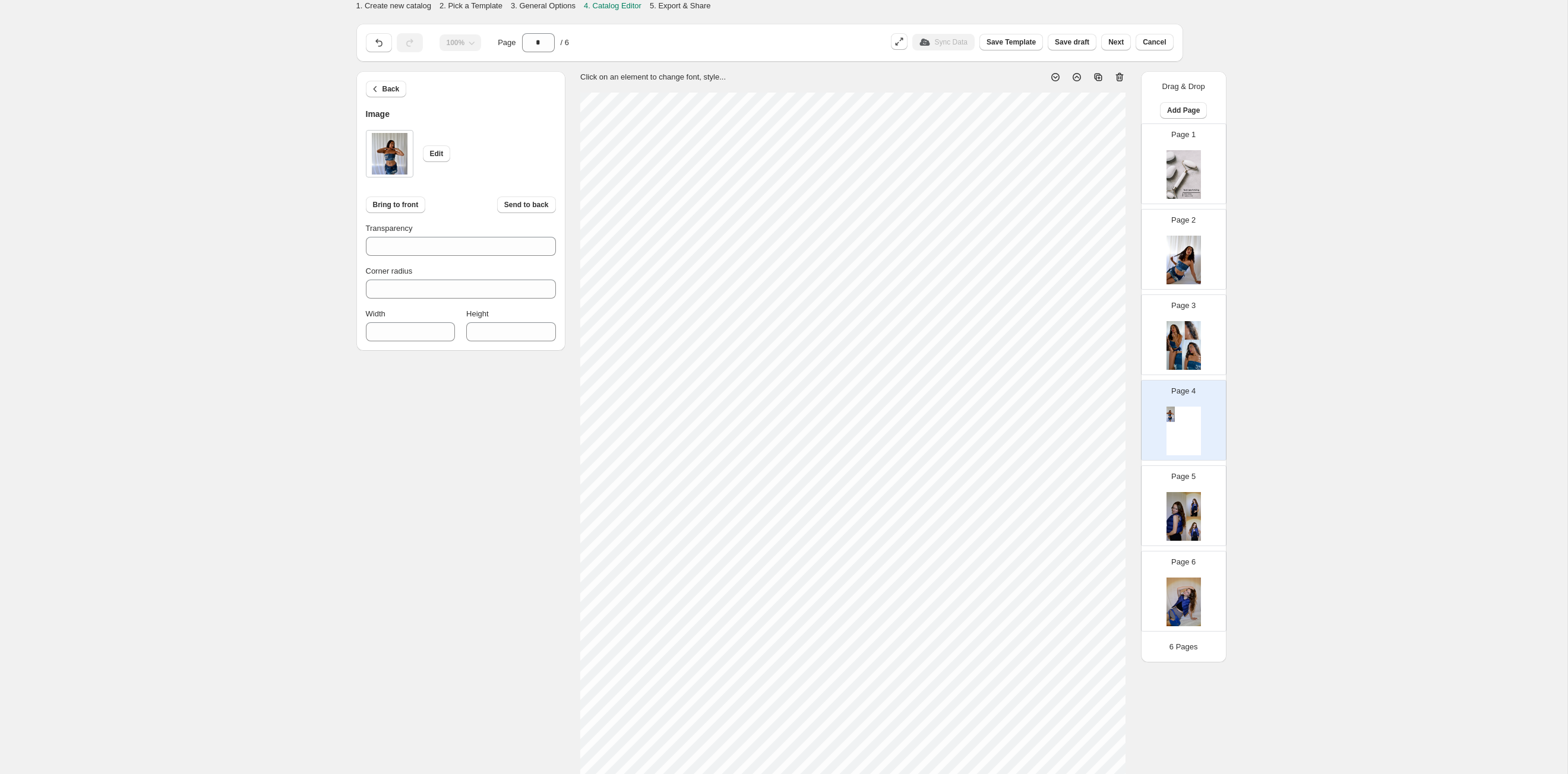 type on "***" 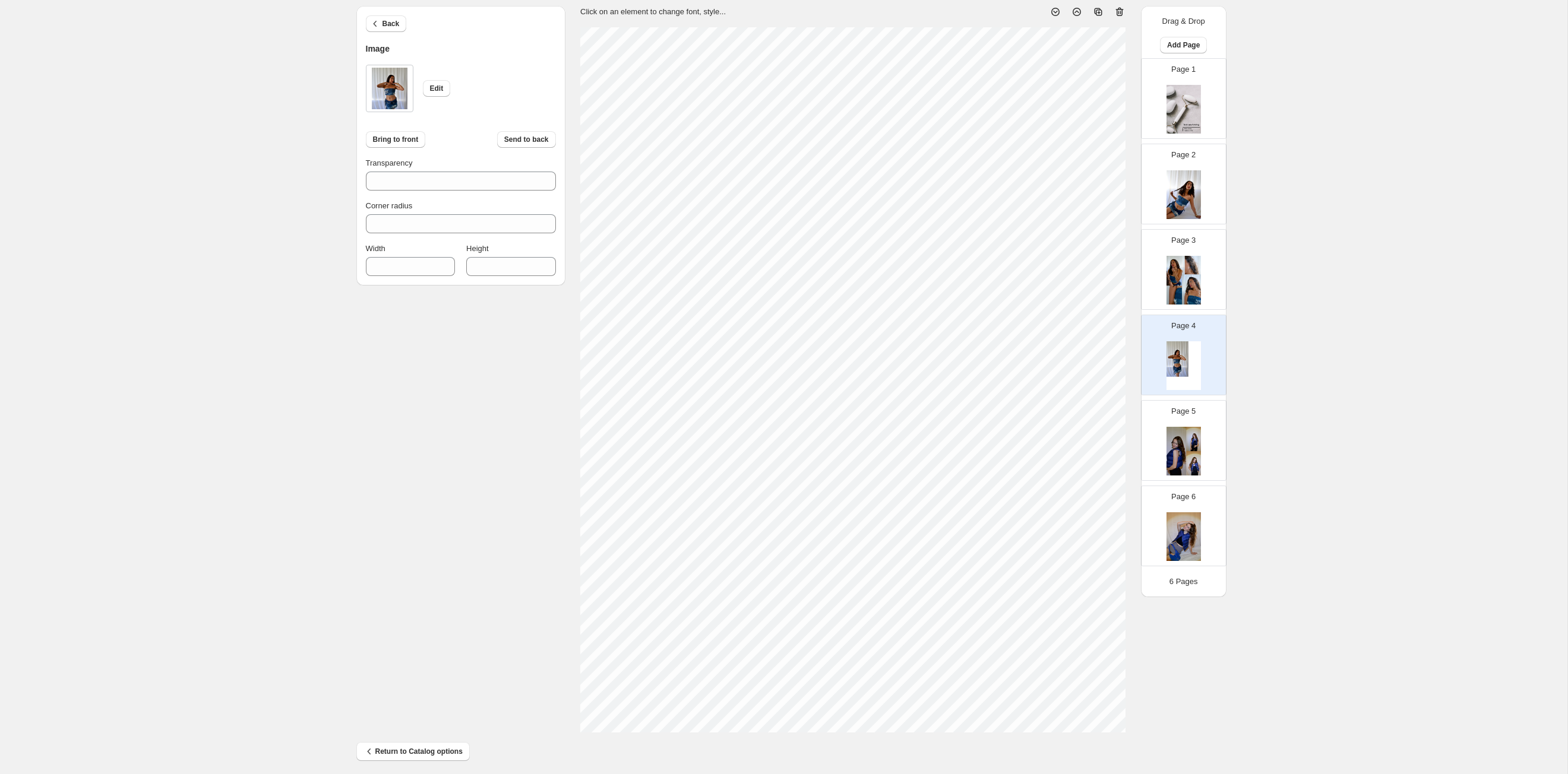 scroll, scrollTop: 72, scrollLeft: 0, axis: vertical 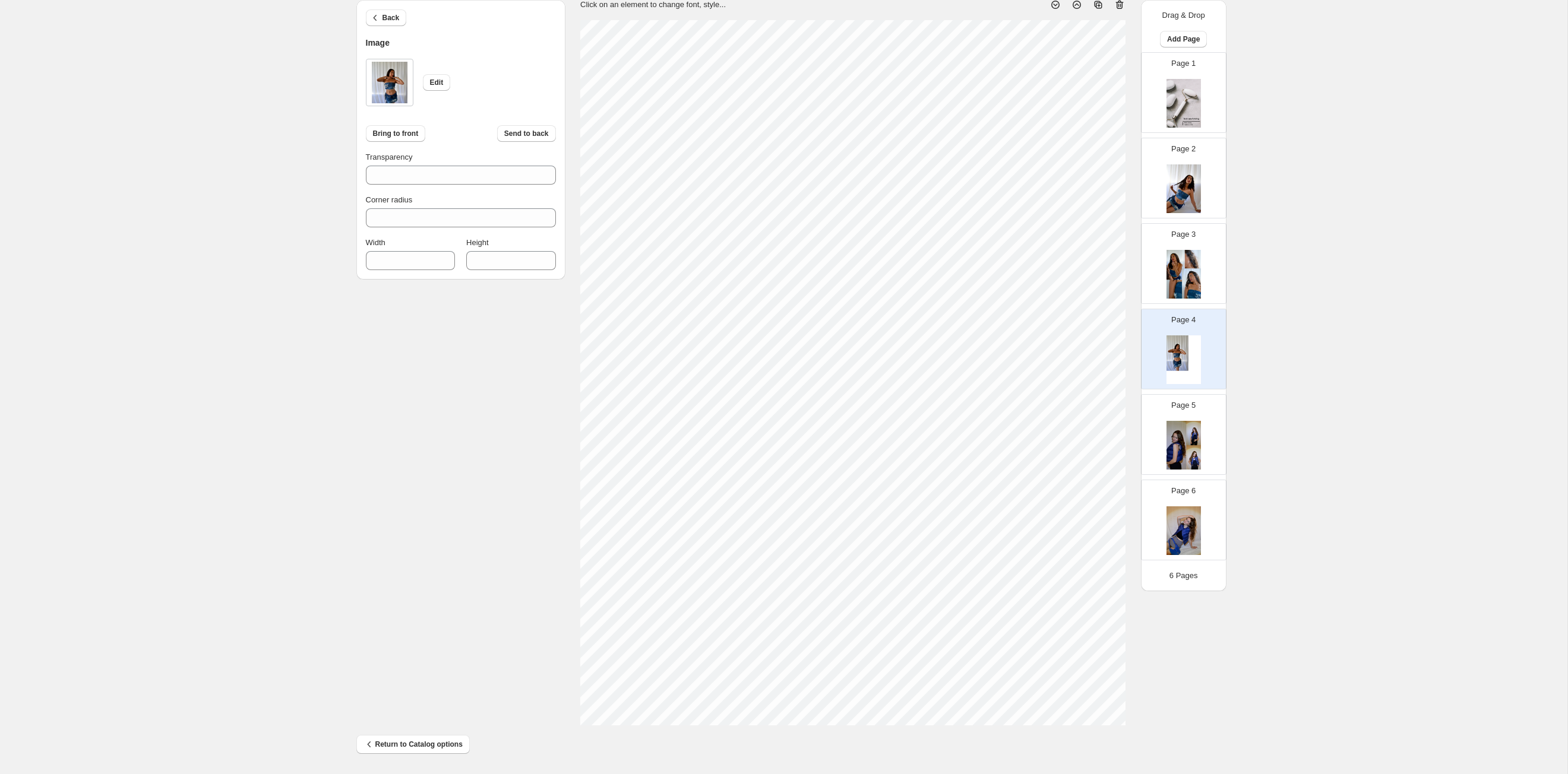 click on "1. Create new catalog 2. Pick a Template 3. General Options 4. Catalog Editor 5. Export & Share 100% Page *  / 6 Sync Data Save Template Save draft Next Cancel Back Image Edit Bring to front Send to back Transparency *** Corner radius * Width *** Height *** Click on an element to change font, style... Drag & Drop Add Page Page 1 Page 2 Page 3 Page 4 Page 5 Page 6 6 Pages Return to Catalog options Billing Help Center Get Support Suggestion box
You have dropped the item.
You have moved the item from position 2
to position 4
Press space bar to start a drag.
When dragging you can use the arrow keys to move the item around and escape to cancel.
Some screen readers may require you to be in focus mode or to use your pass through key" at bounding box center (784, 315) 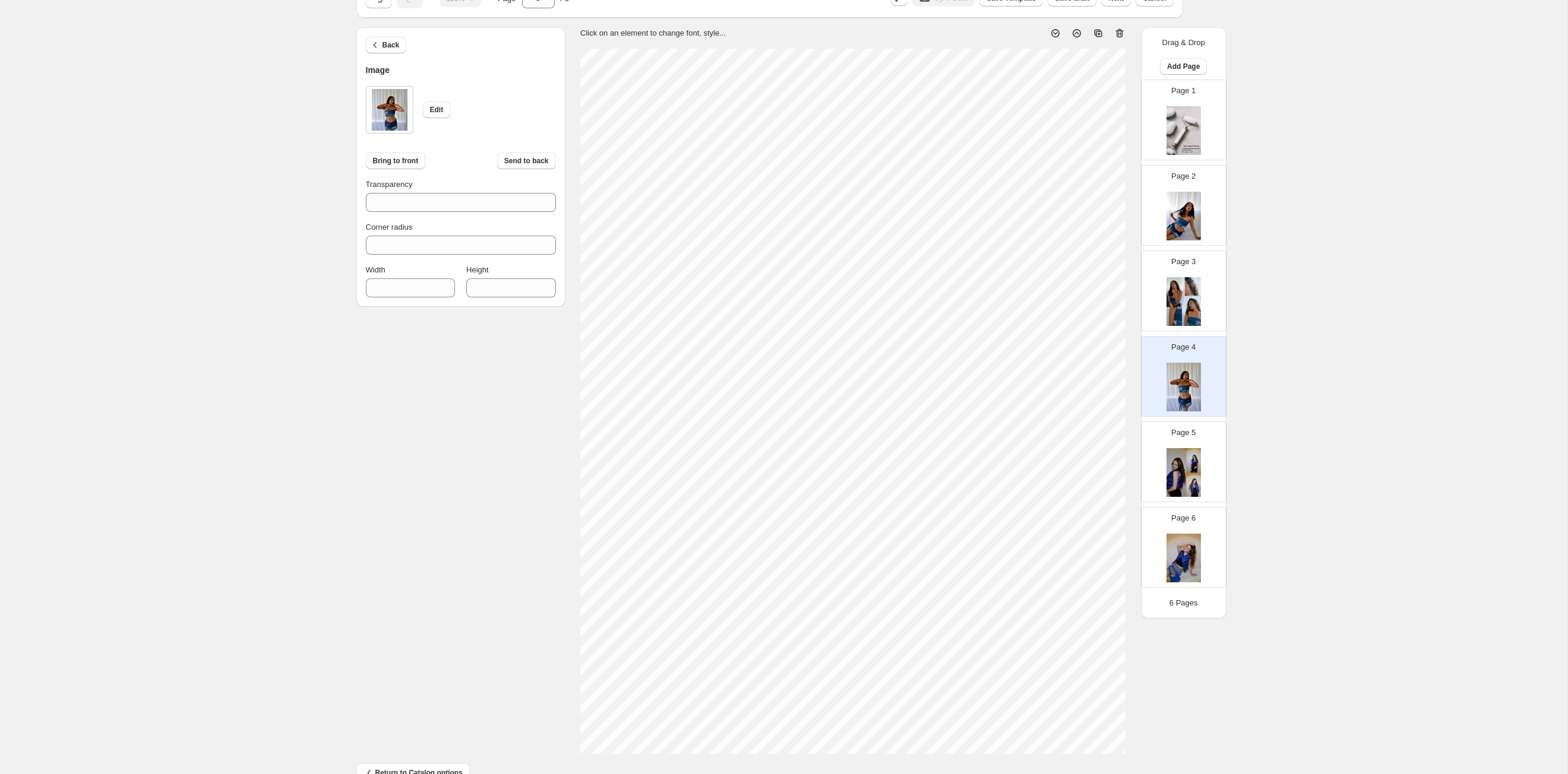 scroll, scrollTop: 45, scrollLeft: 0, axis: vertical 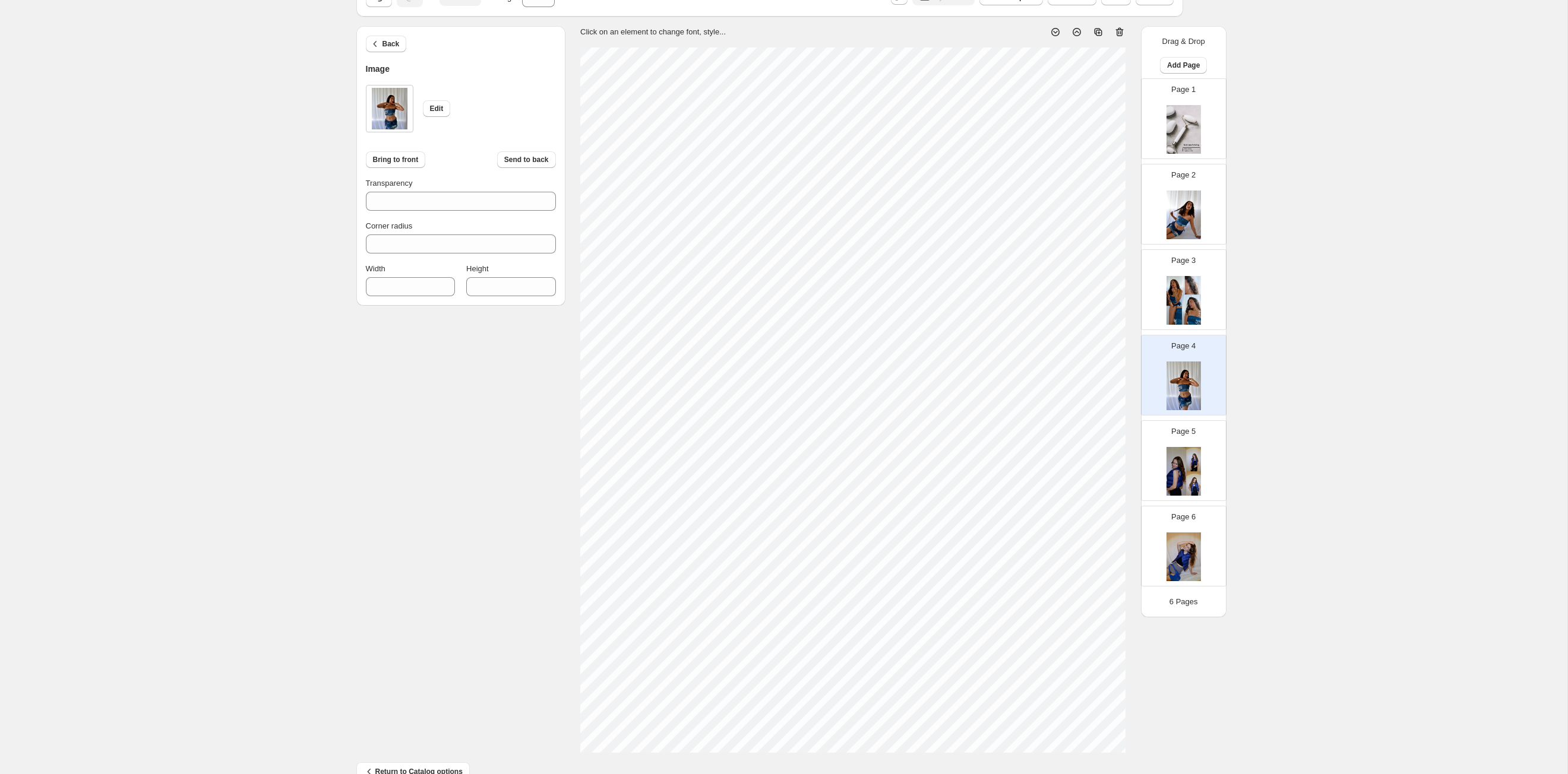 click at bounding box center (1184, 215) 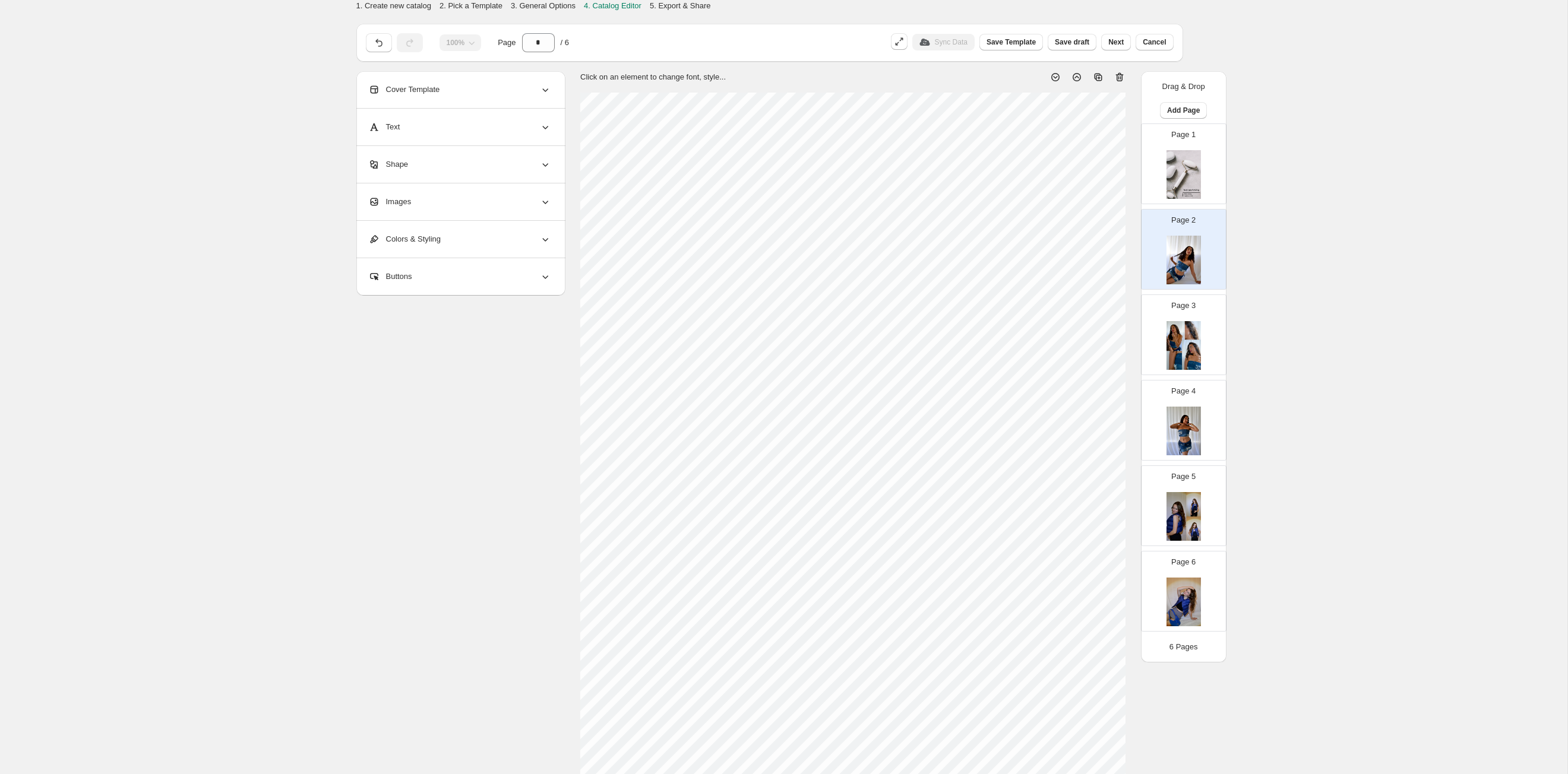 click at bounding box center [1184, 345] 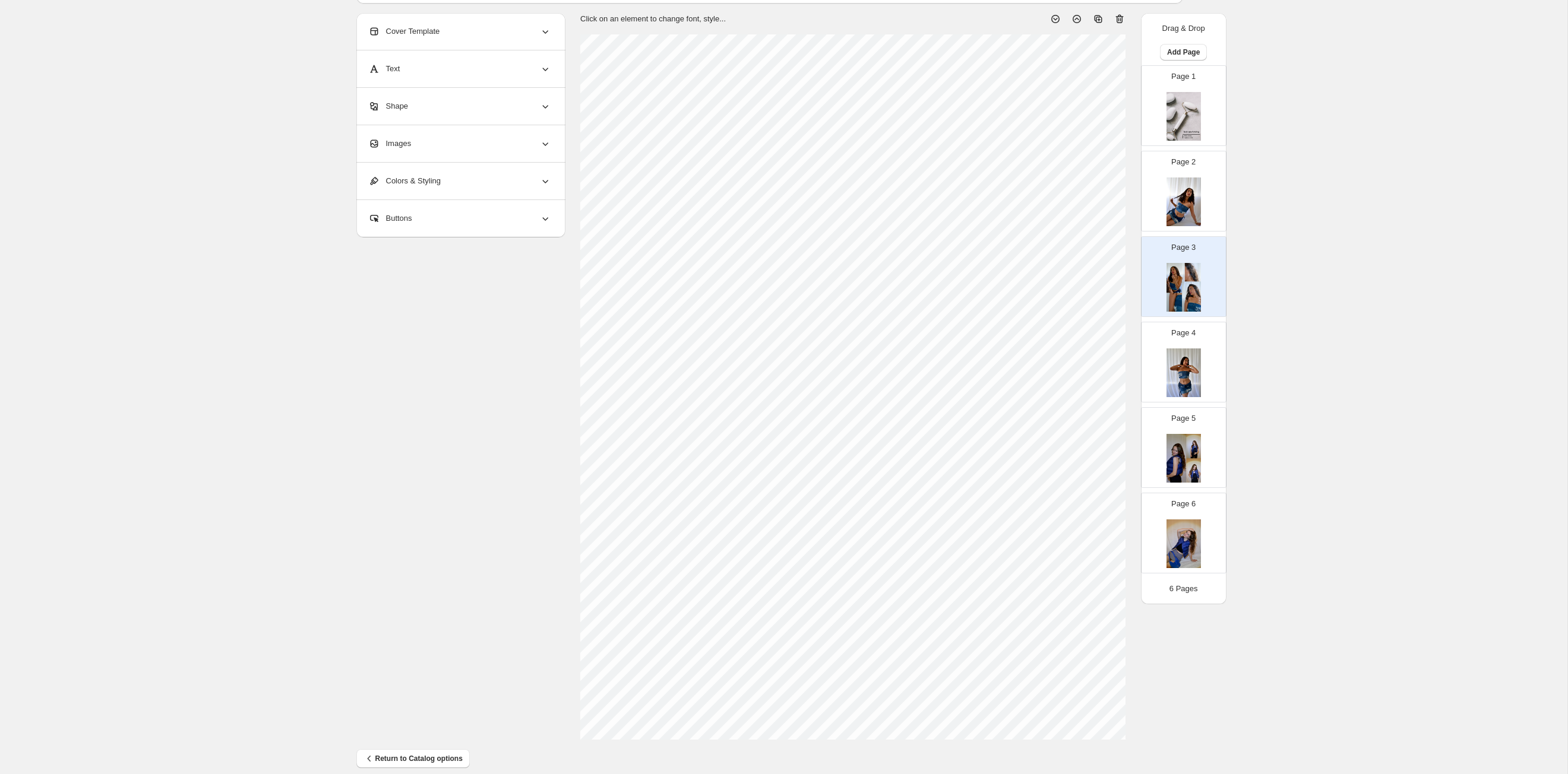 scroll, scrollTop: 56, scrollLeft: 0, axis: vertical 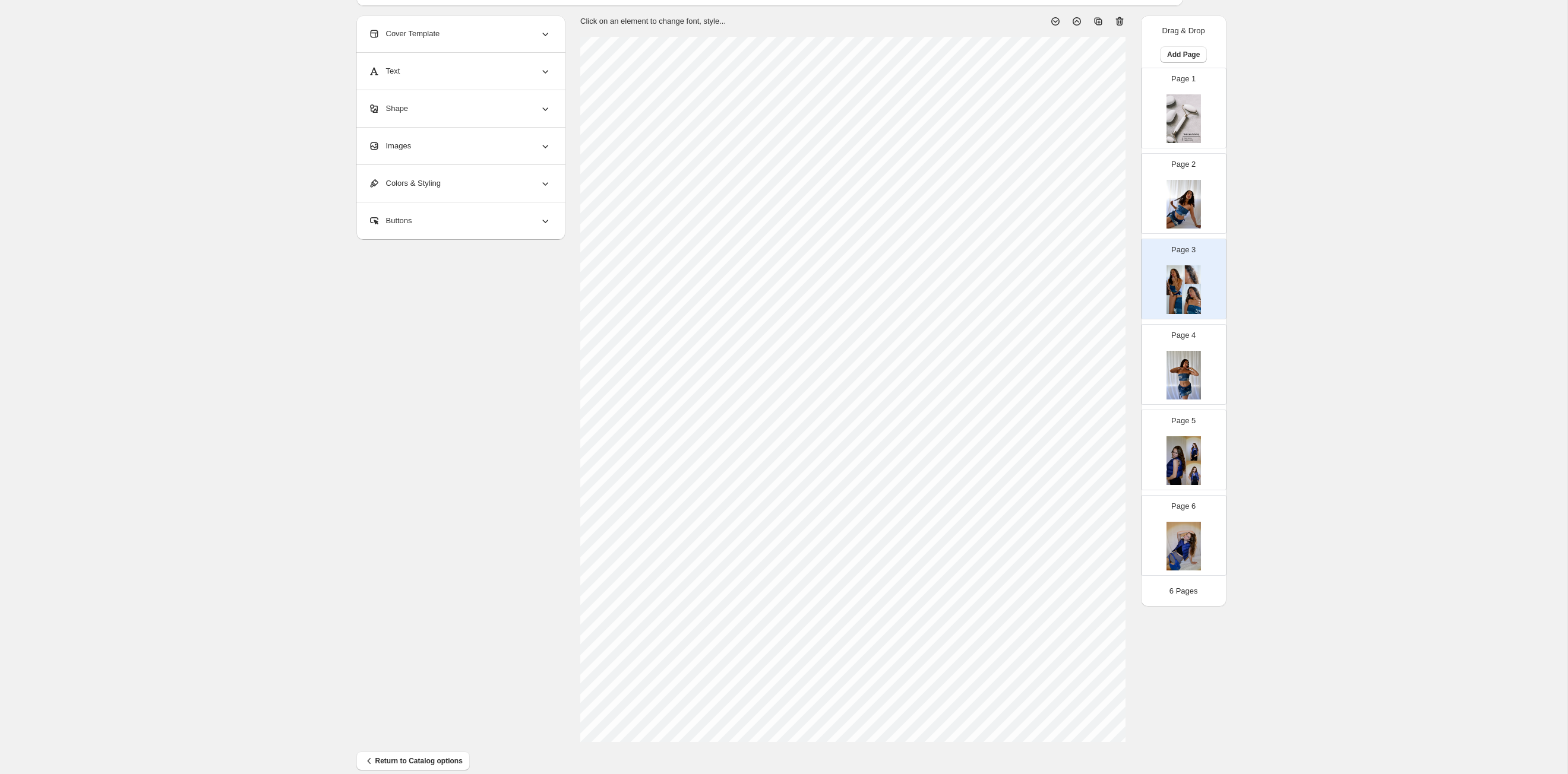 click at bounding box center (1184, 375) 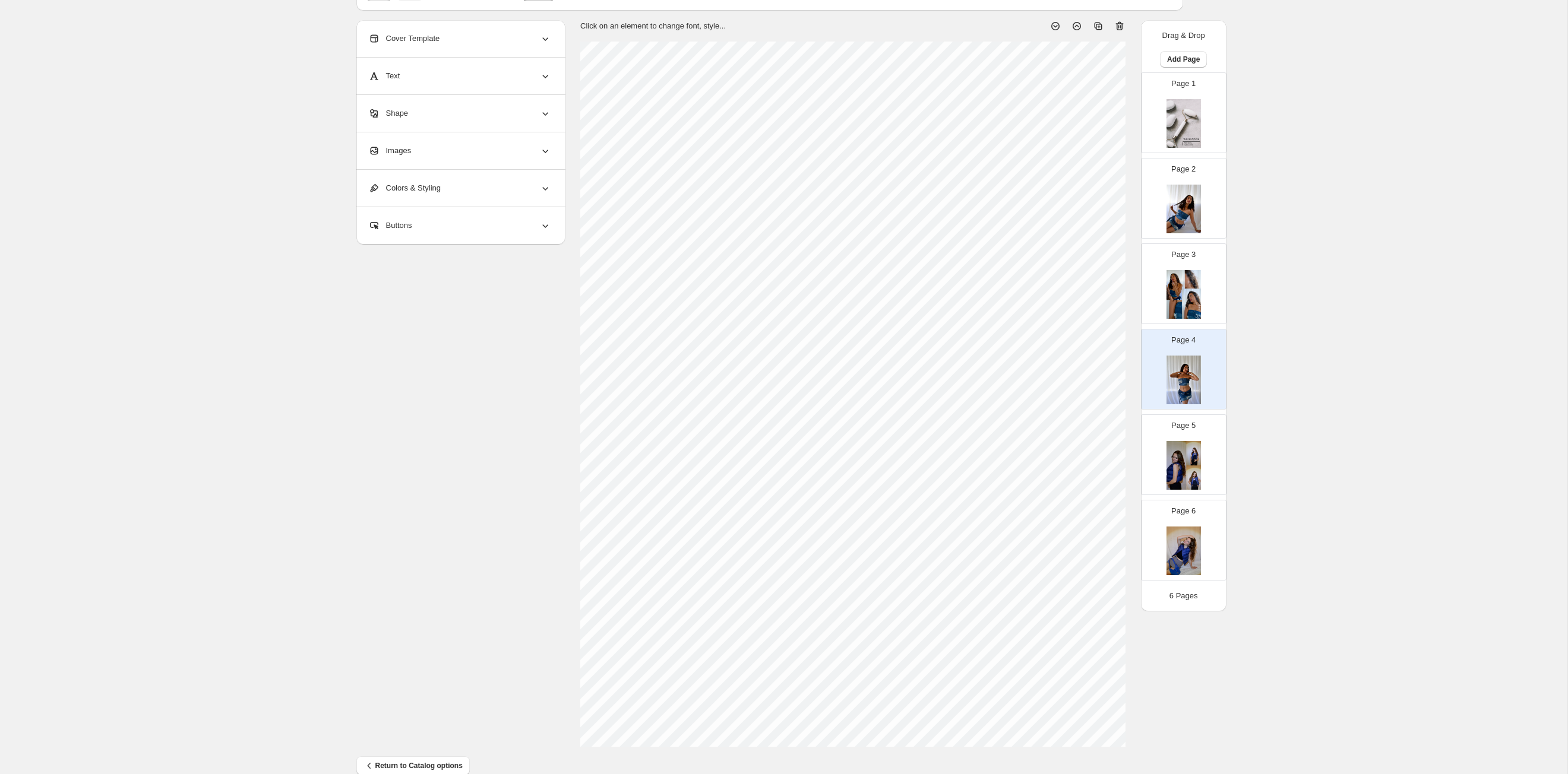 scroll, scrollTop: 42, scrollLeft: 0, axis: vertical 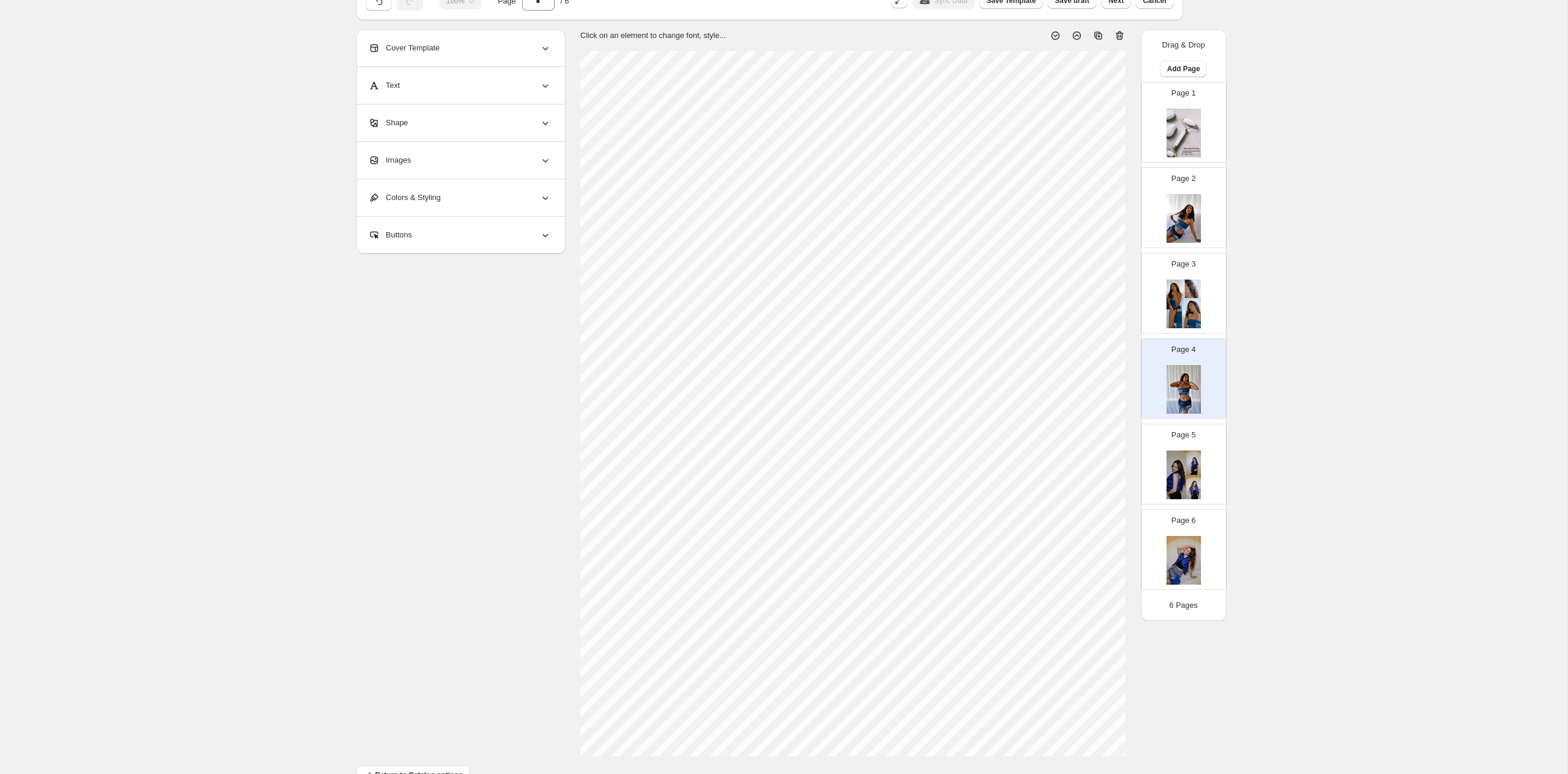 click on "Images" at bounding box center [460, 160] 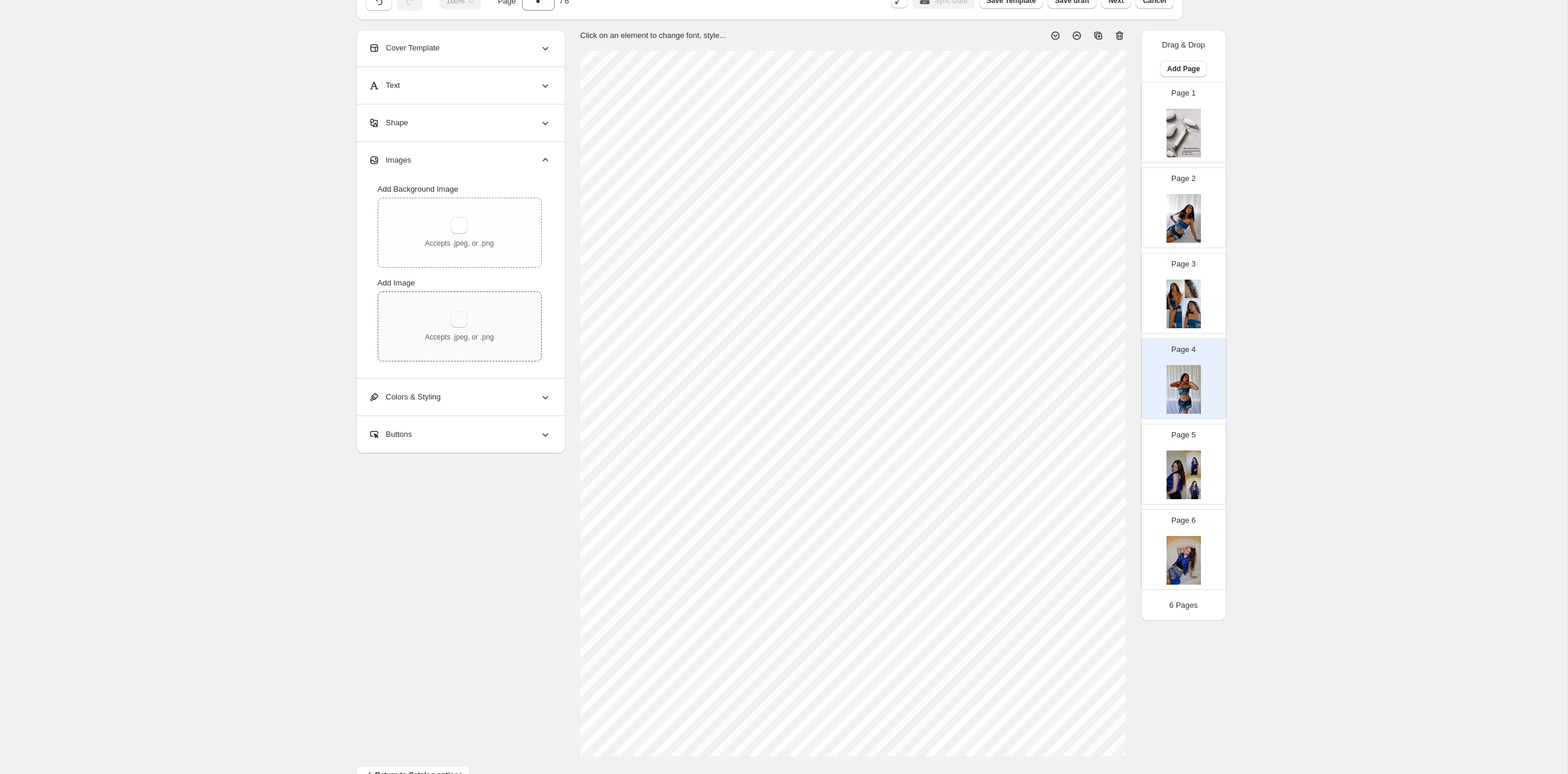click at bounding box center [459, 319] 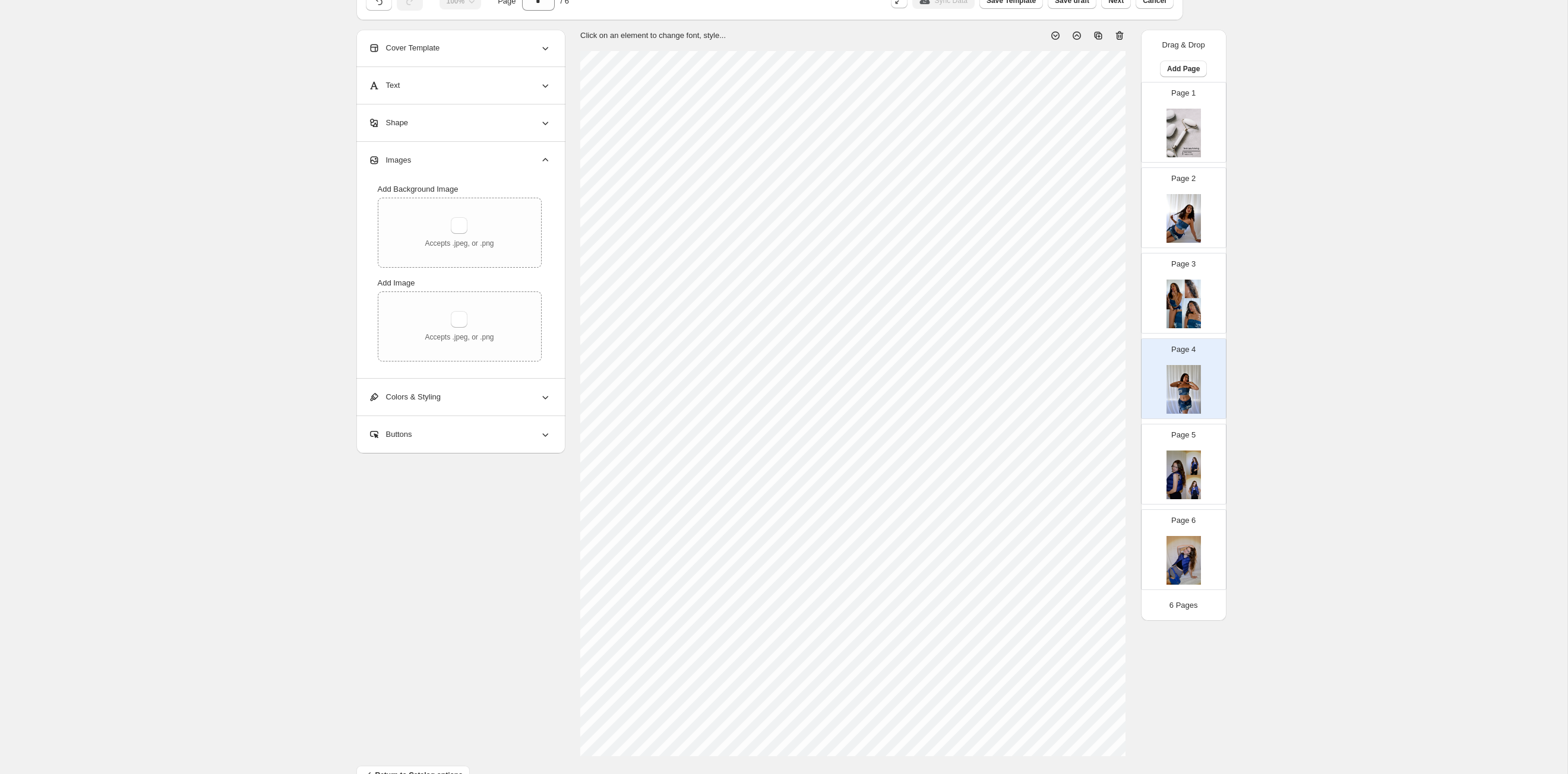 type 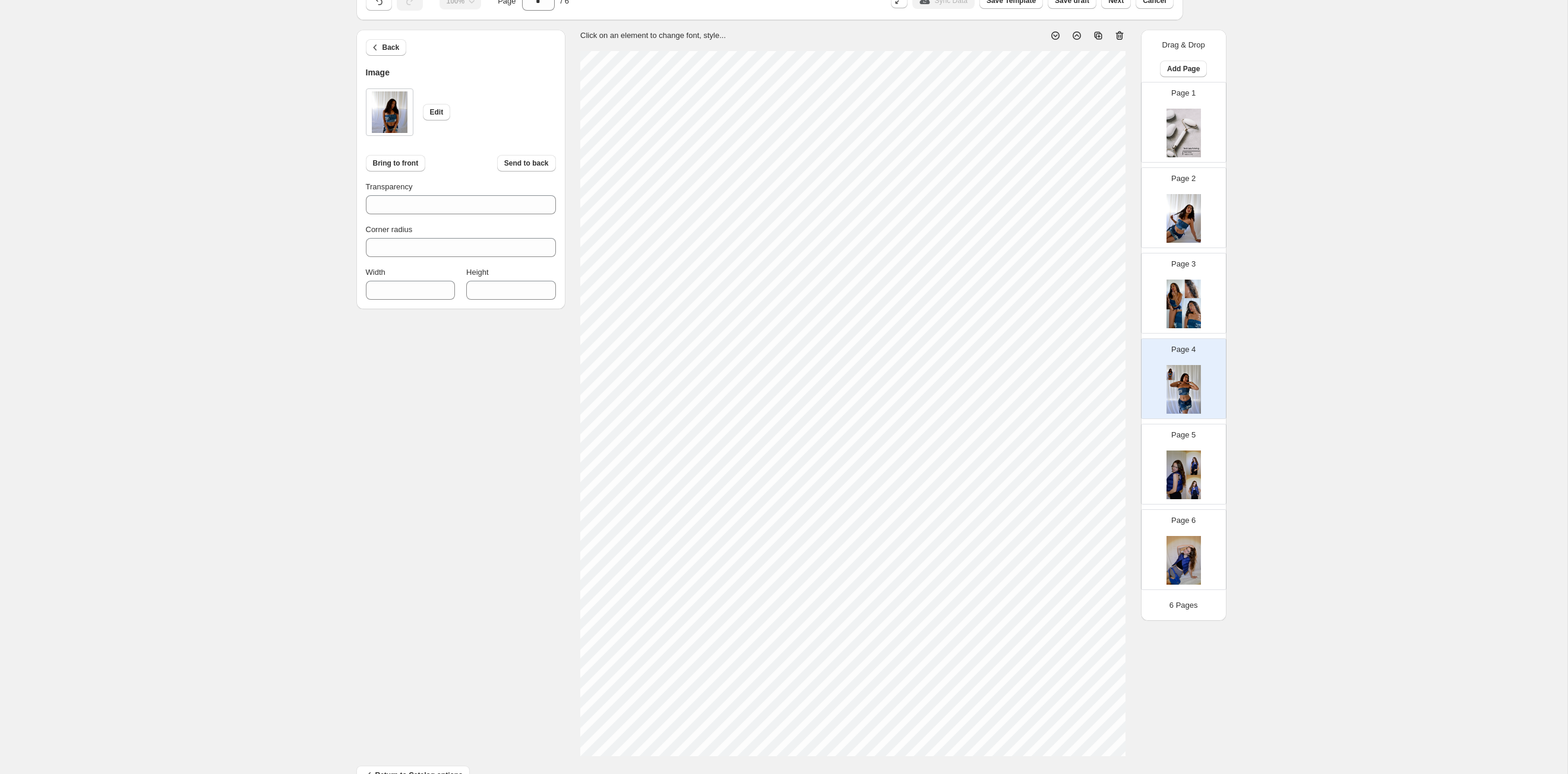 type on "***" 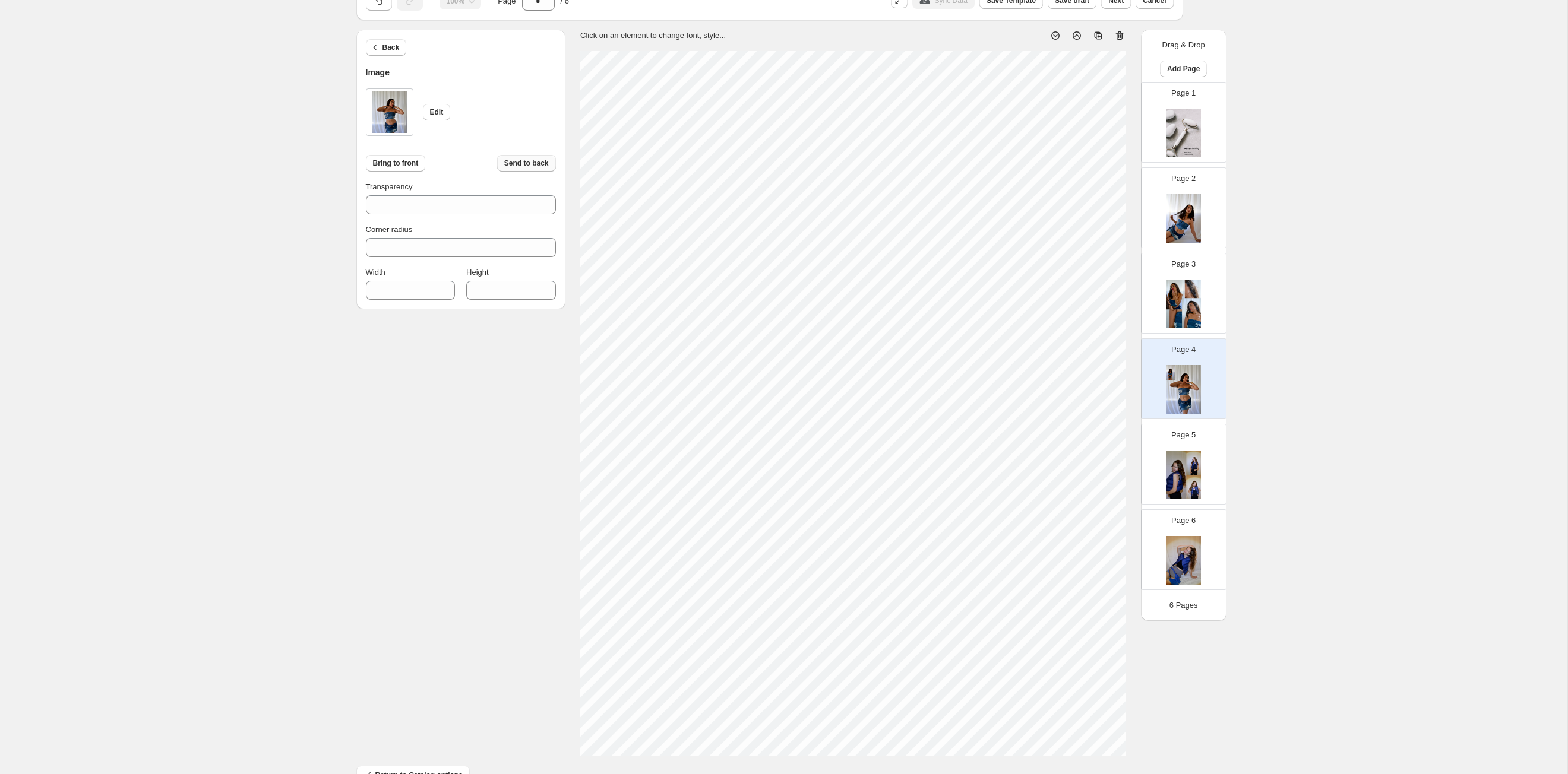 click on "Send to back" at bounding box center (526, 163) 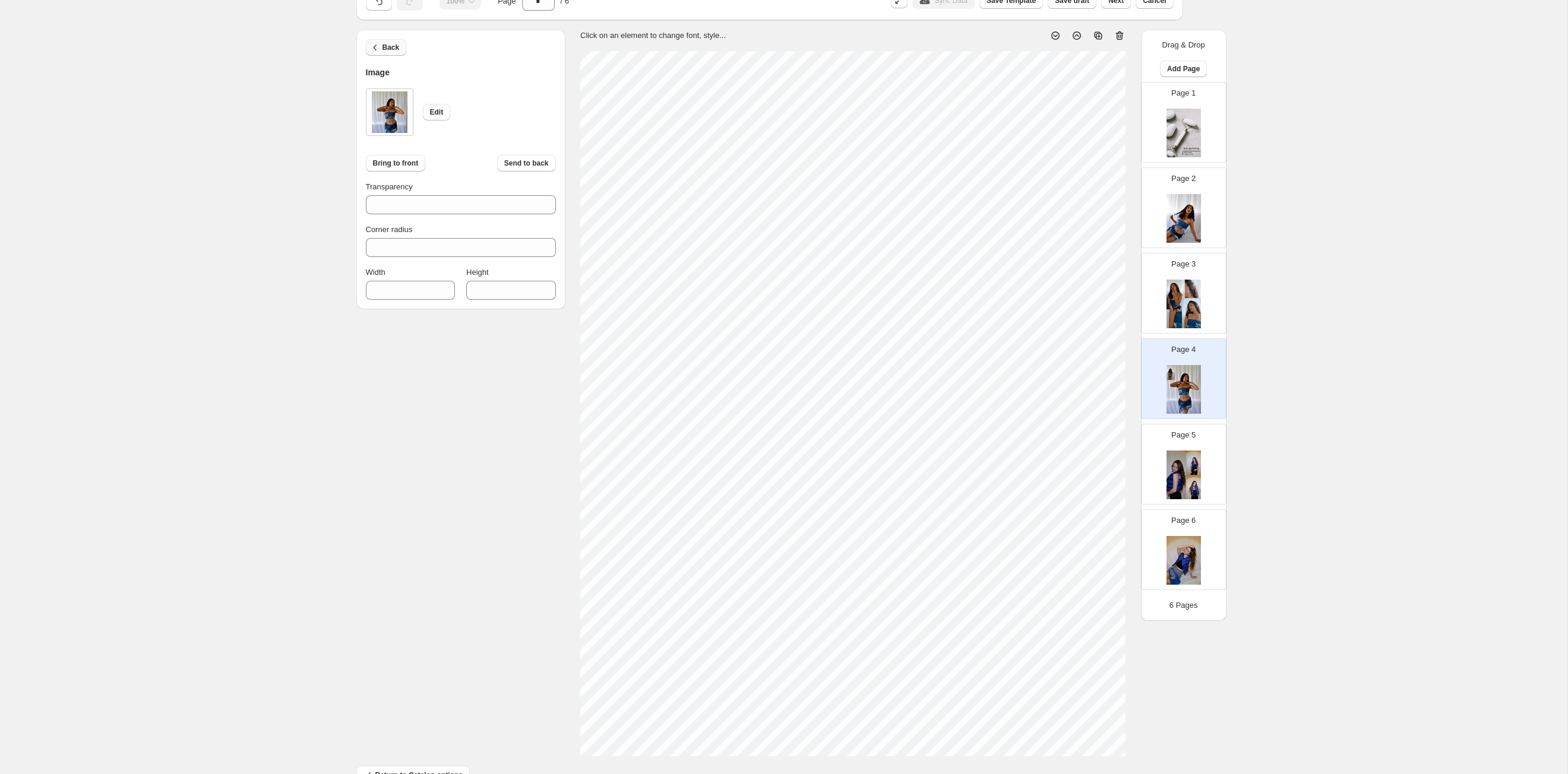 click on "Back" at bounding box center [391, 47] 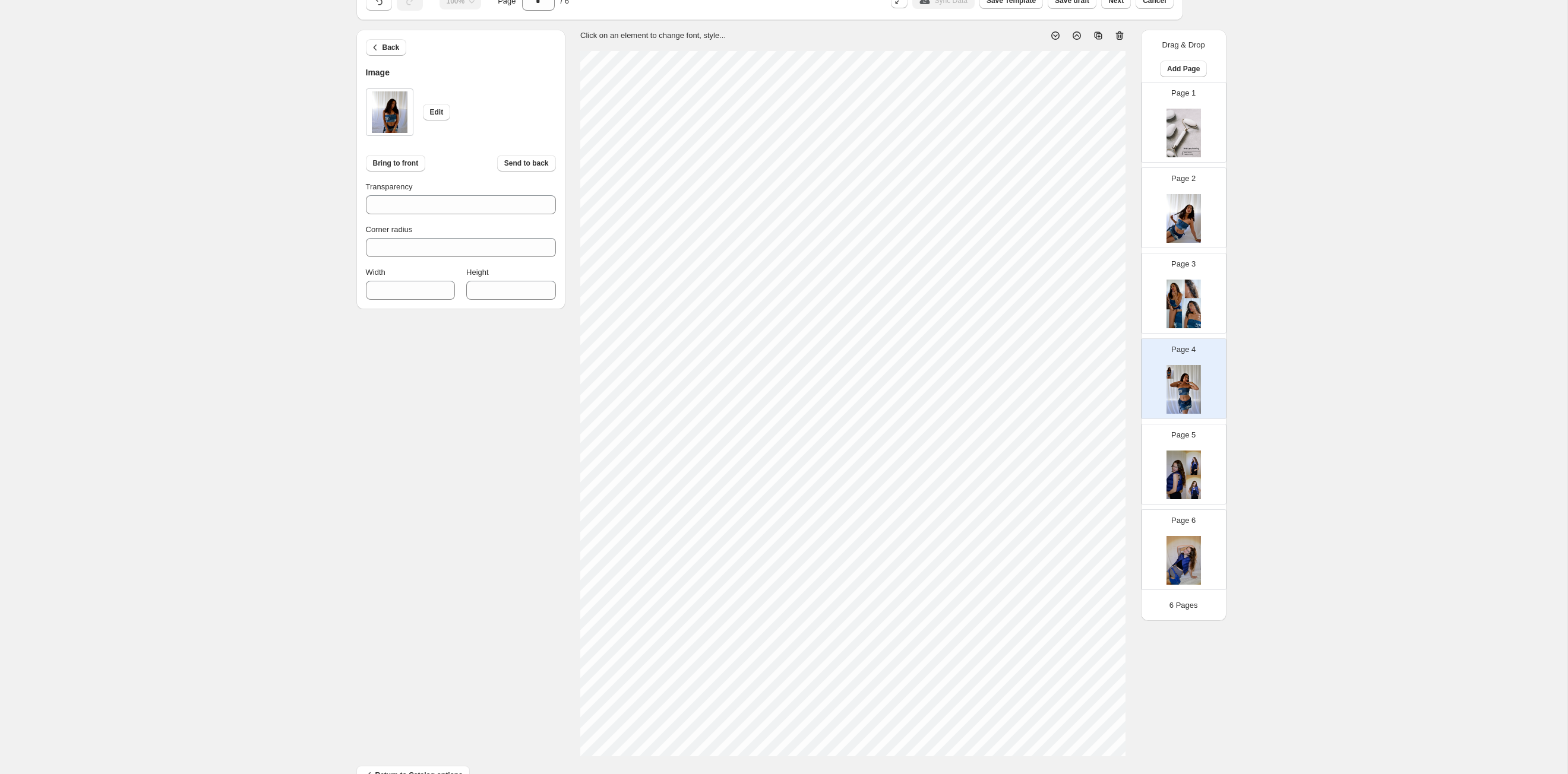 type on "***" 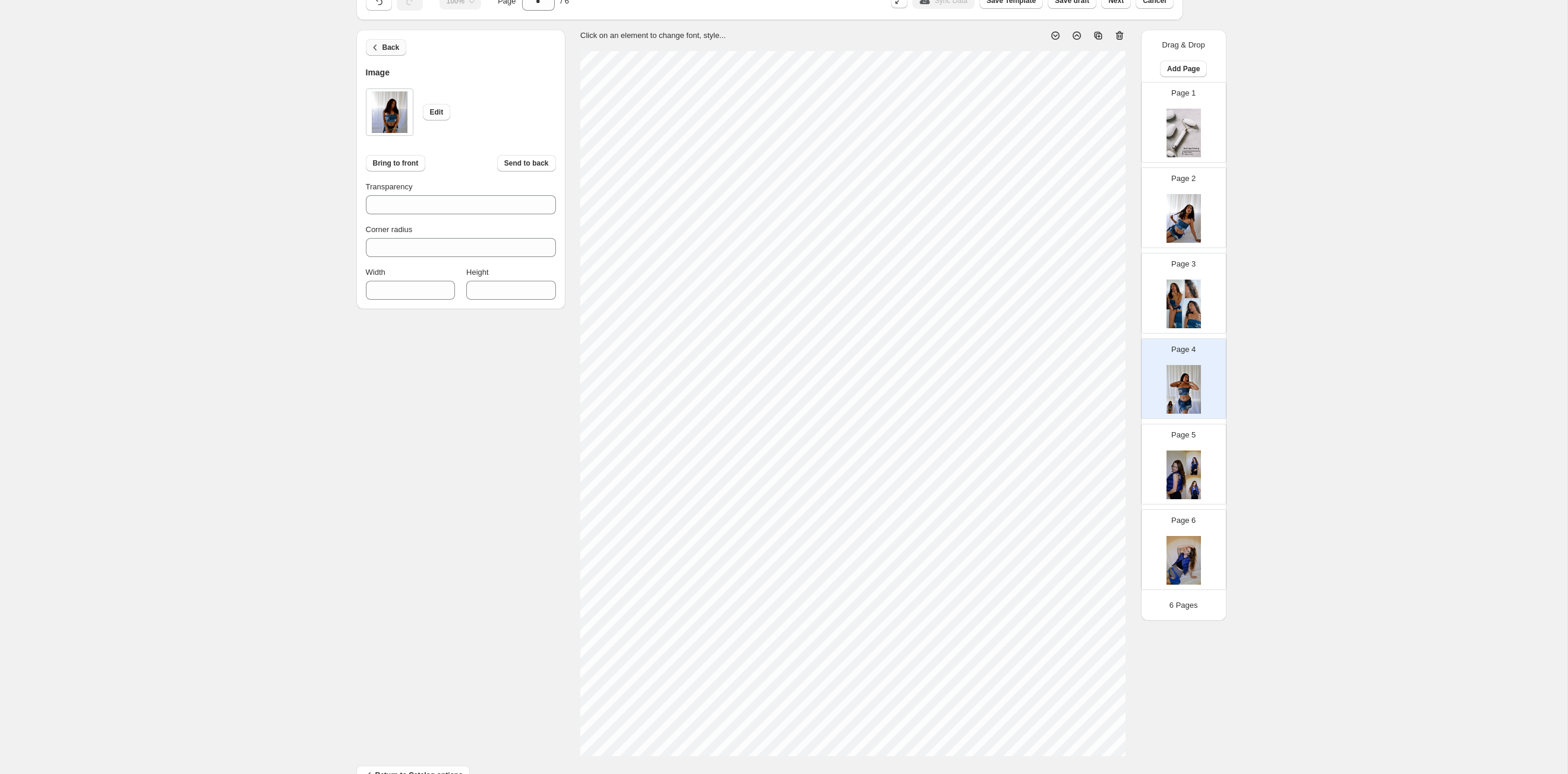 click on "Back" at bounding box center [391, 47] 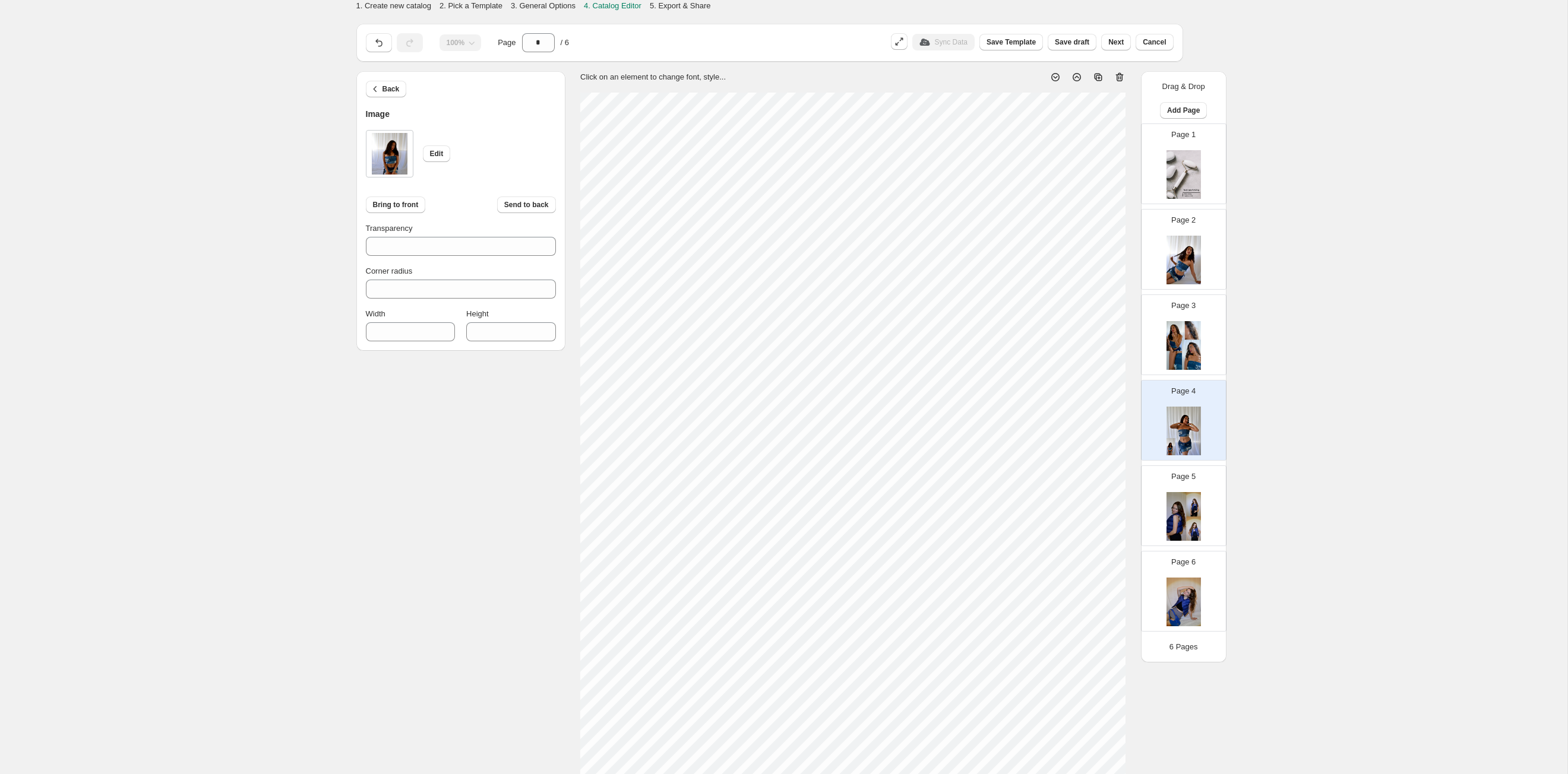 scroll, scrollTop: 42, scrollLeft: 0, axis: vertical 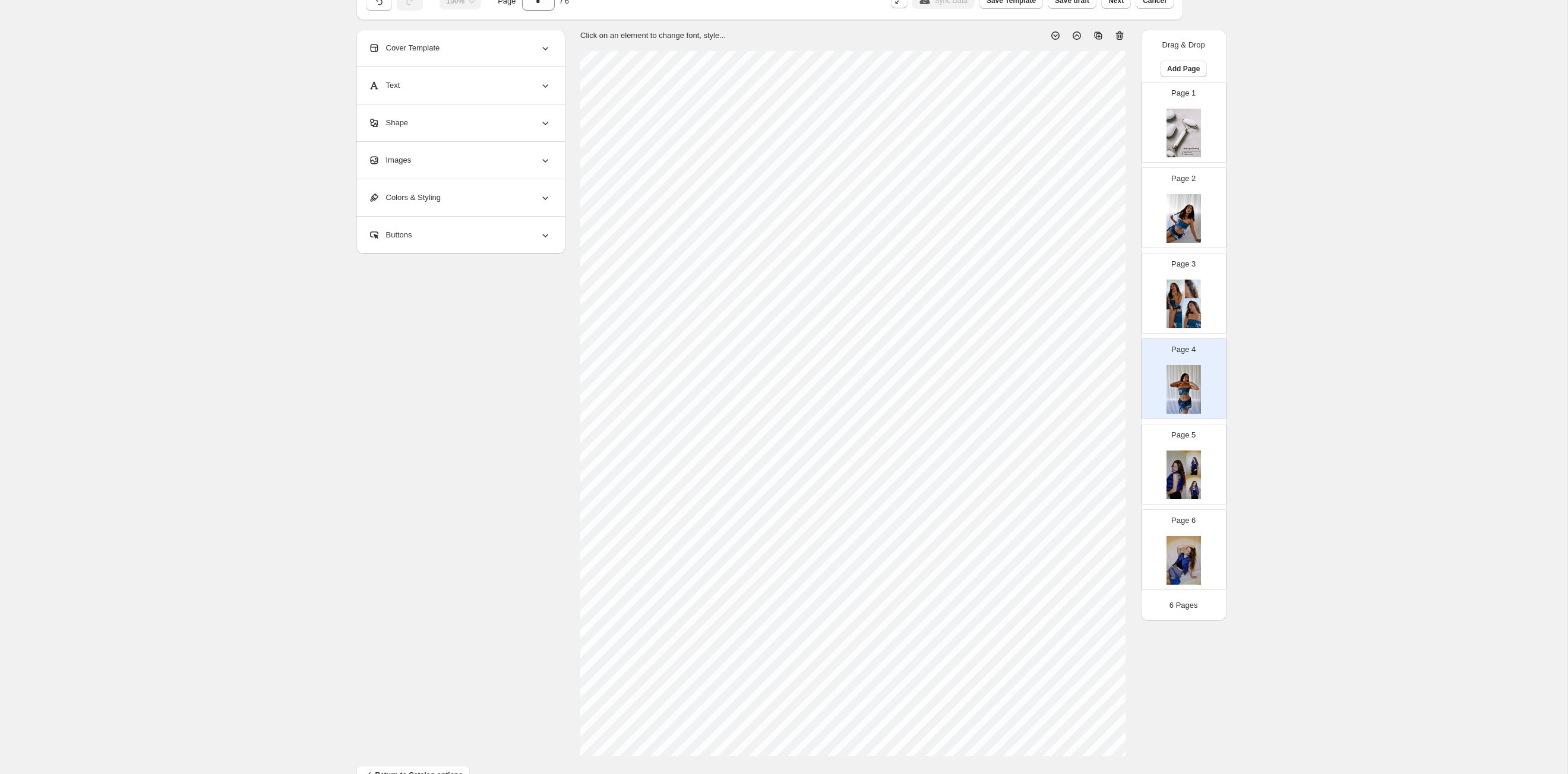click on "Images" at bounding box center [460, 160] 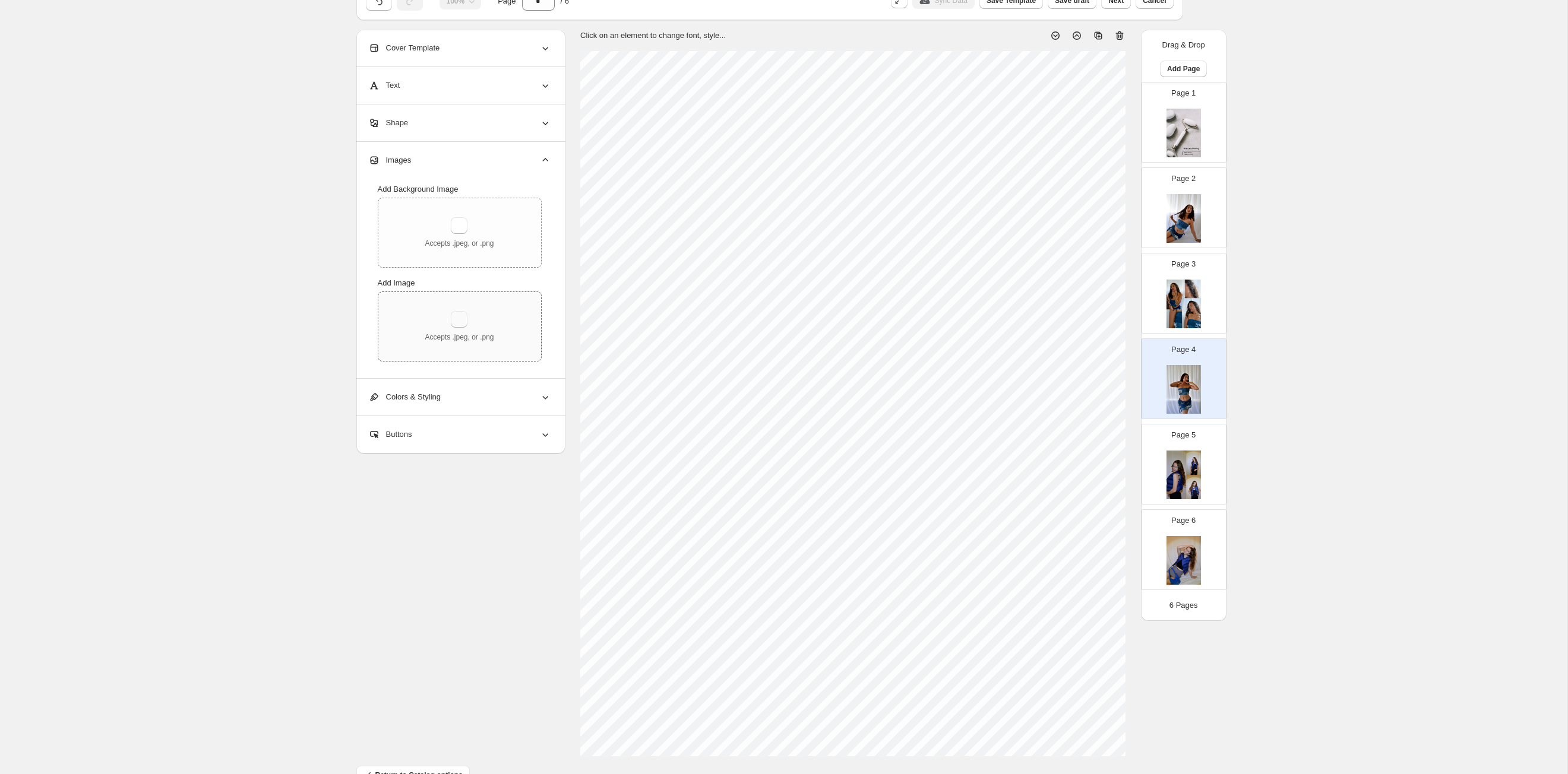 click at bounding box center (459, 319) 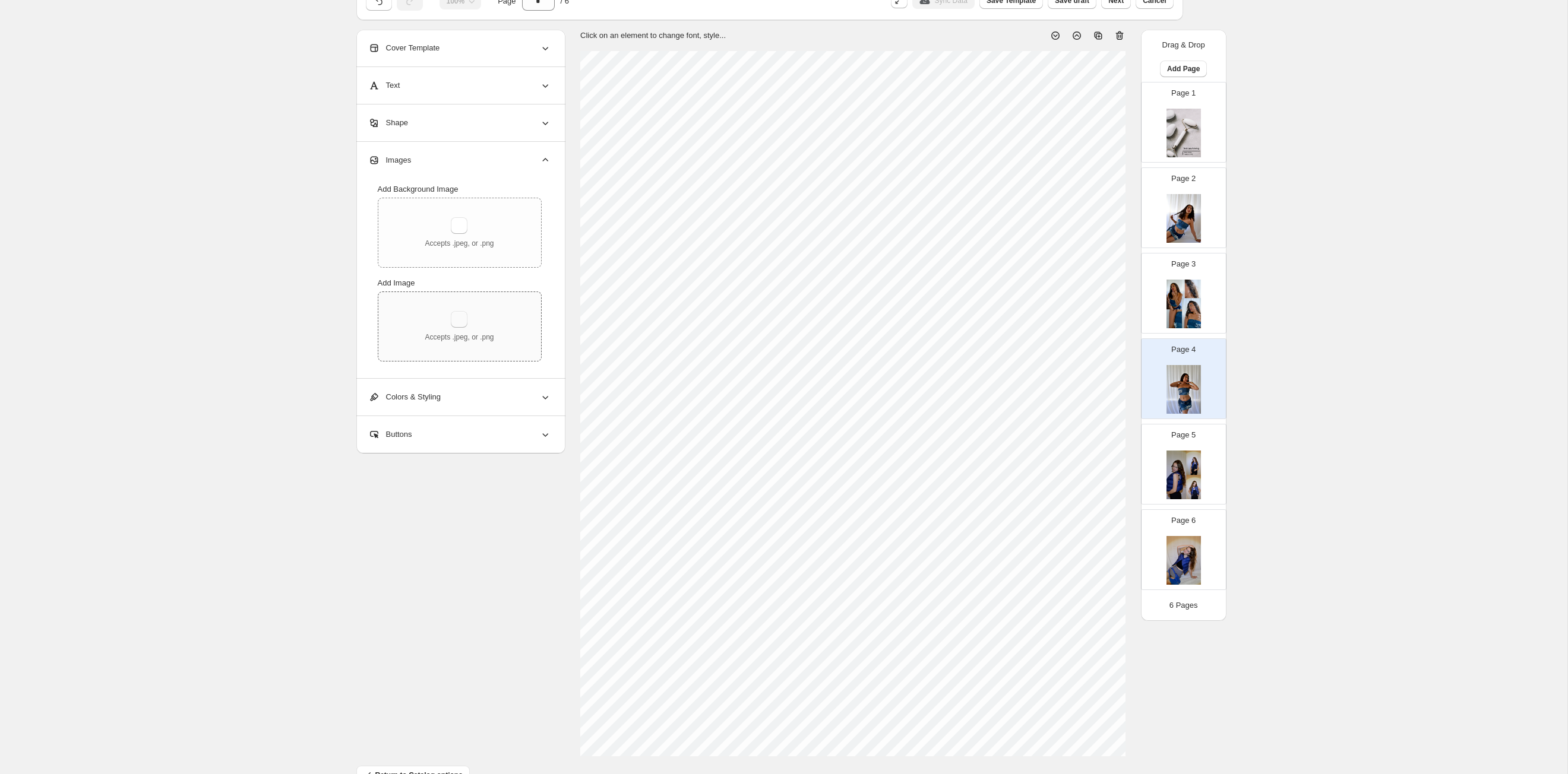 type on "**********" 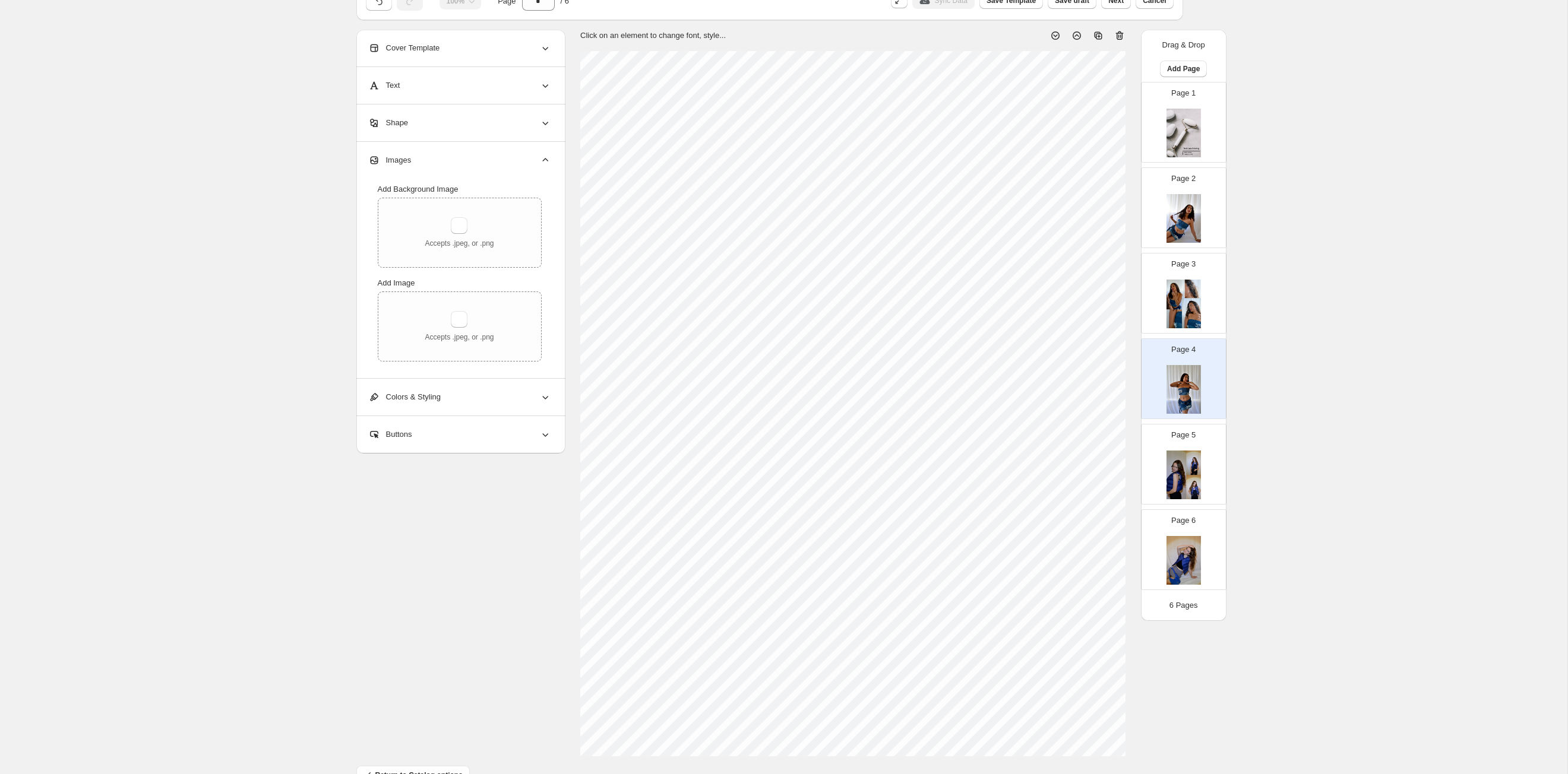 type 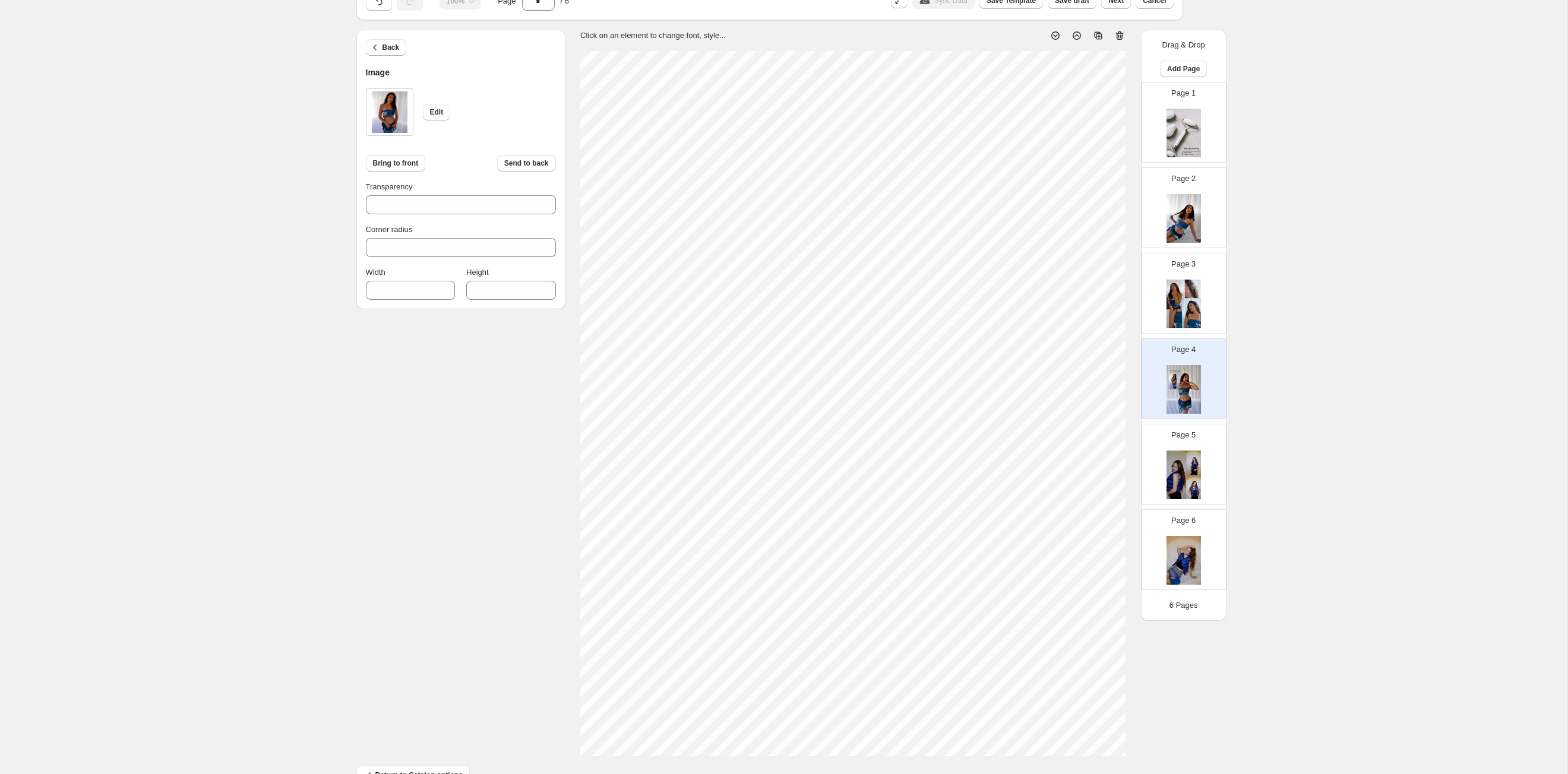 type on "***" 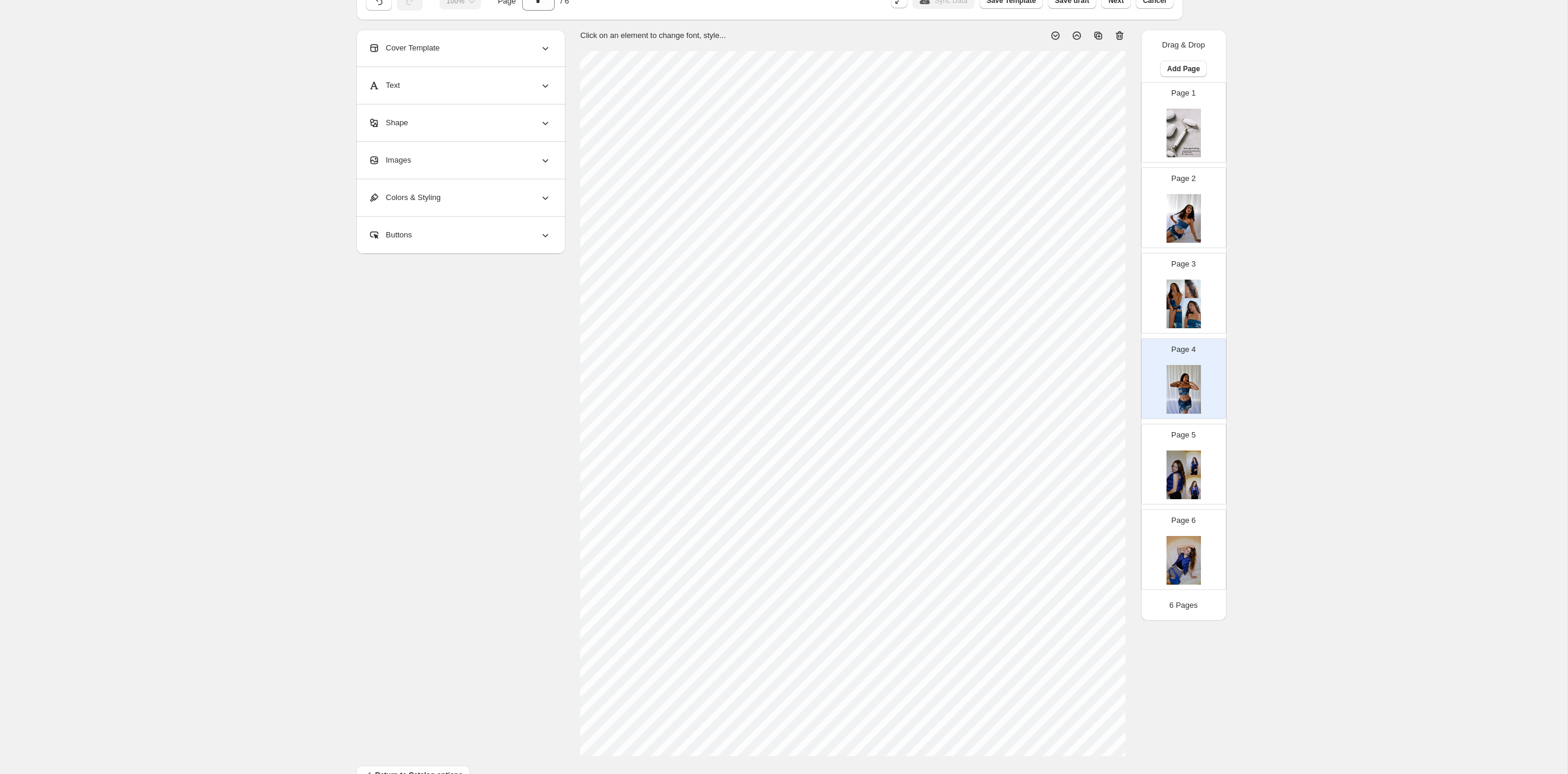 click on "Images" at bounding box center [460, 160] 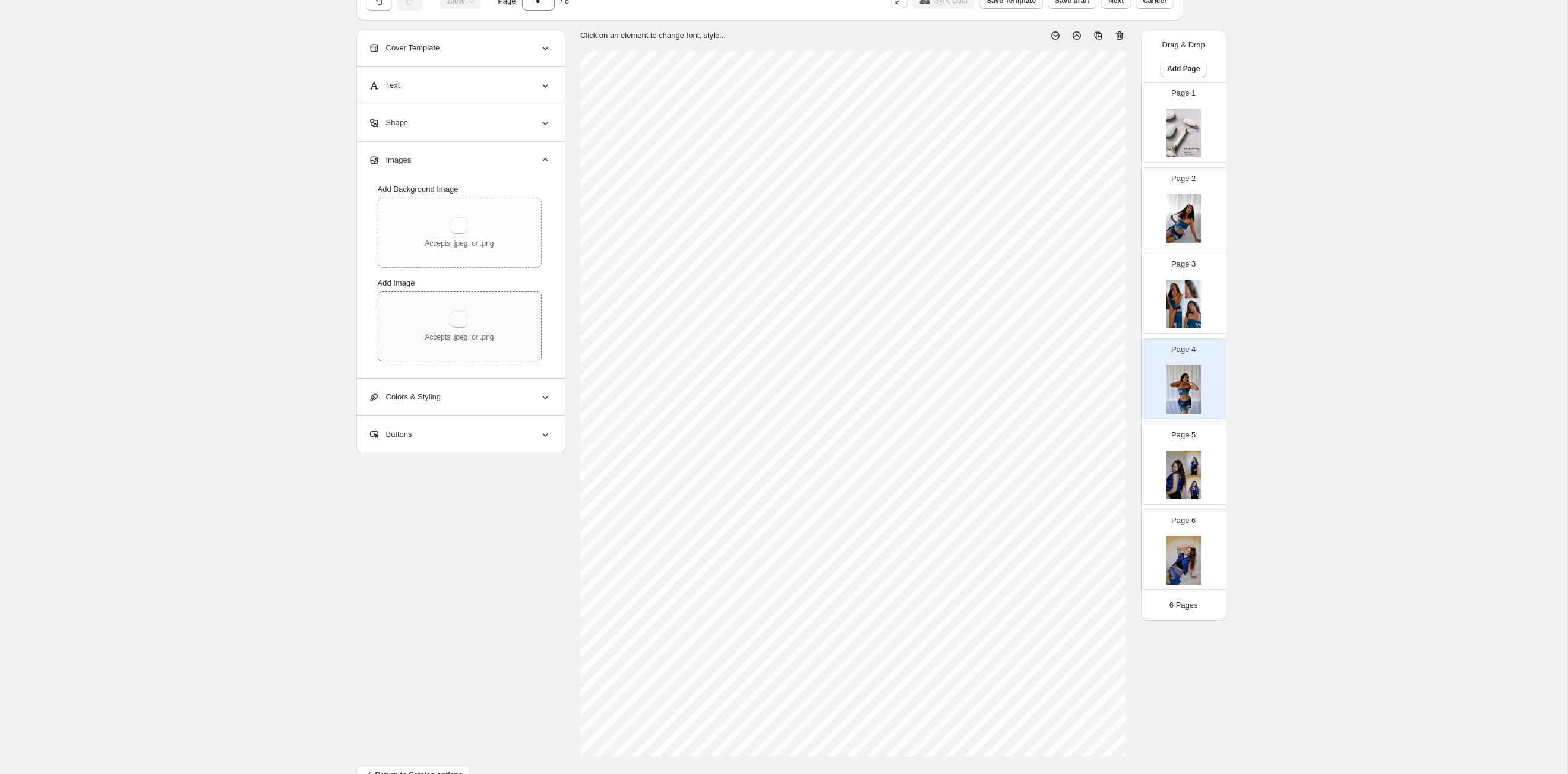click at bounding box center (459, 319) 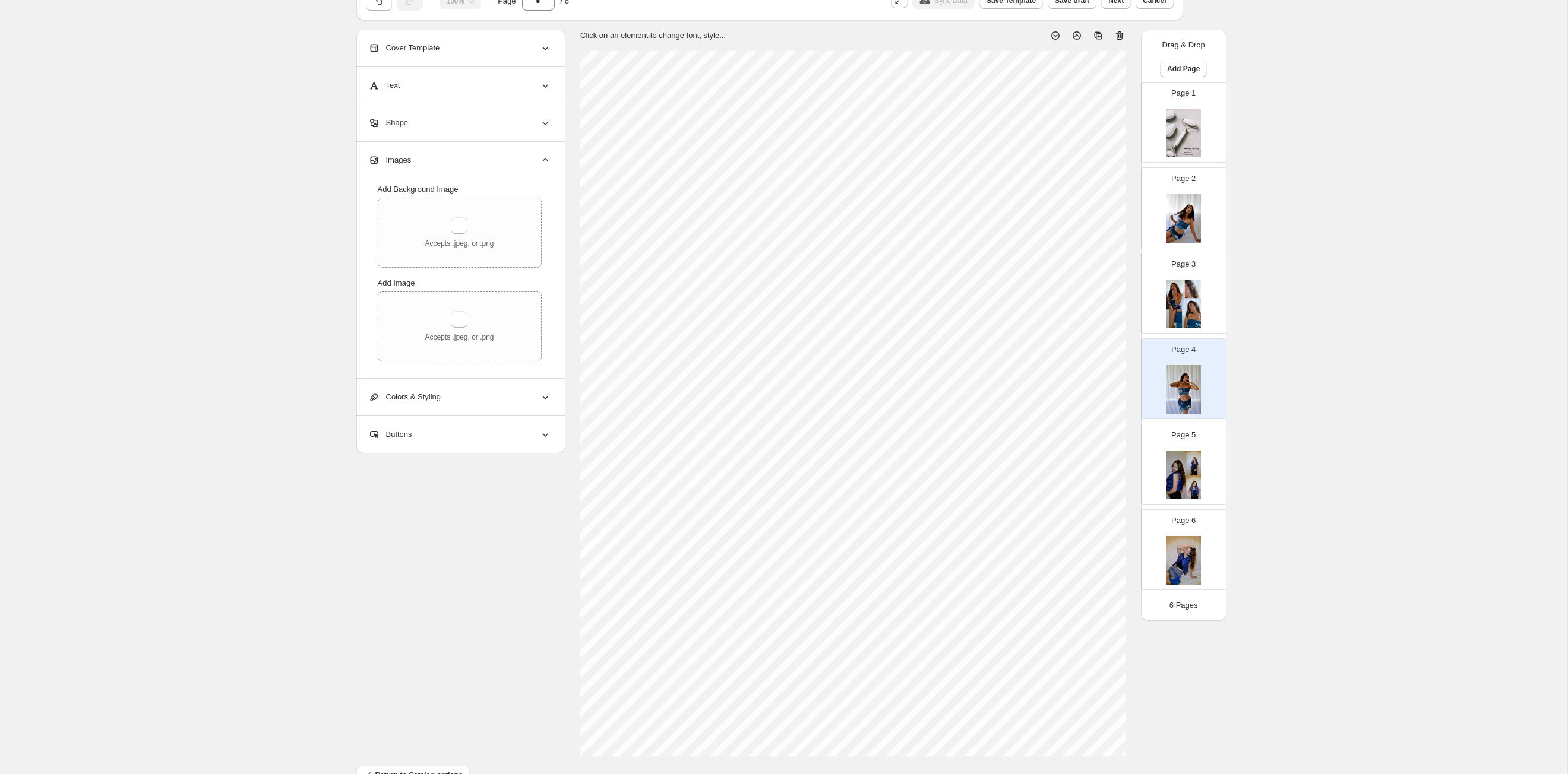type on "**********" 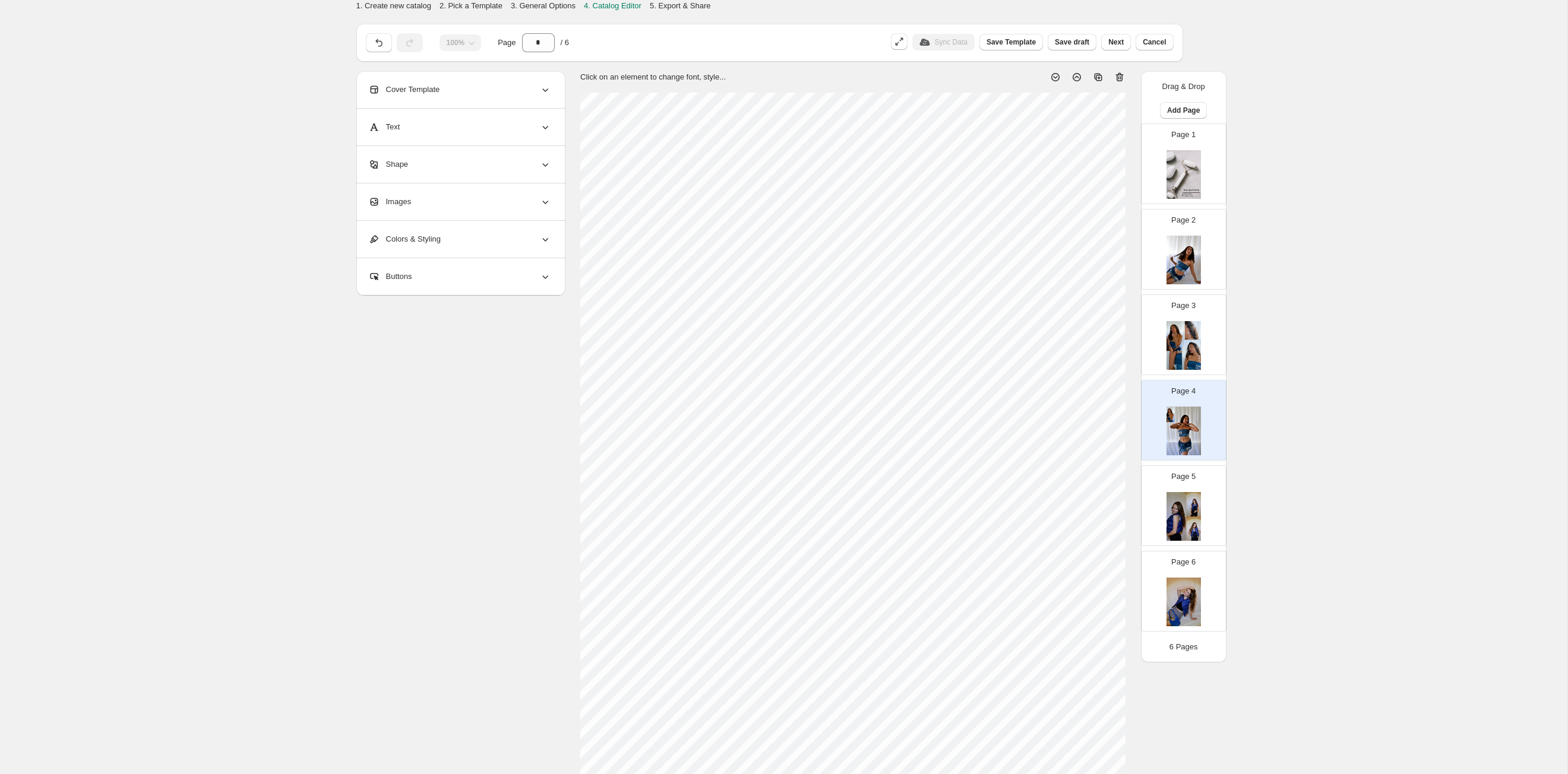 scroll, scrollTop: 42, scrollLeft: 0, axis: vertical 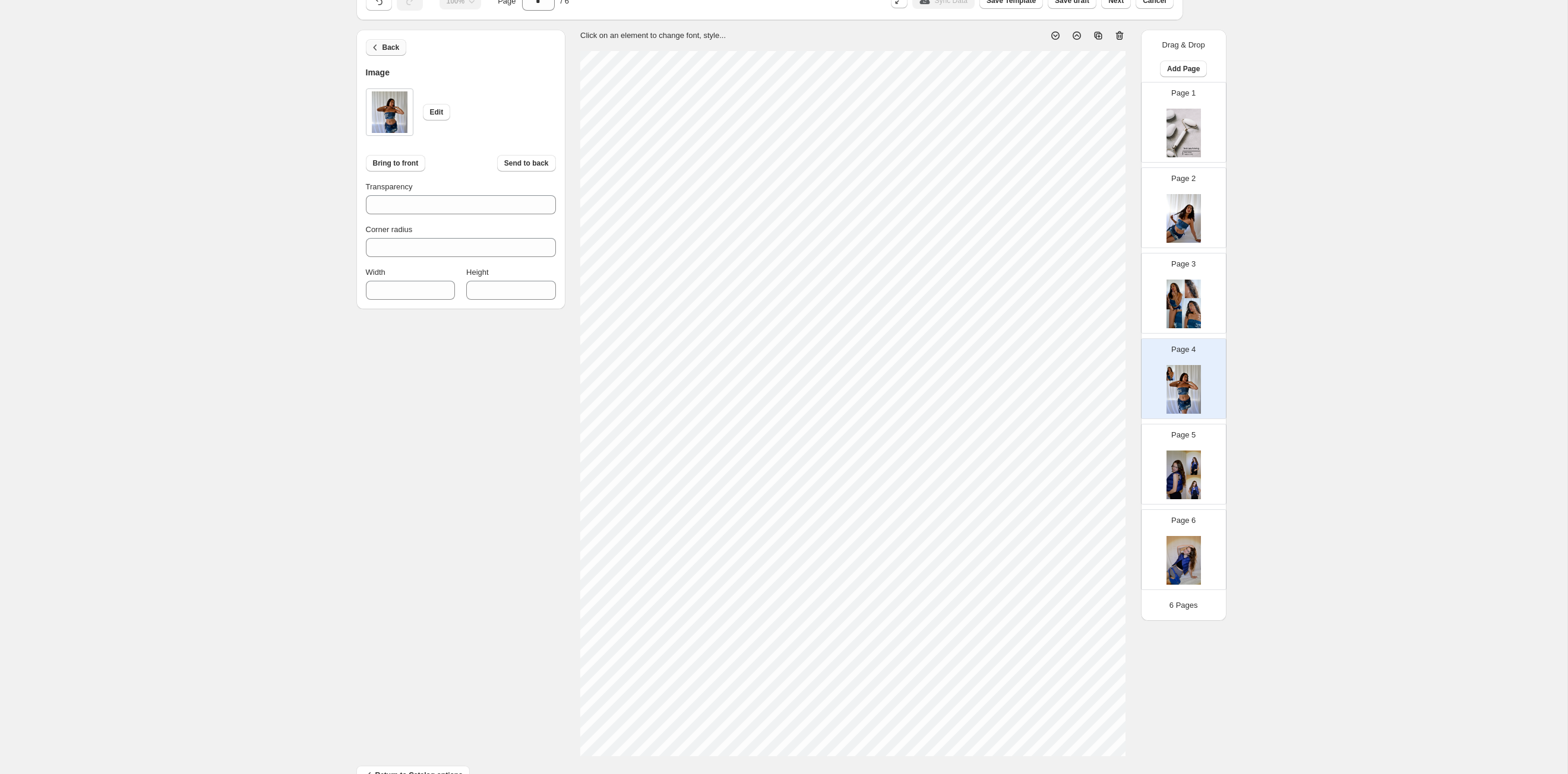 click on "Back" at bounding box center (386, 47) 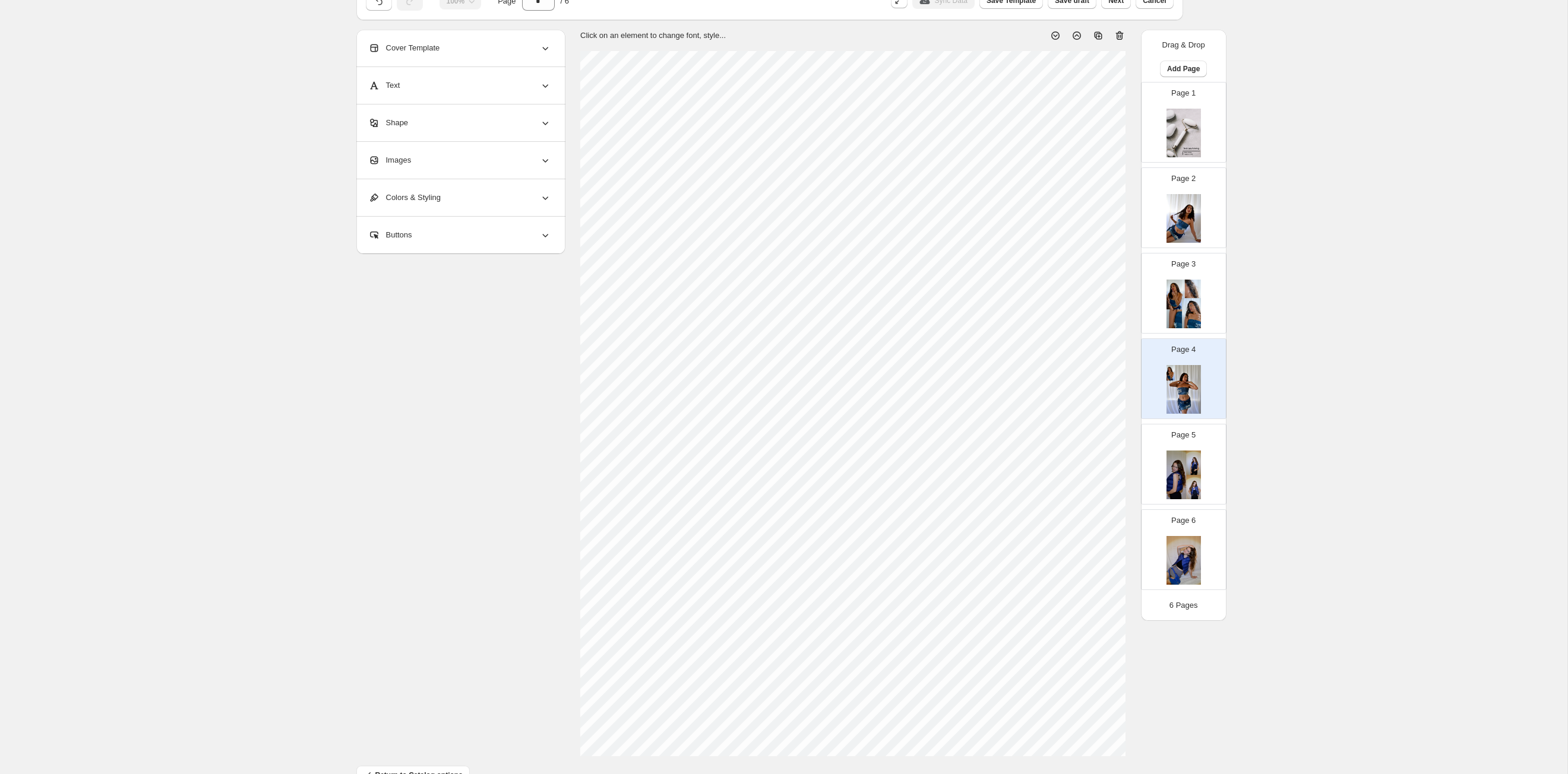 click at bounding box center (1184, 218) 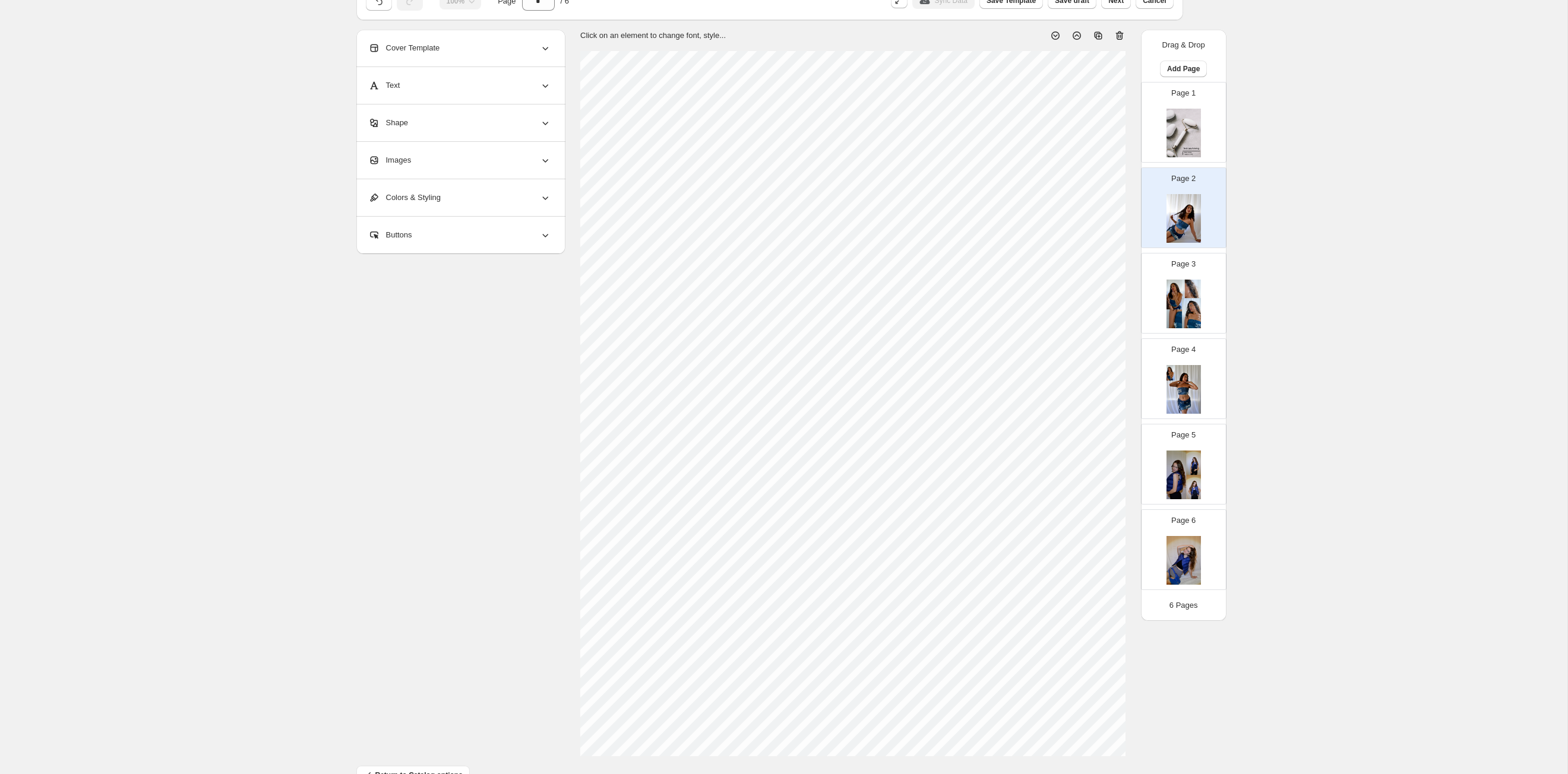 scroll, scrollTop: 0, scrollLeft: 0, axis: both 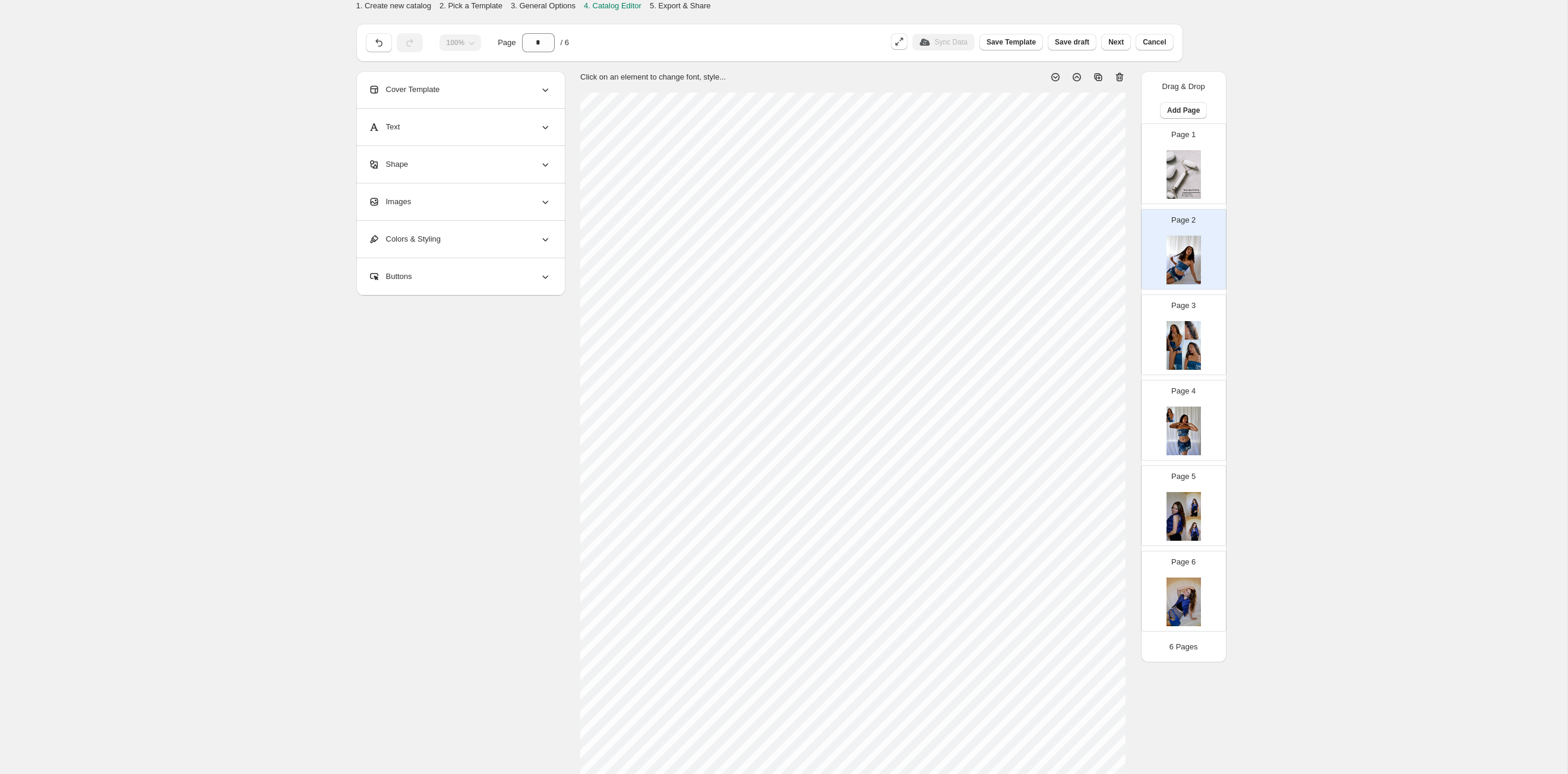 click at bounding box center (1184, 345) 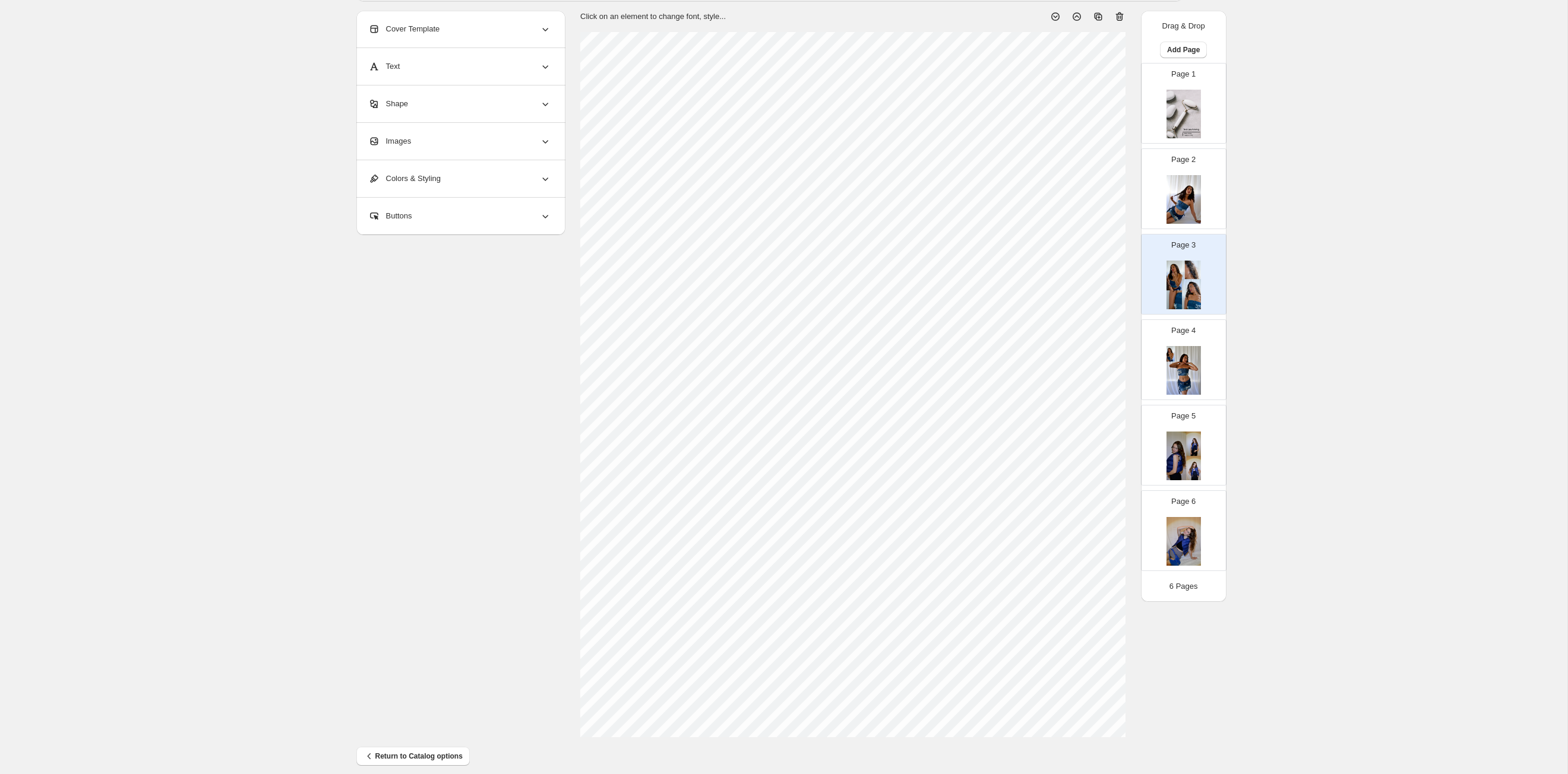 scroll, scrollTop: 72, scrollLeft: 0, axis: vertical 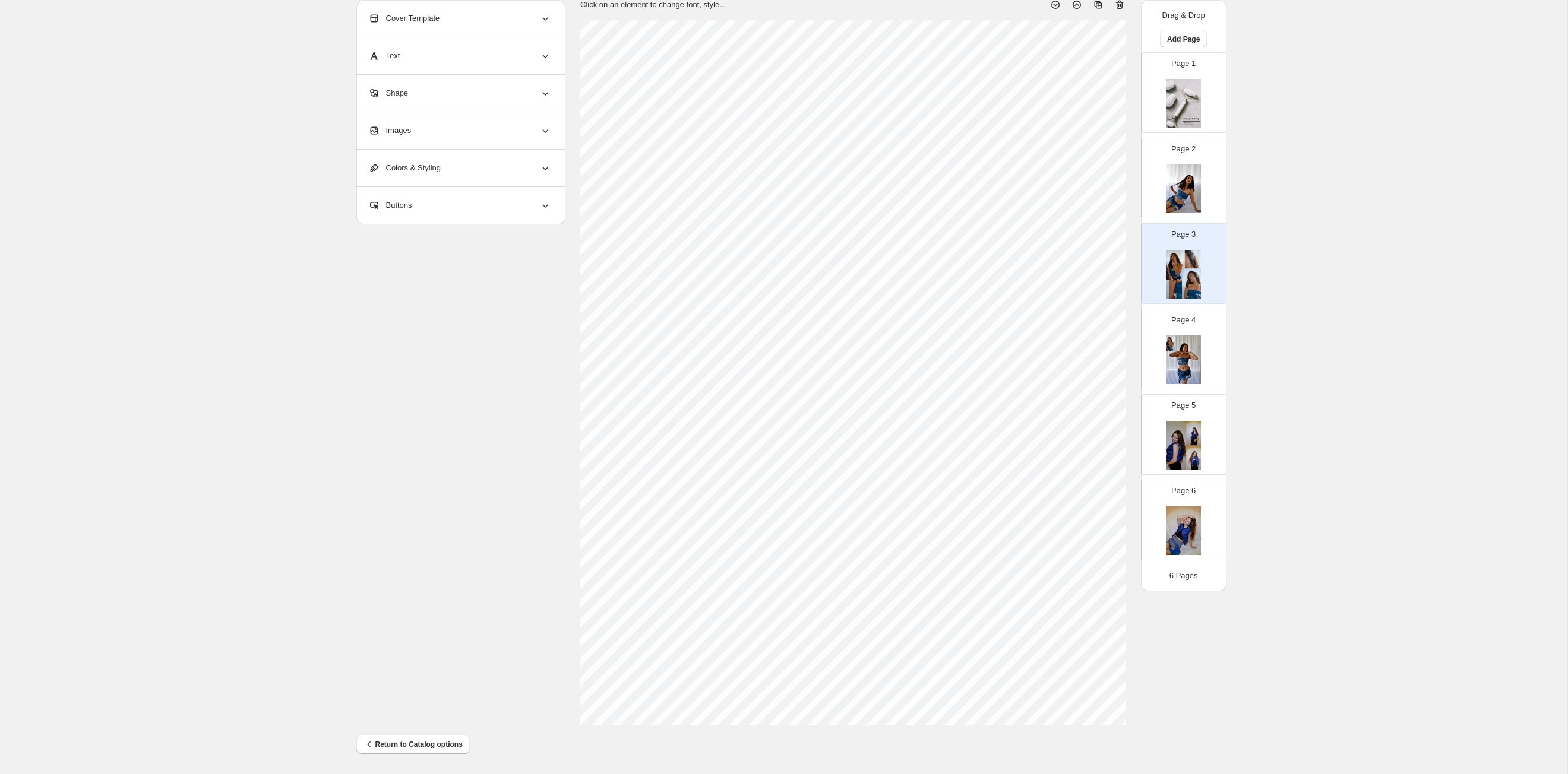 click at bounding box center (1184, 360) 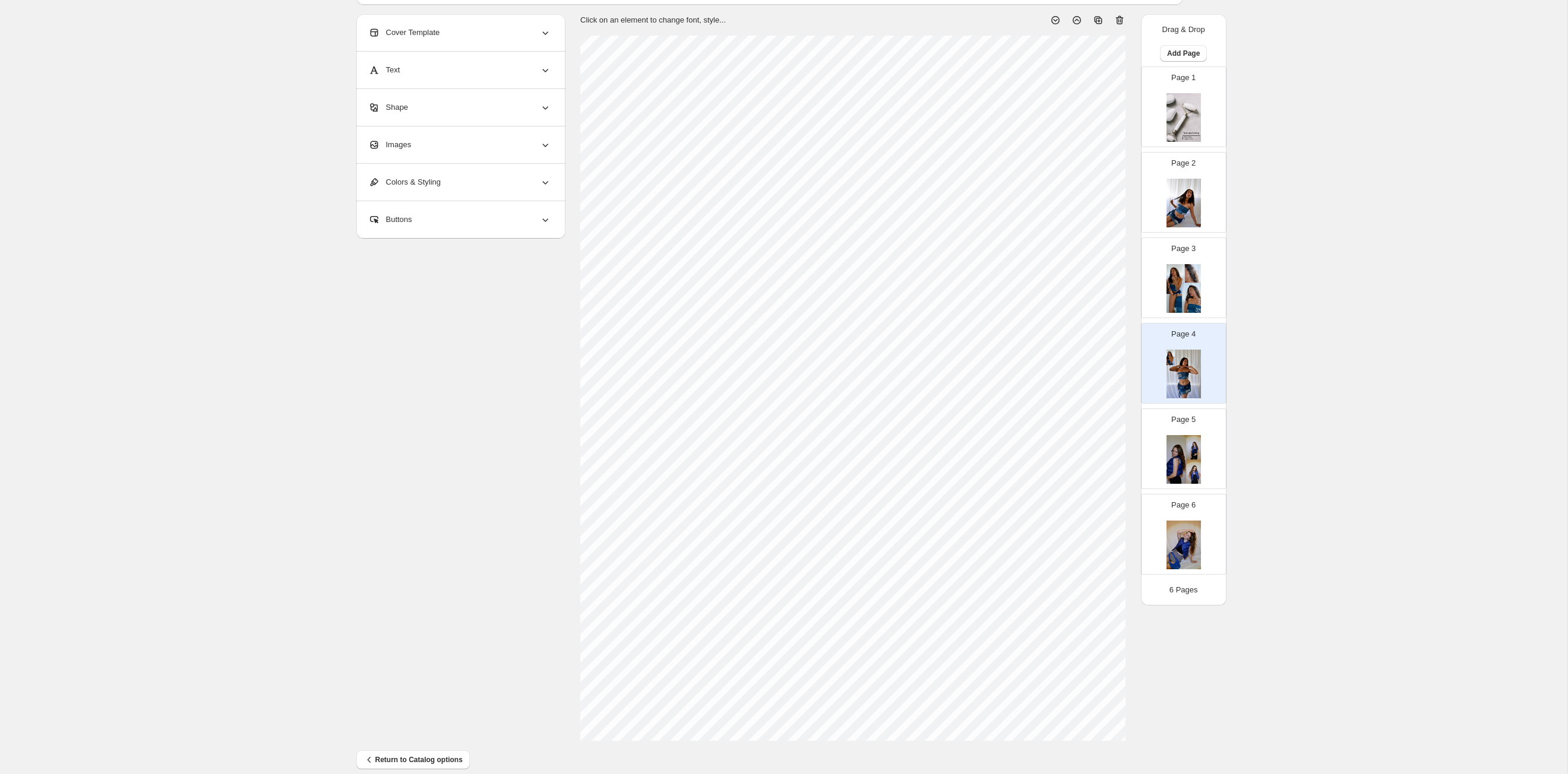 scroll, scrollTop: 72, scrollLeft: 0, axis: vertical 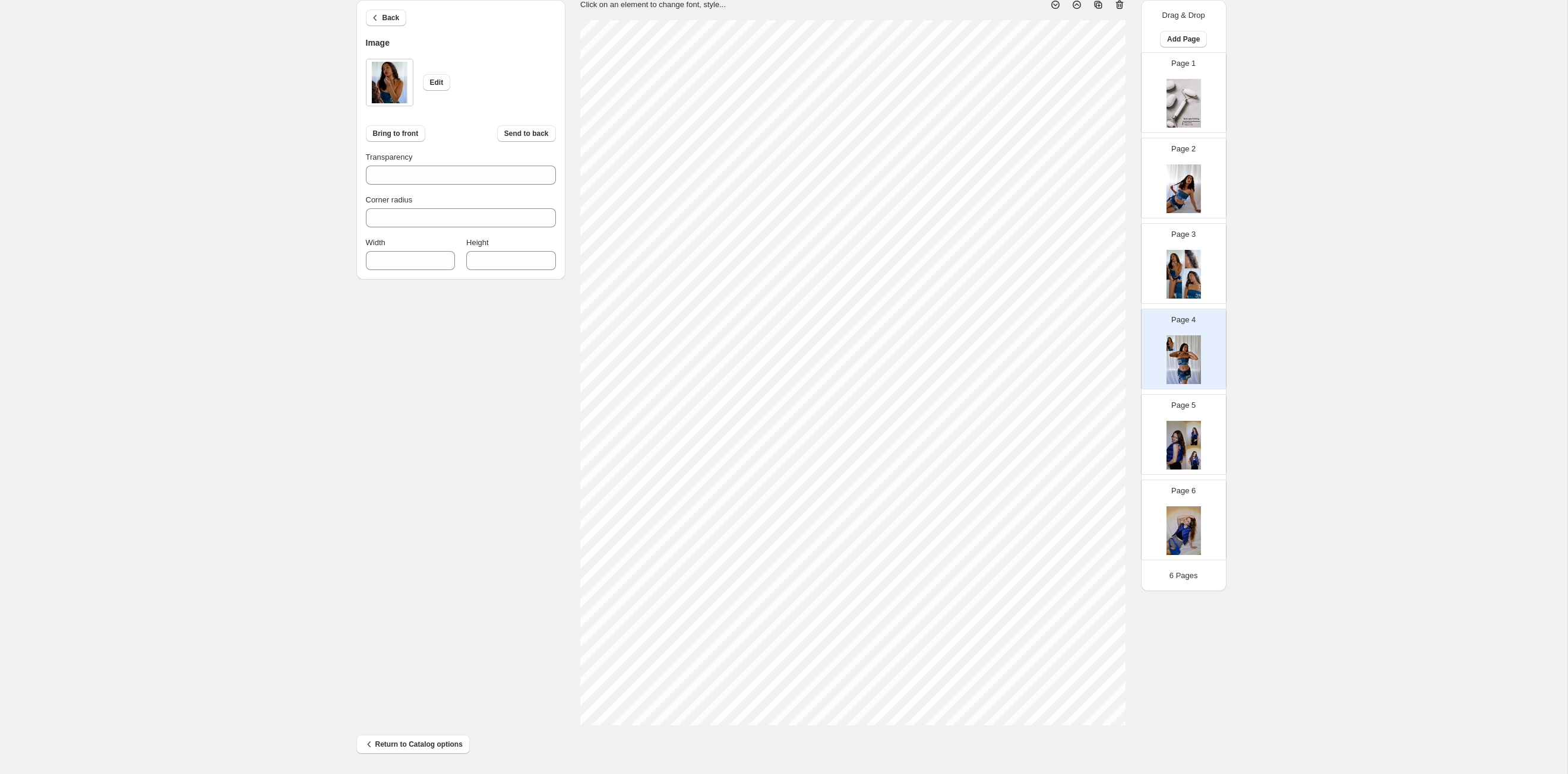type on "***" 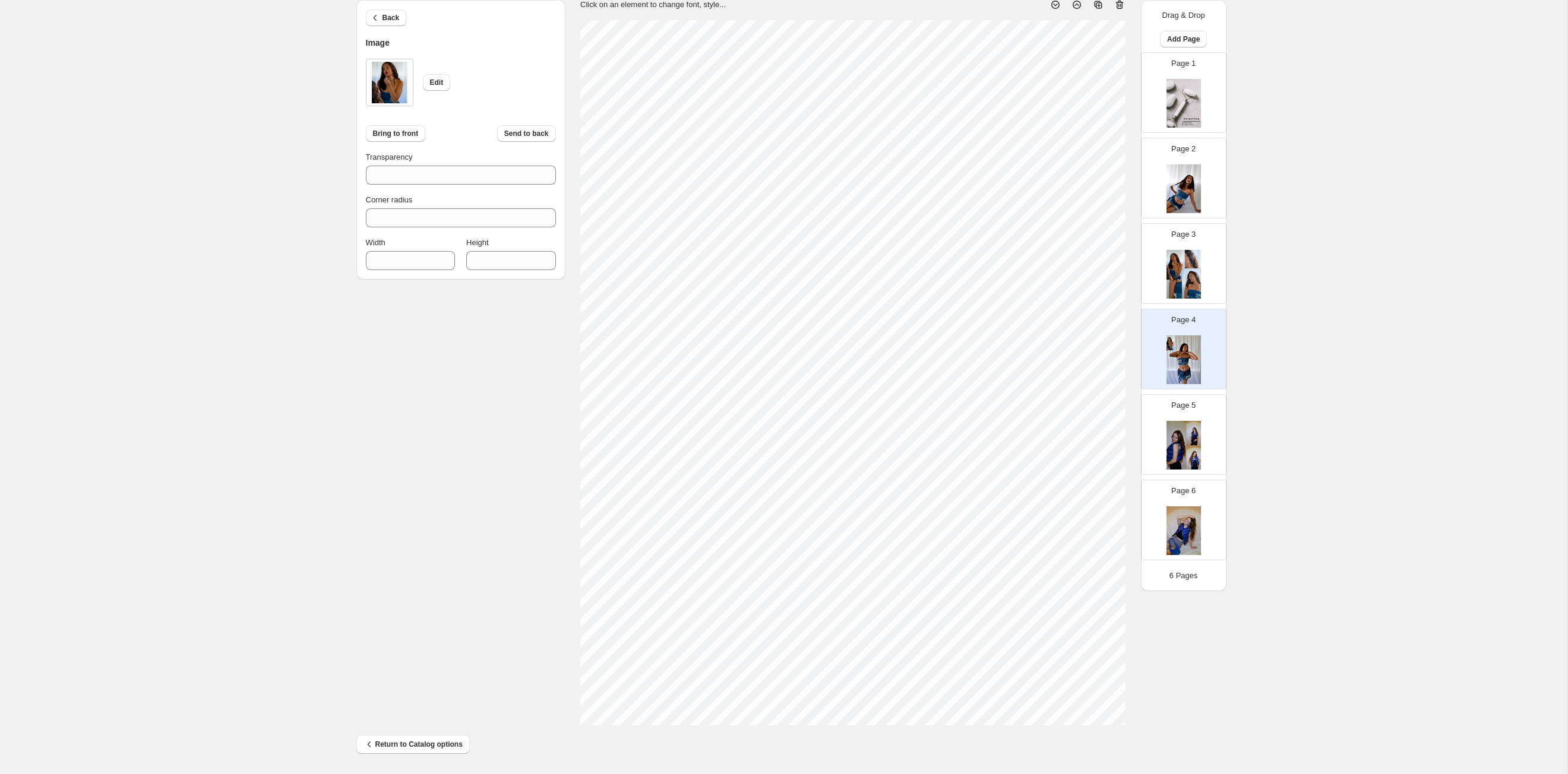 click on "Back Image Edit Bring to front Send to back Transparency *** Corner radius * Width *** Height *** Click on an element to change font, style... Drag & Drop Add Page Page 1 Page 2 Page 3 Page 4 Page 5 Page 6 6 Pages" at bounding box center [784, 362] 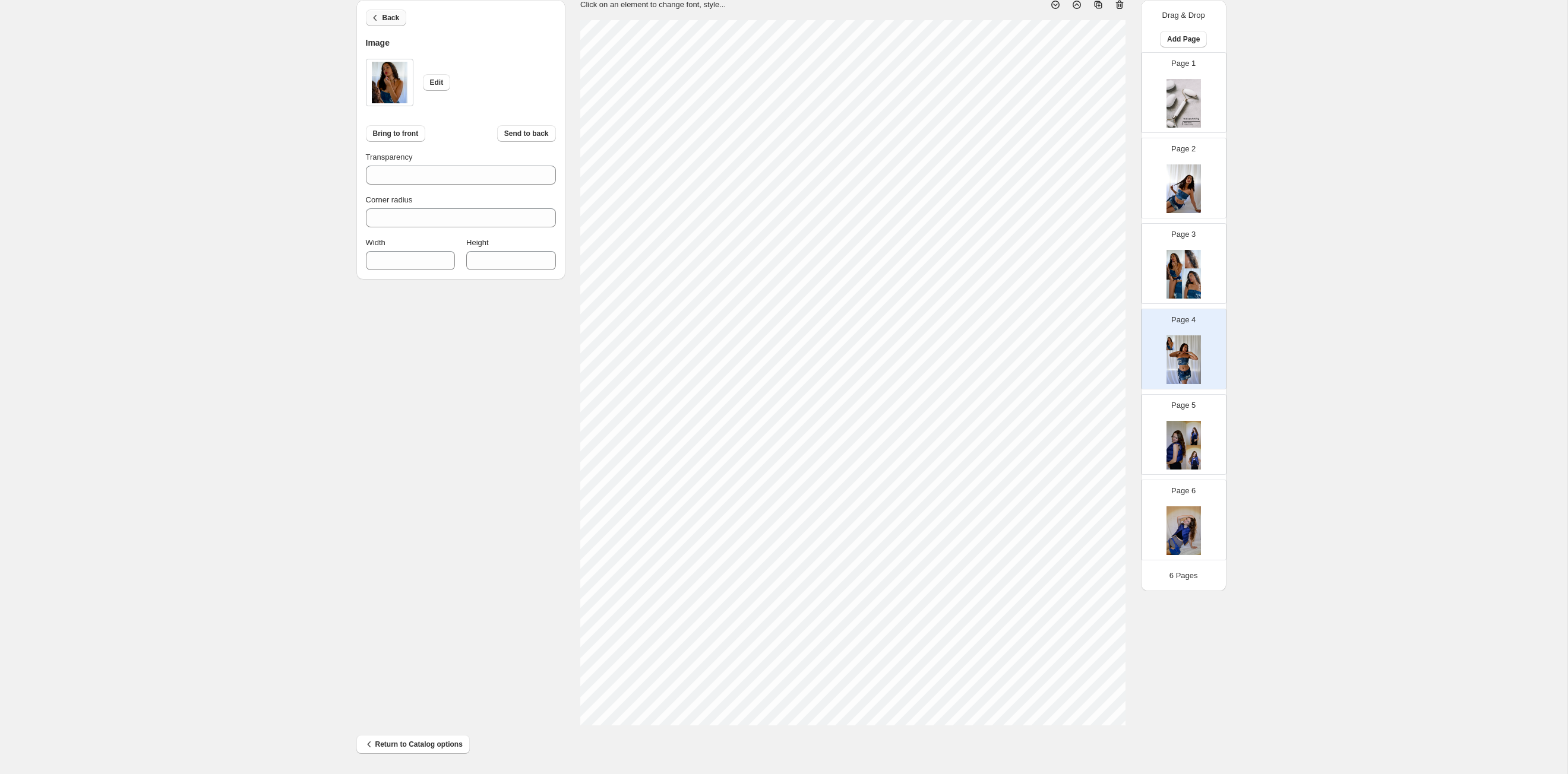 click on "Back" at bounding box center [391, 18] 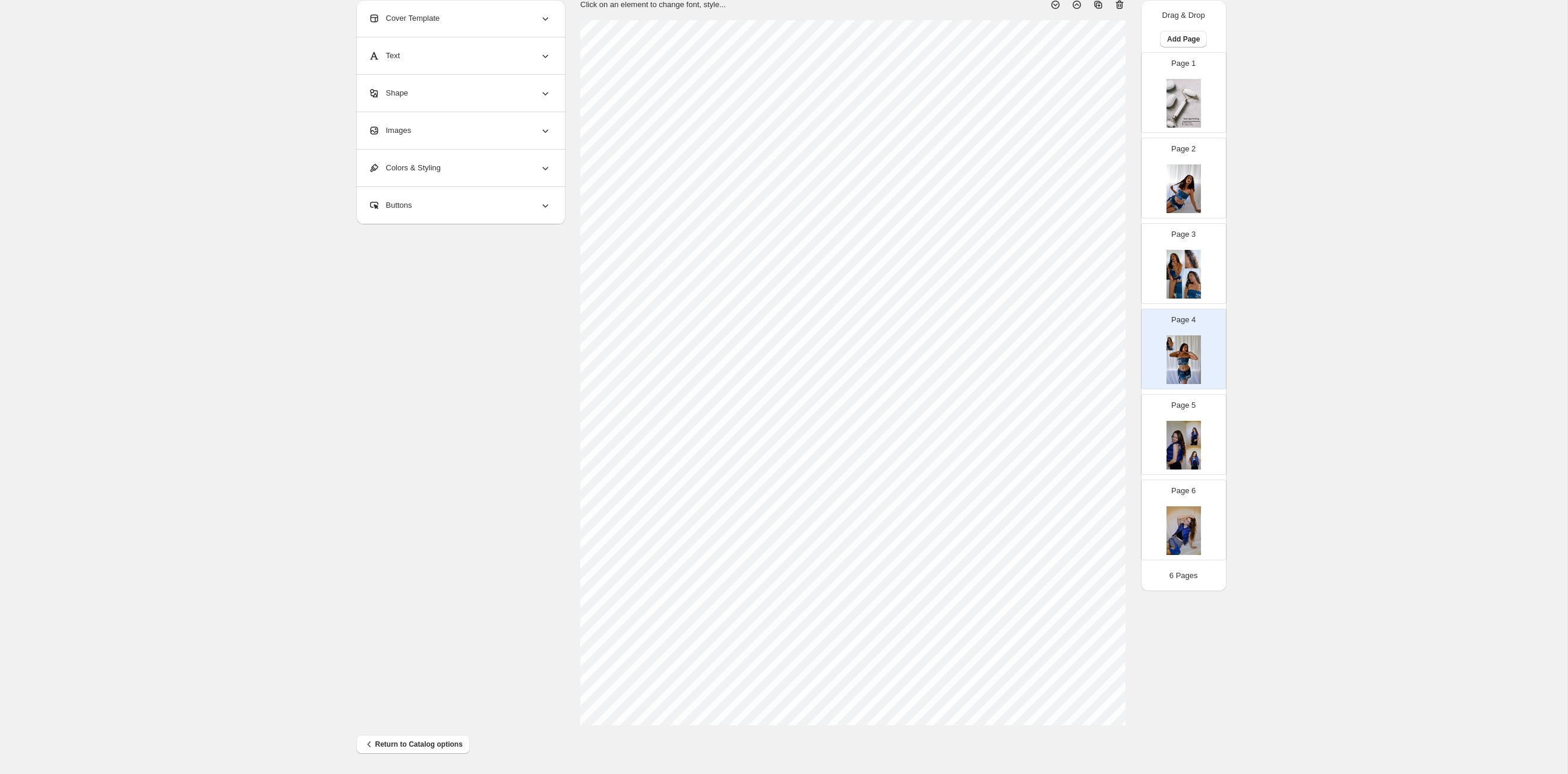 click on "Images" at bounding box center [460, 131] 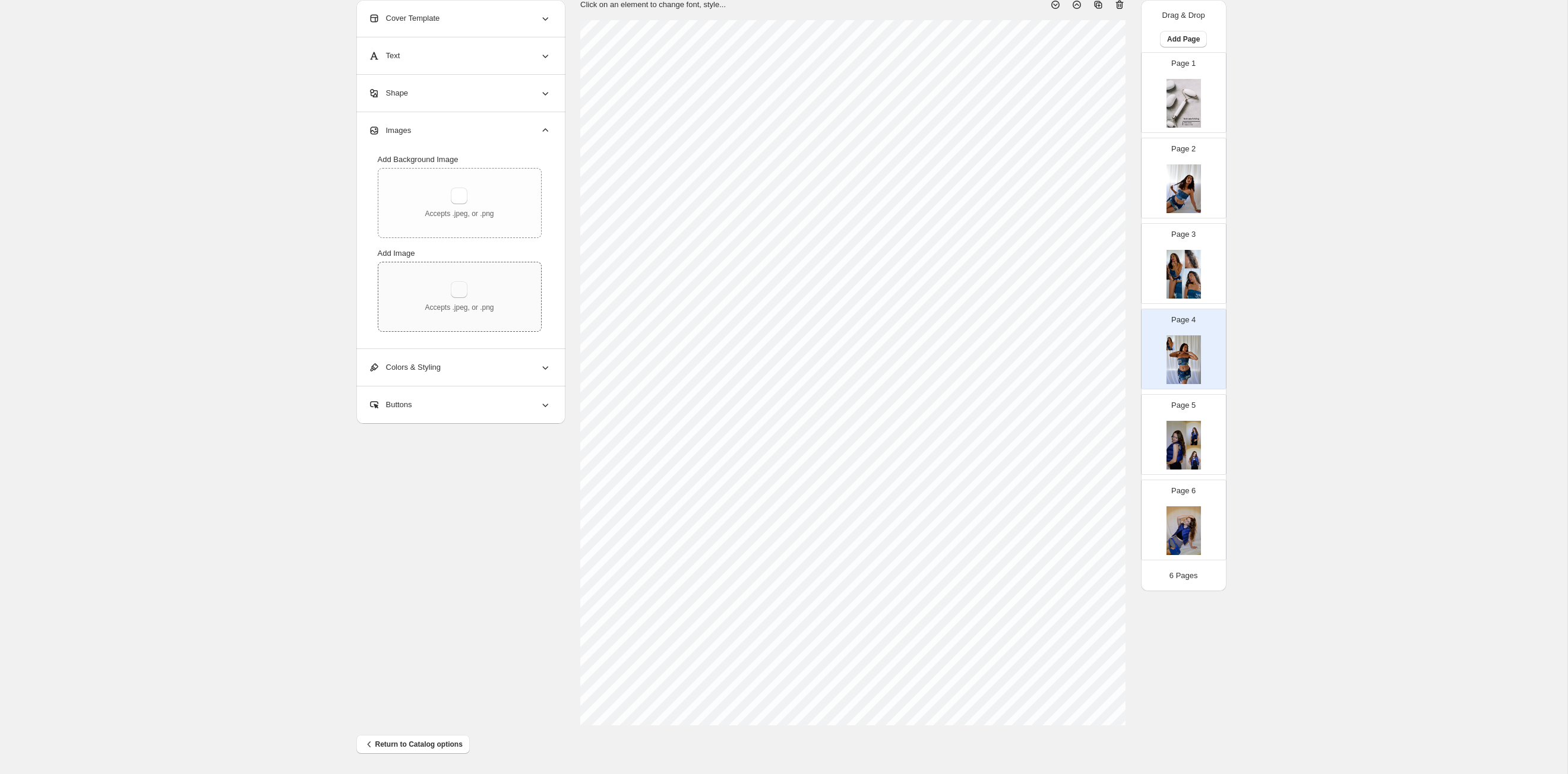 click at bounding box center (459, 290) 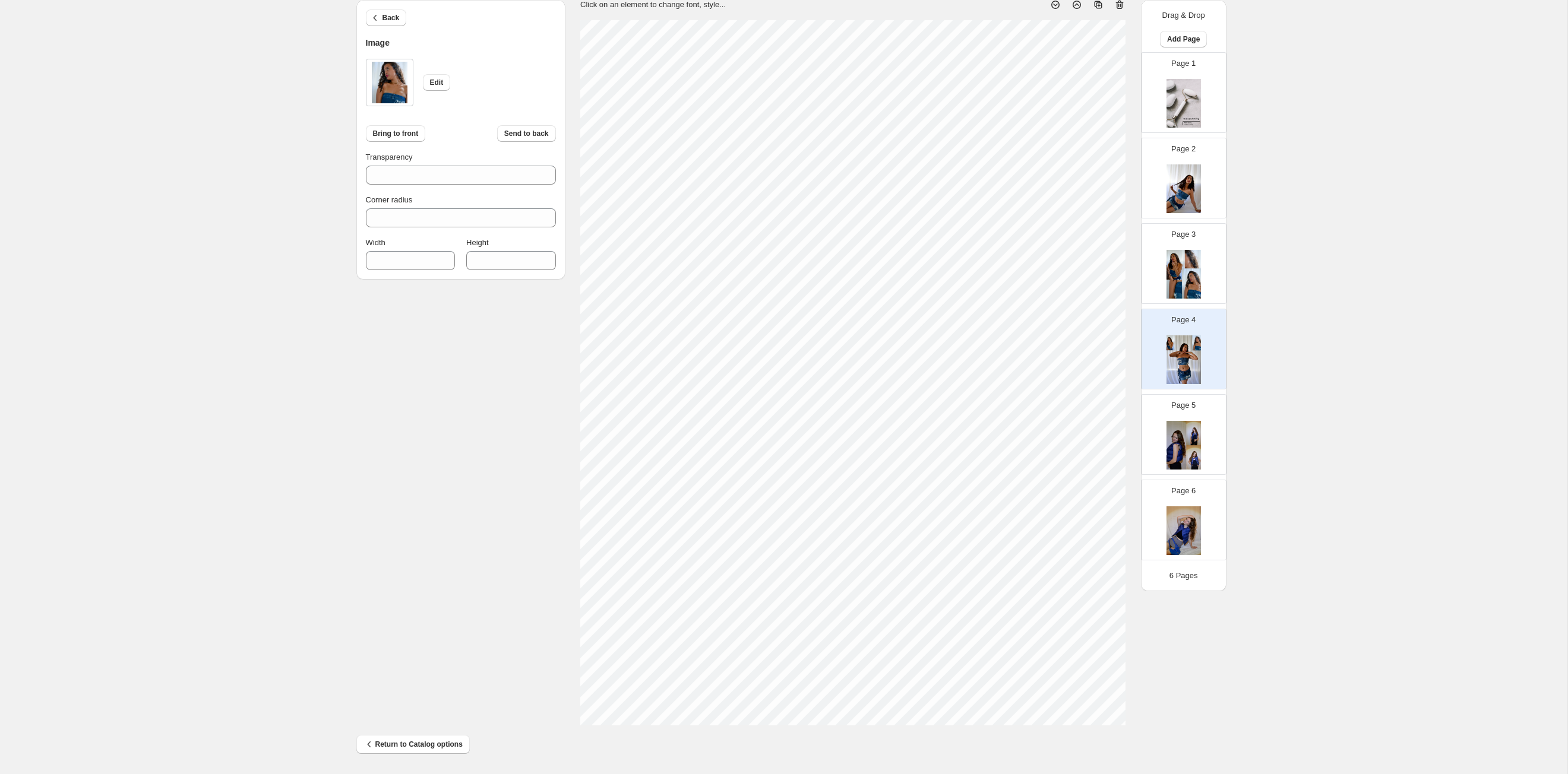 click on "1. Create new catalog 2. Pick a Template 3. General Options 4. Catalog Editor 5. Export & Share 100% Page *  / 6 Sync Data Save Template Save draft Next Cancel Back Image Edit Bring to front Send to back Transparency *** Corner radius * Width *** Height *** Click on an element to change font, style... Drag & Drop Add Page Page 1 Page 2 Page 3 Page 4 Page 5 Page 6 6 Pages Return to Catalog options Billing Help Center Get Support Suggestion box" at bounding box center (783, 351) 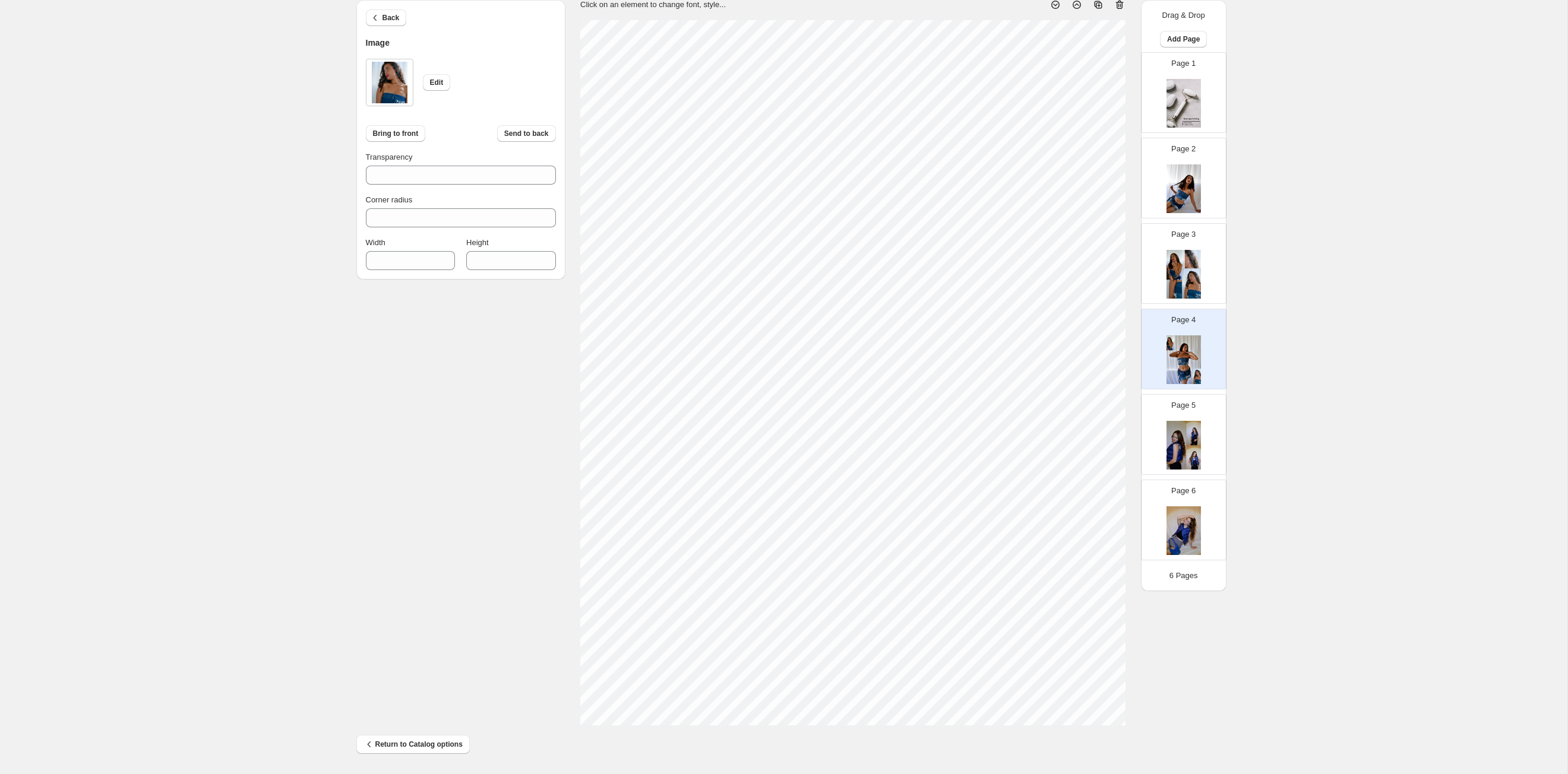 type on "***" 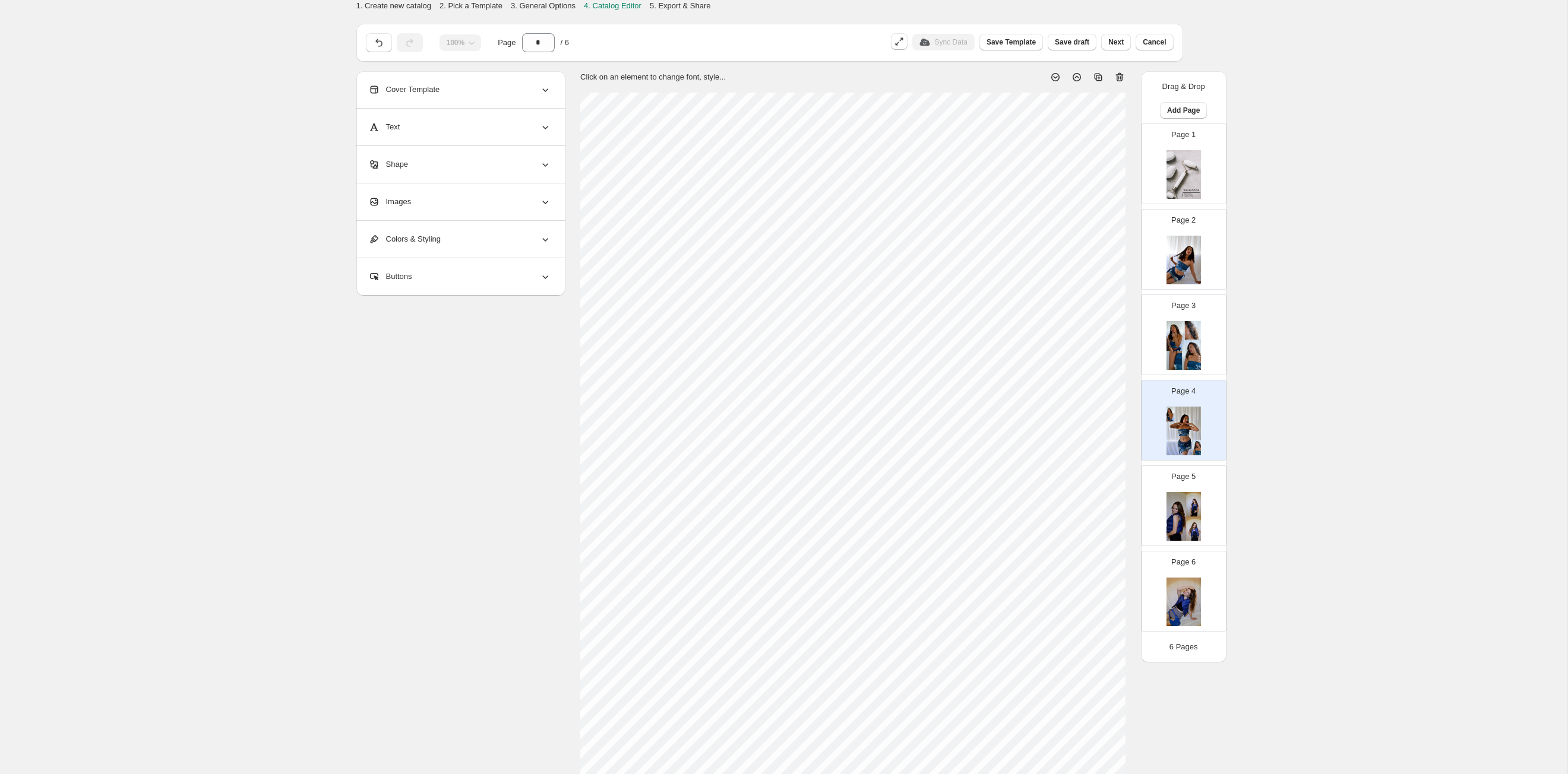 scroll, scrollTop: 72, scrollLeft: 0, axis: vertical 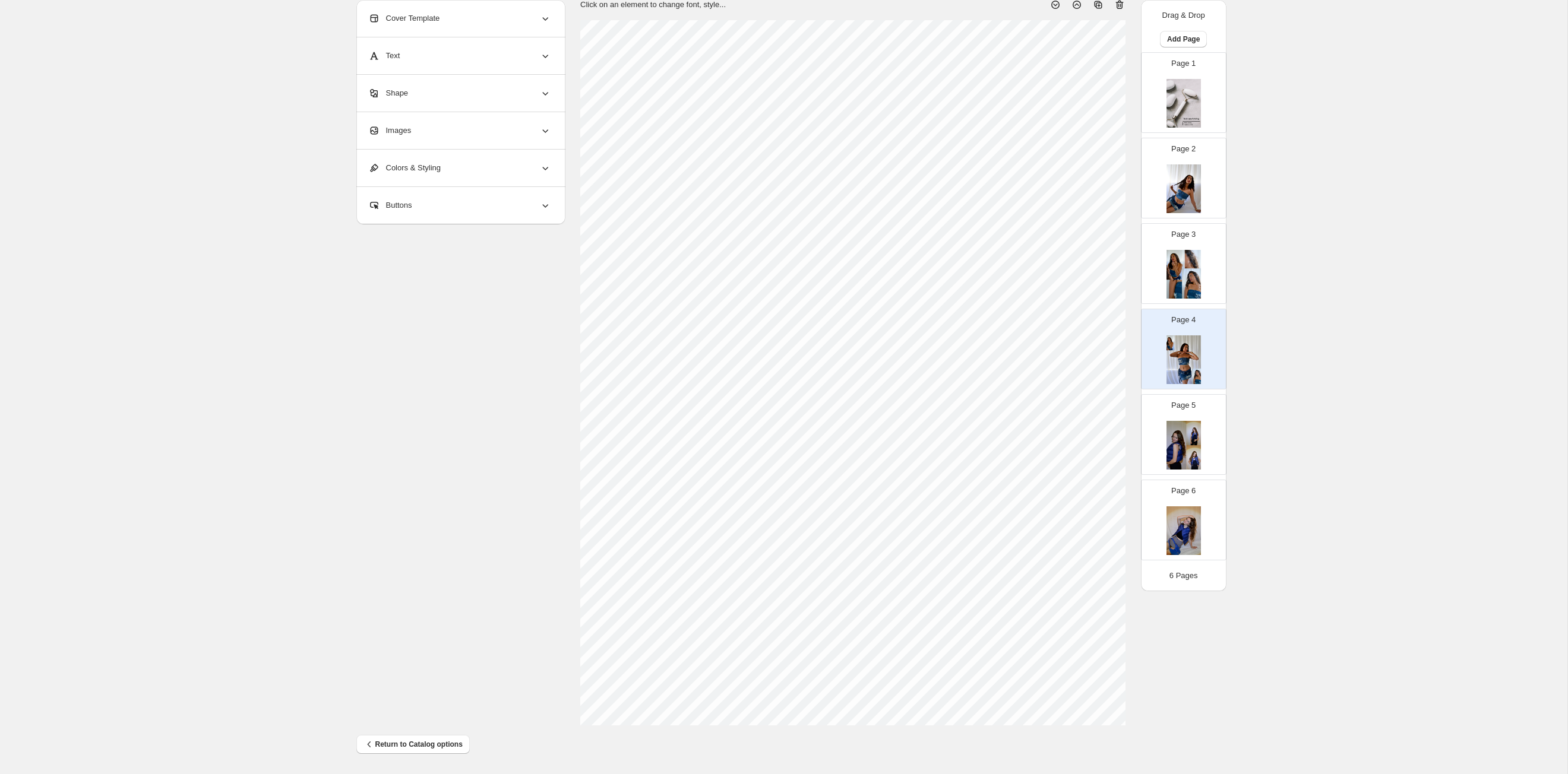 click at bounding box center (1184, 274) 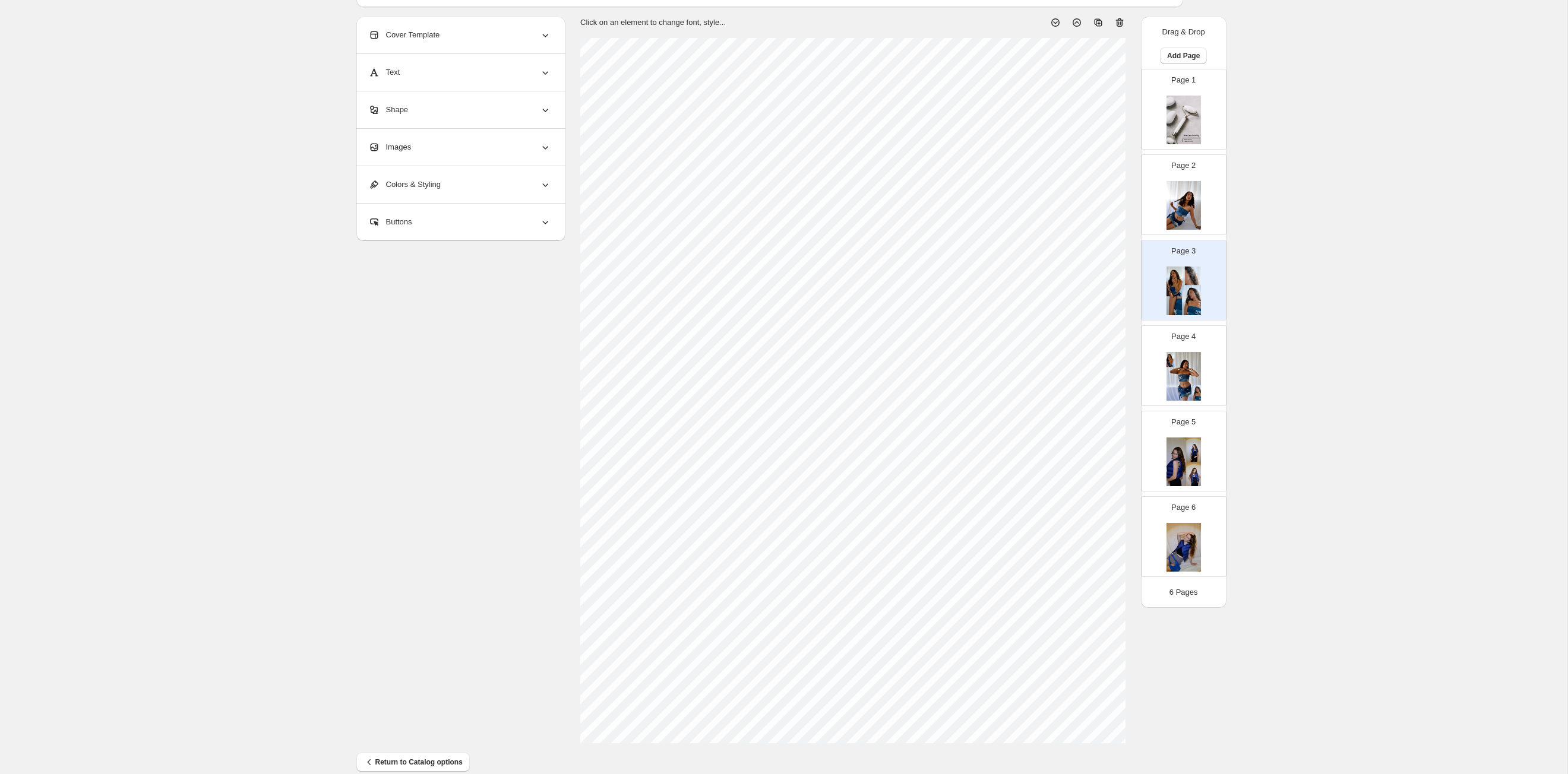 scroll, scrollTop: 59, scrollLeft: 0, axis: vertical 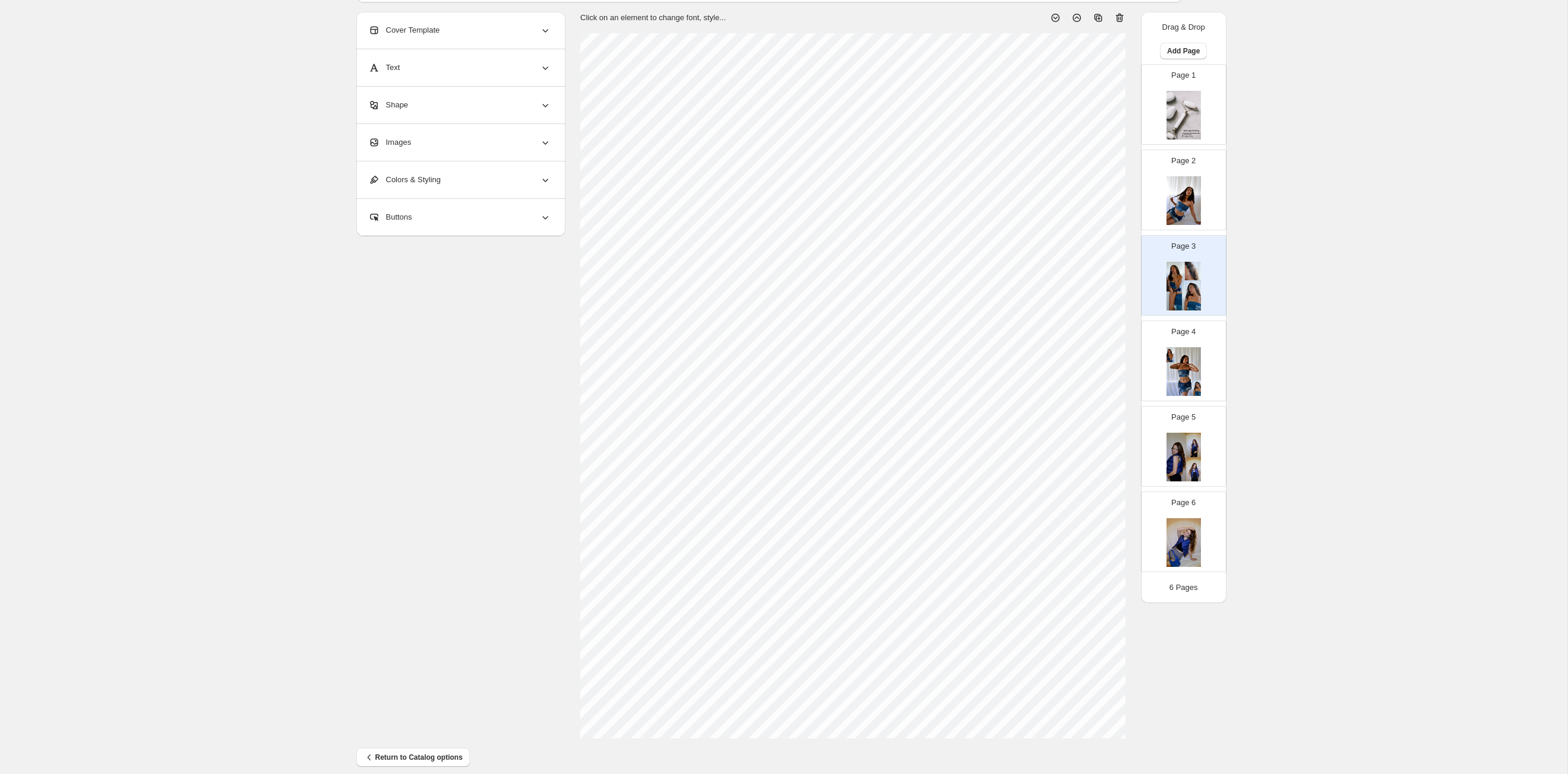 click at bounding box center (1184, 201) 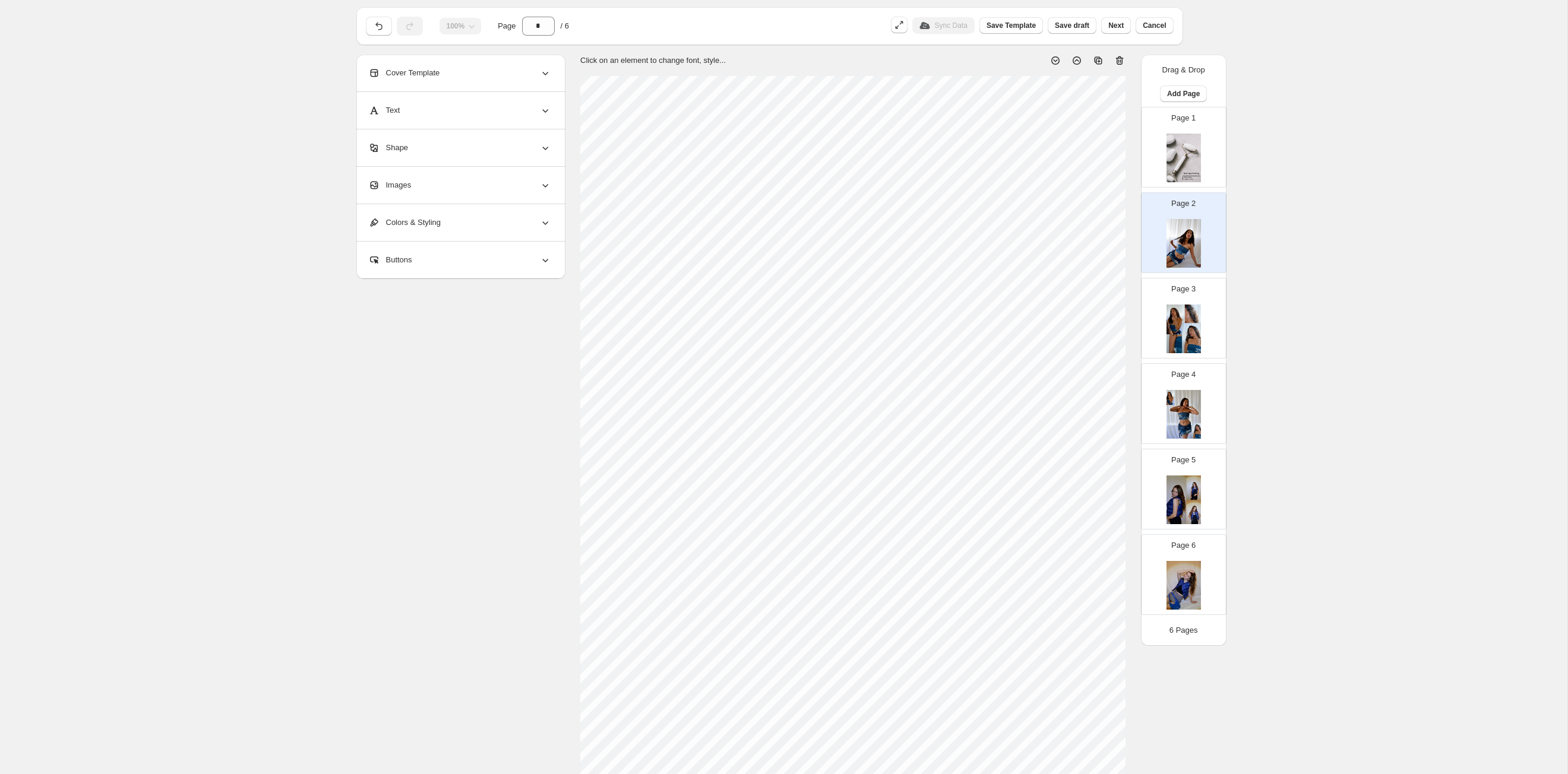 scroll, scrollTop: 13, scrollLeft: 0, axis: vertical 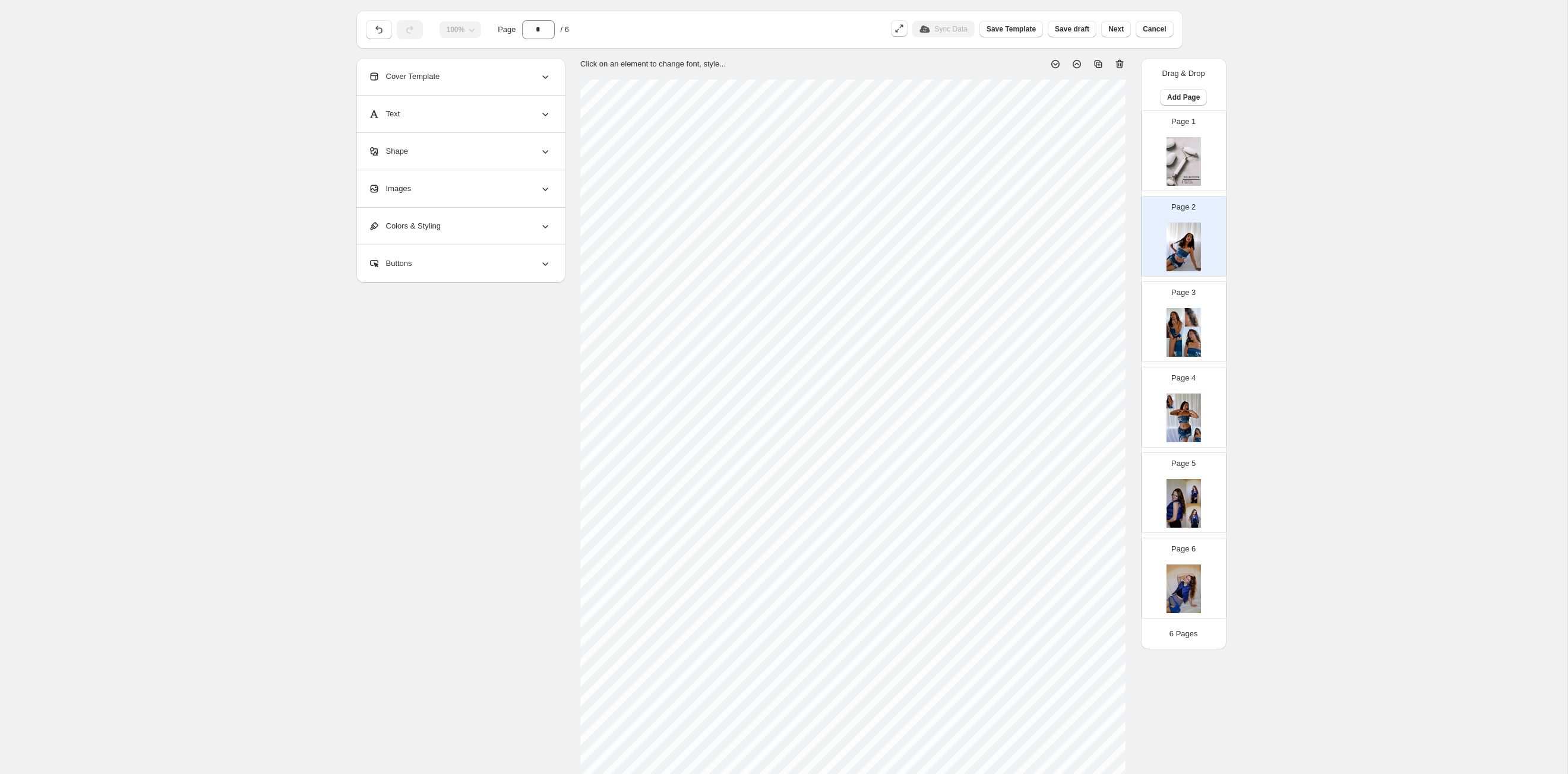 click at bounding box center (1184, 332) 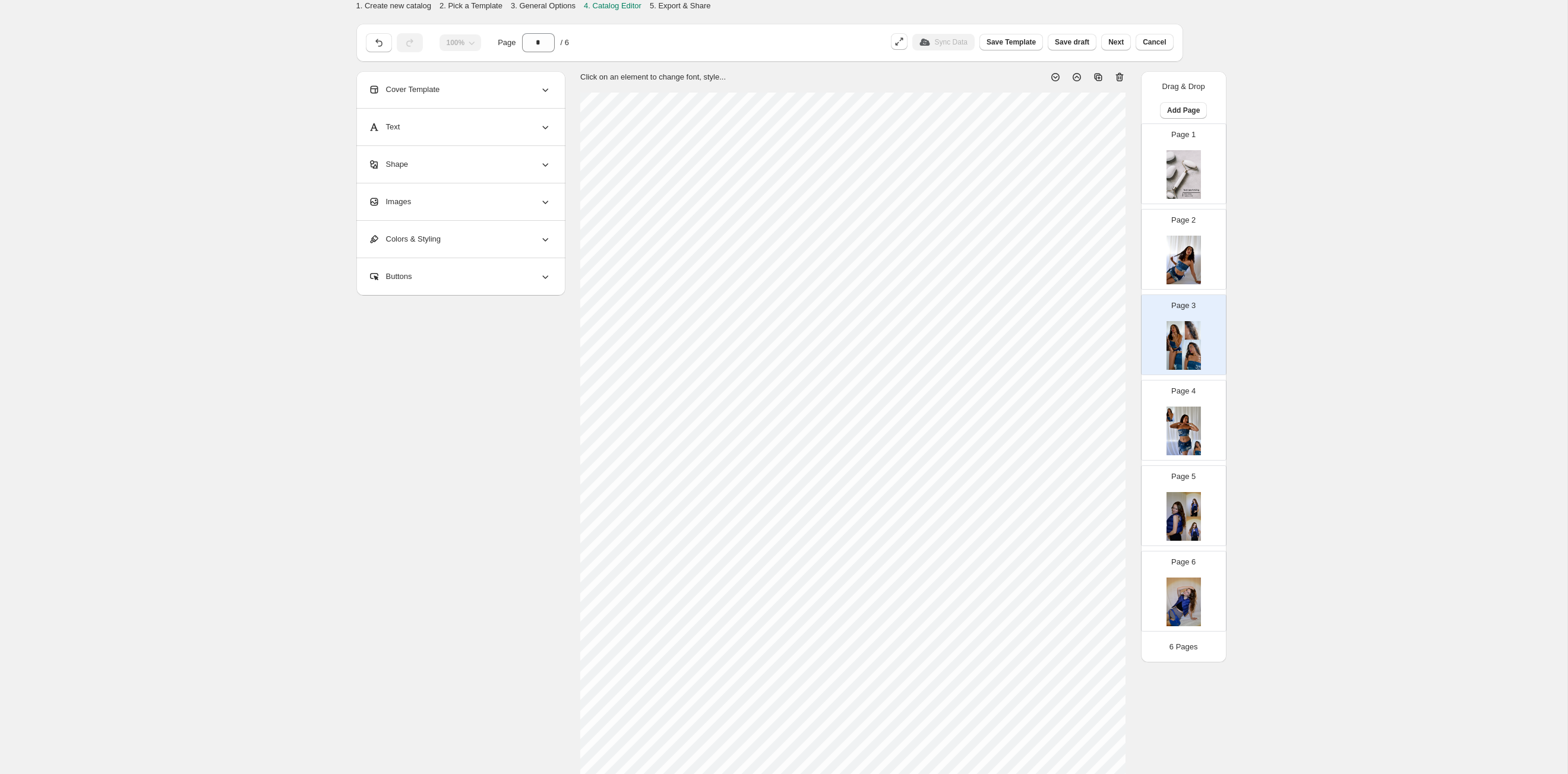 click at bounding box center [1184, 431] 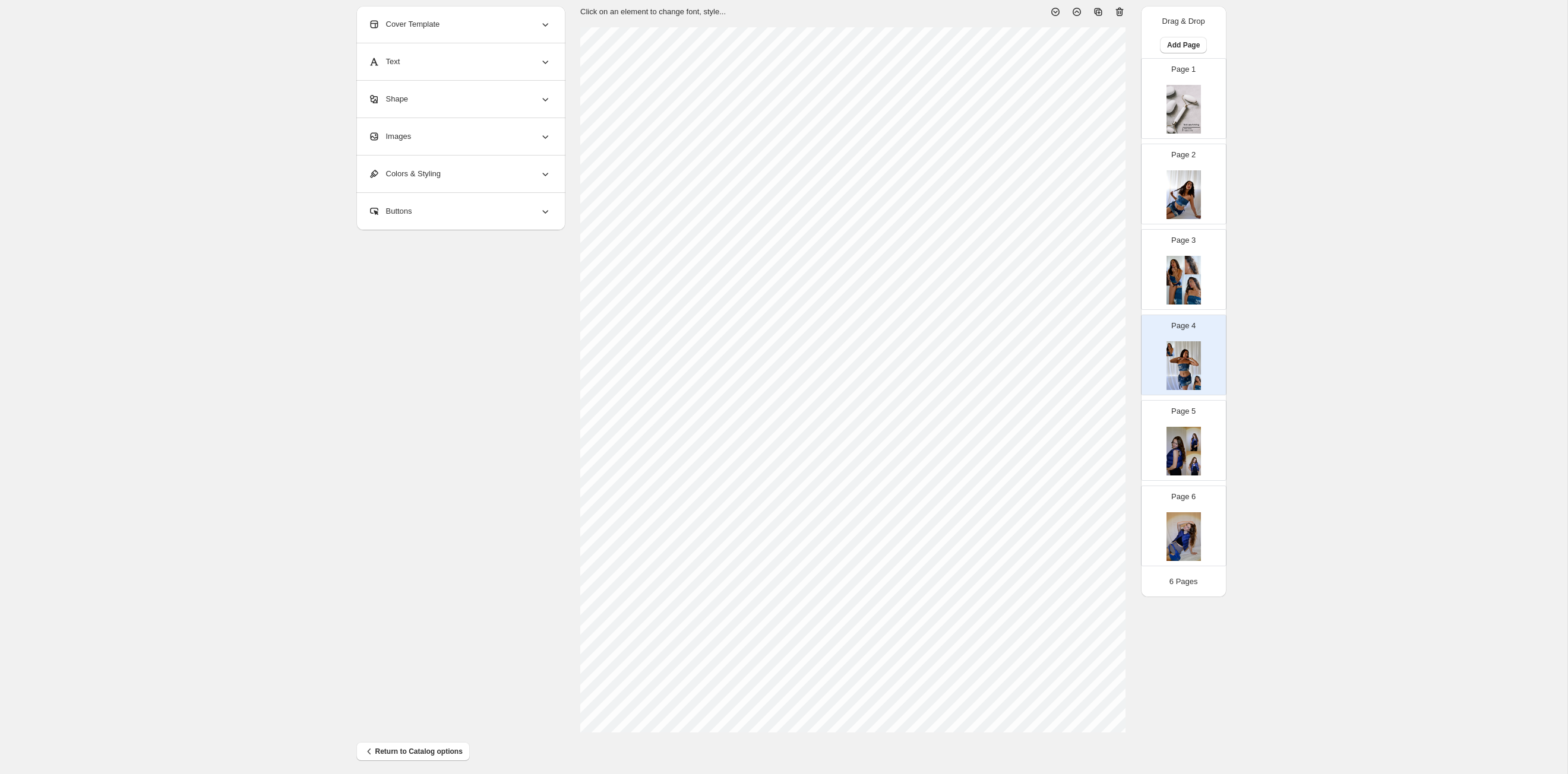scroll, scrollTop: 58, scrollLeft: 0, axis: vertical 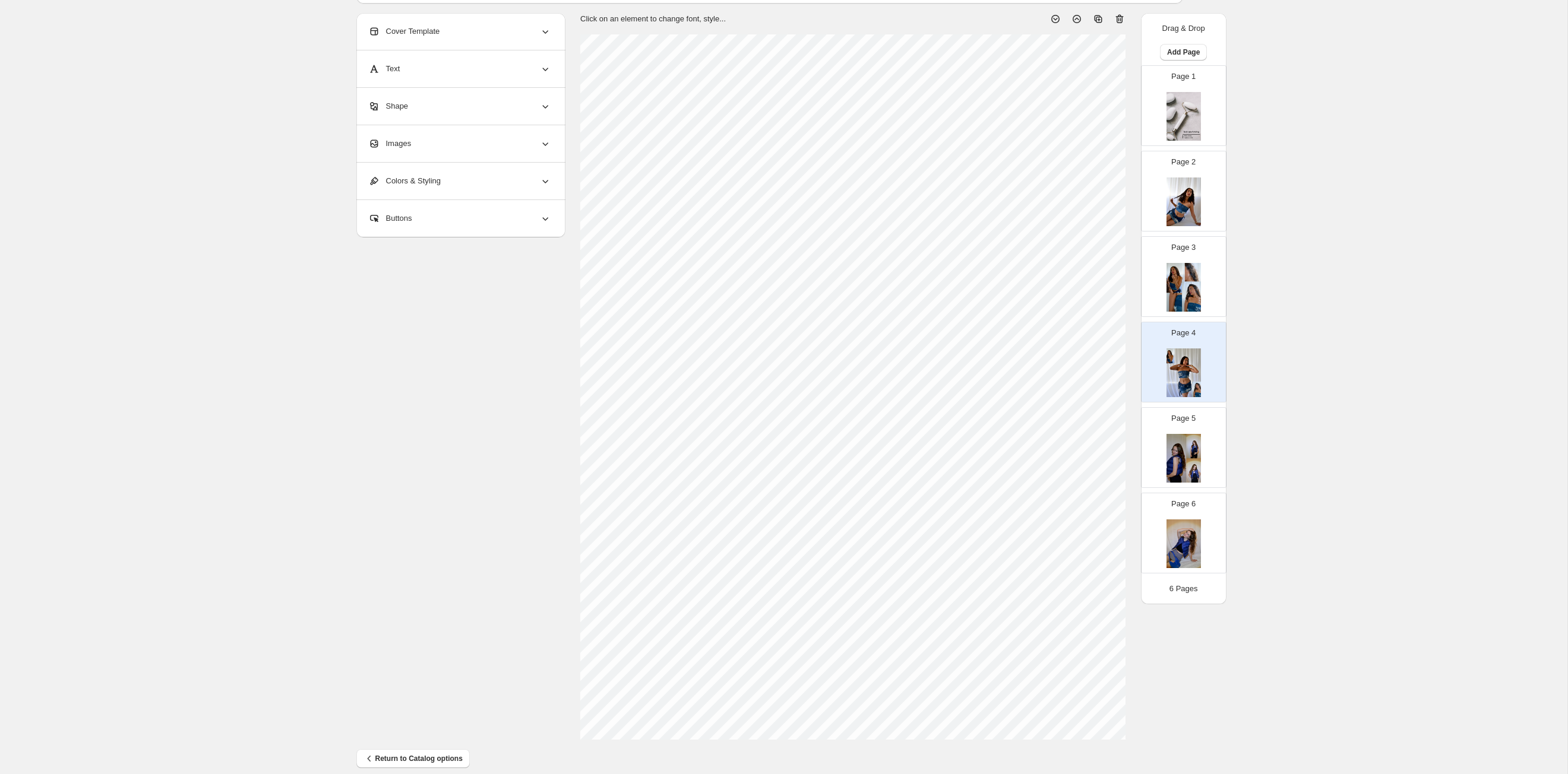 click at bounding box center [1184, 458] 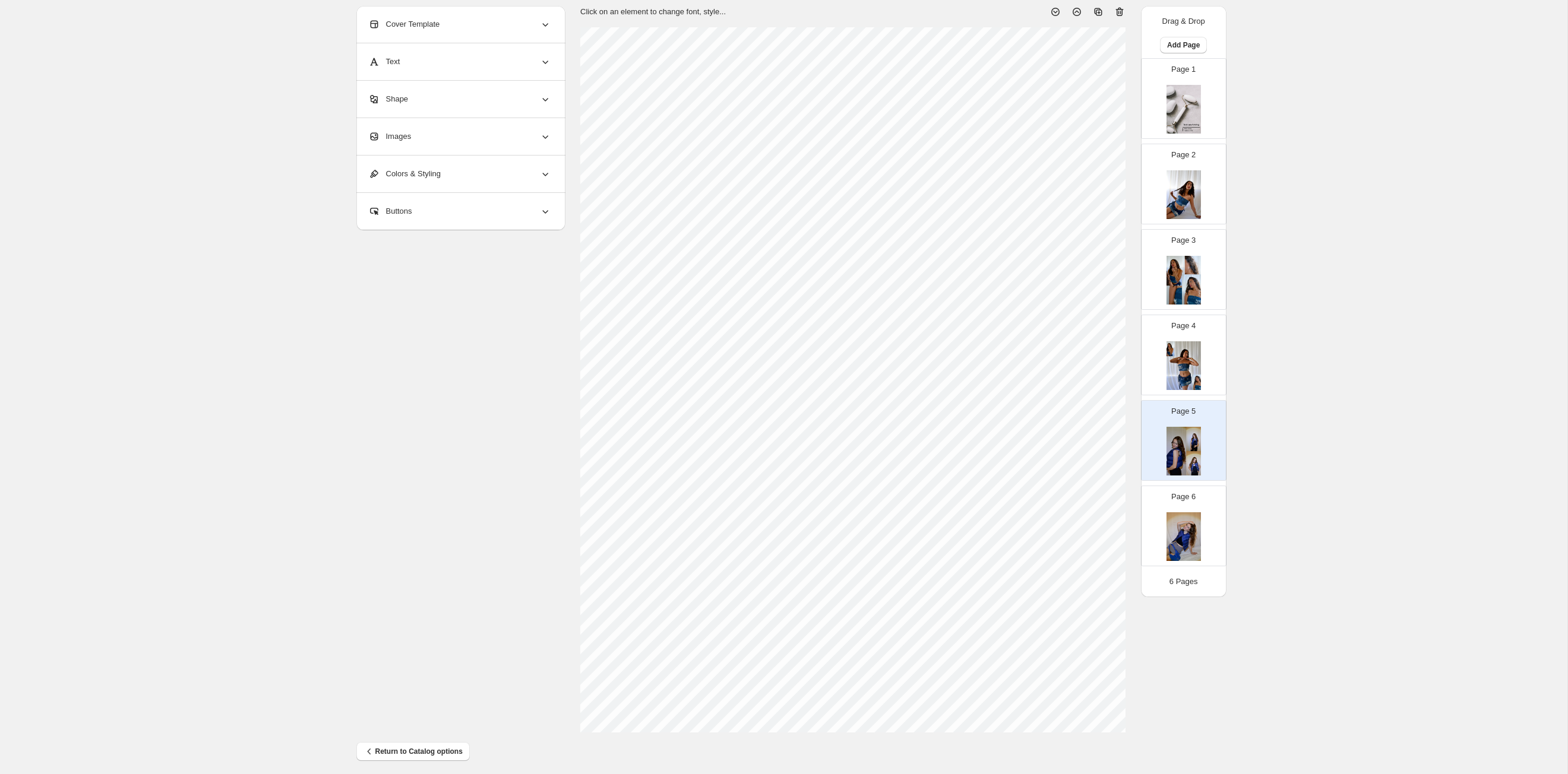 scroll, scrollTop: 55, scrollLeft: 0, axis: vertical 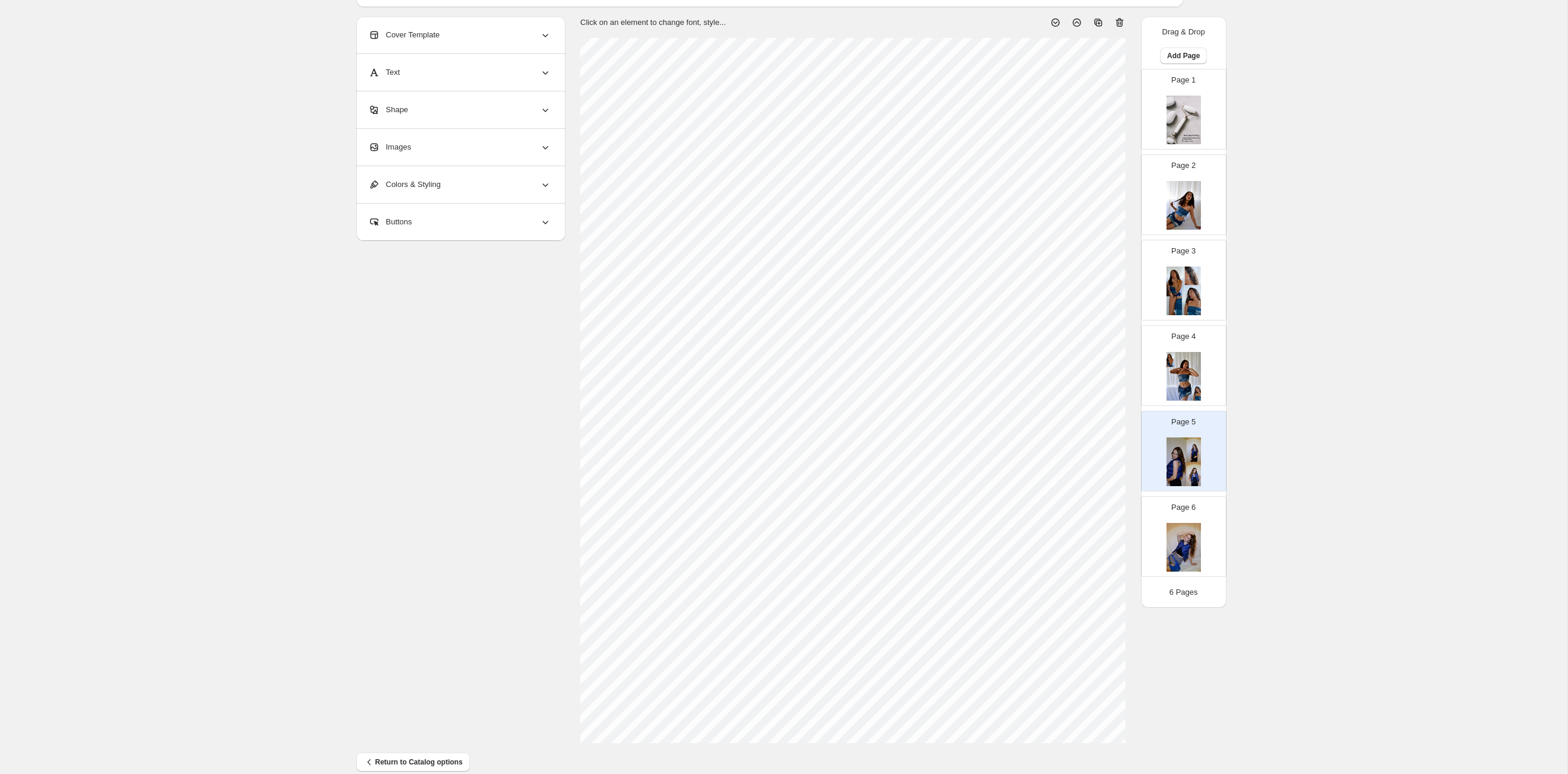 click at bounding box center (1184, 547) 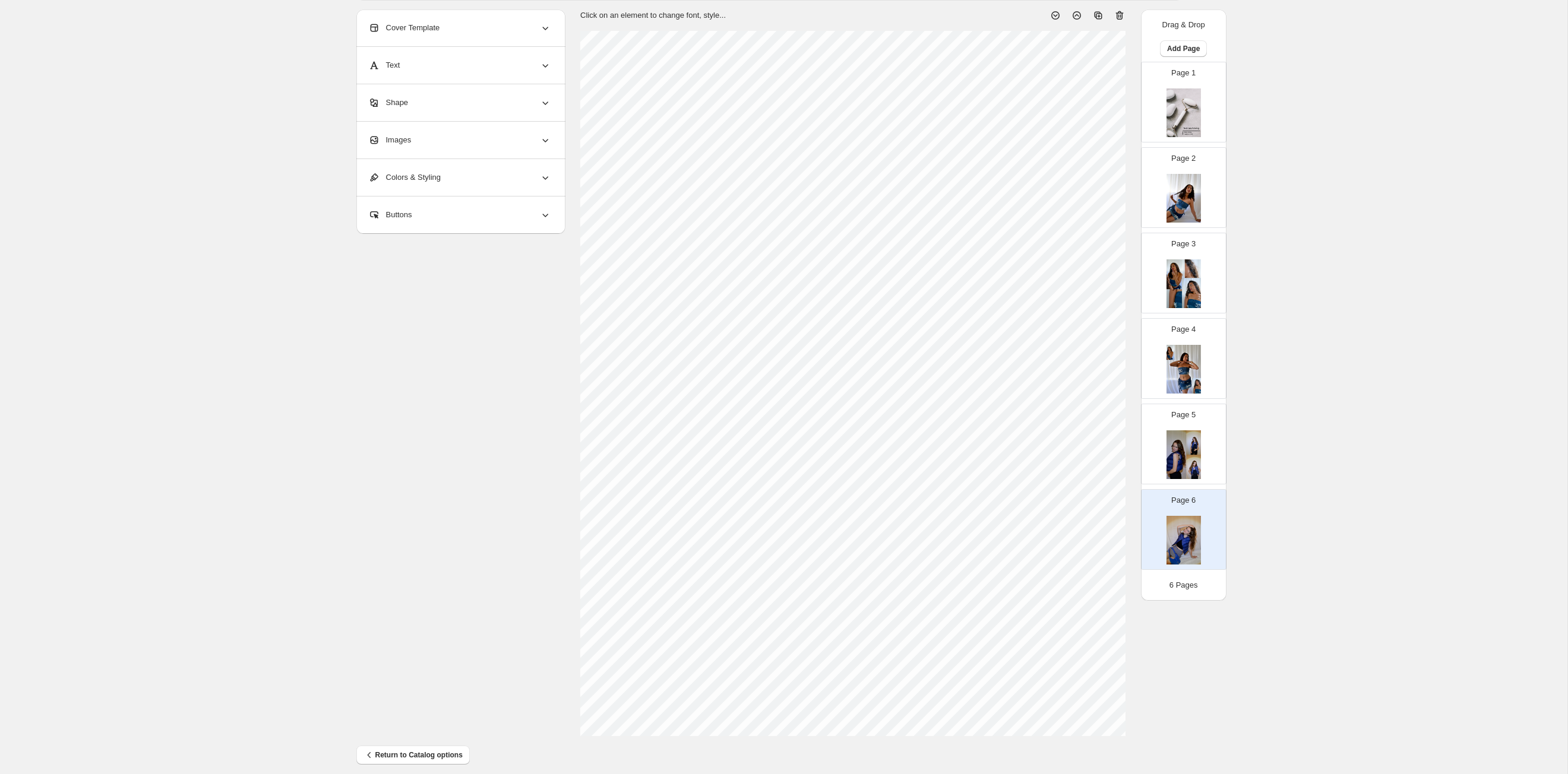scroll, scrollTop: 65, scrollLeft: 0, axis: vertical 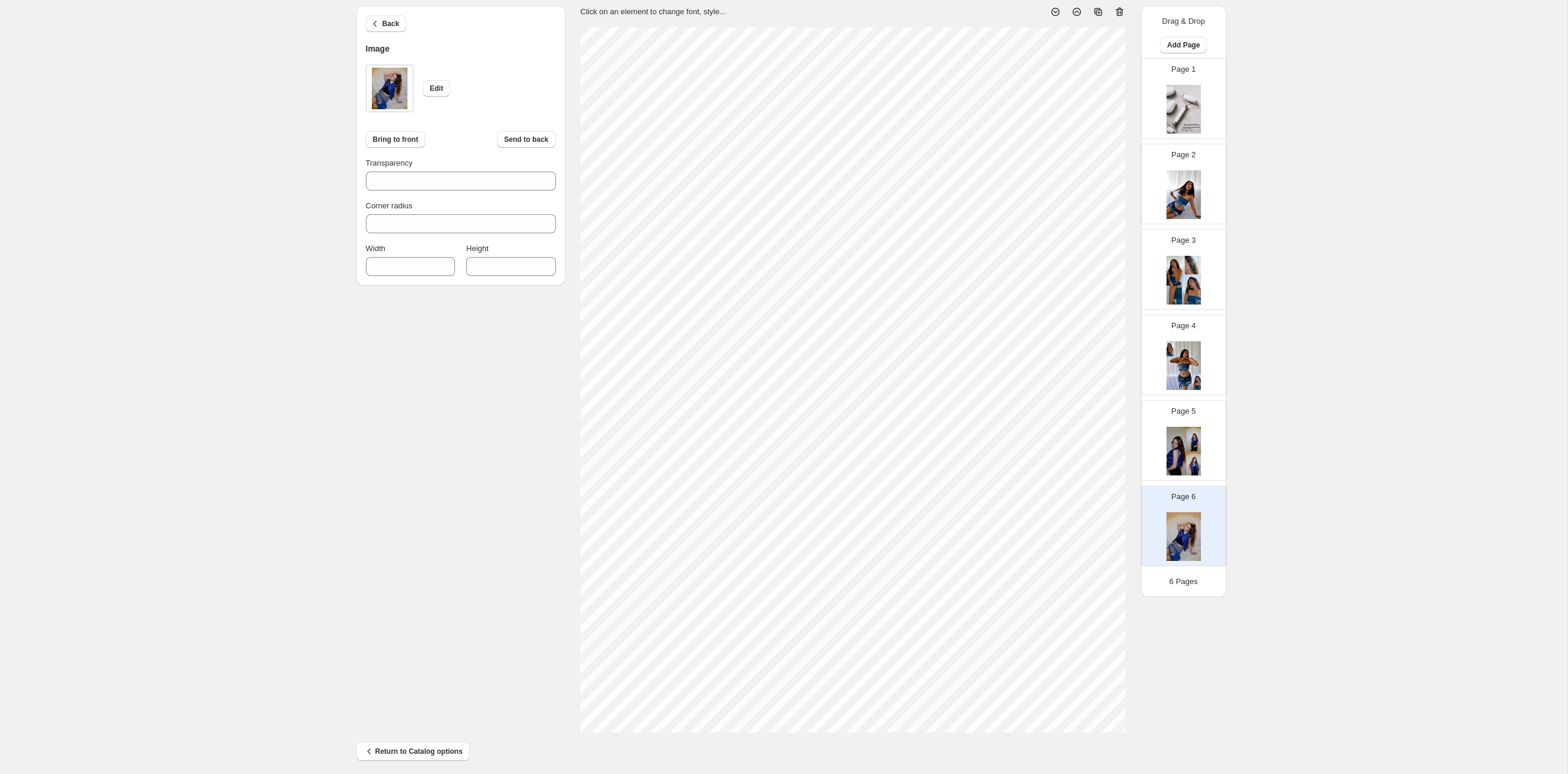 click at bounding box center [1184, 195] 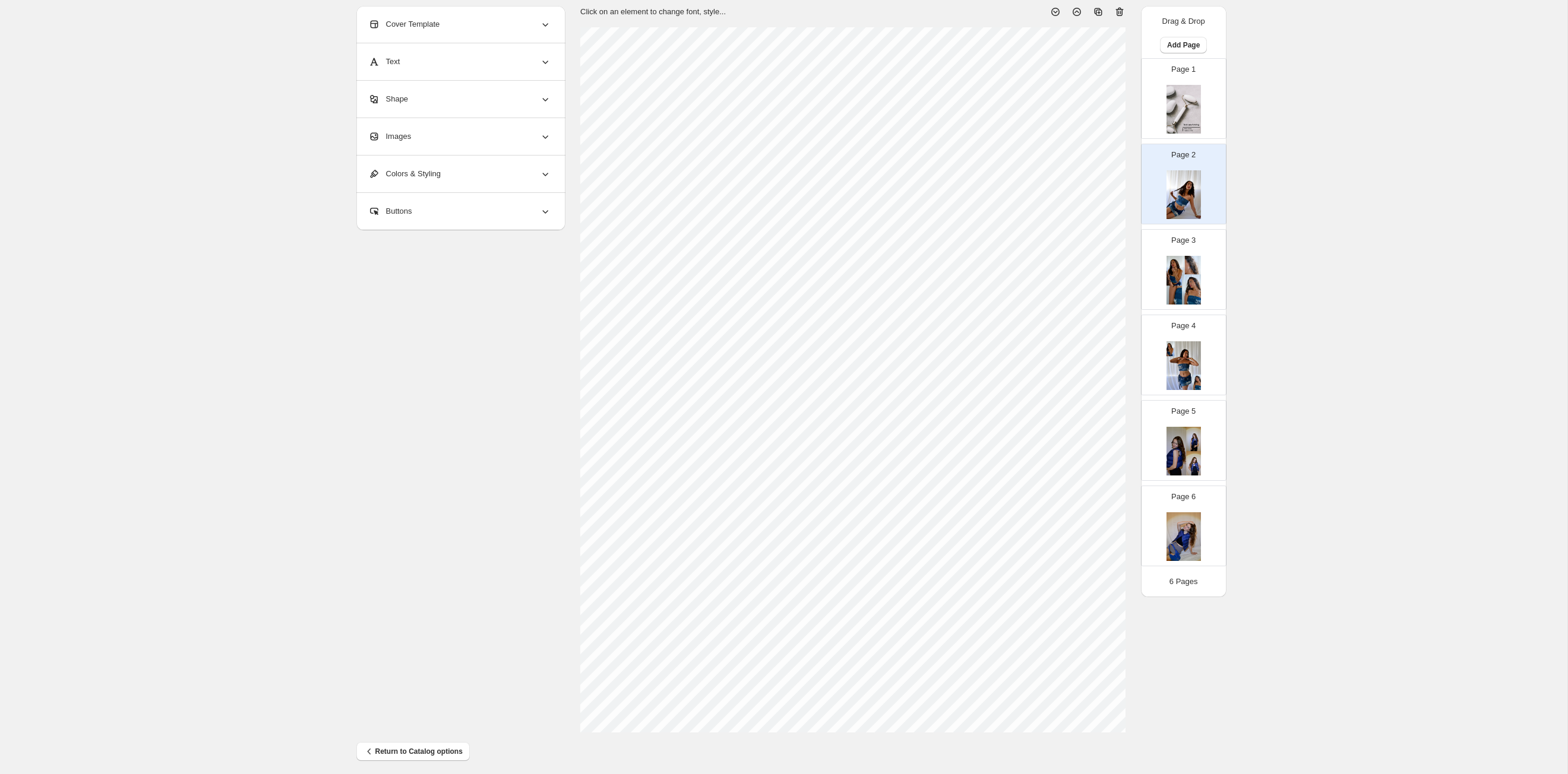 scroll, scrollTop: 0, scrollLeft: 0, axis: both 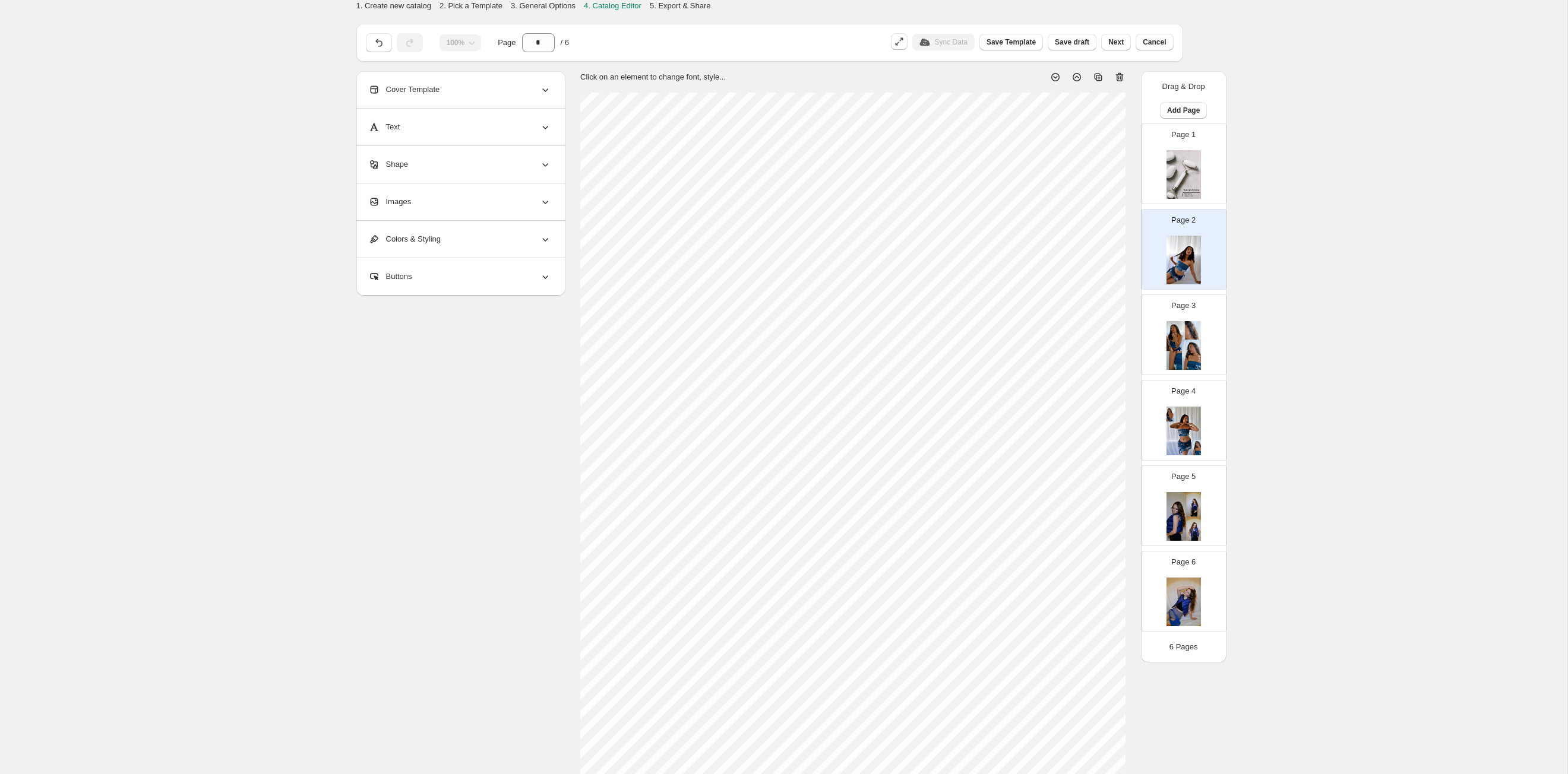 click on "Images" at bounding box center [460, 202] 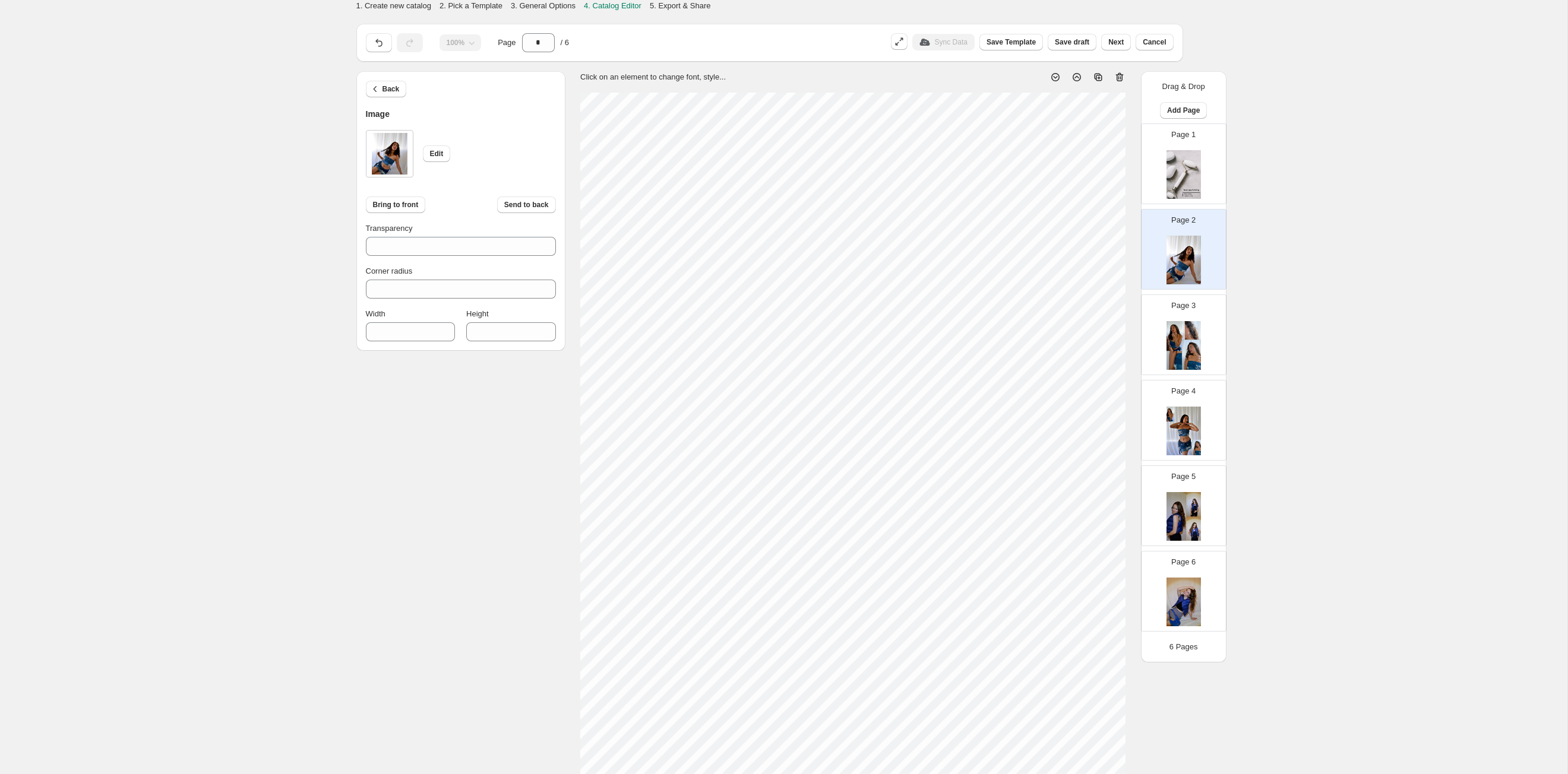 click at bounding box center [1184, 175] 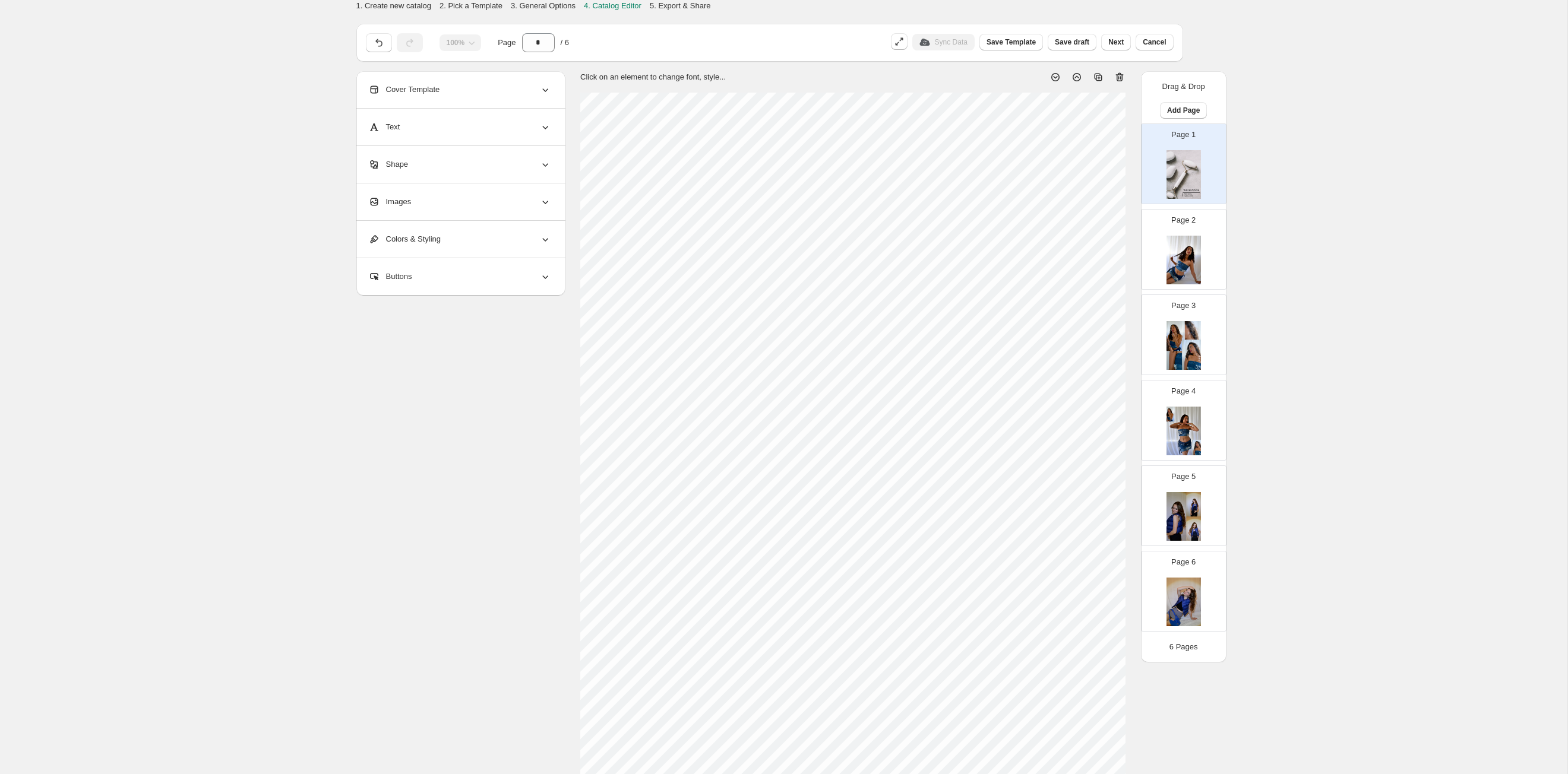 click on "Images" at bounding box center [460, 202] 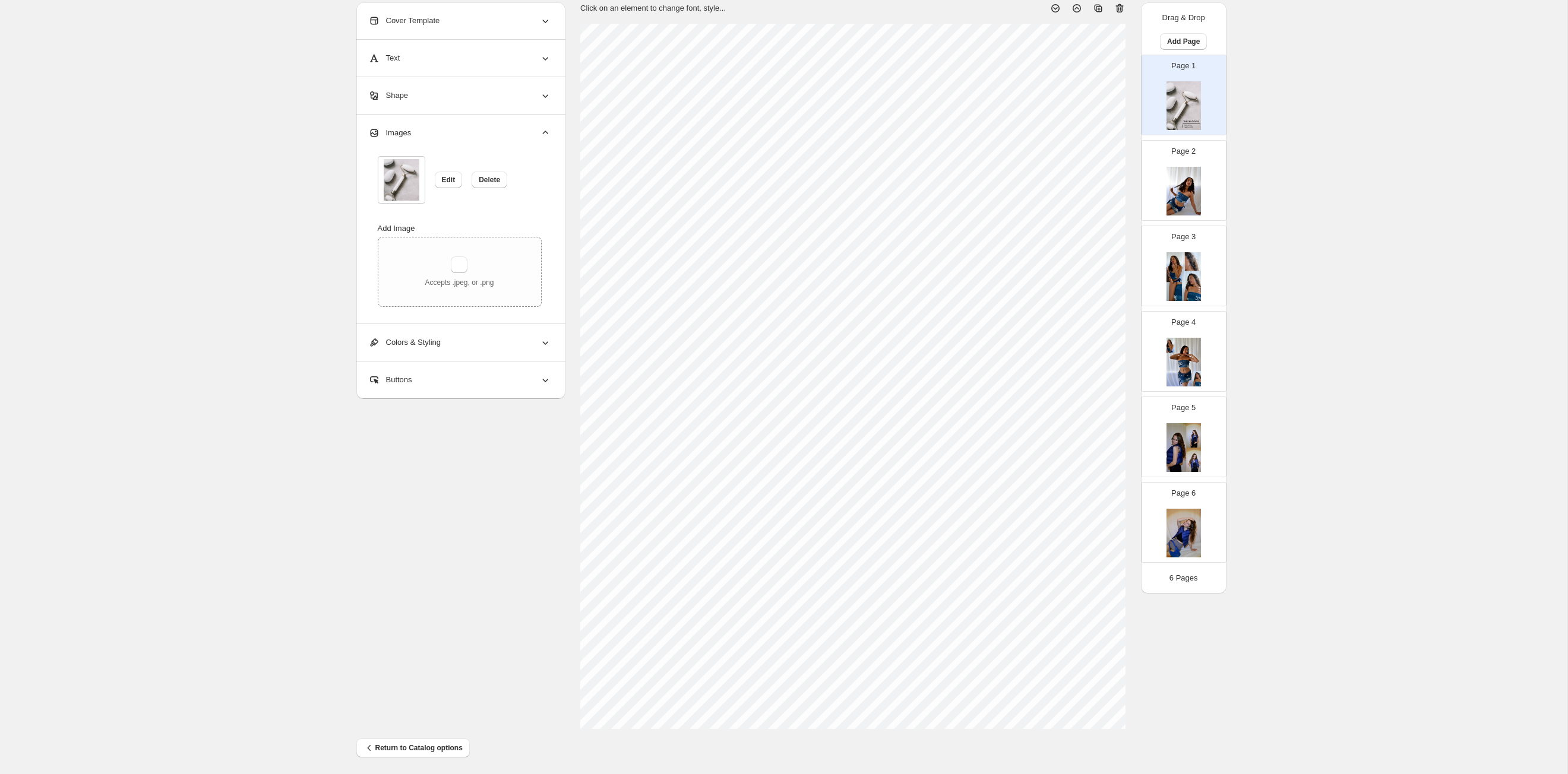scroll, scrollTop: 72, scrollLeft: 0, axis: vertical 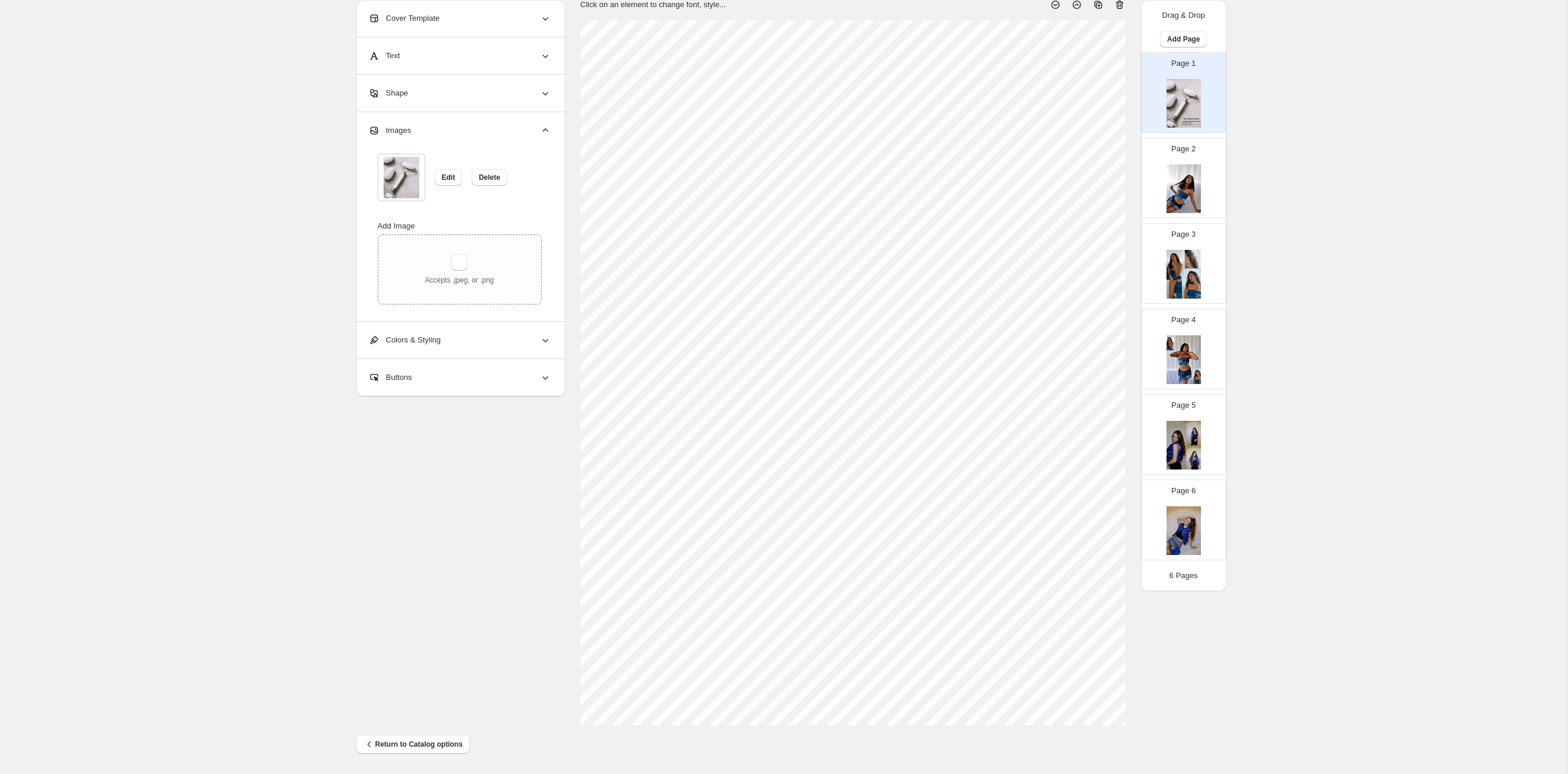 click at bounding box center (1184, 189) 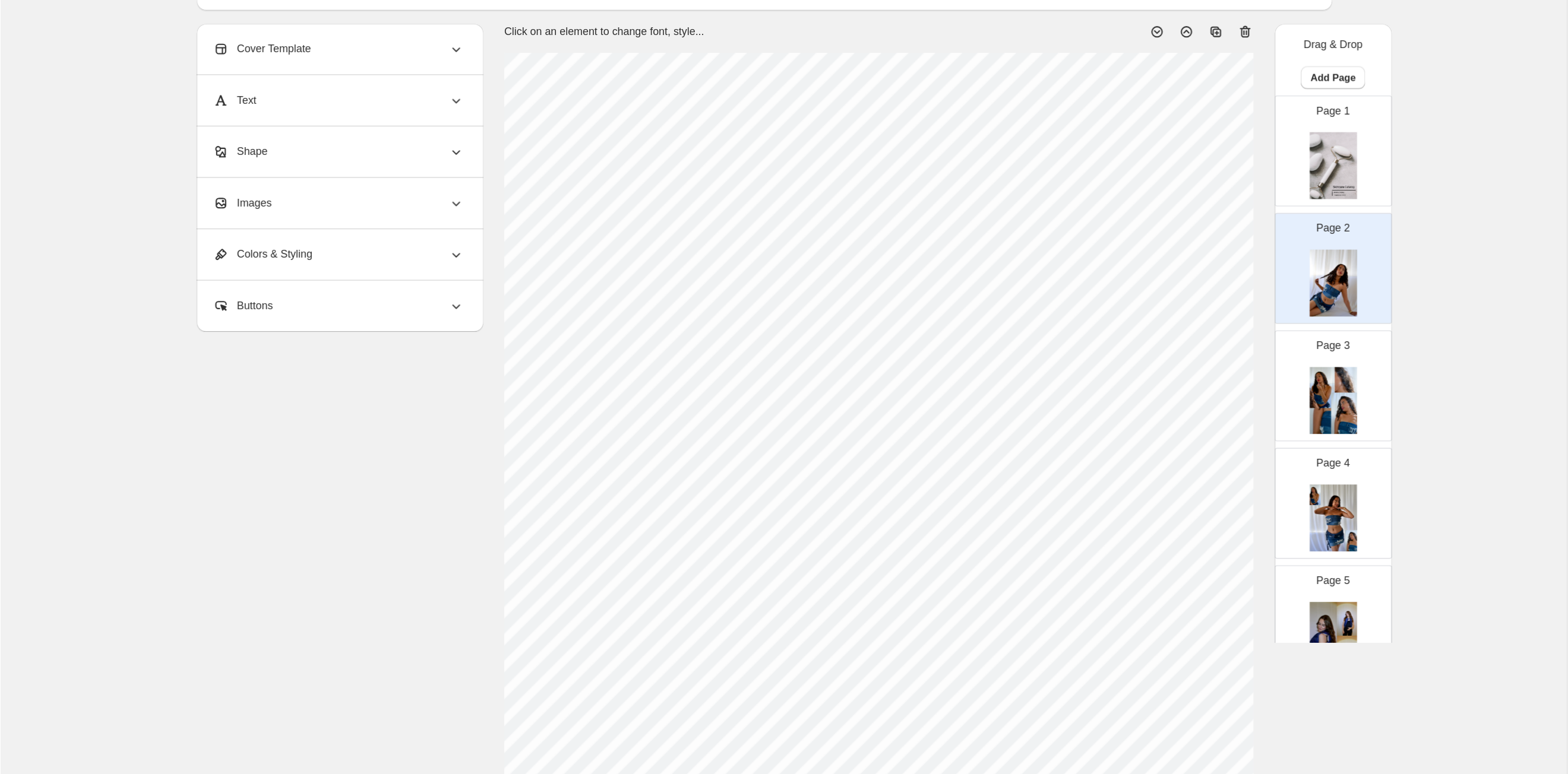 scroll, scrollTop: 55, scrollLeft: 0, axis: vertical 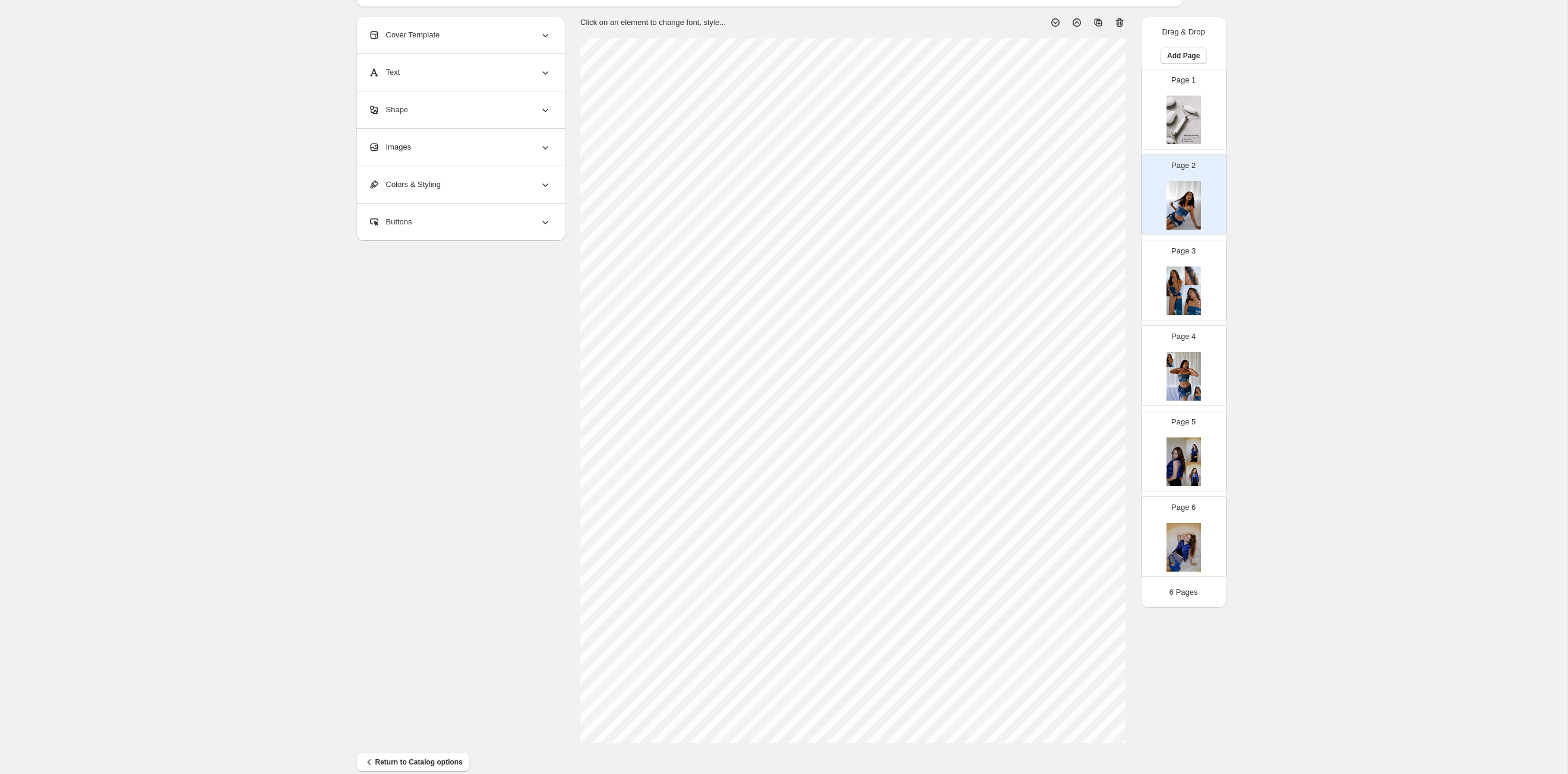 click at bounding box center [1184, 376] 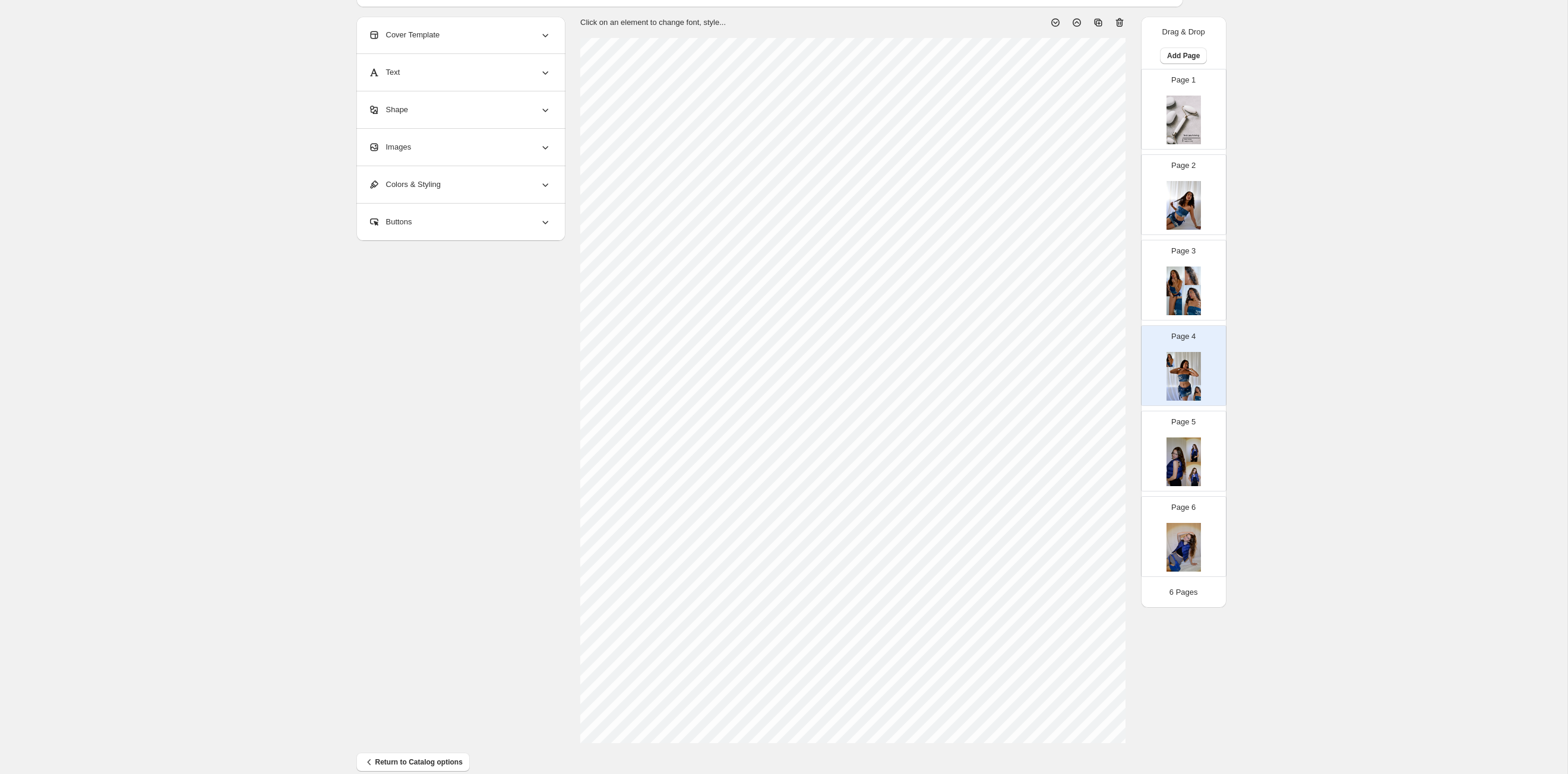 scroll, scrollTop: 0, scrollLeft: 0, axis: both 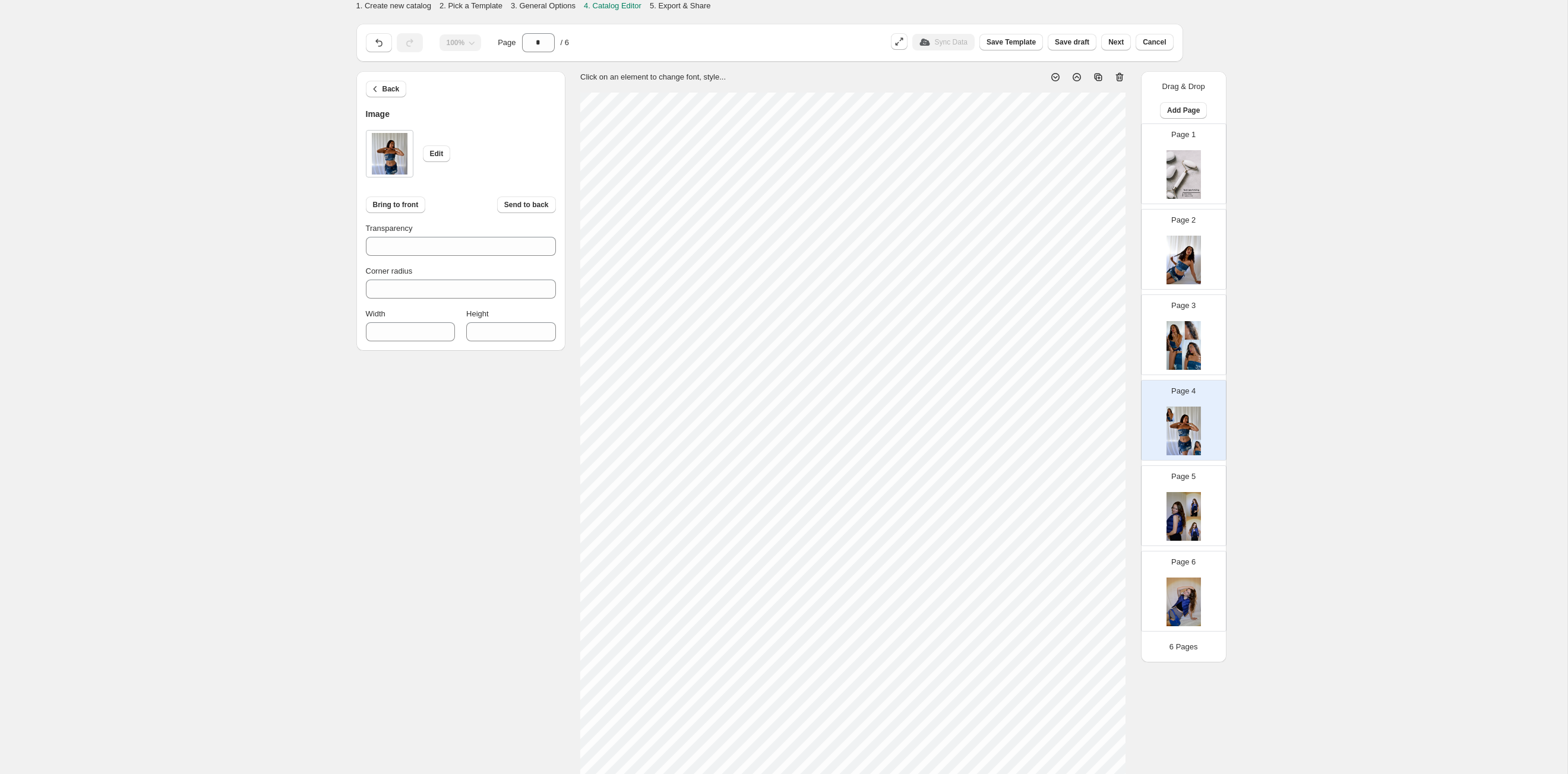 click at bounding box center [1184, 602] 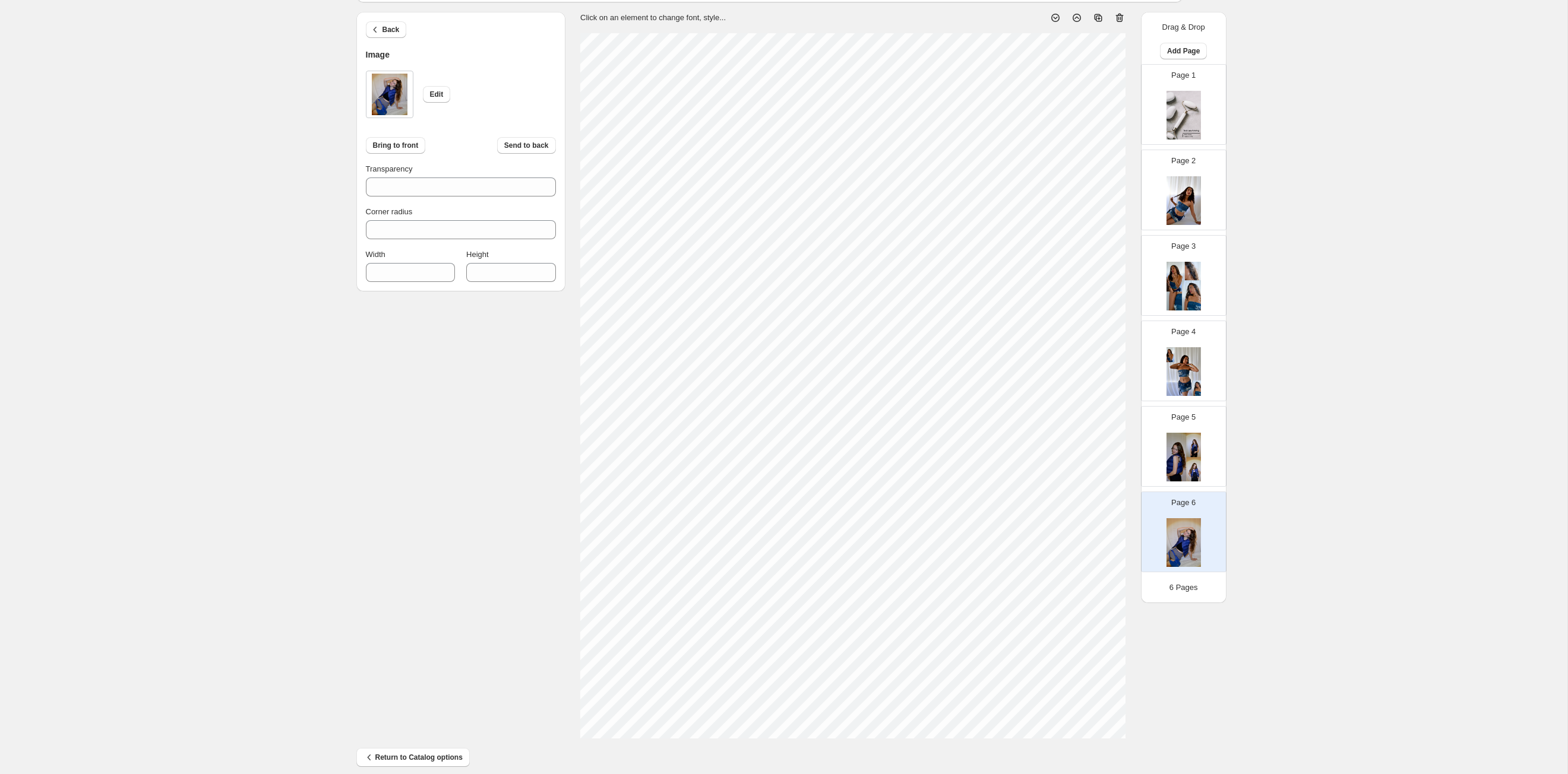 scroll, scrollTop: 62, scrollLeft: 0, axis: vertical 